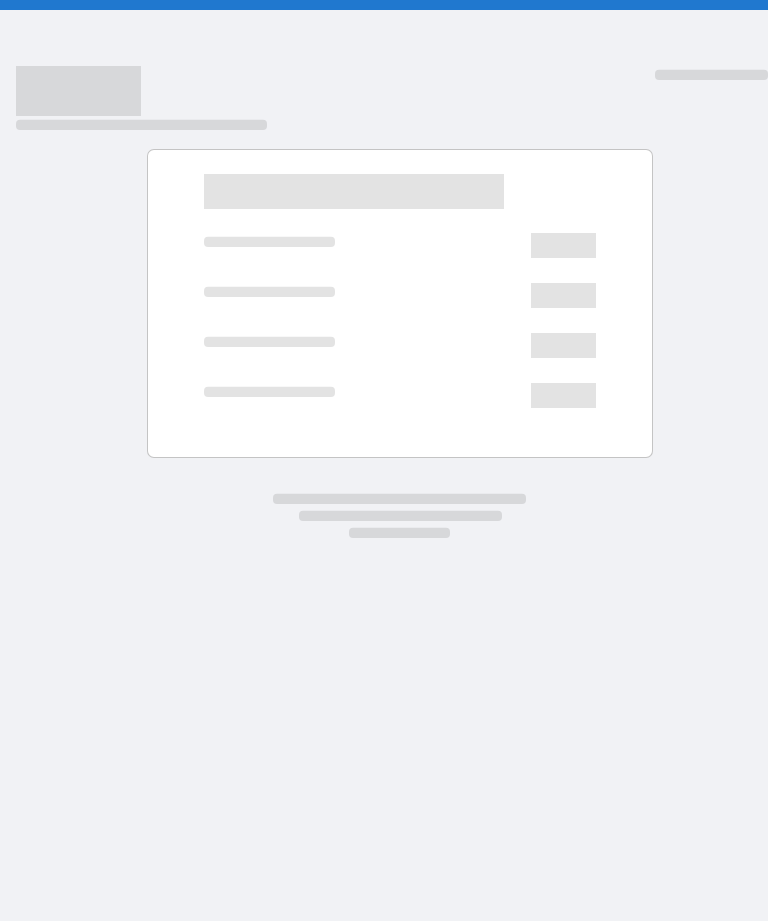 scroll, scrollTop: 0, scrollLeft: 0, axis: both 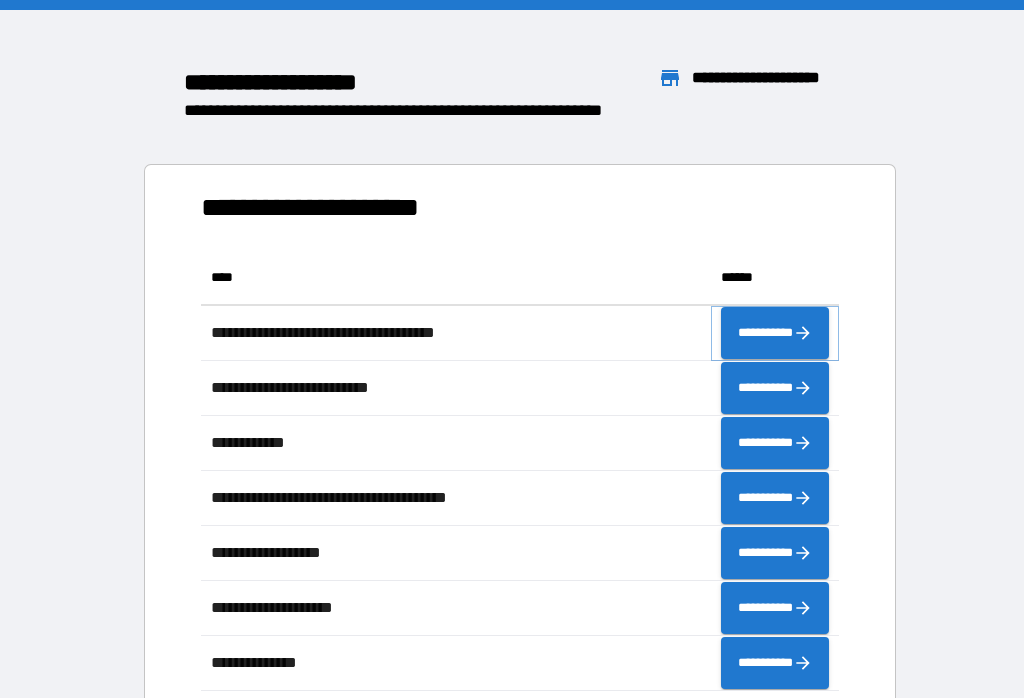 click 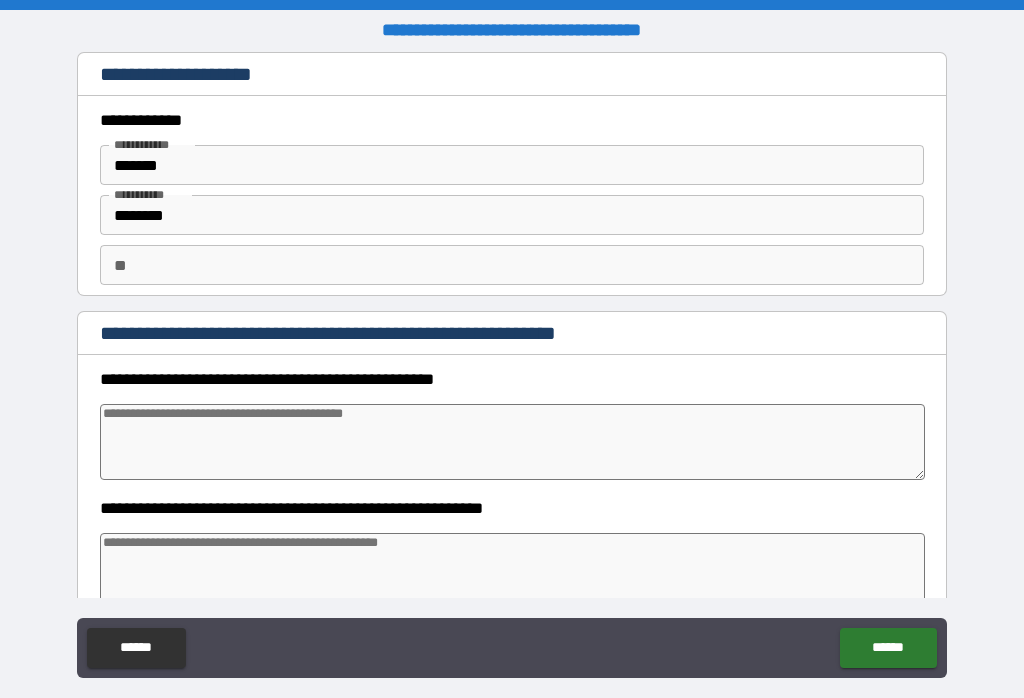 type on "*" 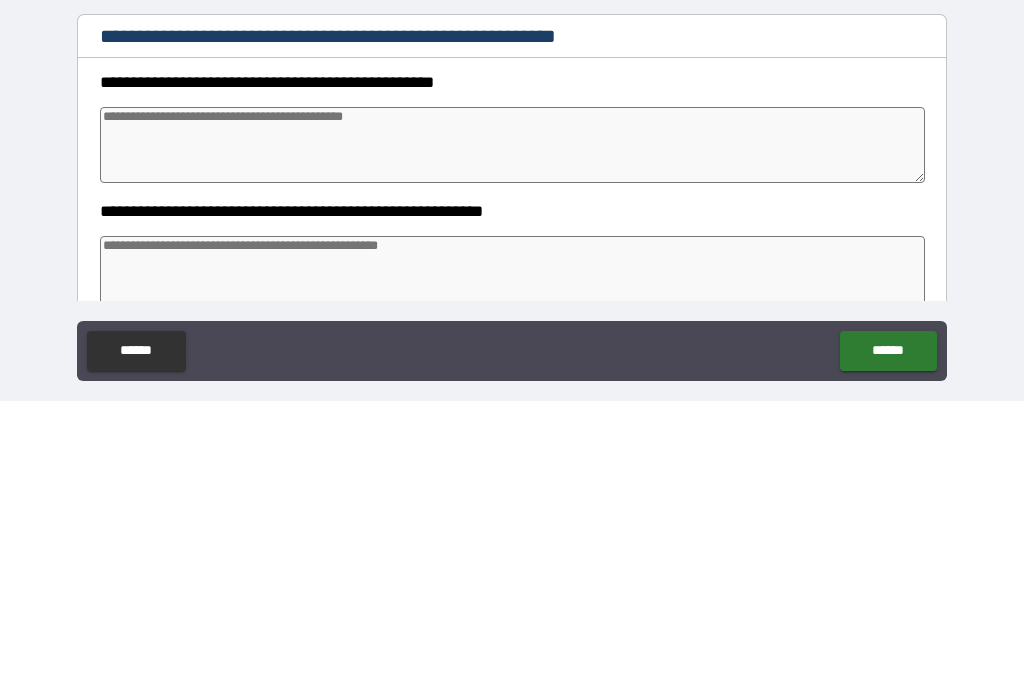type on "*" 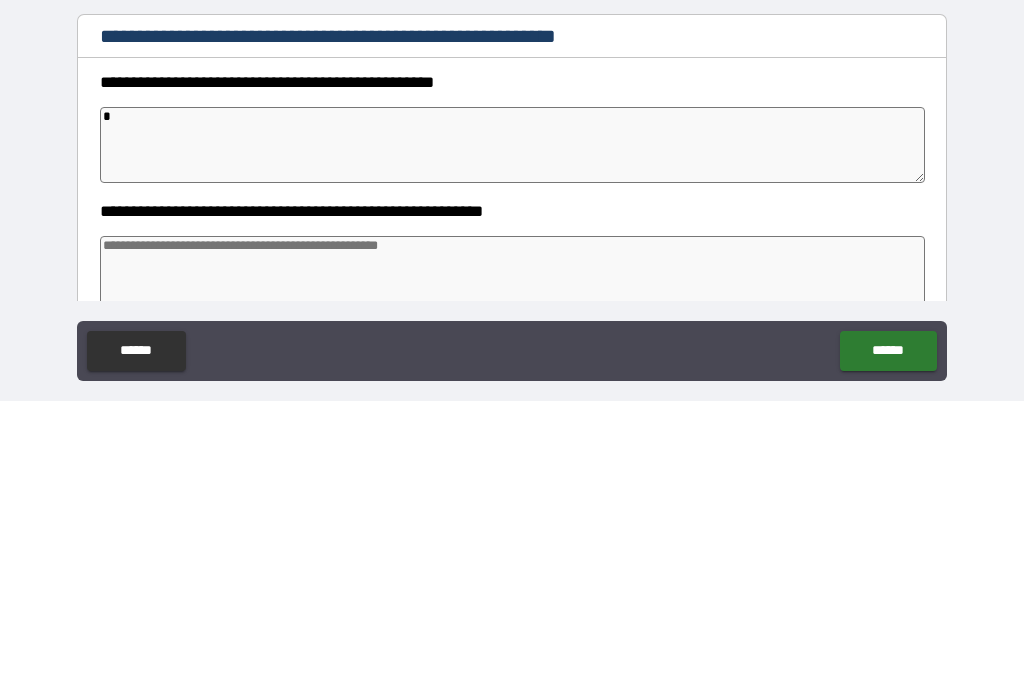 type on "*" 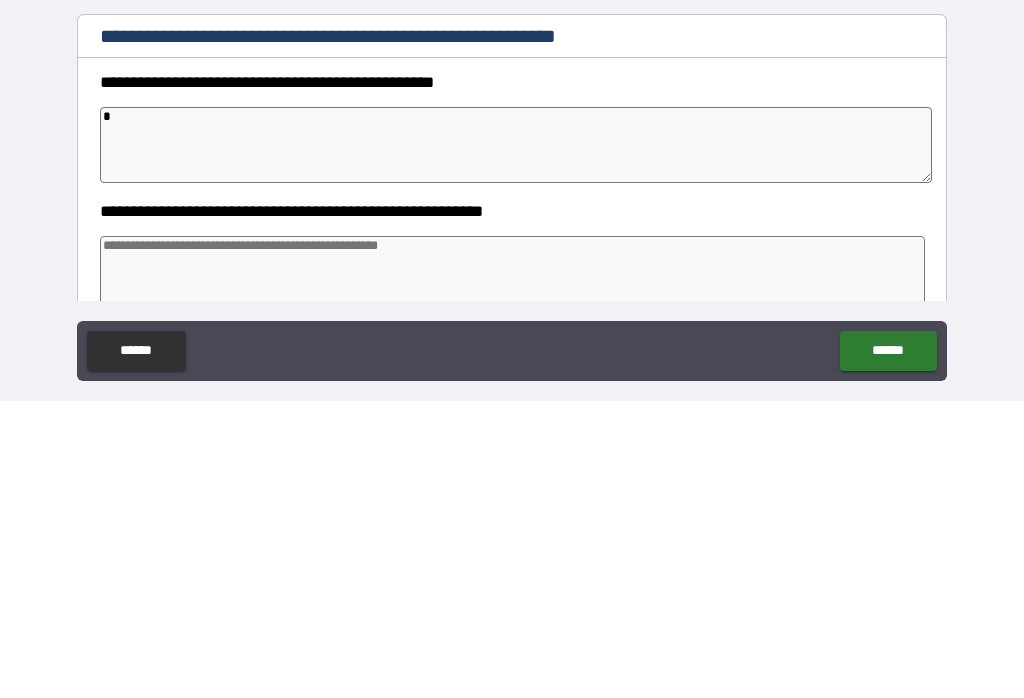 type on "*" 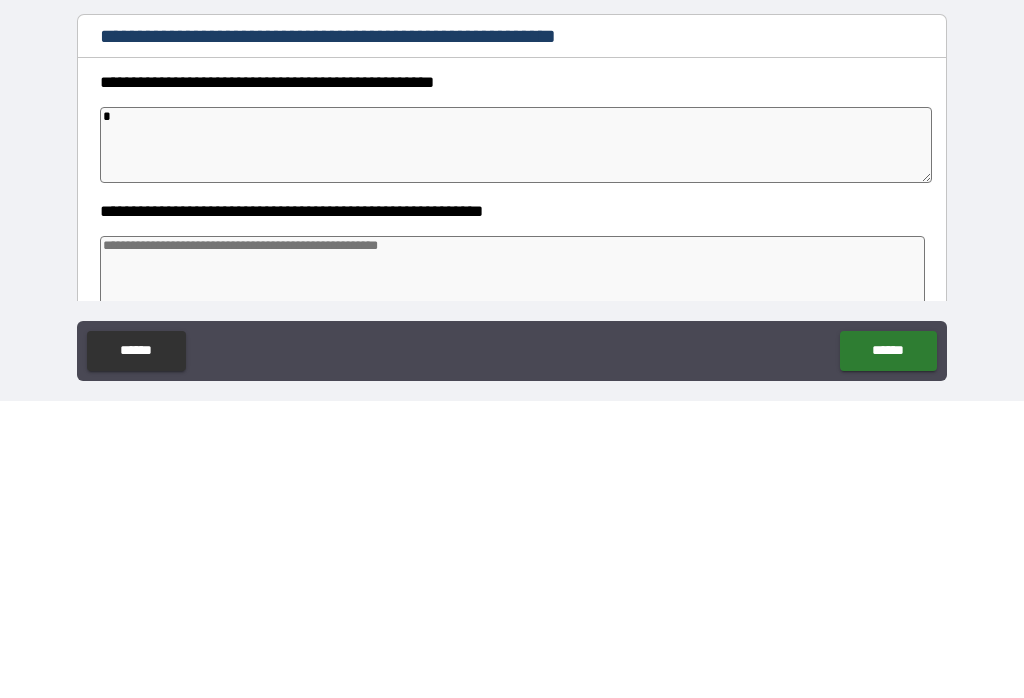 type on "*" 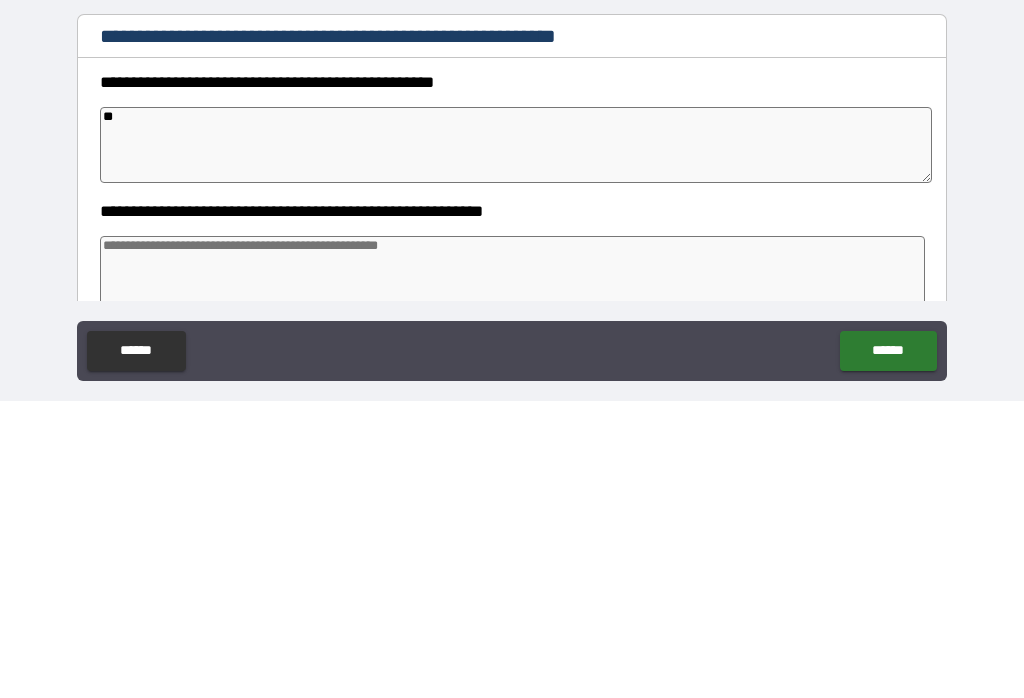 type on "*" 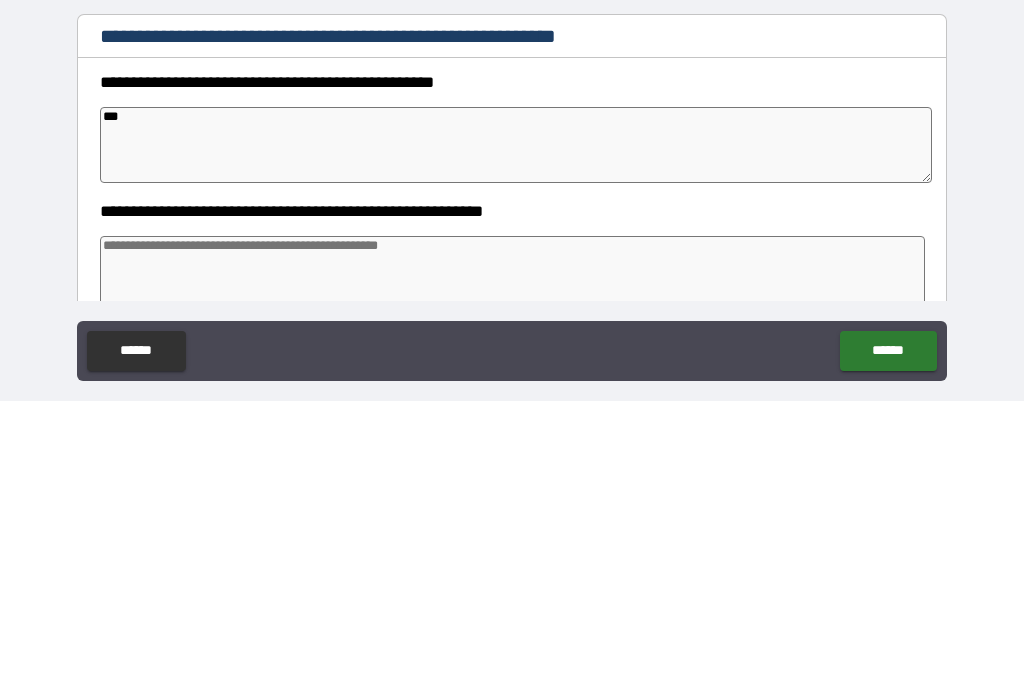 type on "*" 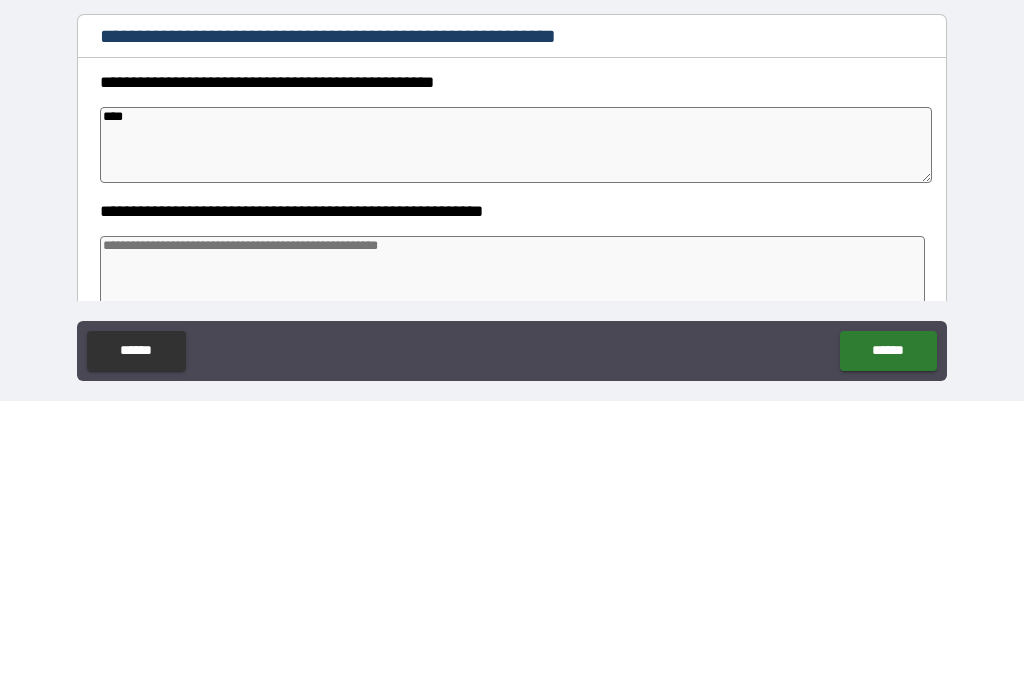 type on "*" 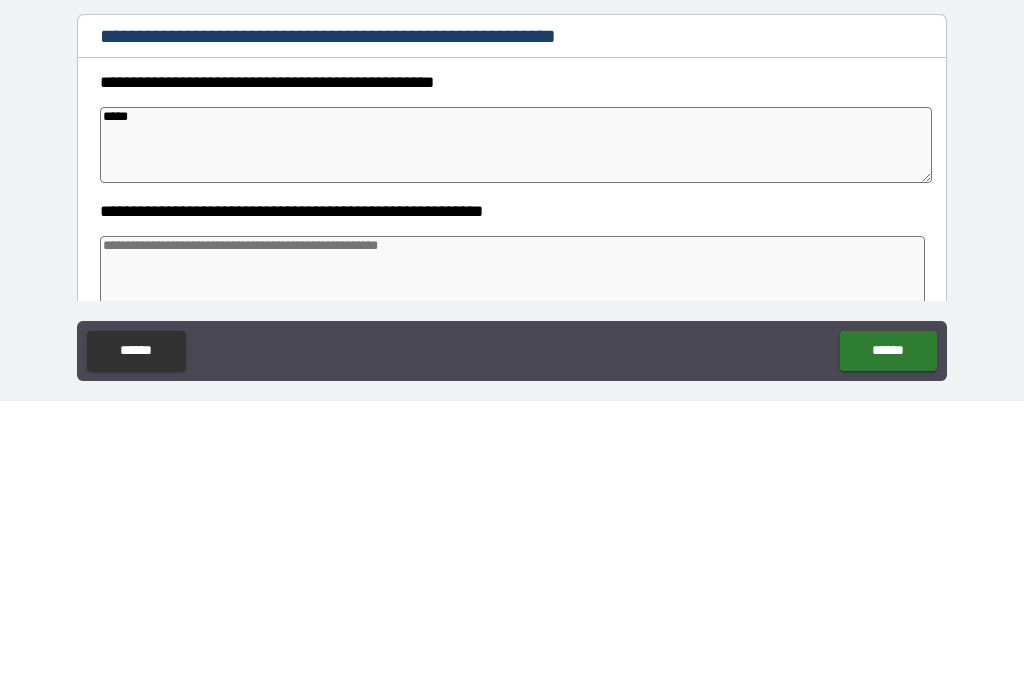 type on "*" 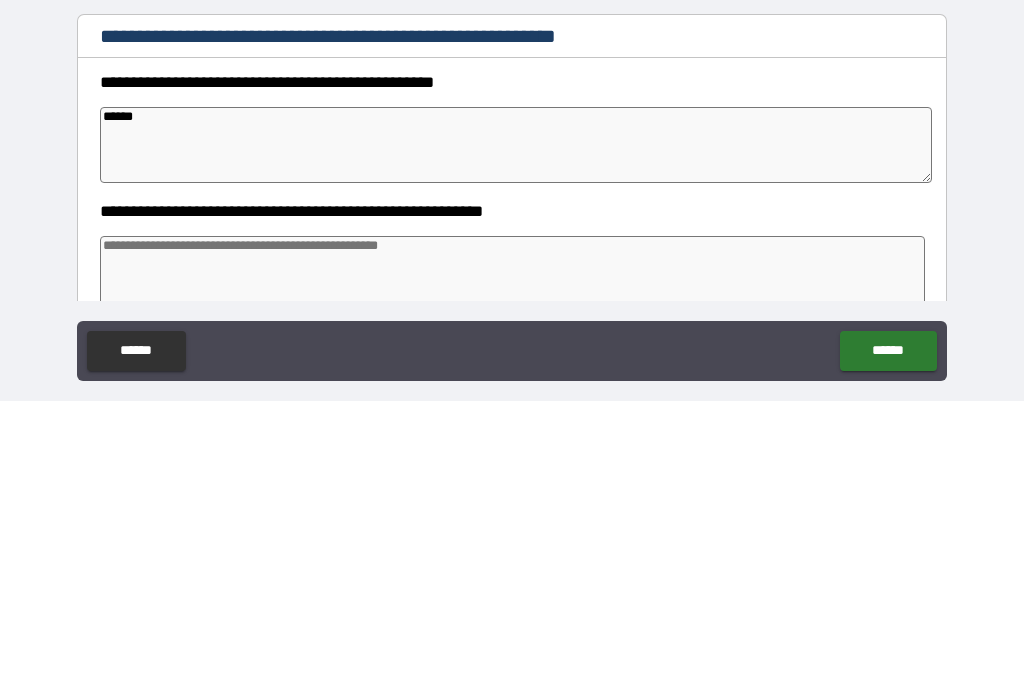 type on "*" 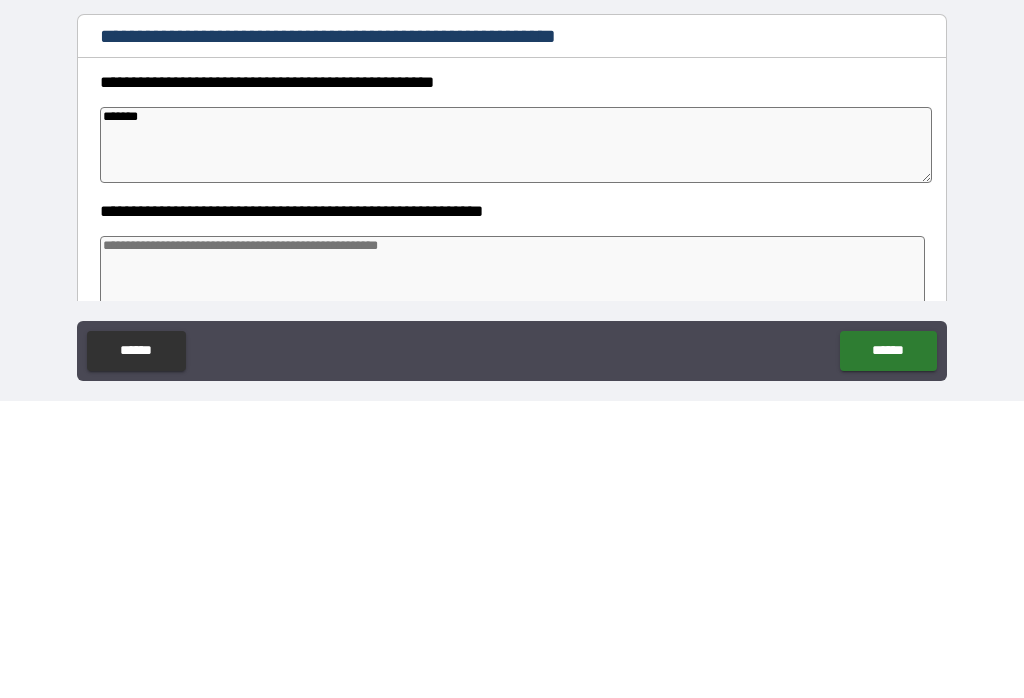 type on "*" 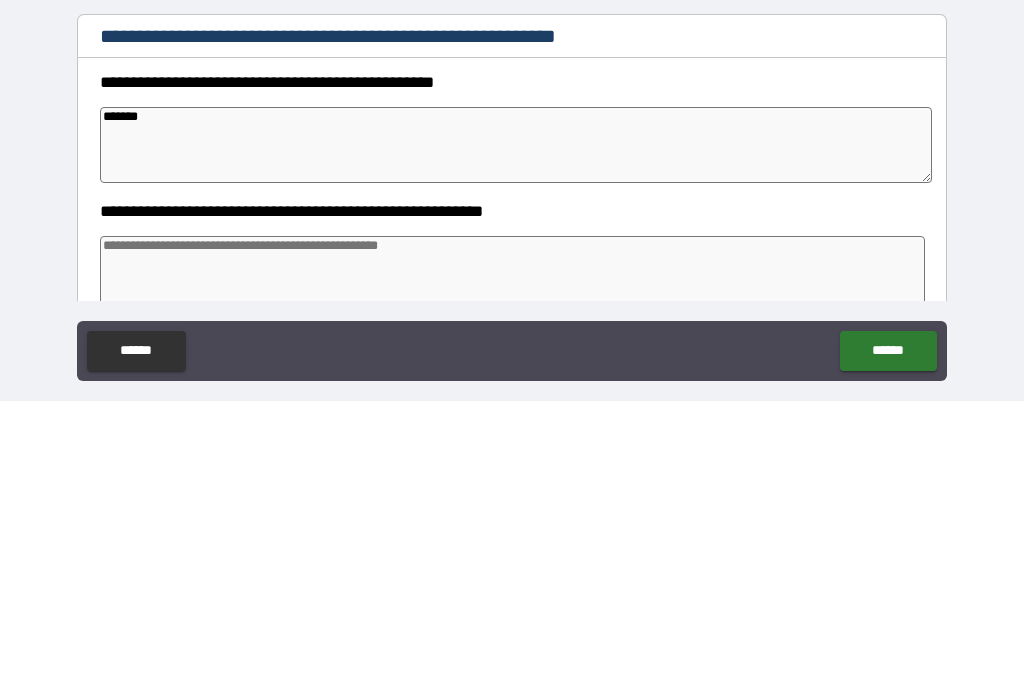type on "*******" 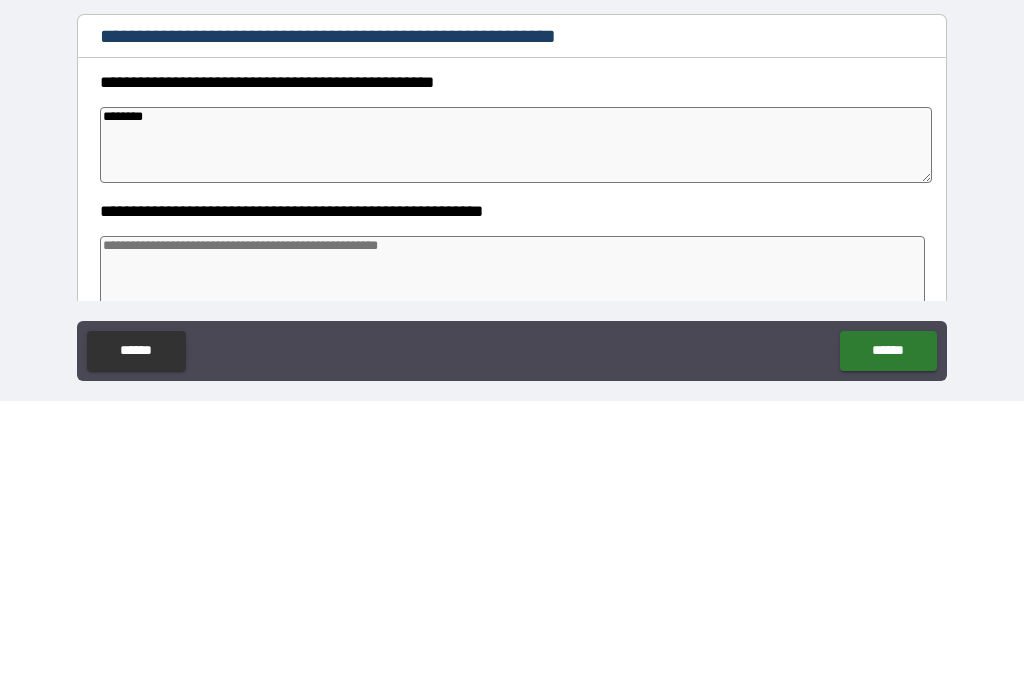 type on "*" 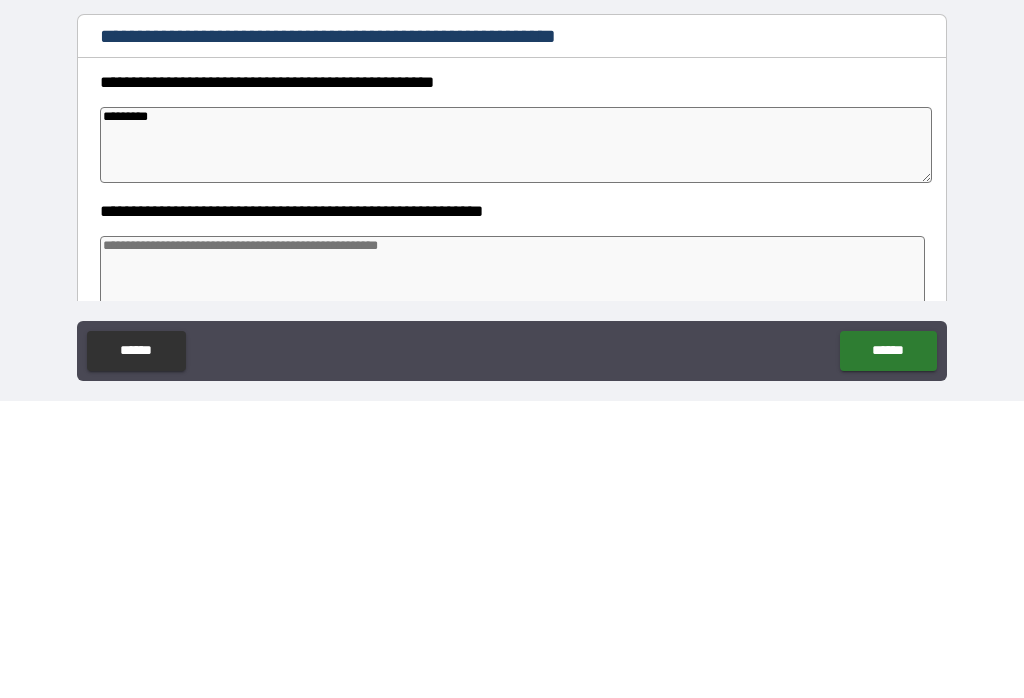 type on "*" 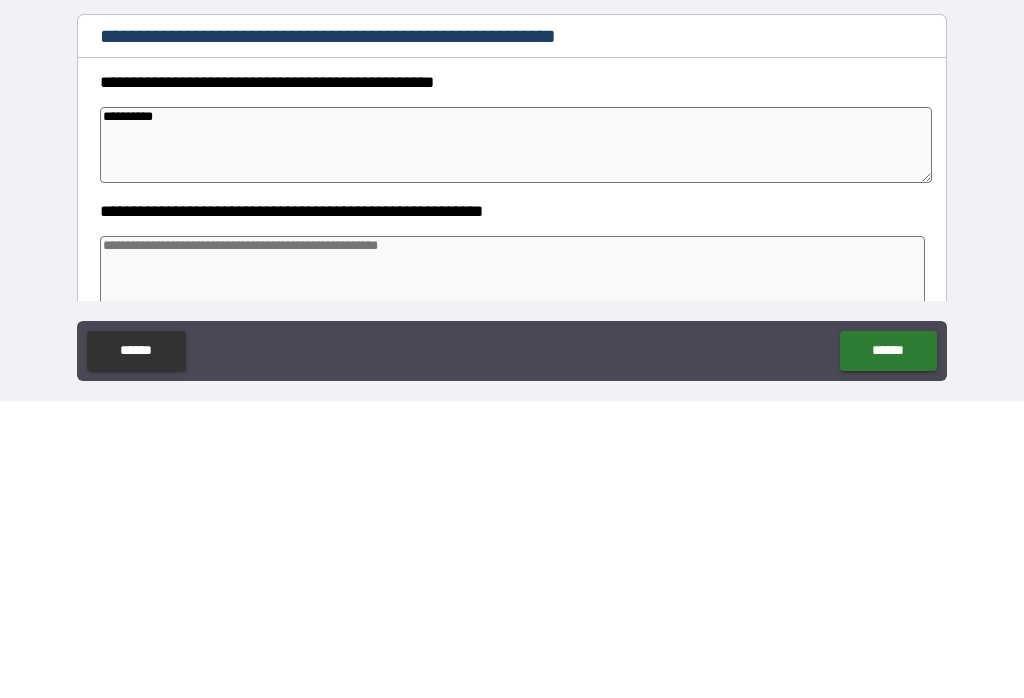 type on "*" 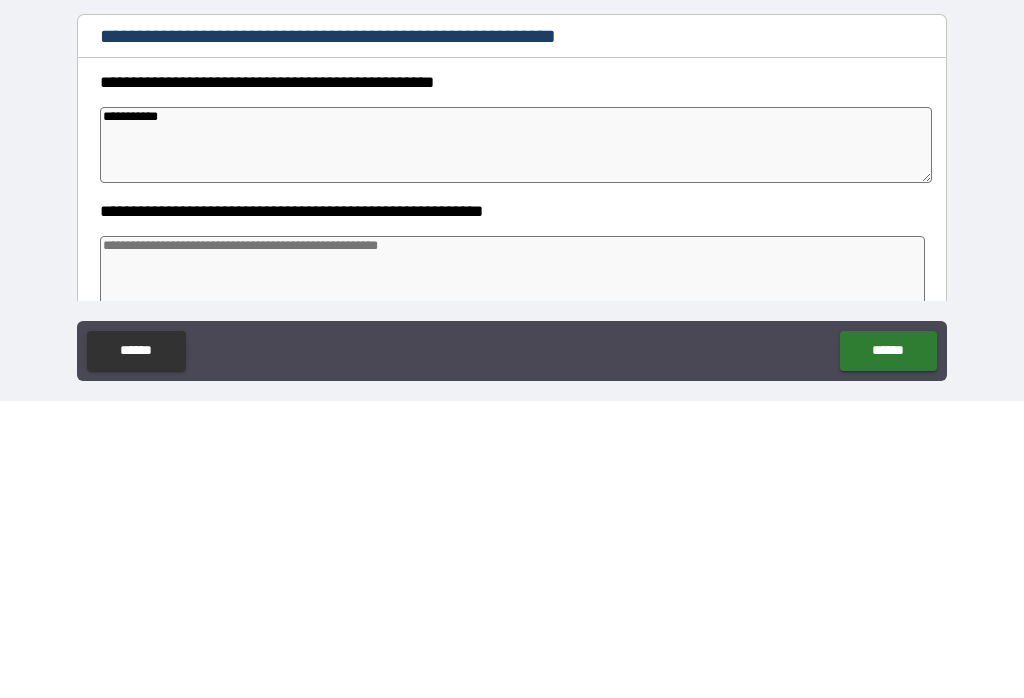 type on "**********" 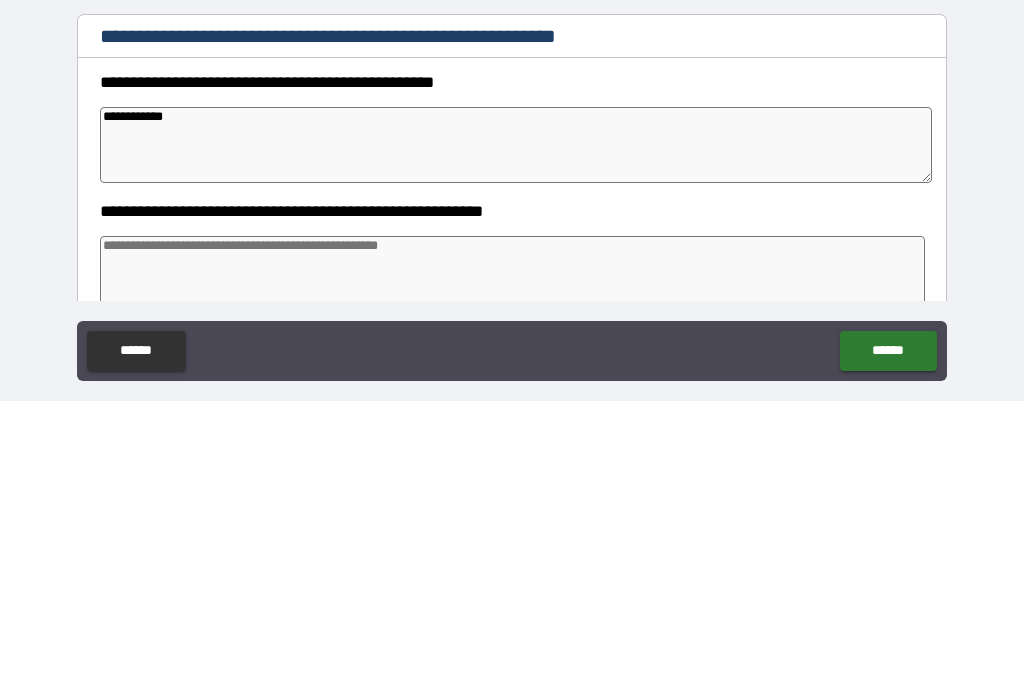 type on "*" 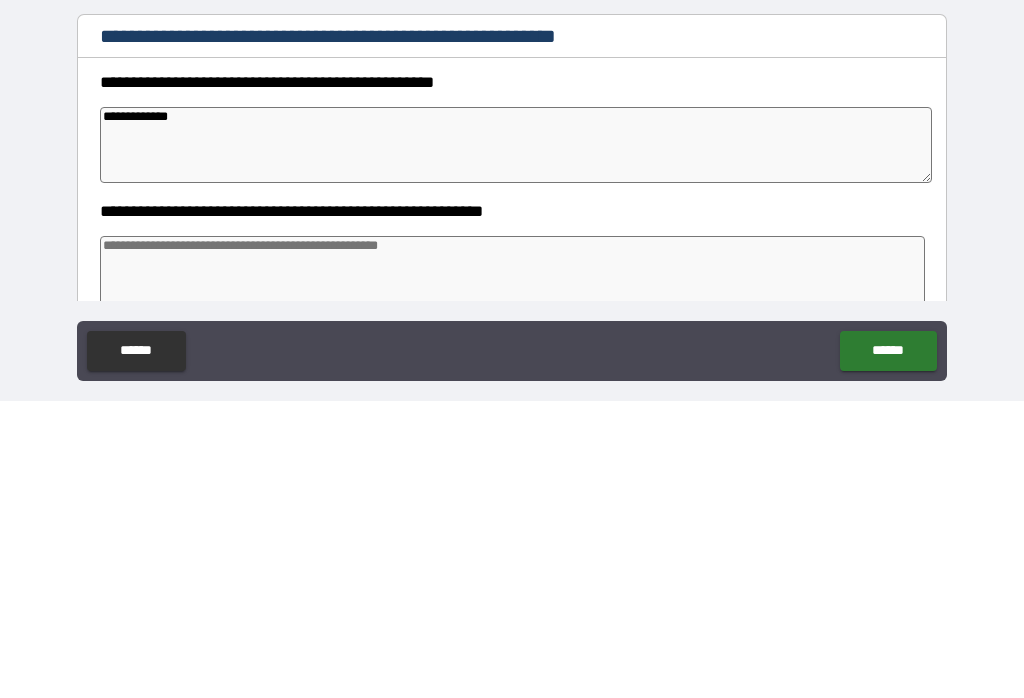 type on "**********" 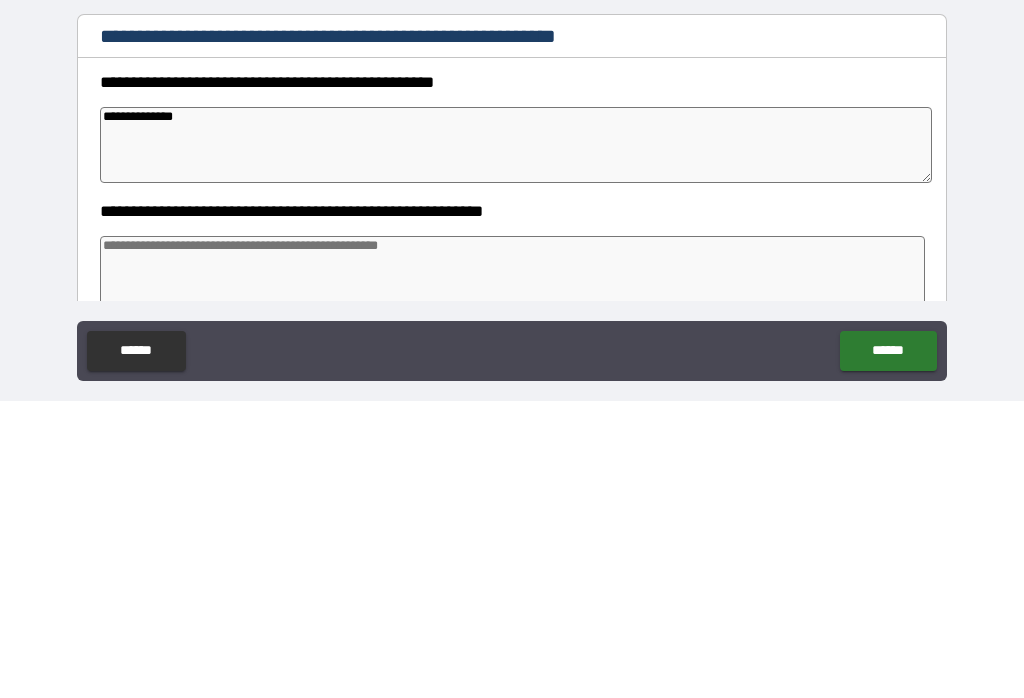 type on "*" 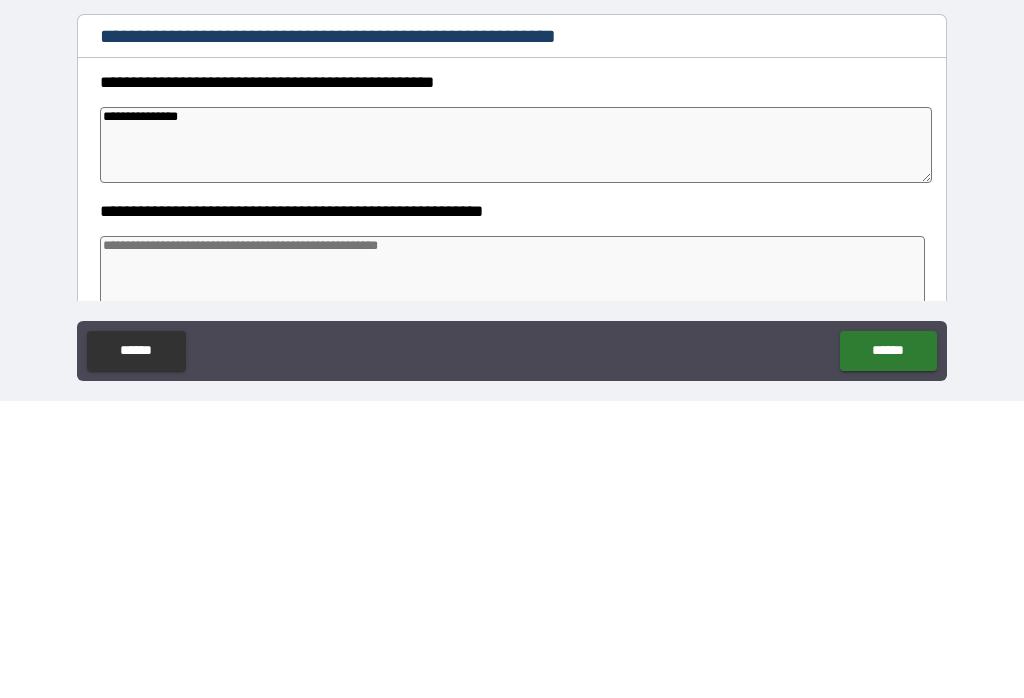 type on "*" 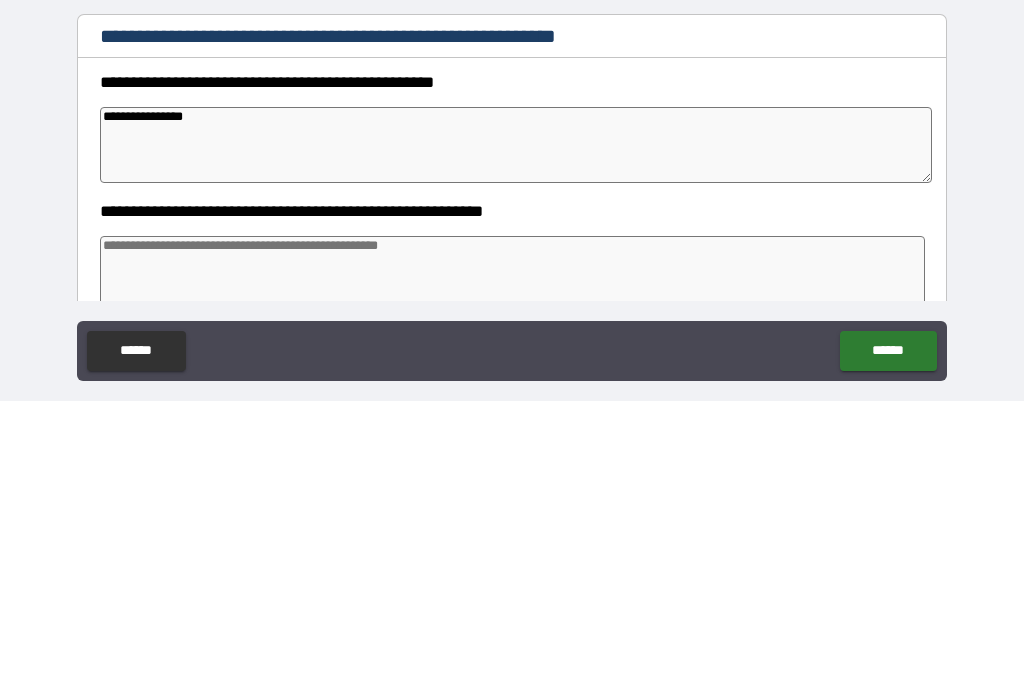 type on "*" 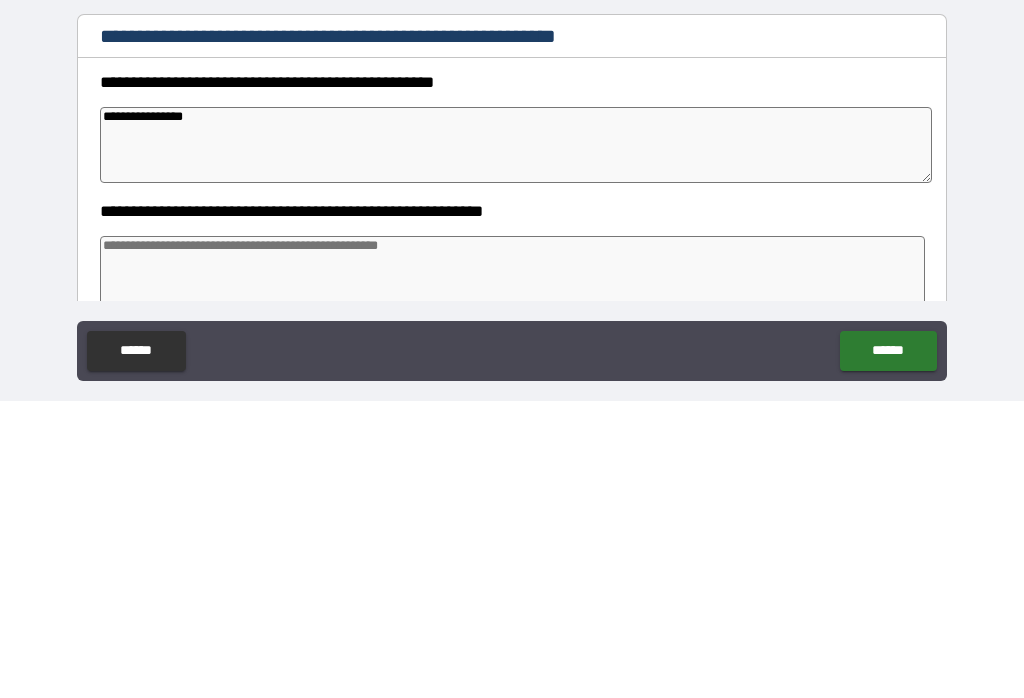 type on "**********" 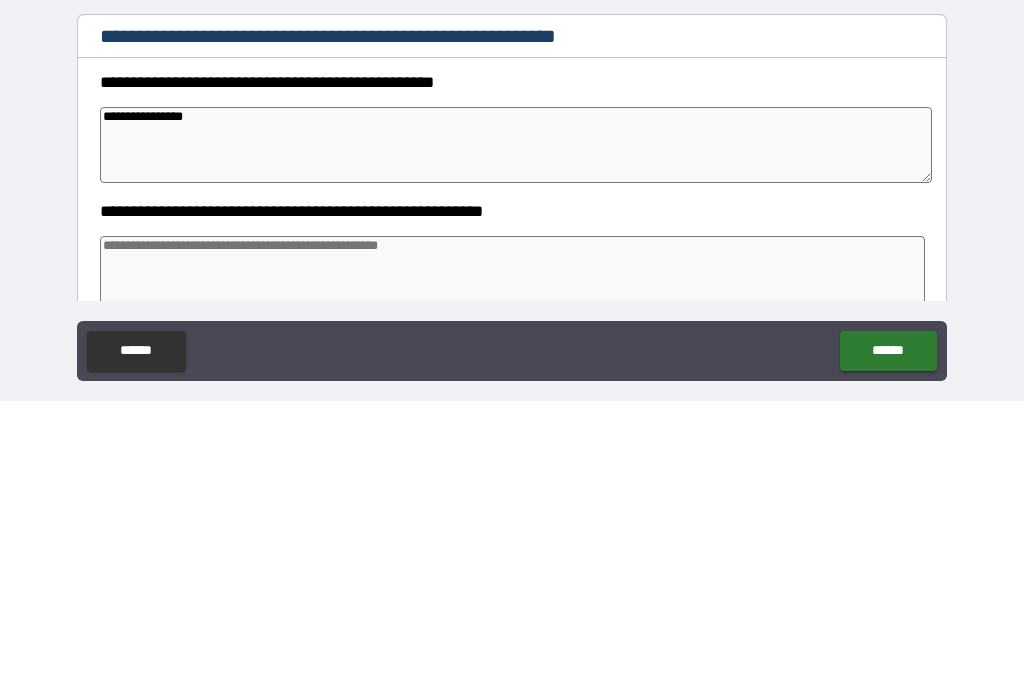 type on "*" 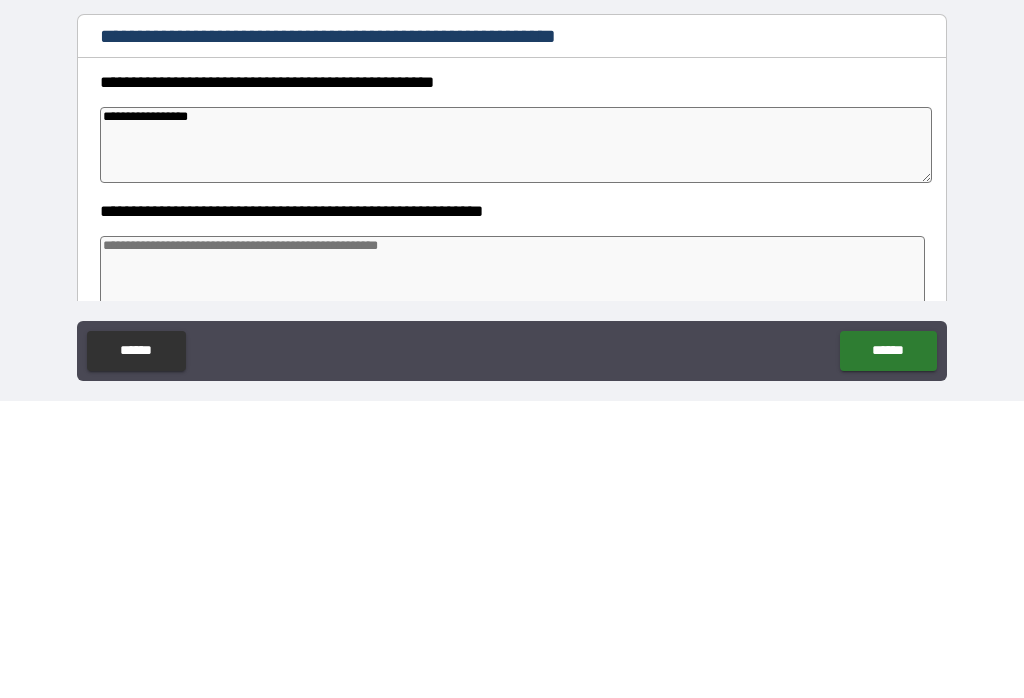 type on "**********" 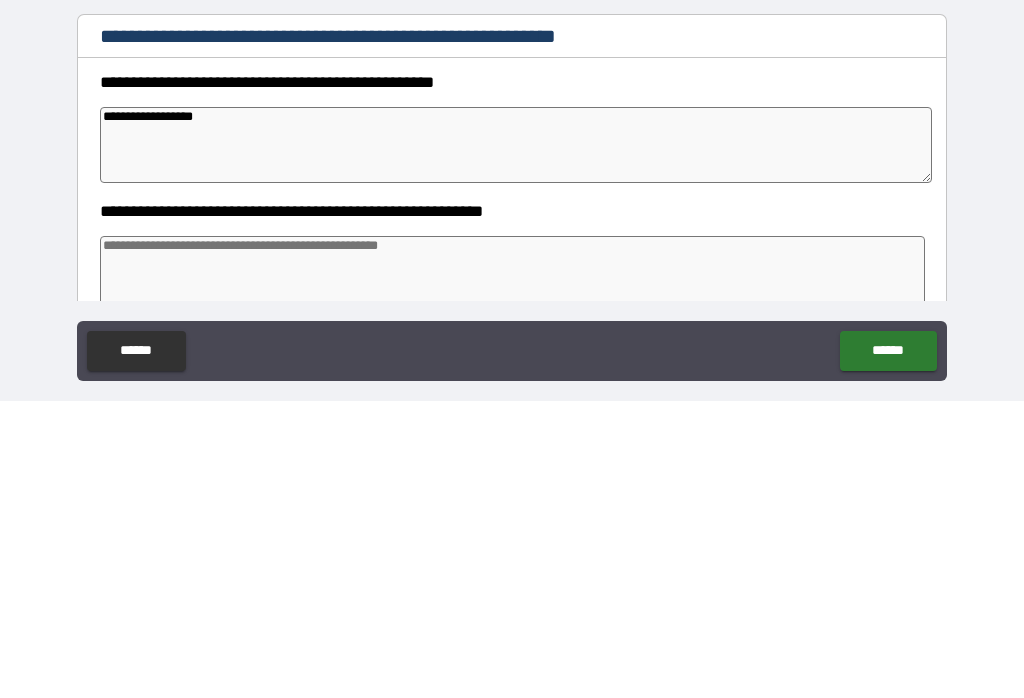 type on "*" 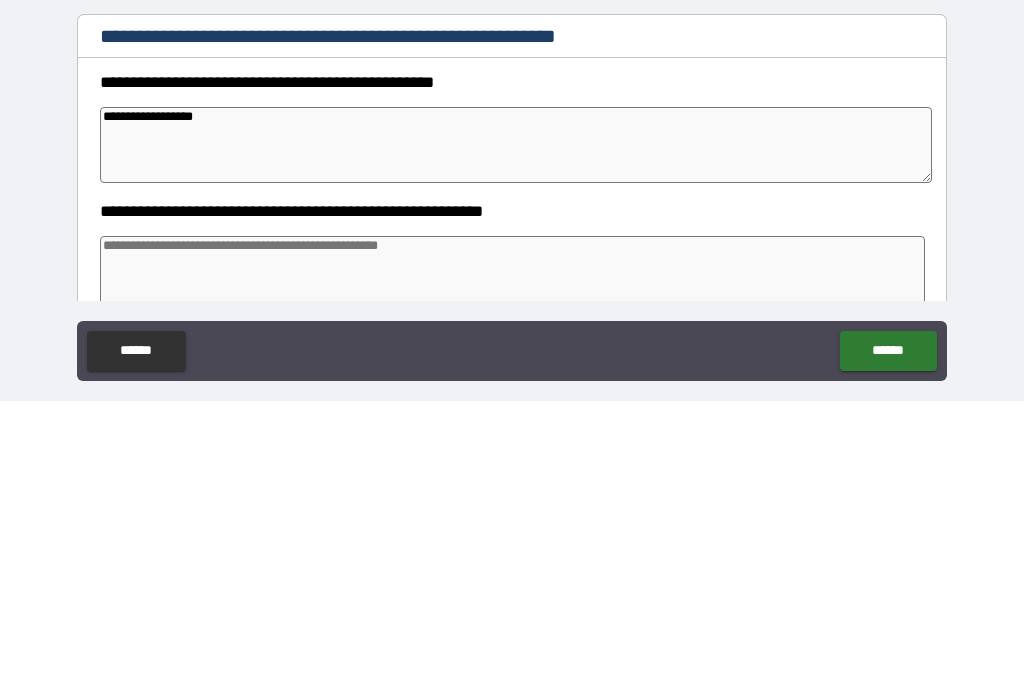 type on "**********" 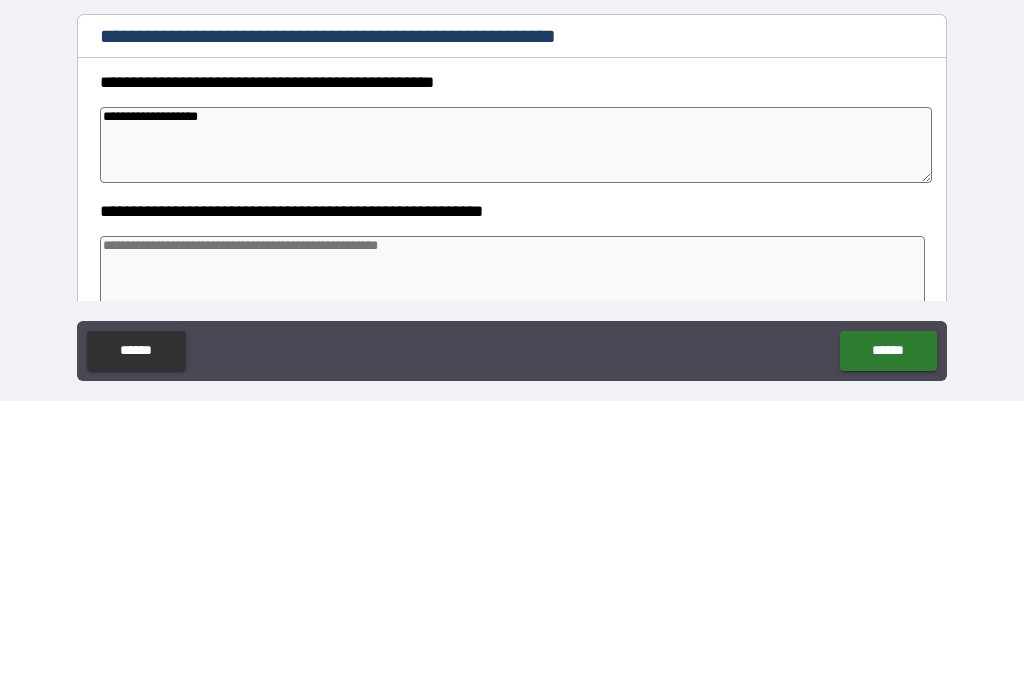 type on "*" 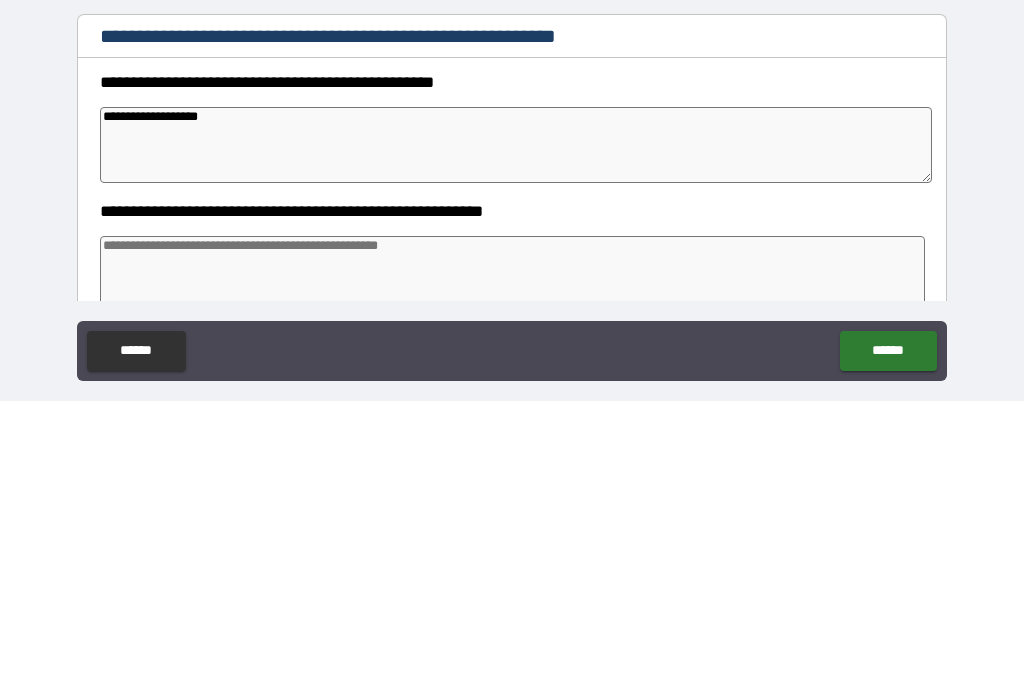 type on "**********" 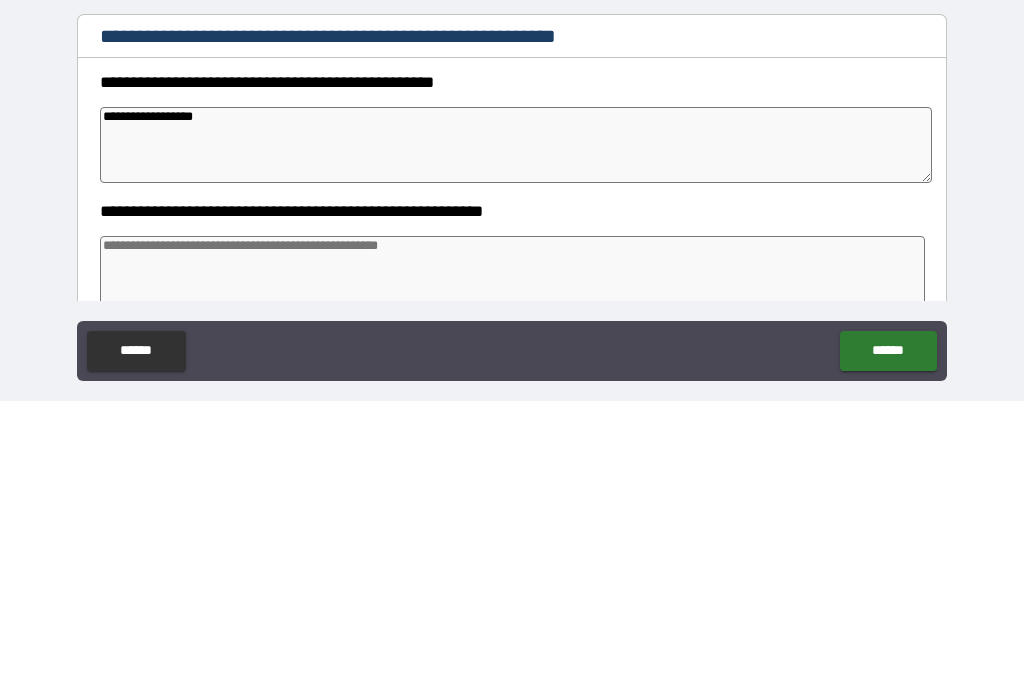 type on "*" 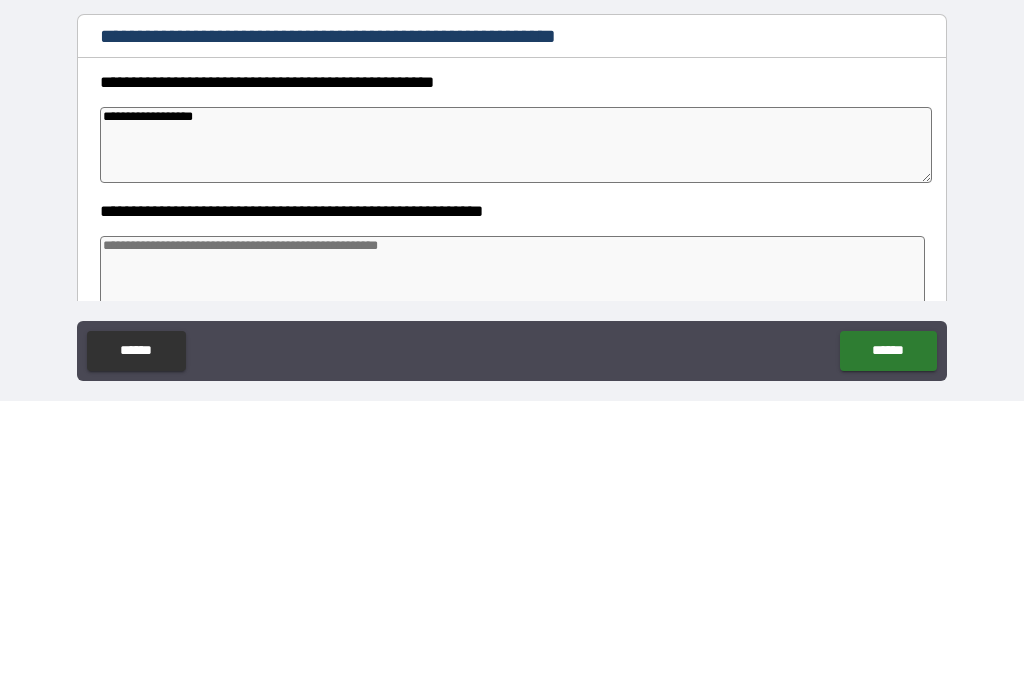 type on "**********" 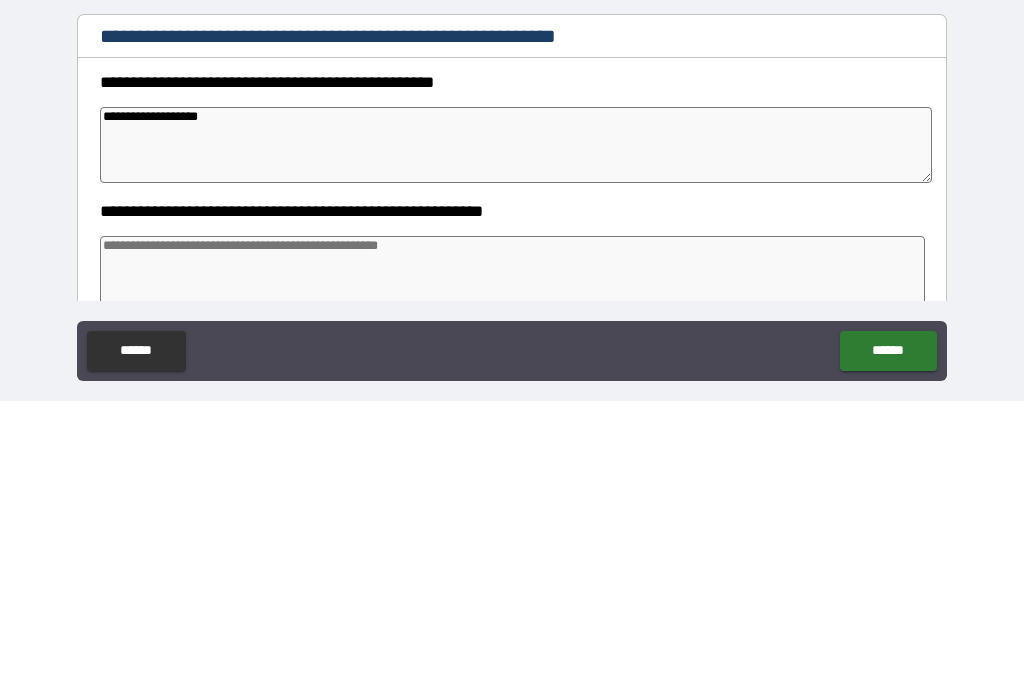 type on "*" 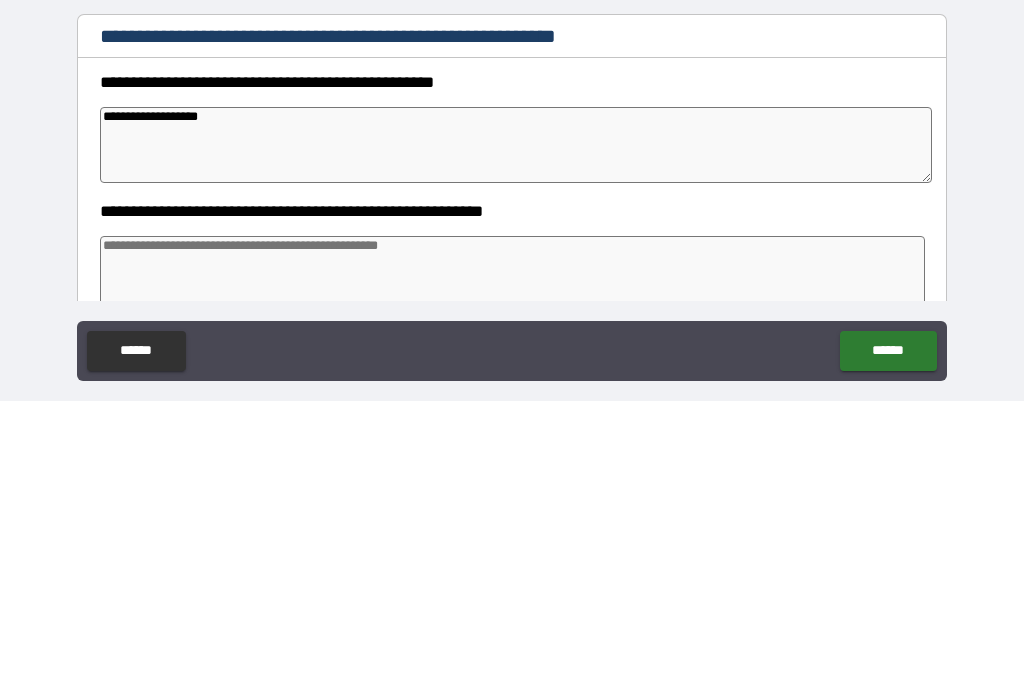 type on "**********" 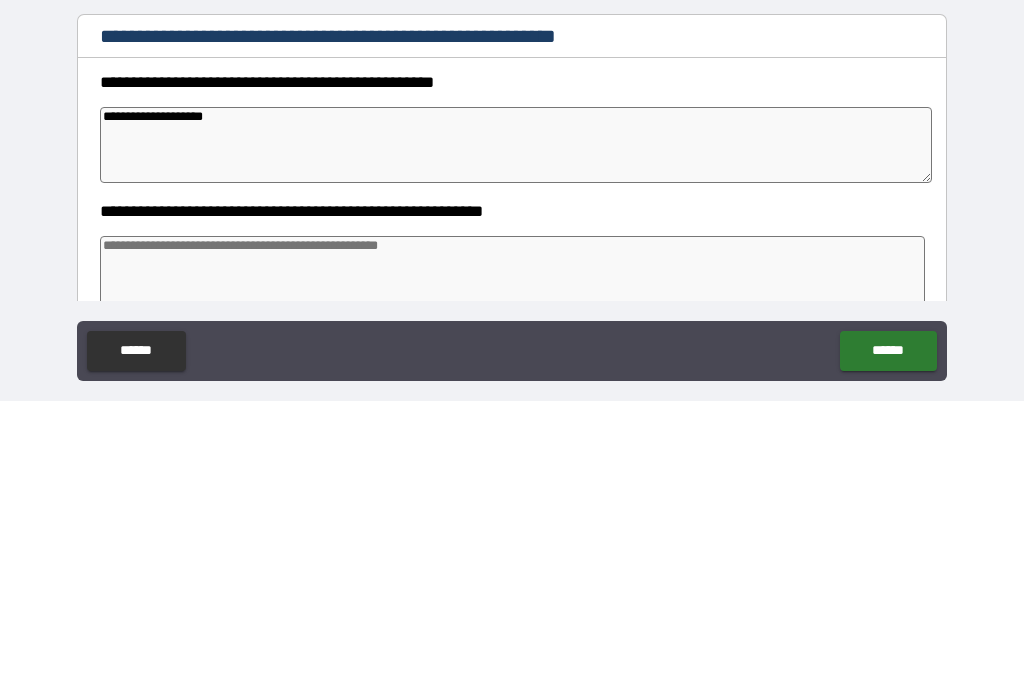 type on "*" 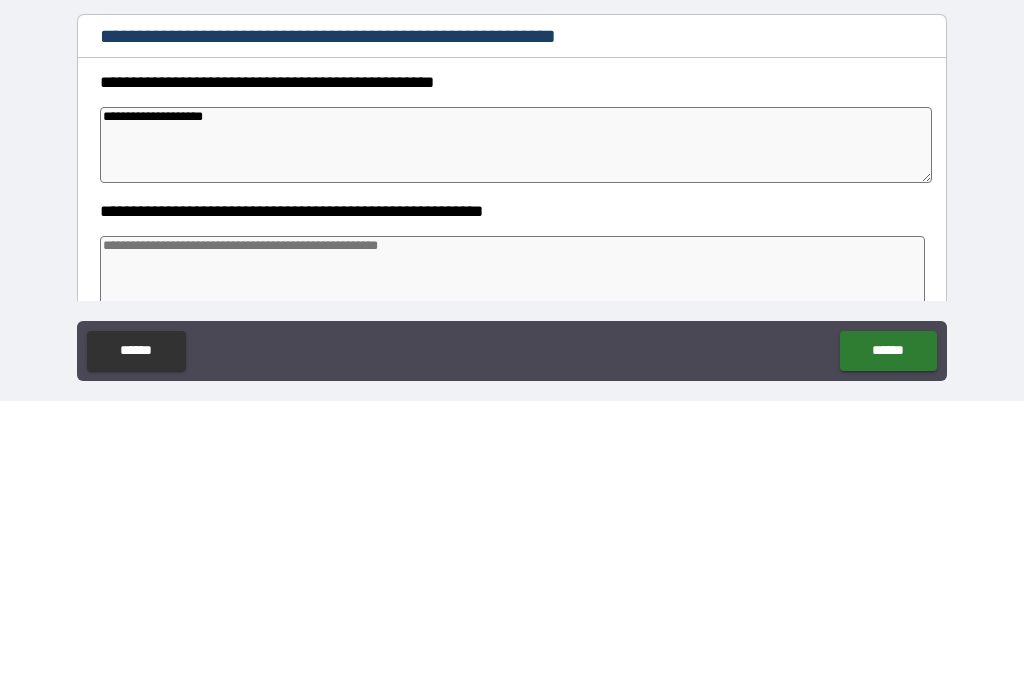 type on "**********" 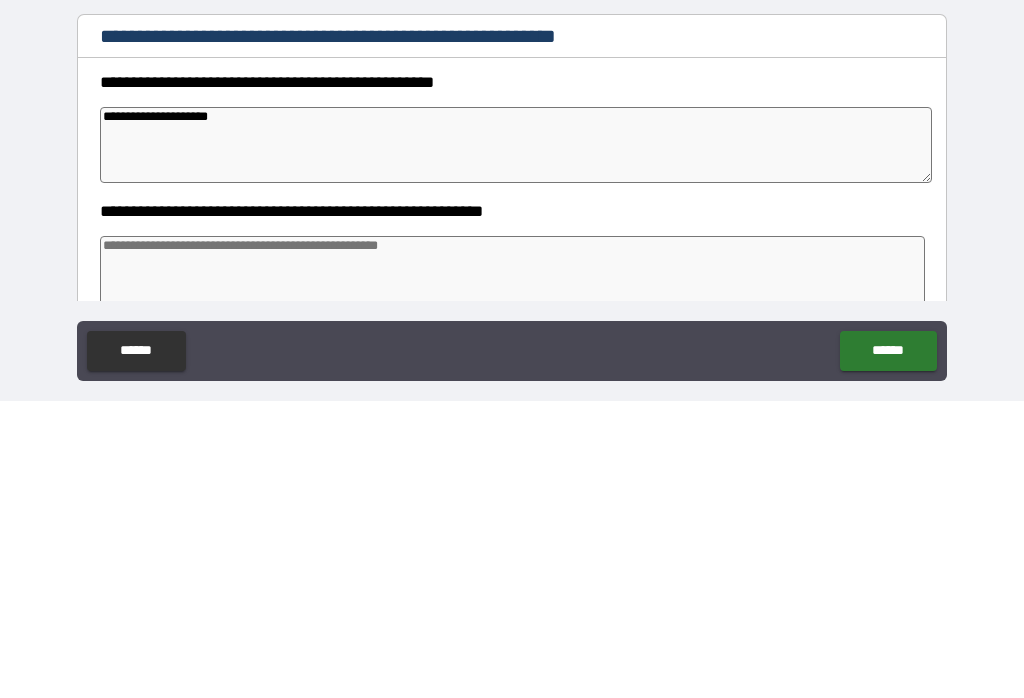 type on "*" 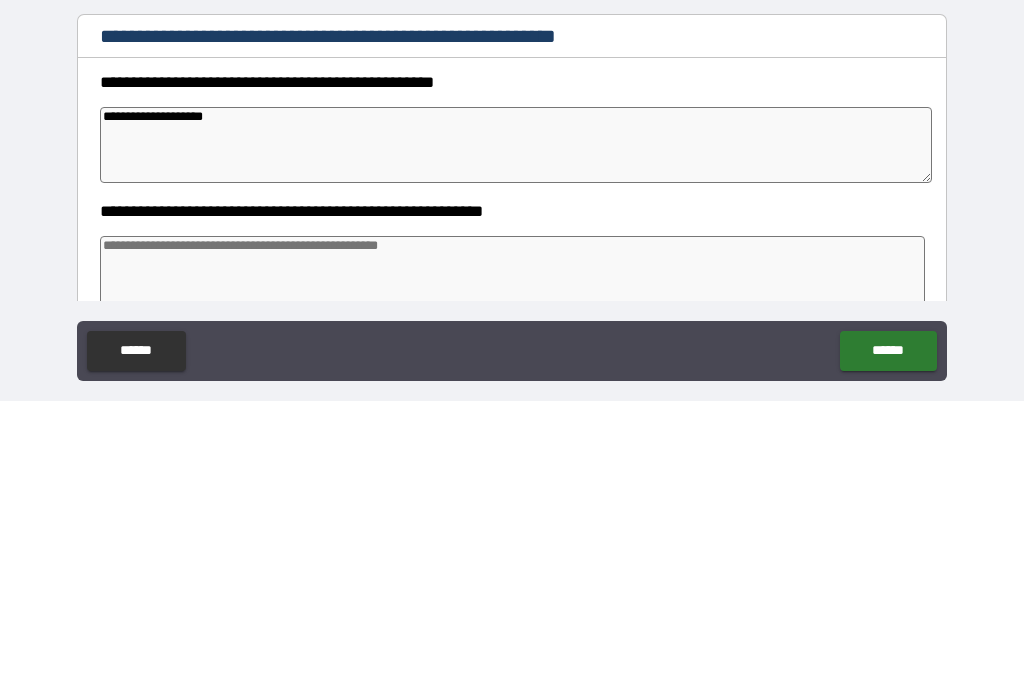 type on "*" 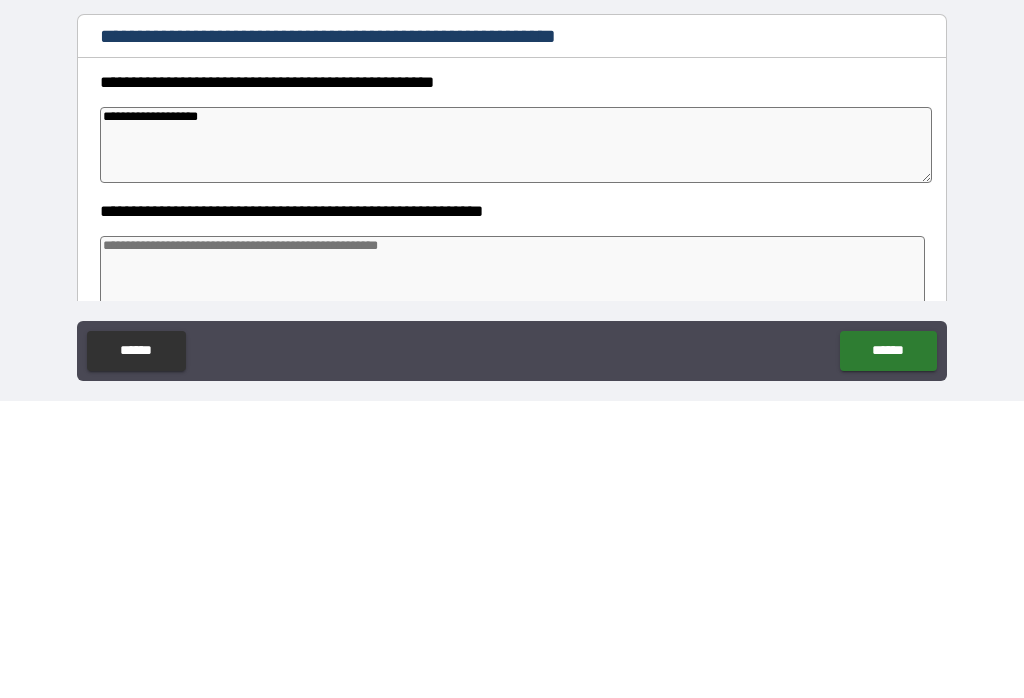 type on "*" 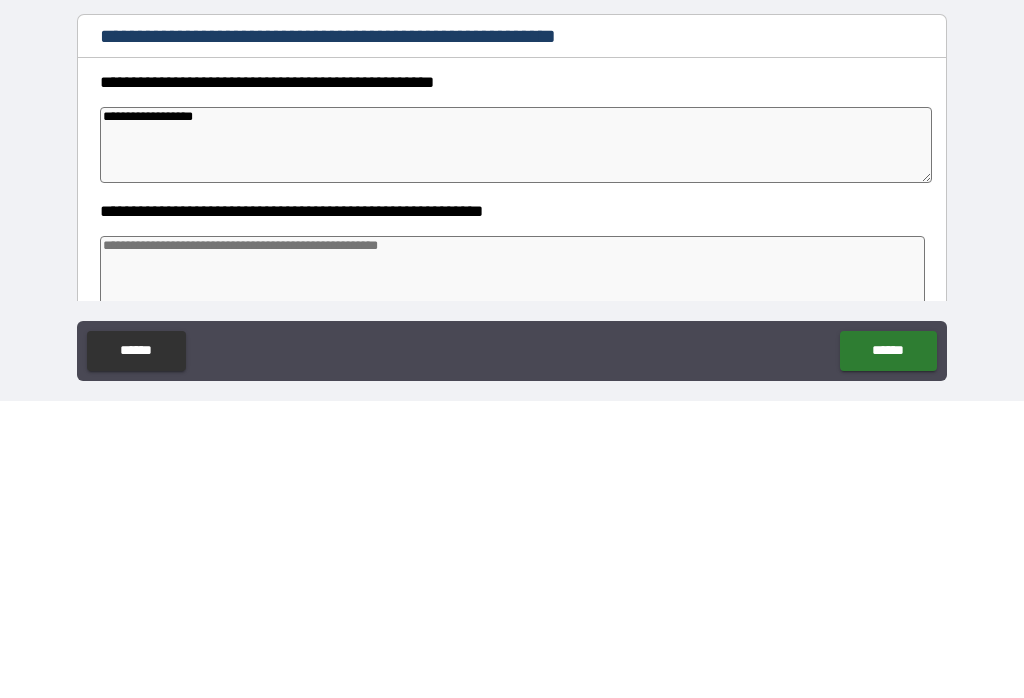 type on "*" 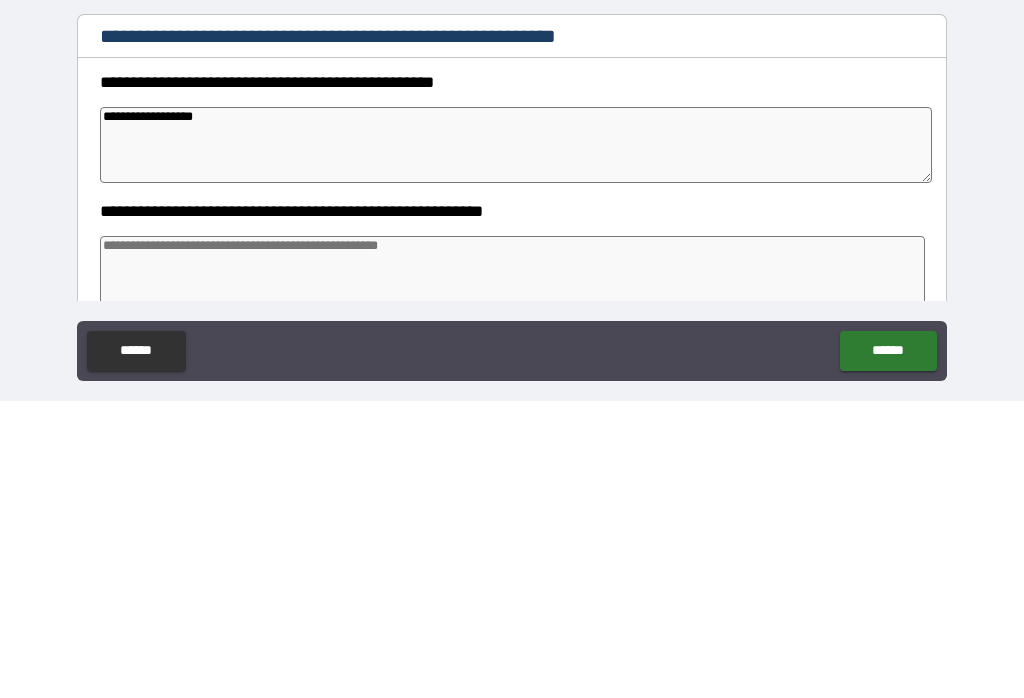 type on "**********" 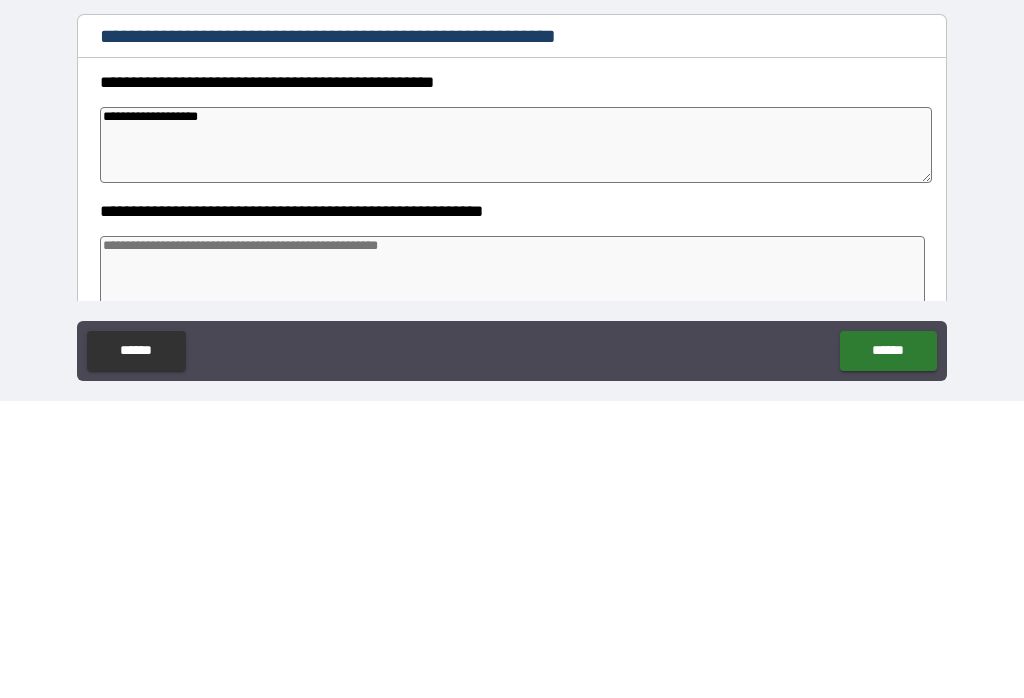 type on "*" 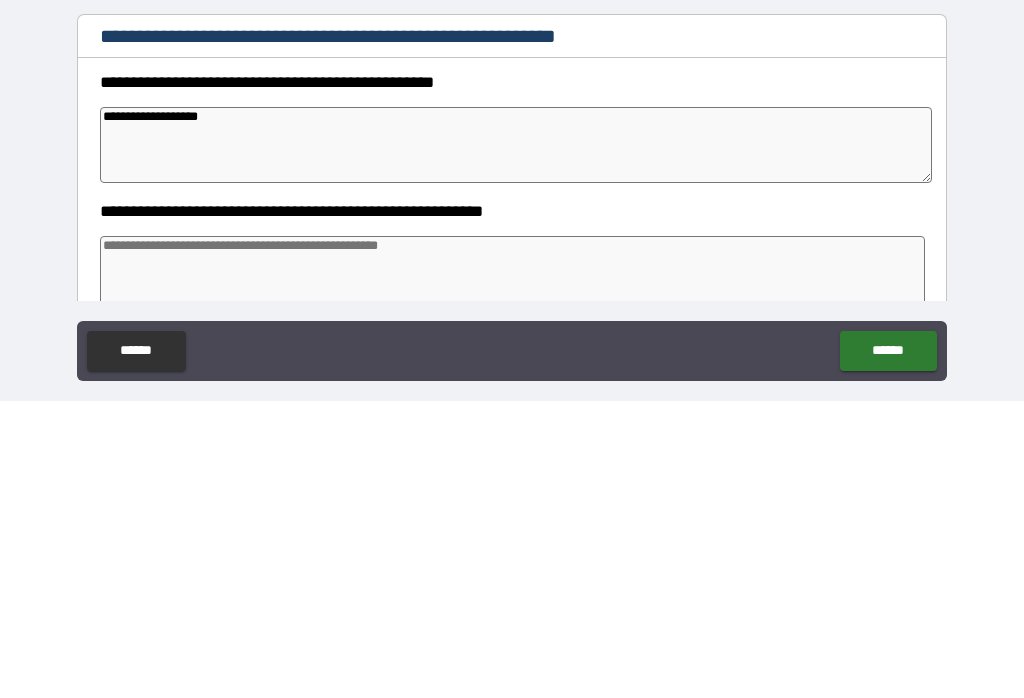 type on "**********" 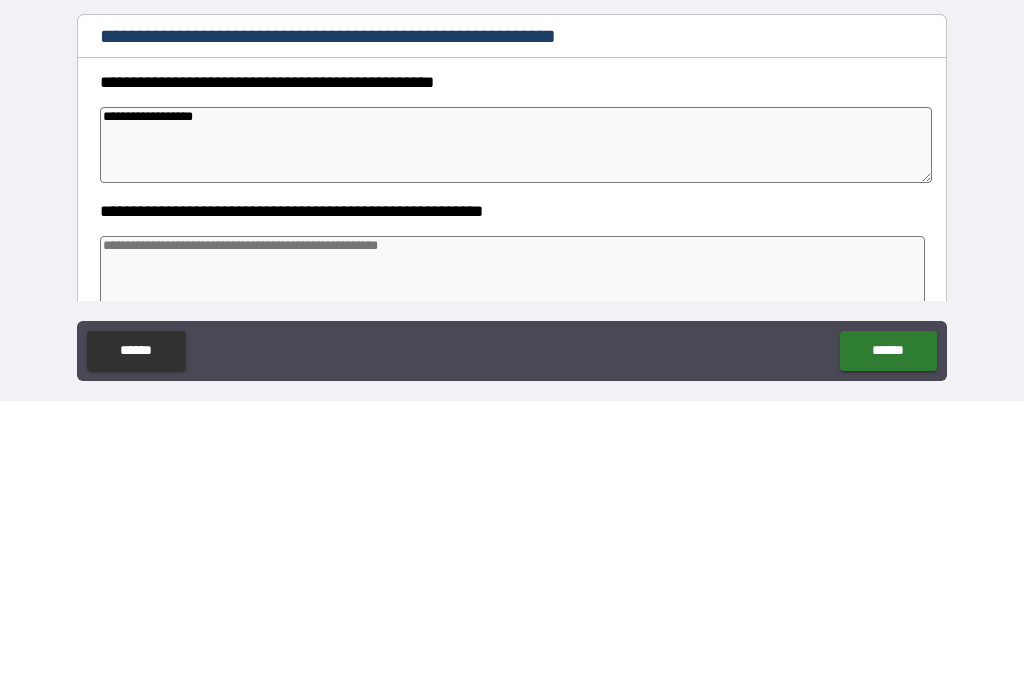 type on "*" 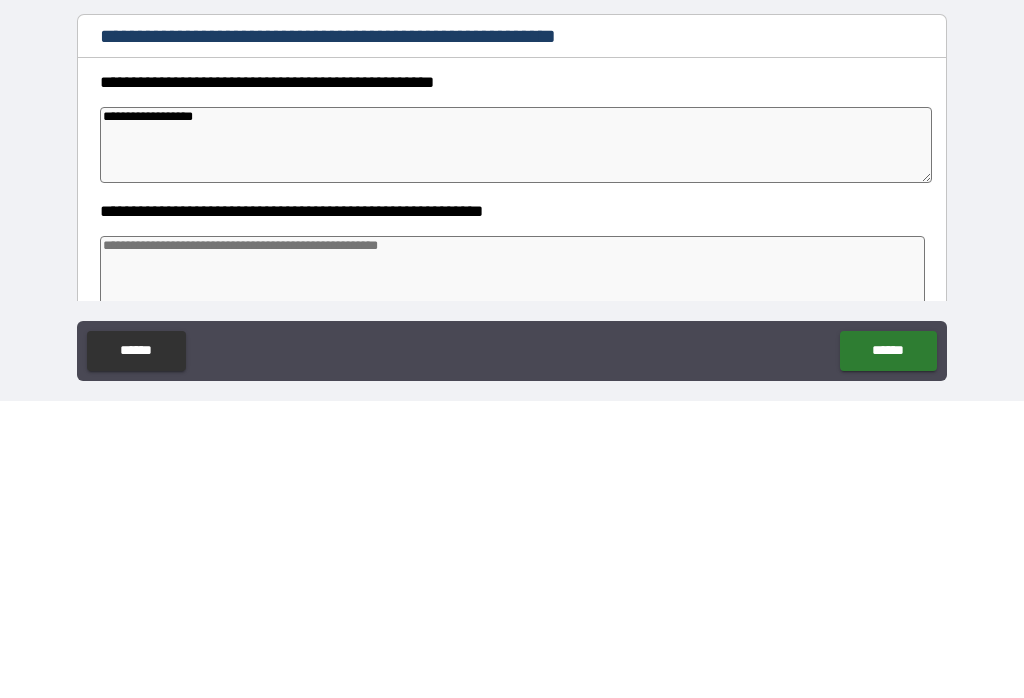 type on "**********" 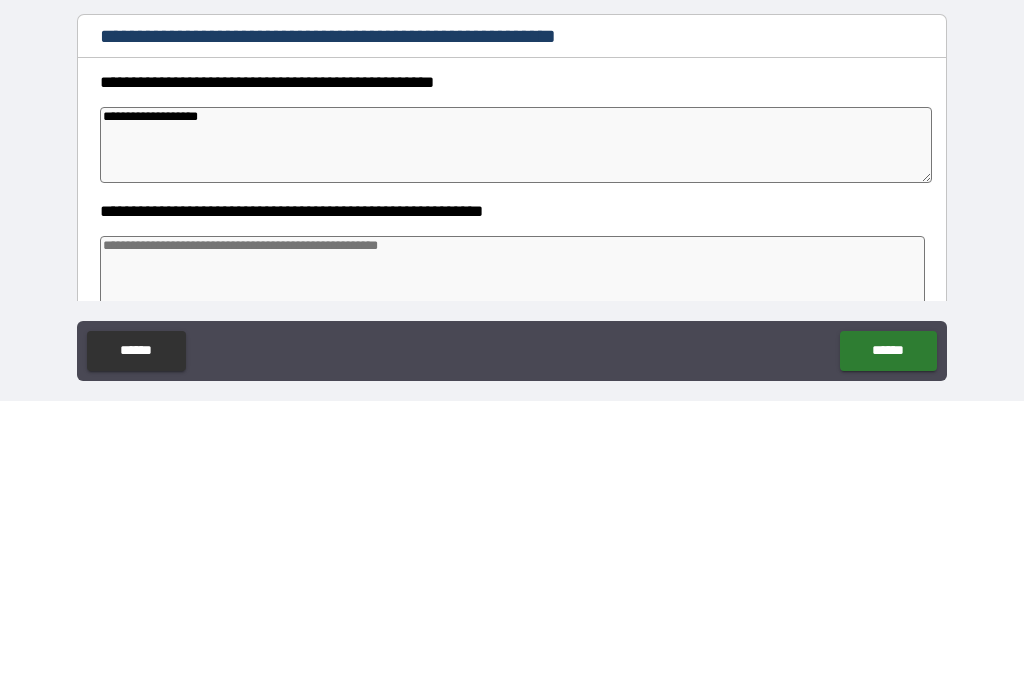 type on "*" 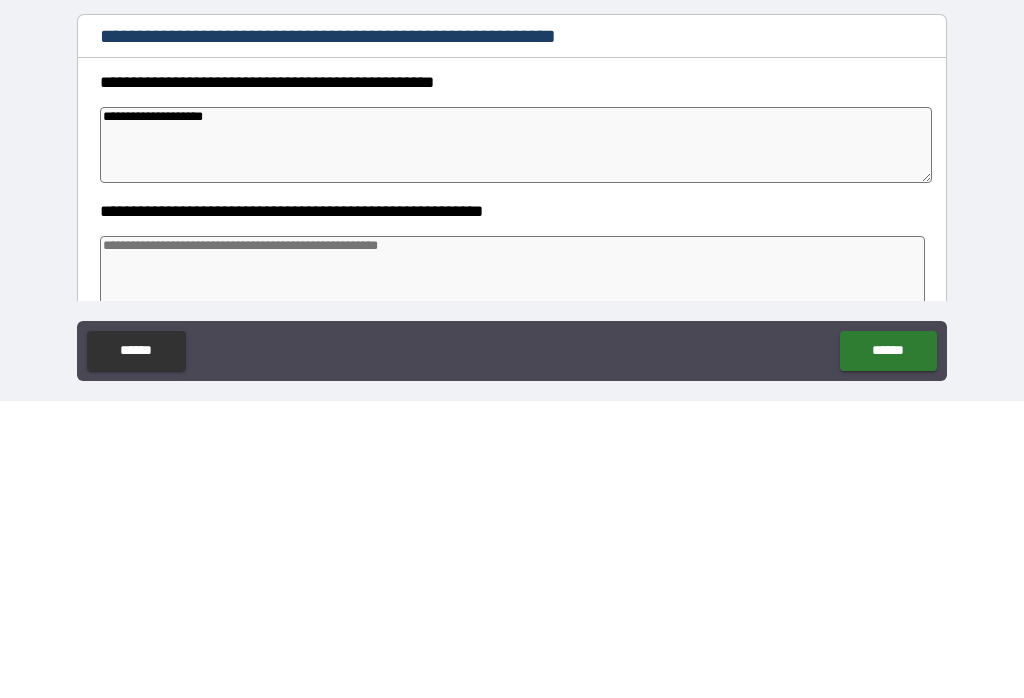 type on "*" 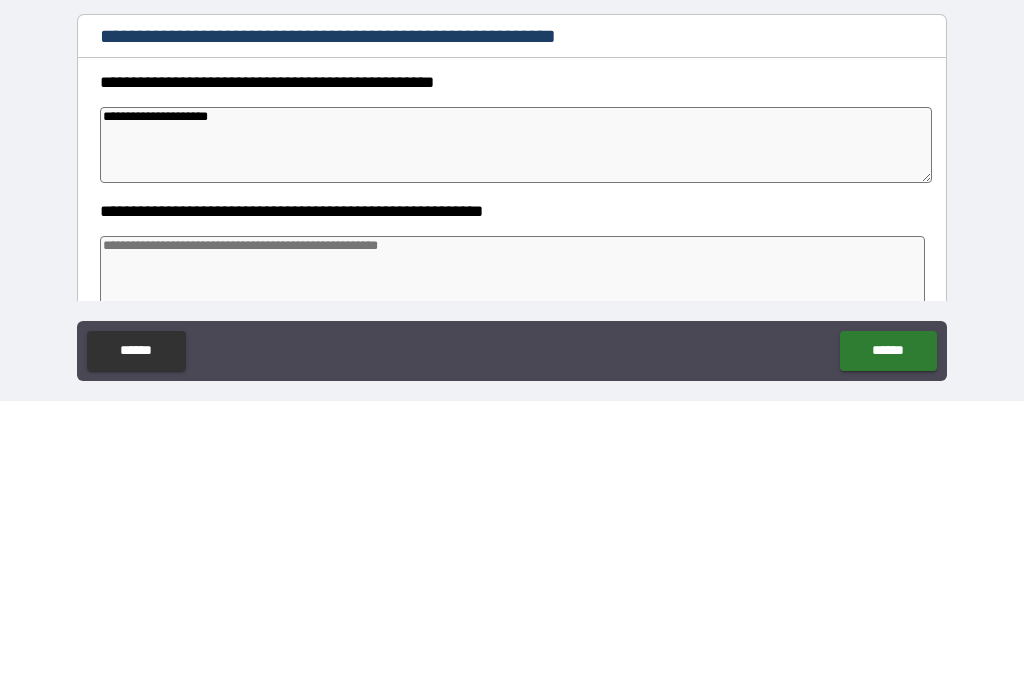 type on "*" 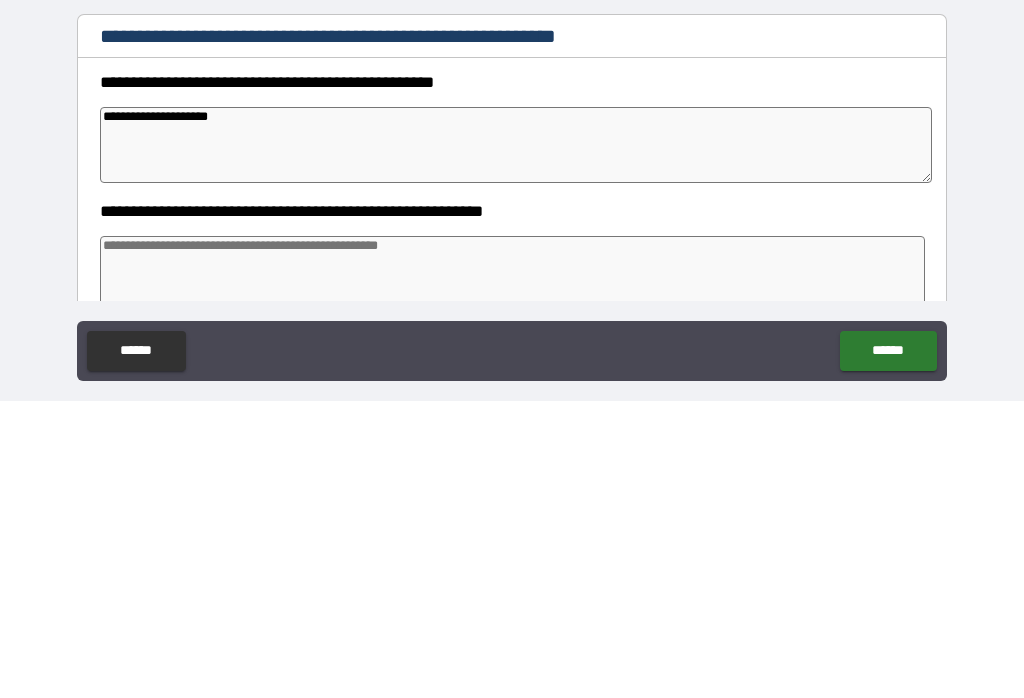 type on "**********" 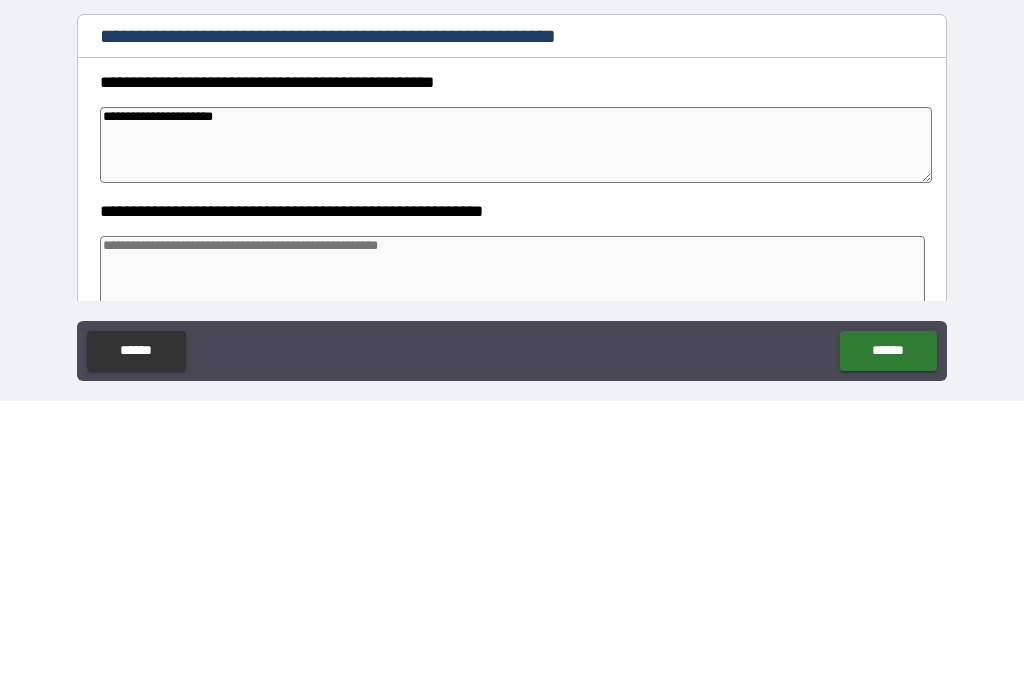 type on "*" 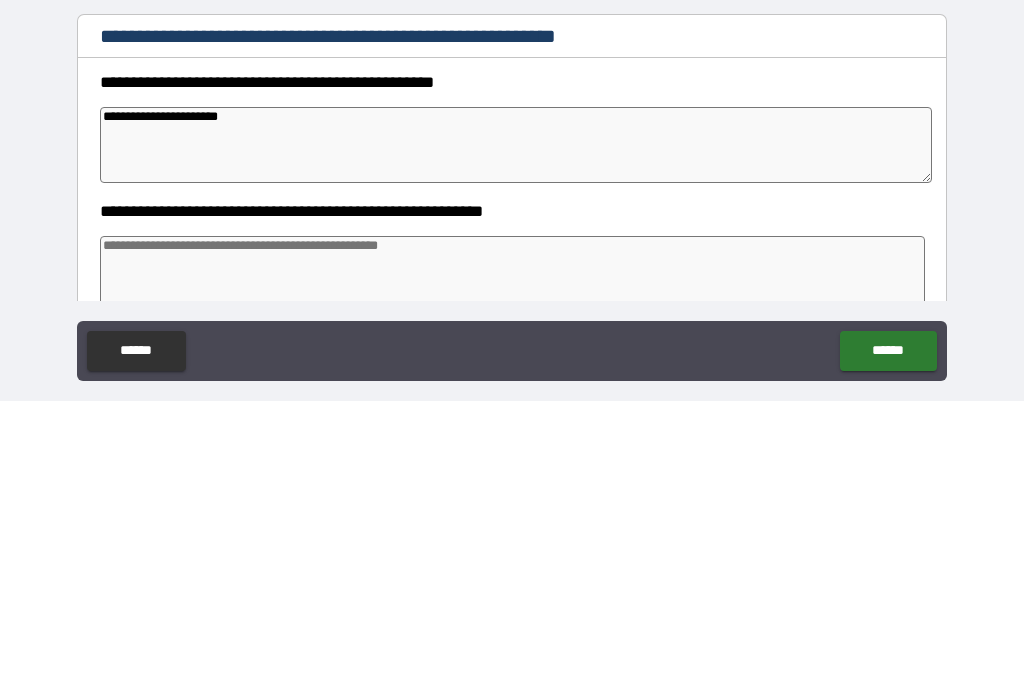 type on "*" 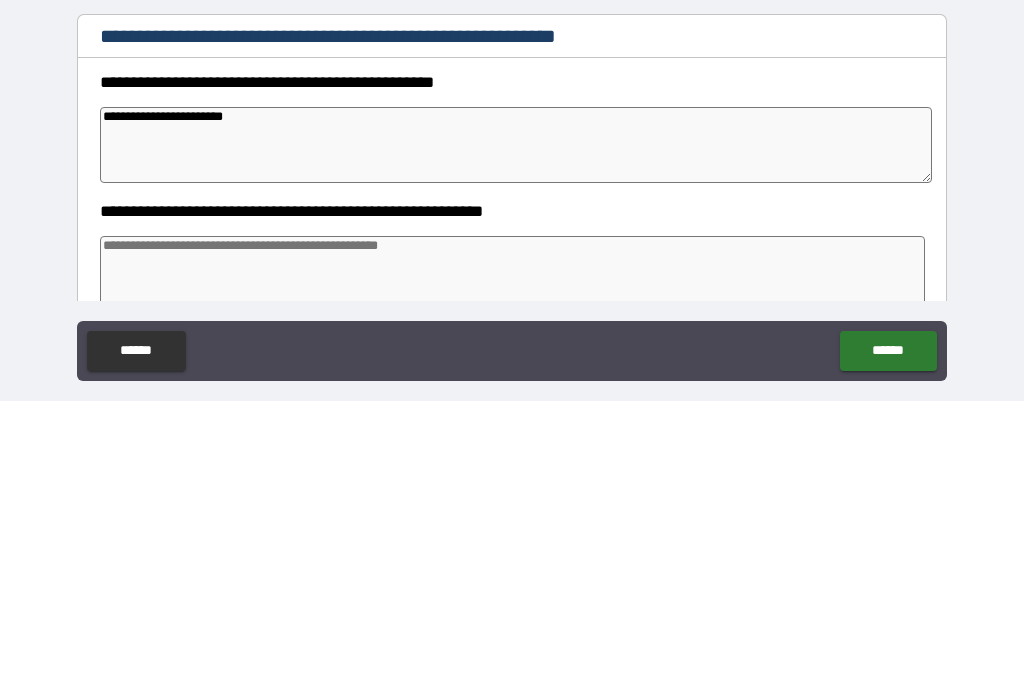 type on "*" 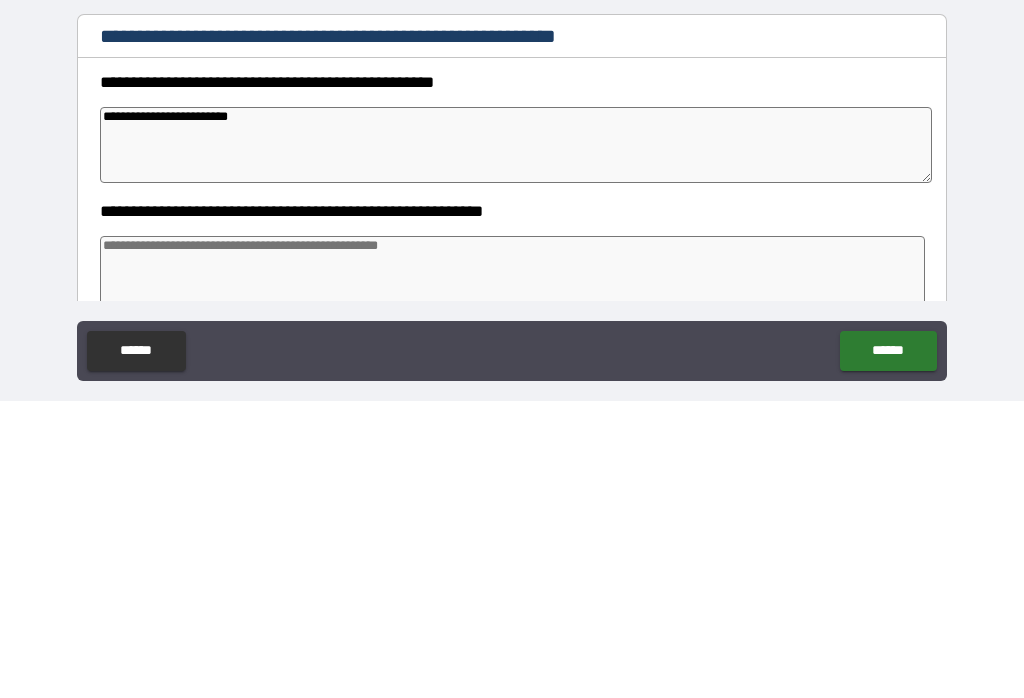 type on "*" 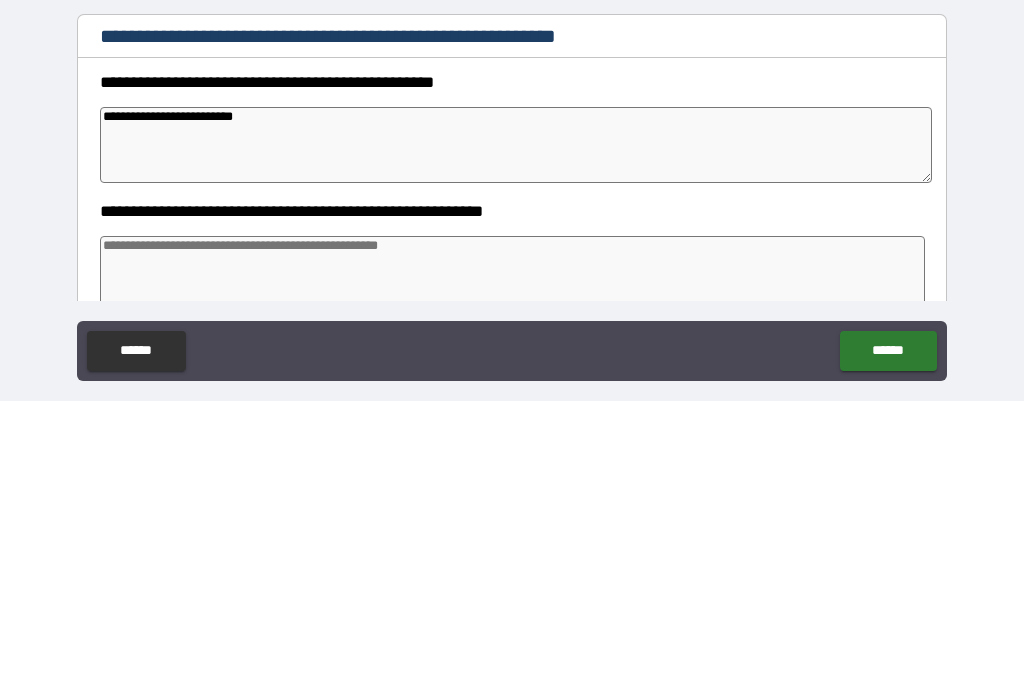 type on "*" 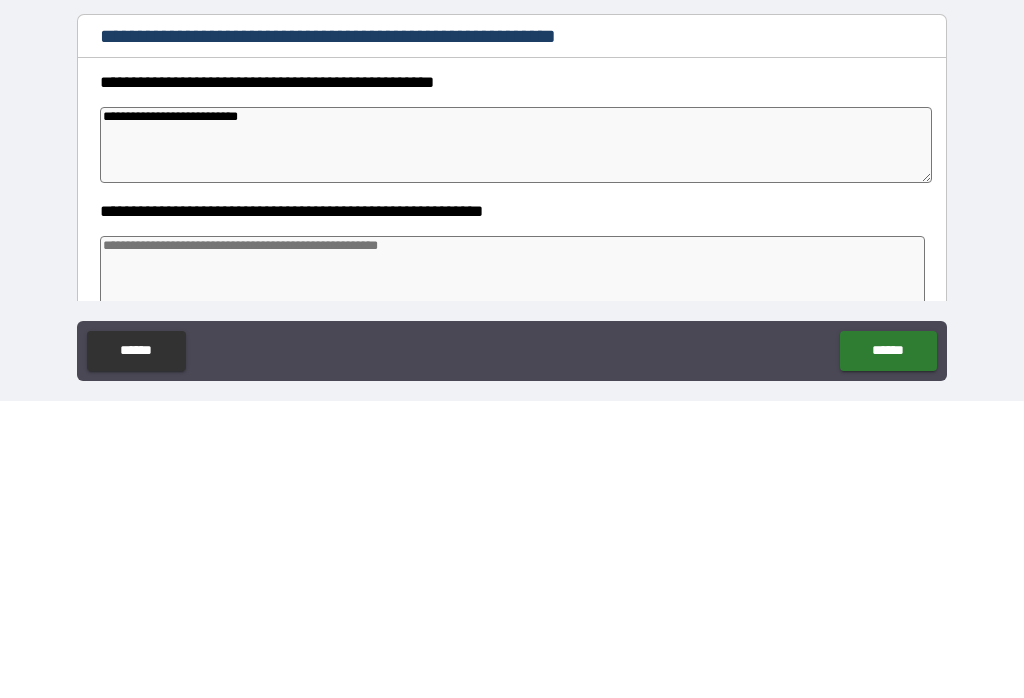 type on "*" 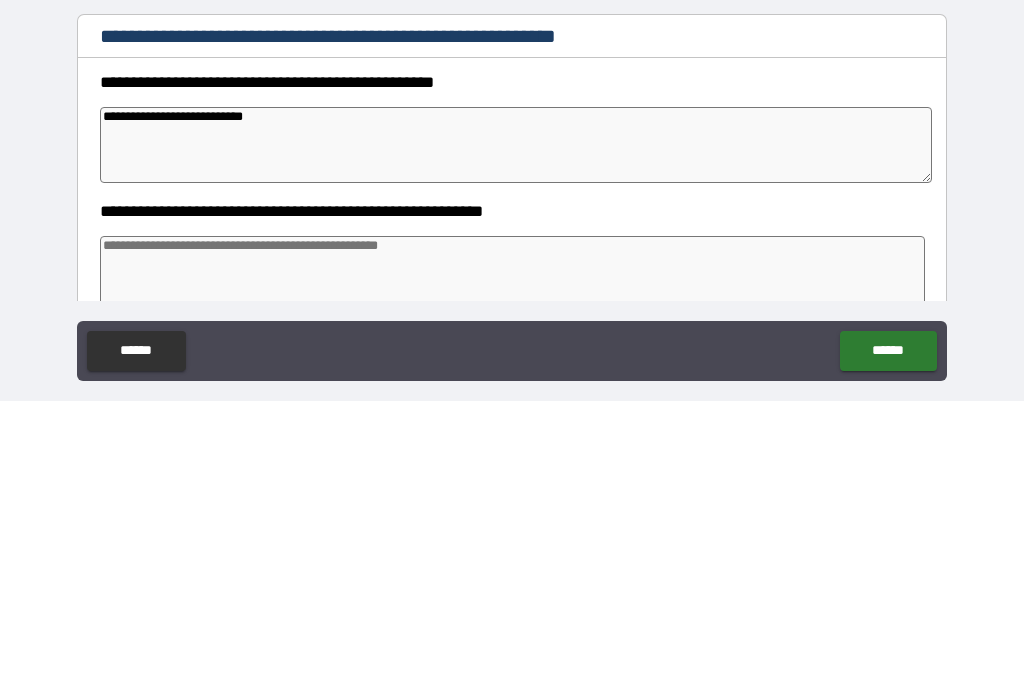 type on "*" 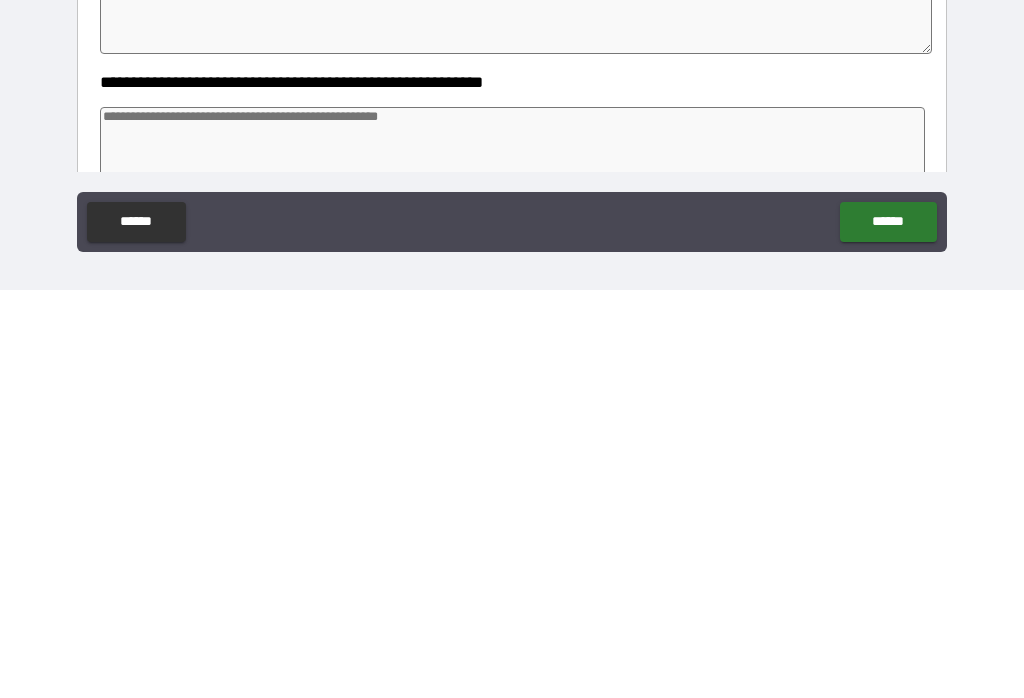 type on "*" 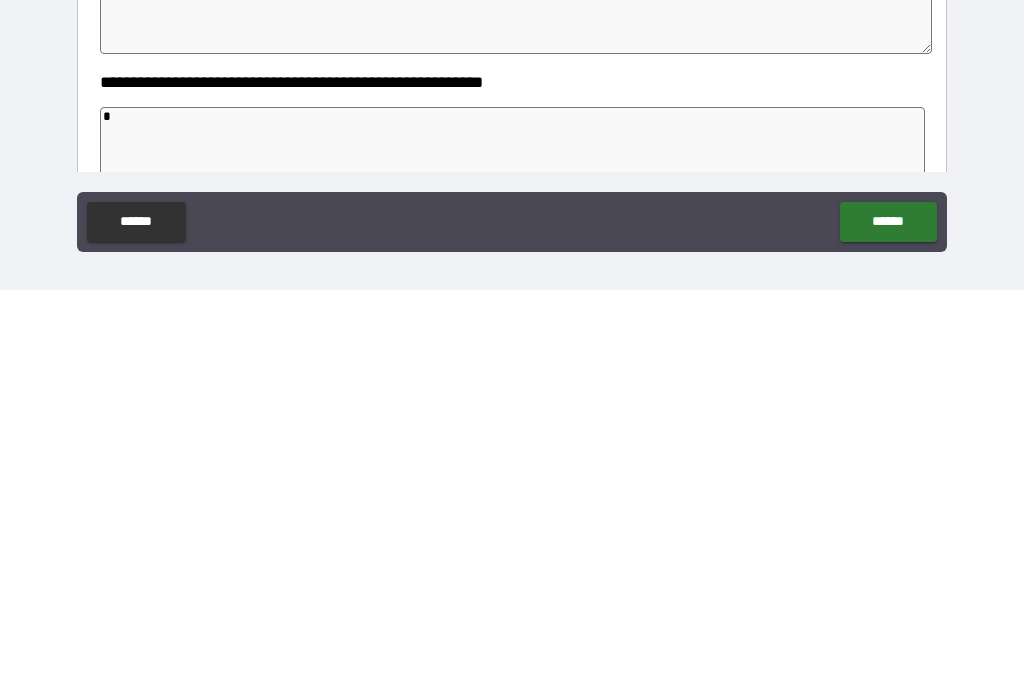 type on "*" 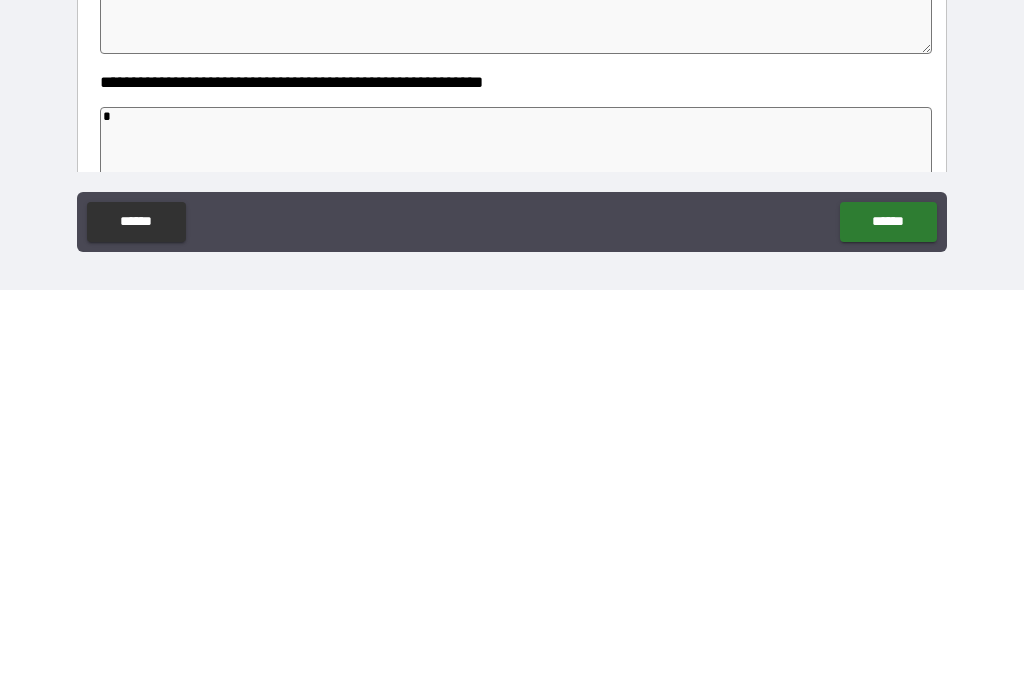 type on "**" 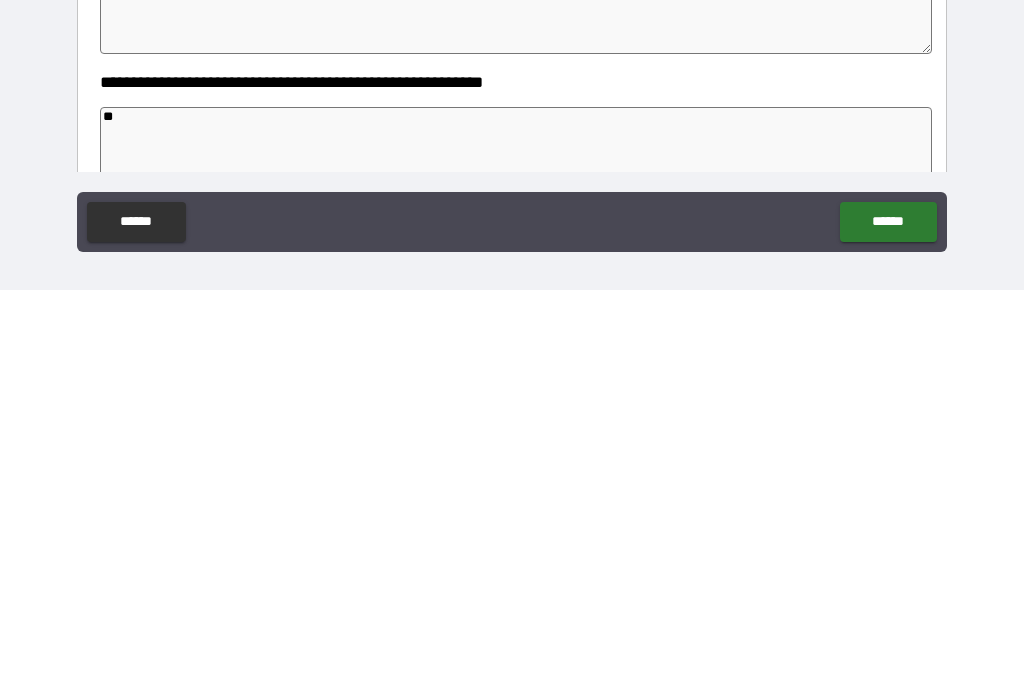 type on "*" 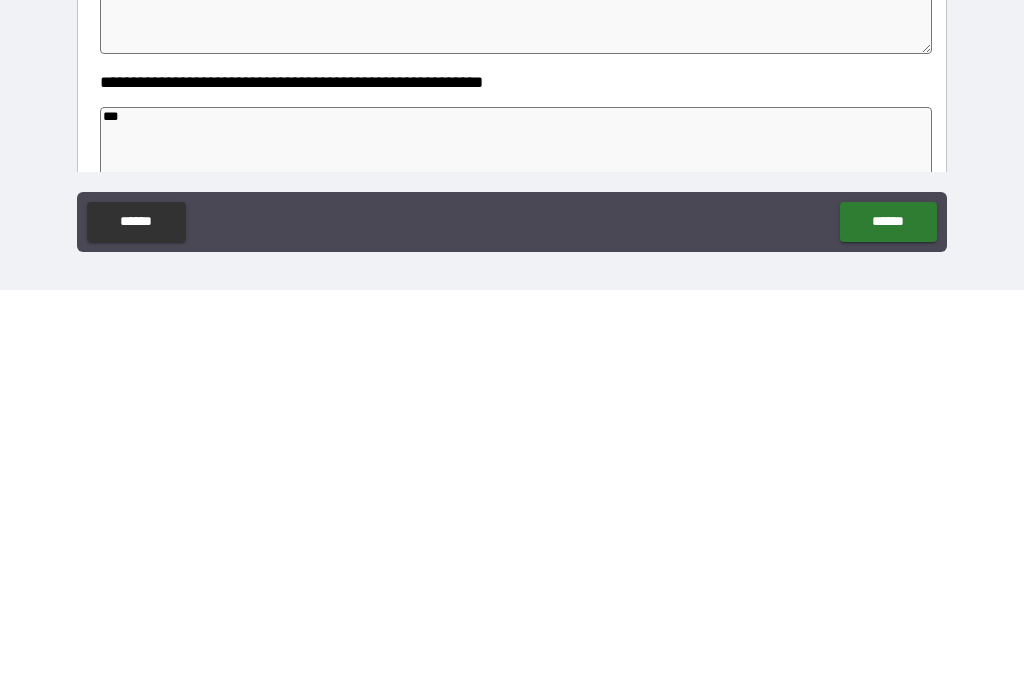 type on "*" 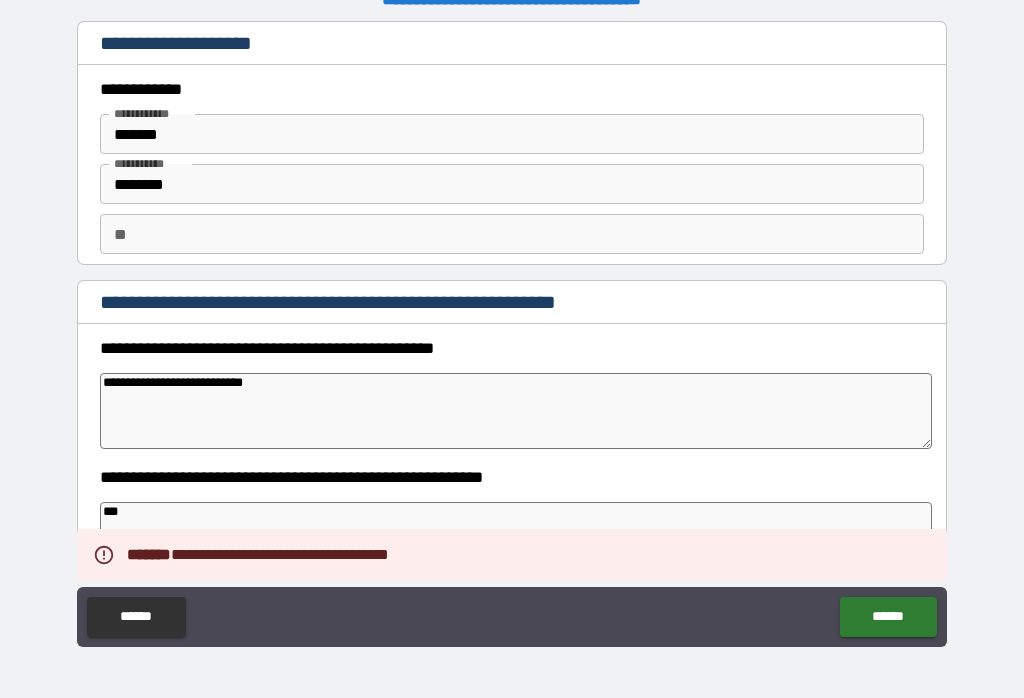 type on "*" 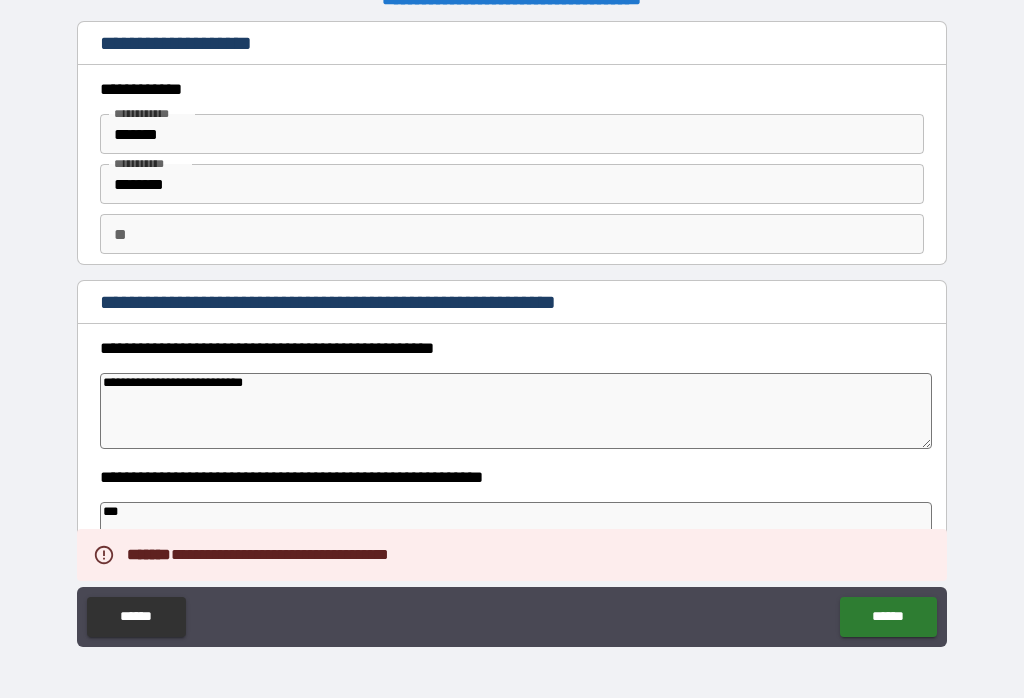 type 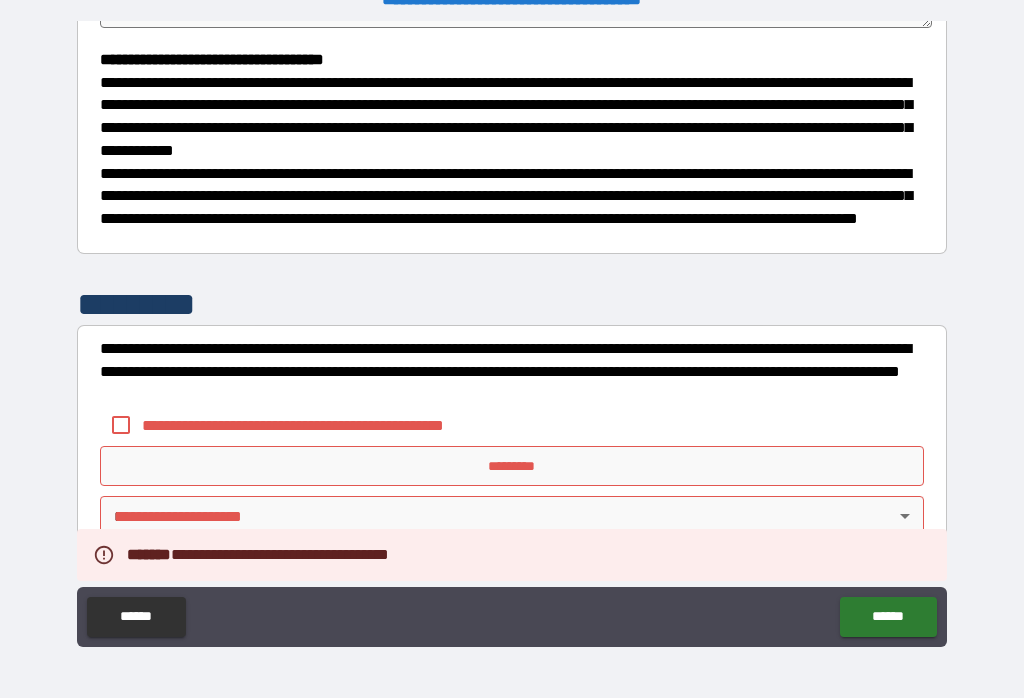 scroll, scrollTop: 566, scrollLeft: 0, axis: vertical 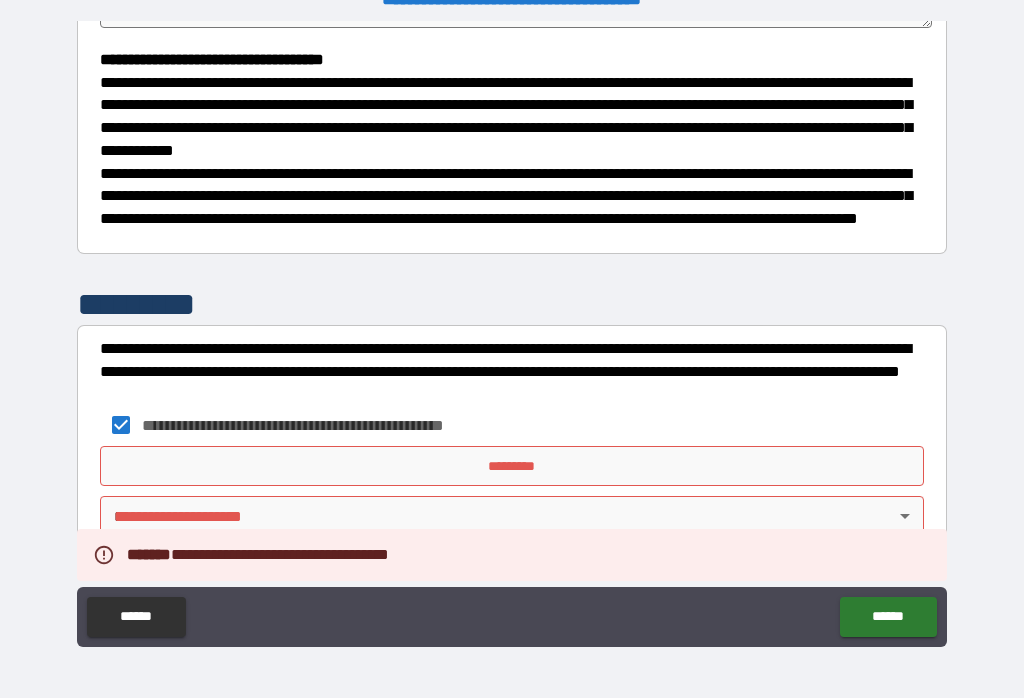 click on "*********" at bounding box center [512, 466] 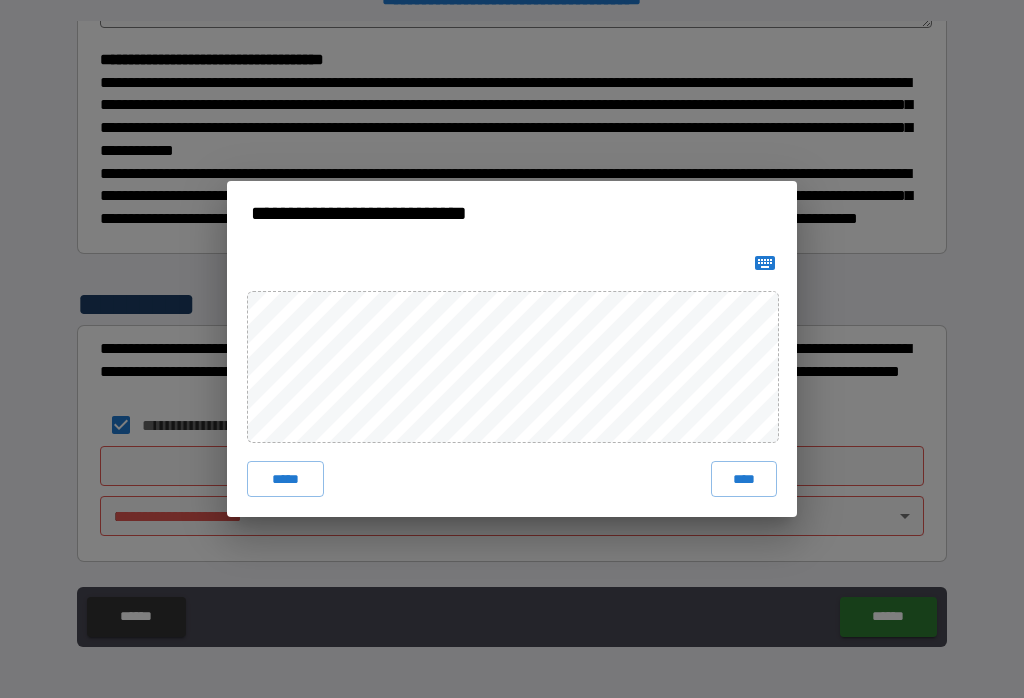 click on "****" at bounding box center (744, 479) 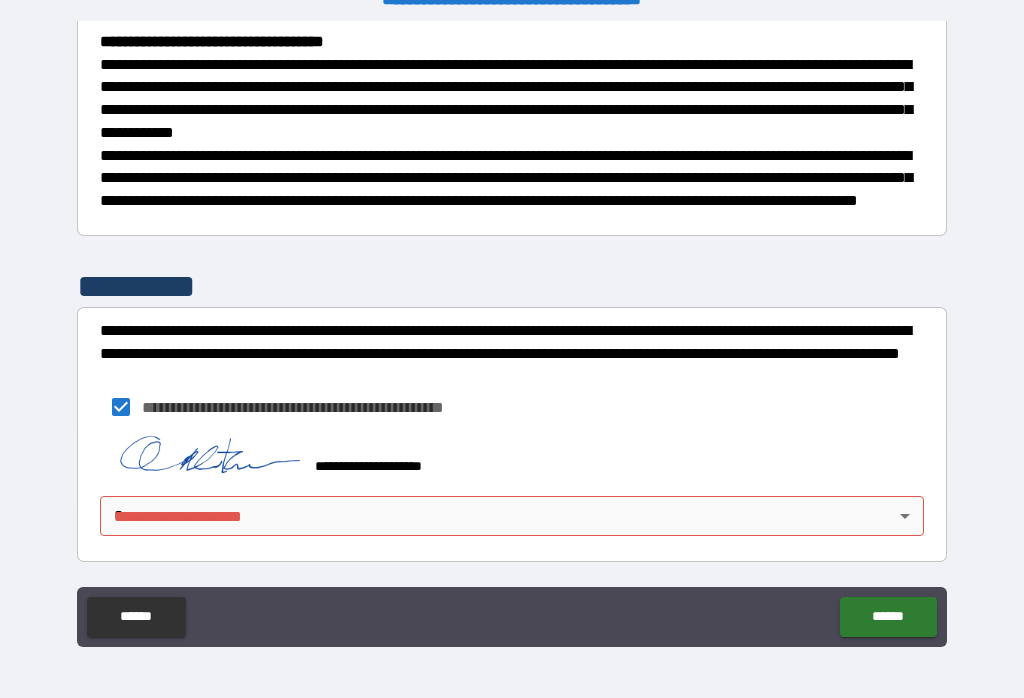 scroll, scrollTop: 583, scrollLeft: 0, axis: vertical 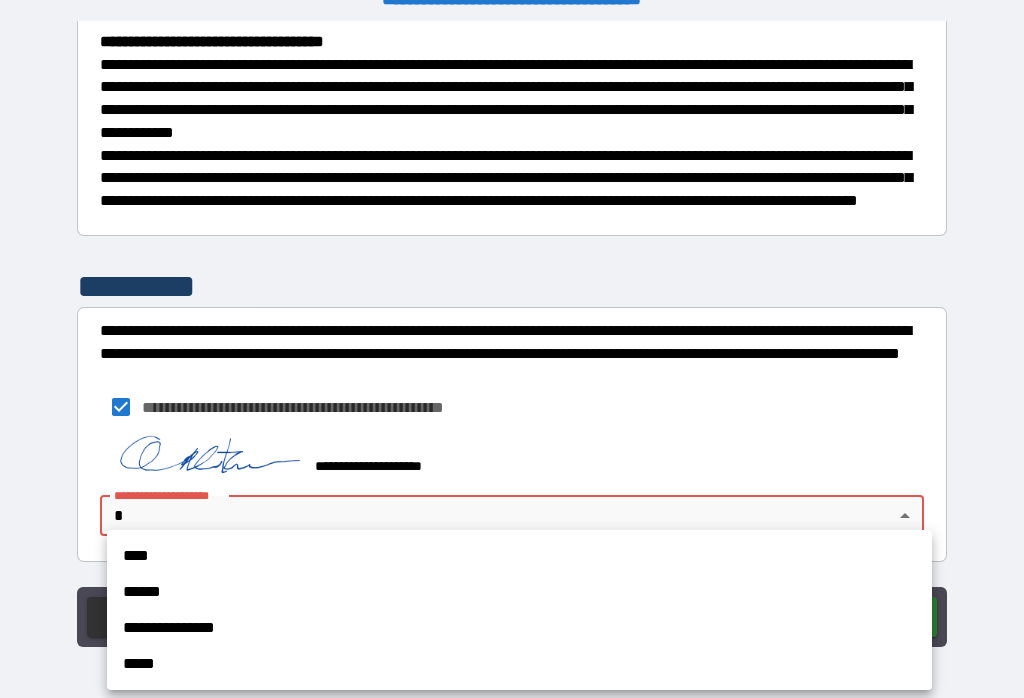 click on "****" at bounding box center [519, 556] 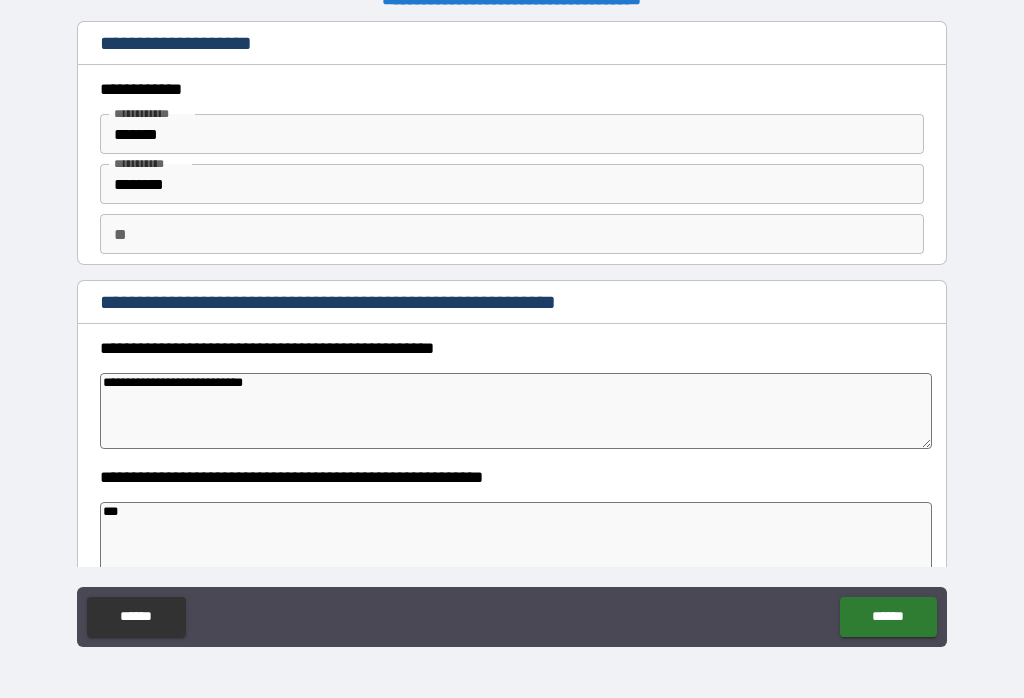 scroll, scrollTop: 0, scrollLeft: 0, axis: both 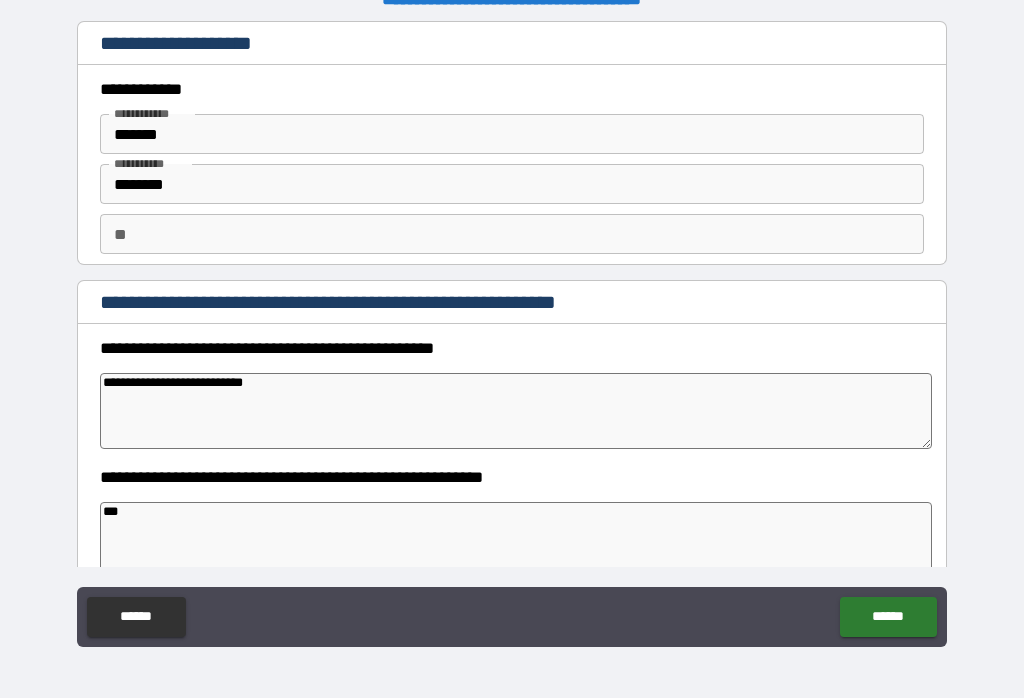 click on "******" at bounding box center (888, 617) 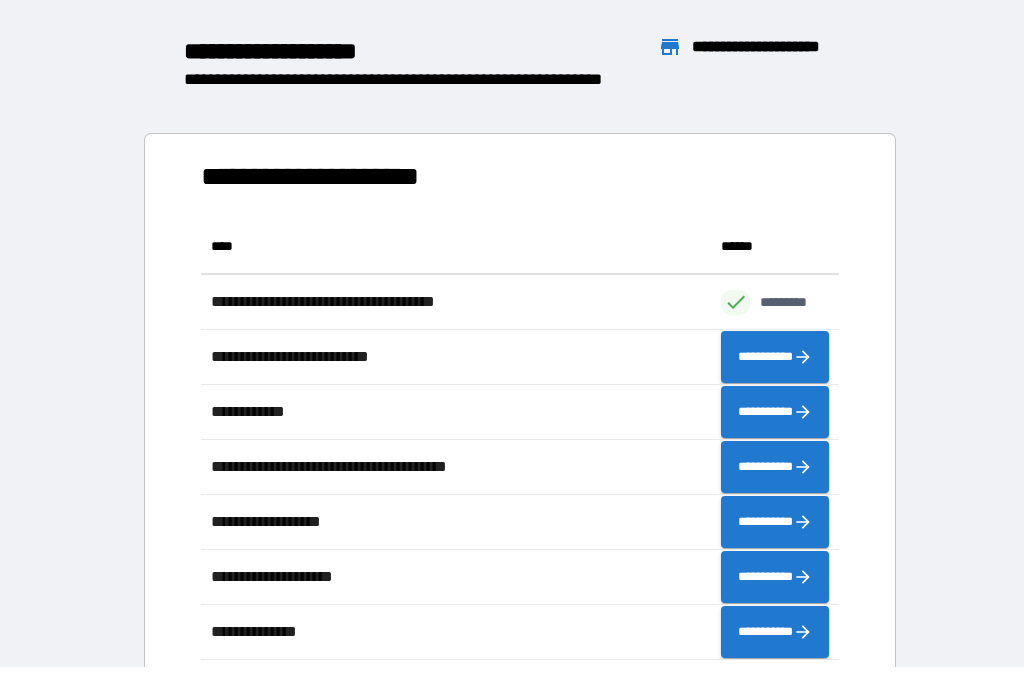 scroll, scrollTop: 441, scrollLeft: 638, axis: both 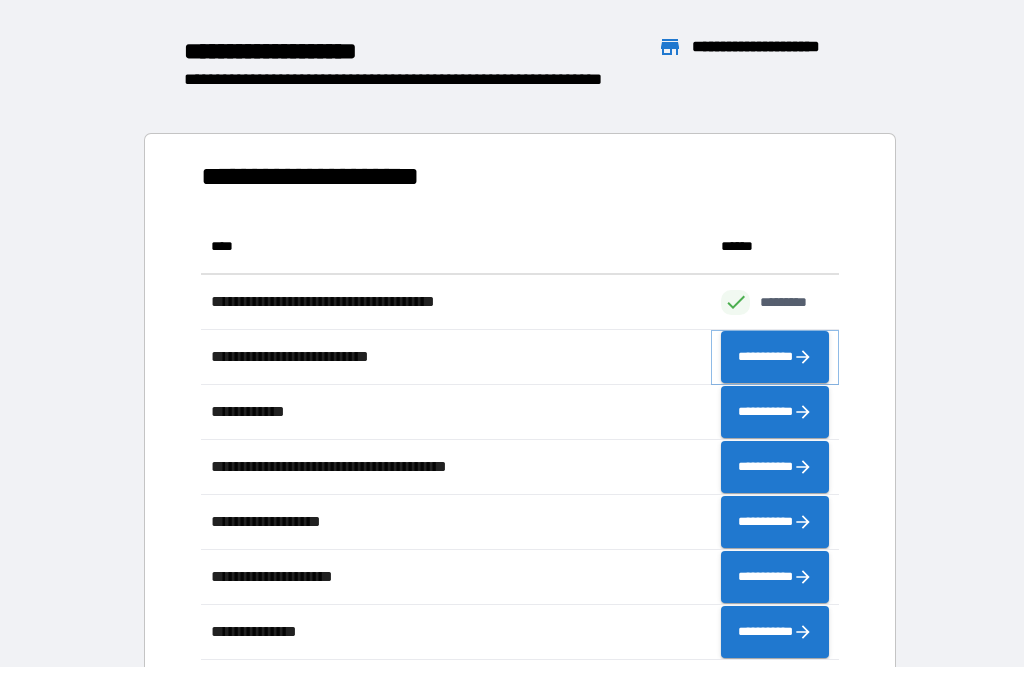 click on "**********" at bounding box center (775, 357) 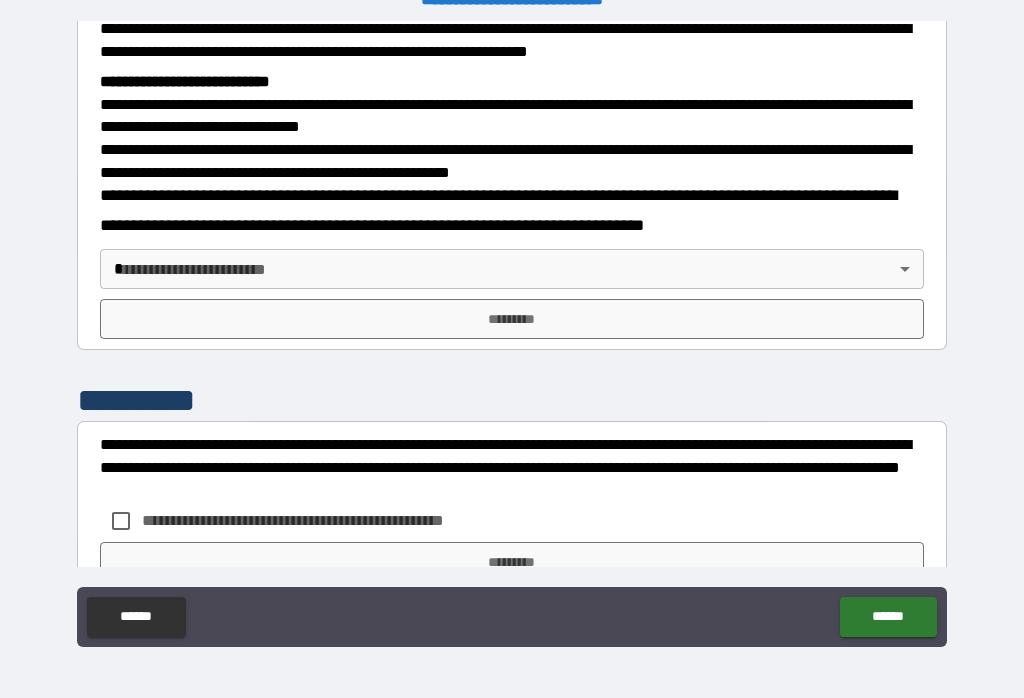 scroll, scrollTop: 625, scrollLeft: 0, axis: vertical 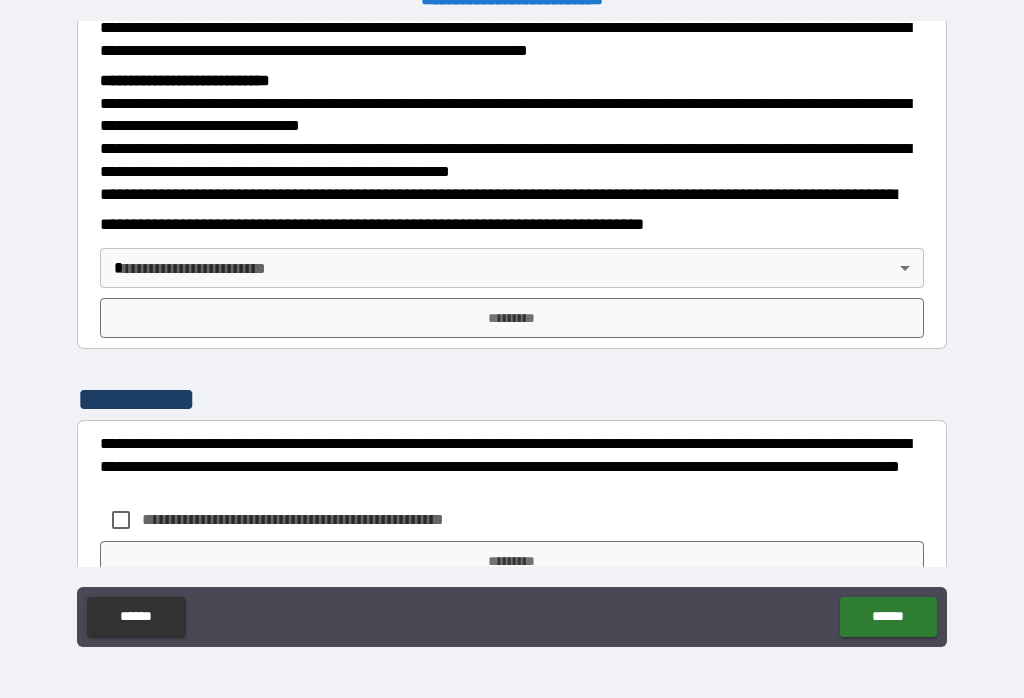 click on "**********" at bounding box center [512, 333] 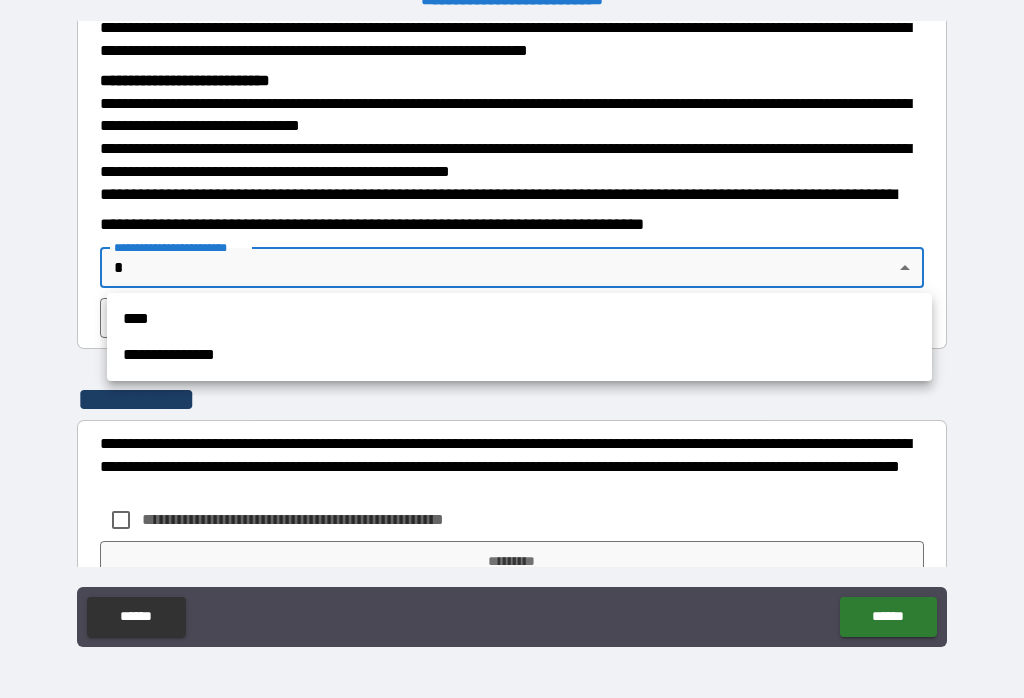 click on "****" at bounding box center (519, 319) 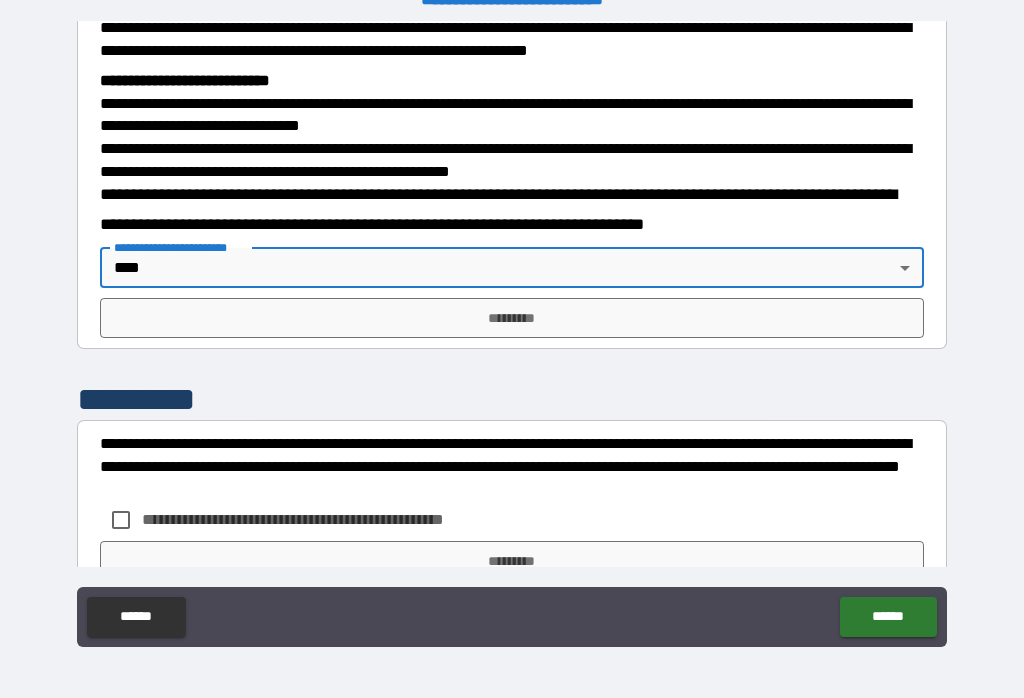 click on "*********" at bounding box center (512, 318) 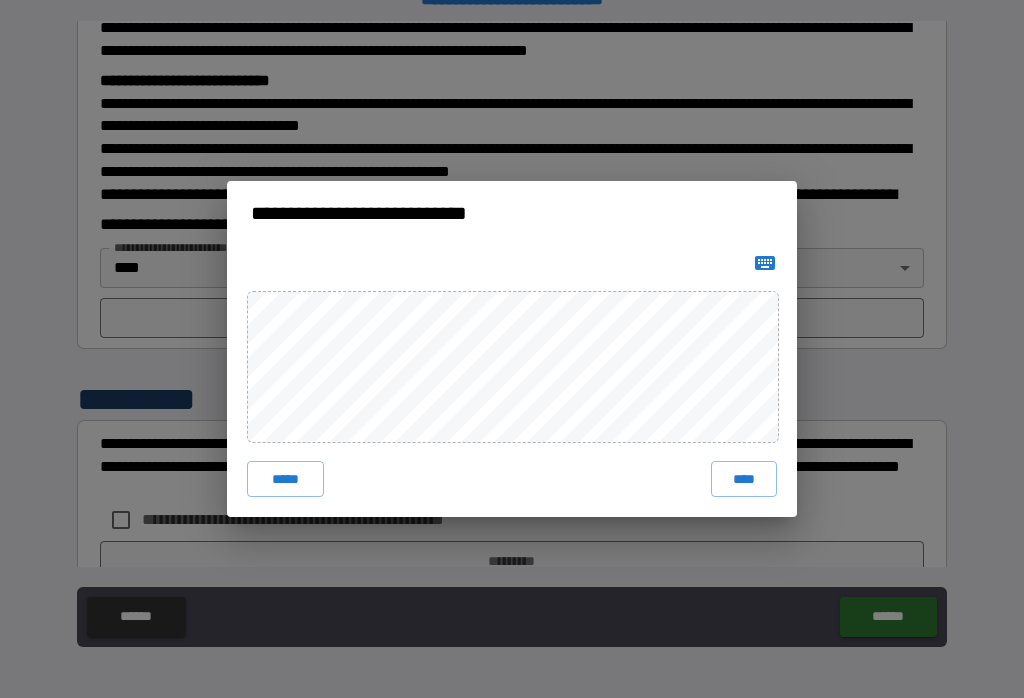 click on "****" at bounding box center [744, 479] 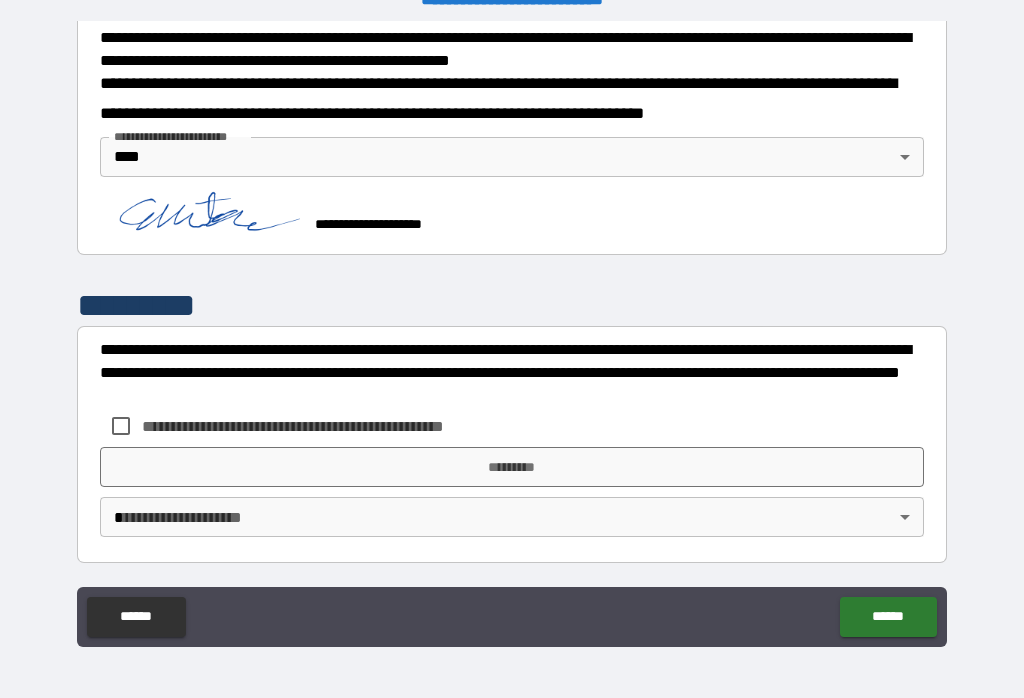 scroll, scrollTop: 734, scrollLeft: 0, axis: vertical 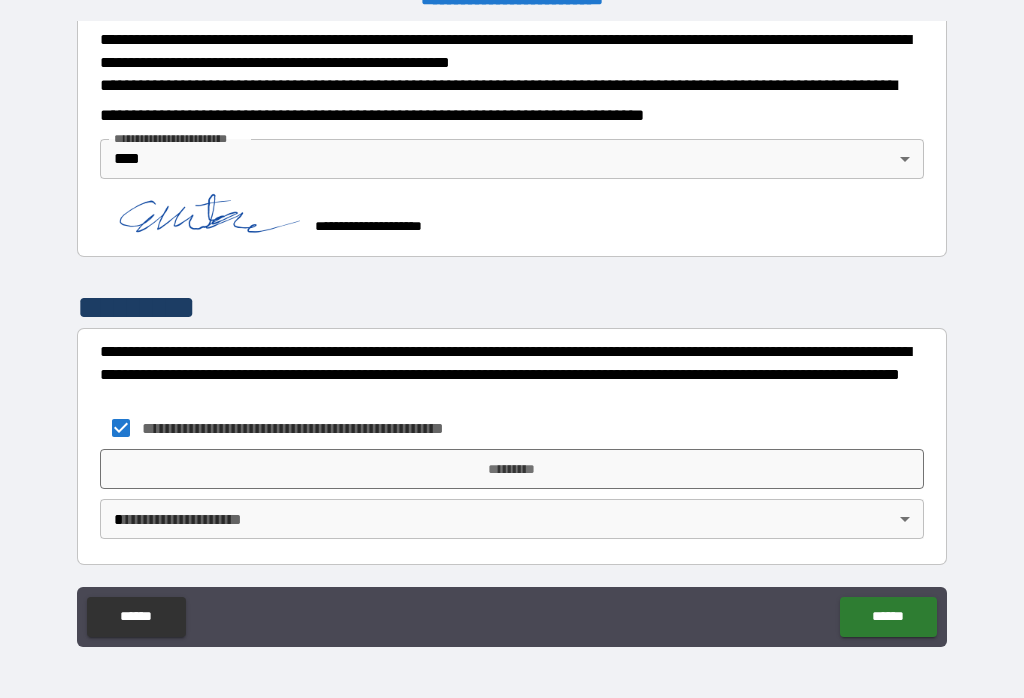 click on "*********" at bounding box center [512, 469] 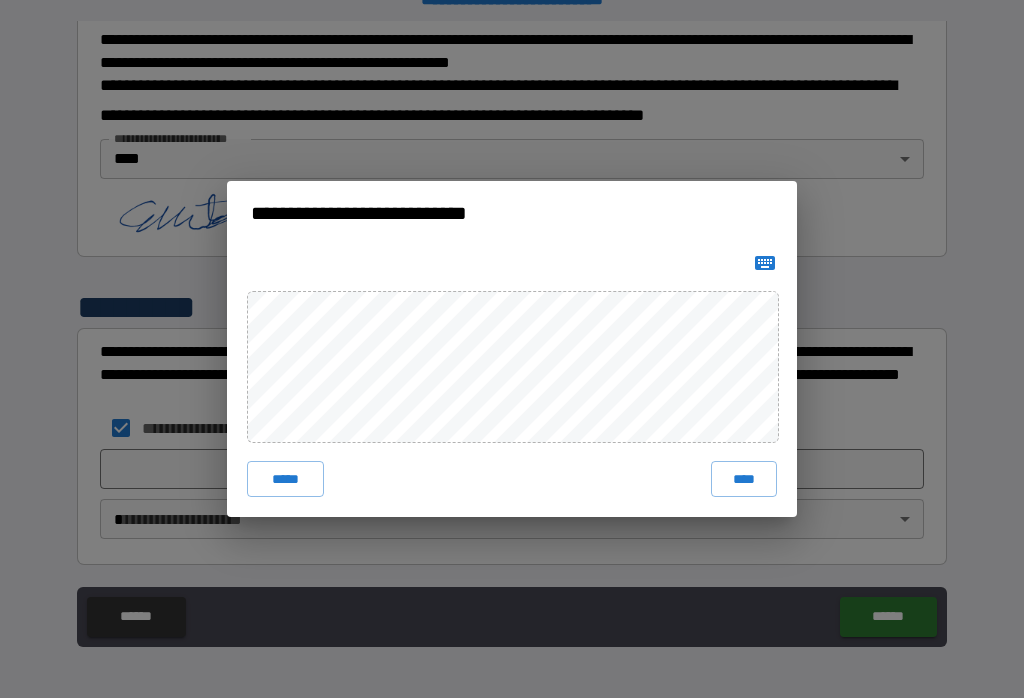 click on "****" at bounding box center (744, 479) 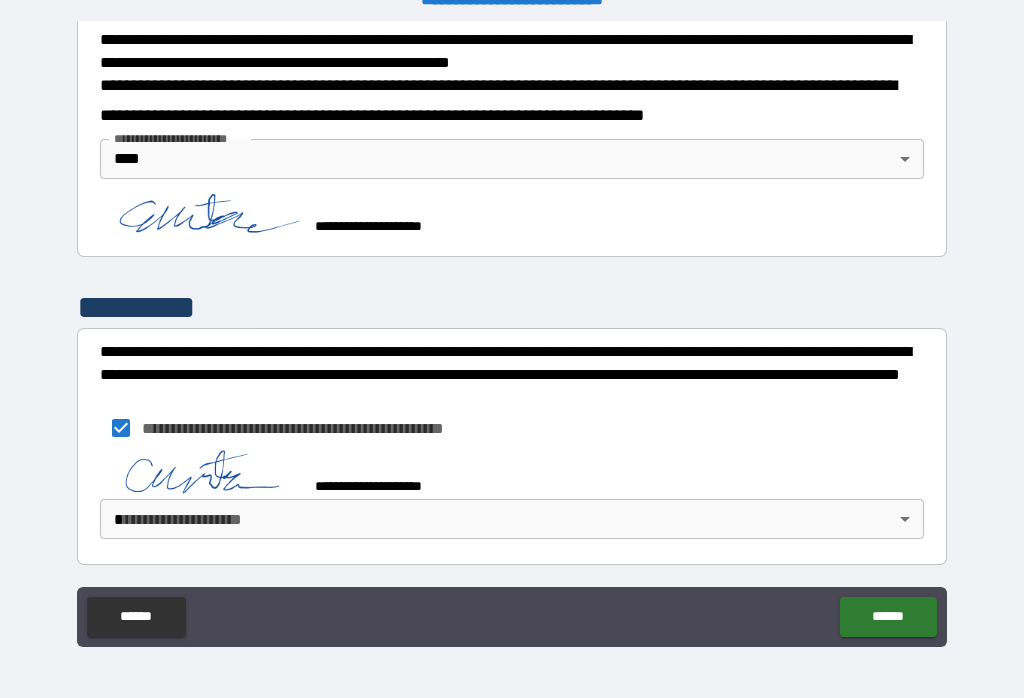 scroll, scrollTop: 724, scrollLeft: 0, axis: vertical 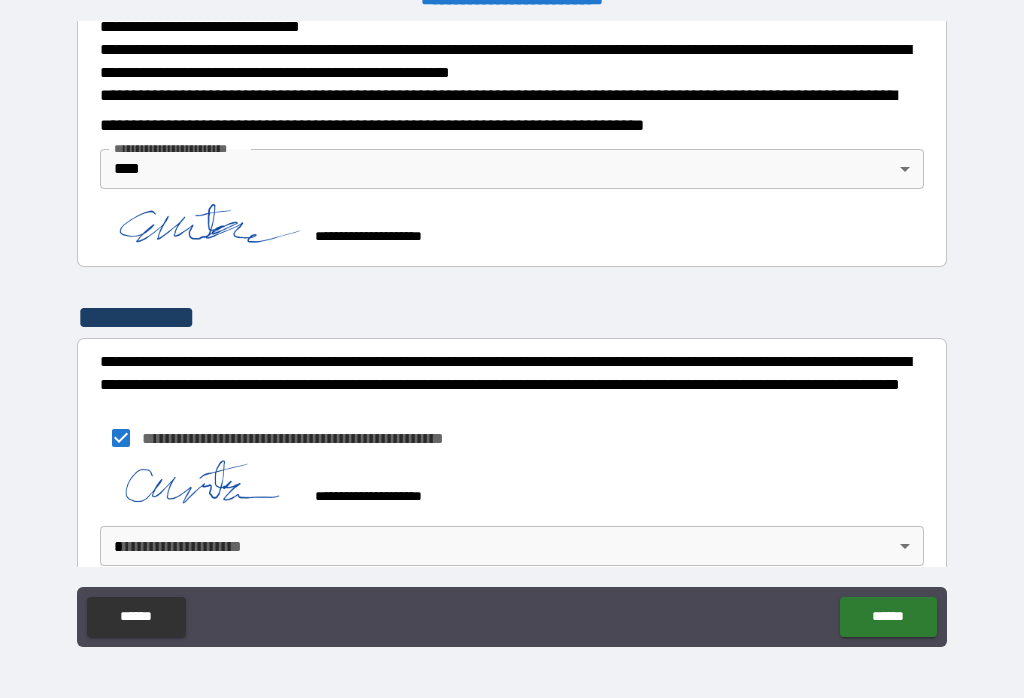 click on "**********" at bounding box center [512, 333] 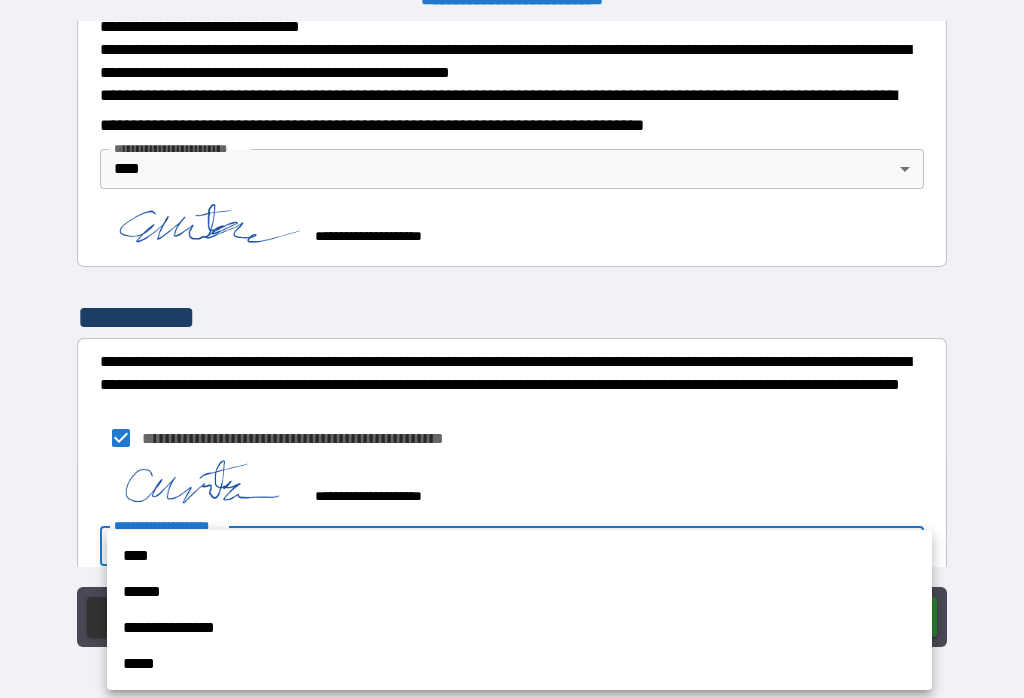 click on "****" at bounding box center [519, 556] 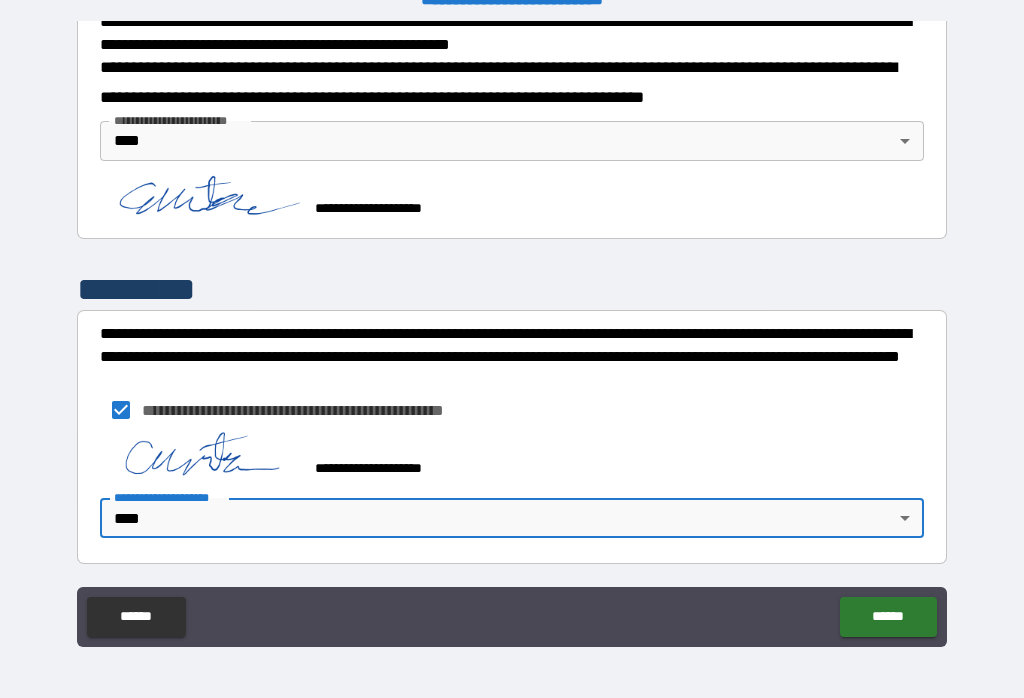 scroll, scrollTop: 751, scrollLeft: 0, axis: vertical 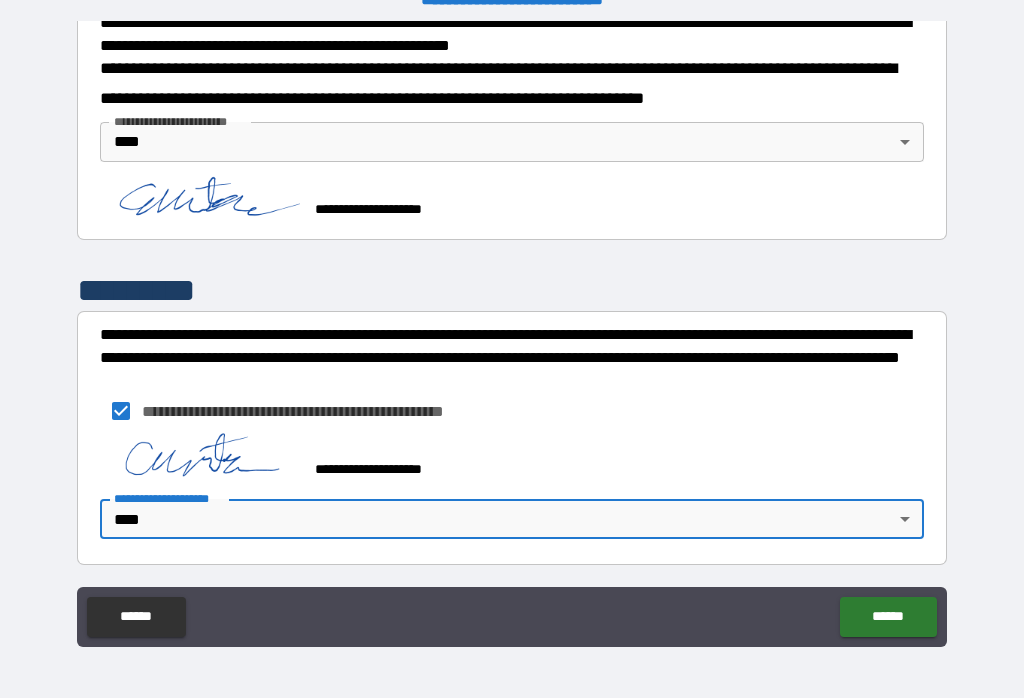 click on "******" at bounding box center [888, 617] 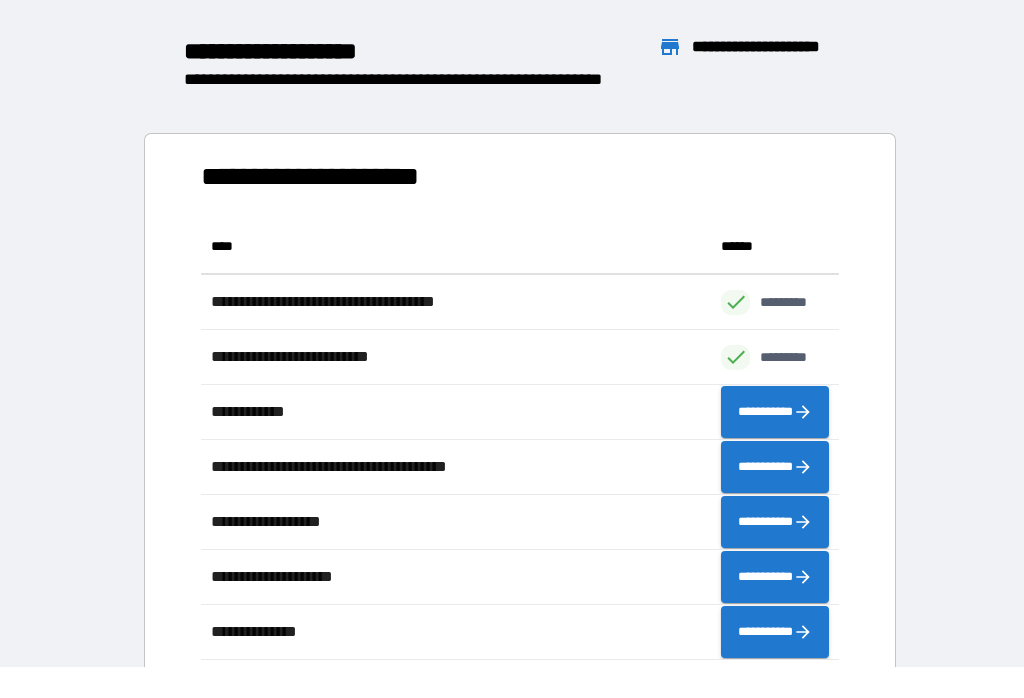scroll, scrollTop: 1, scrollLeft: 1, axis: both 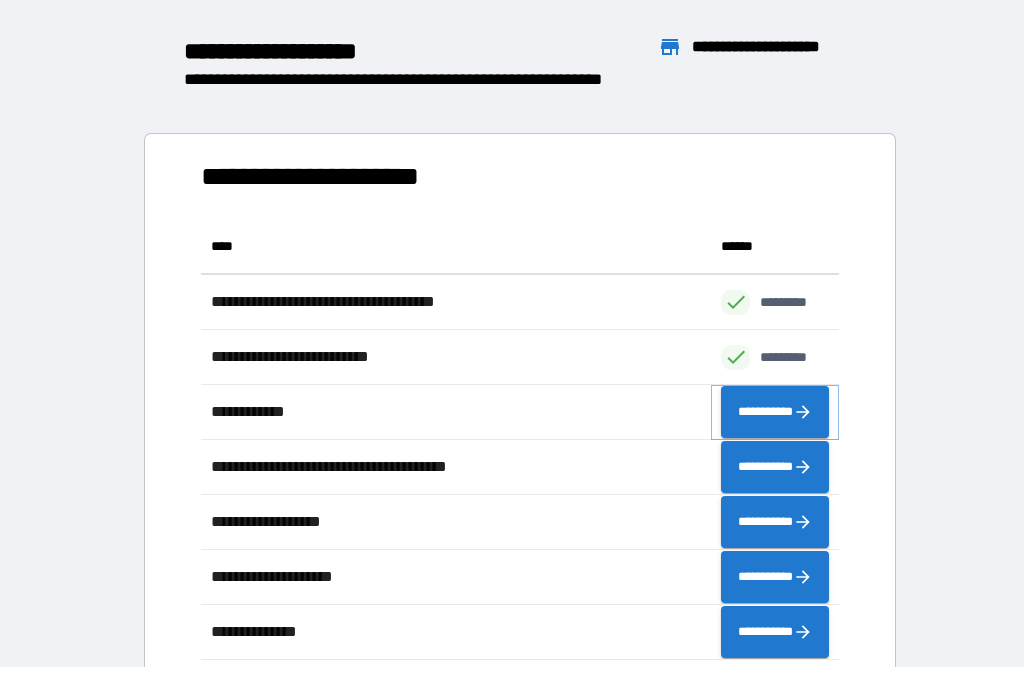 click on "**********" at bounding box center (775, 412) 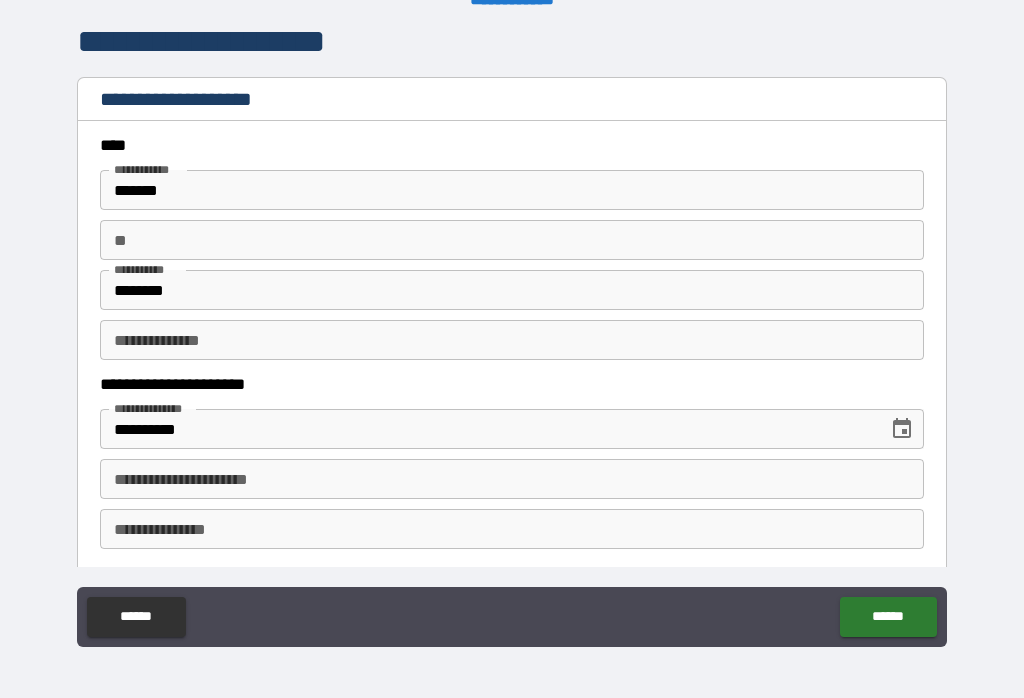 click on "** **" at bounding box center [512, 240] 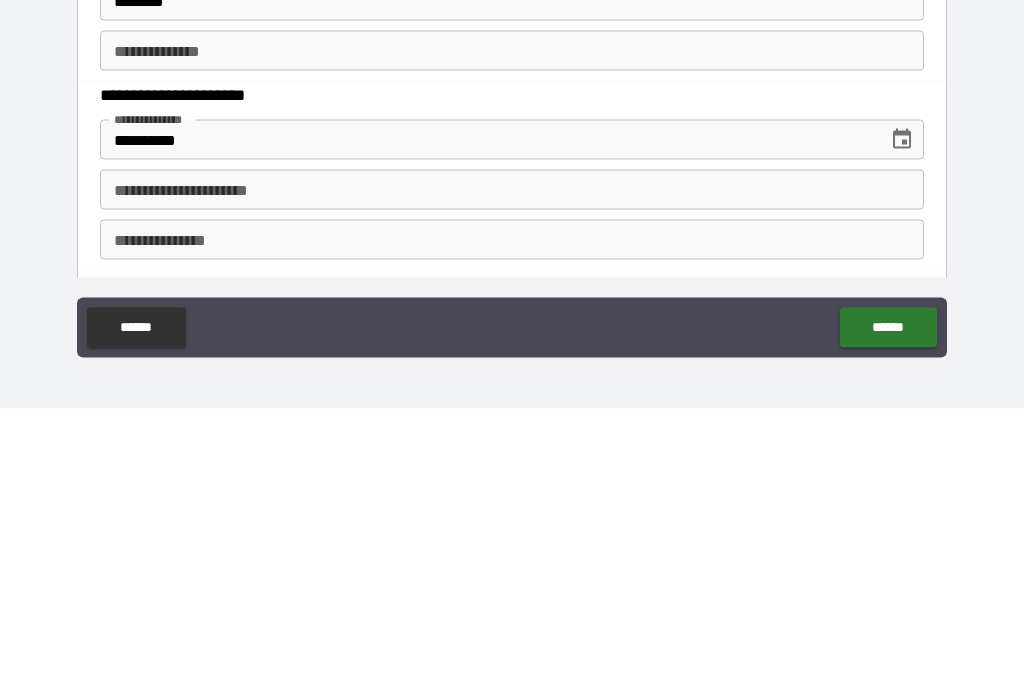 click on "**********" at bounding box center [512, 479] 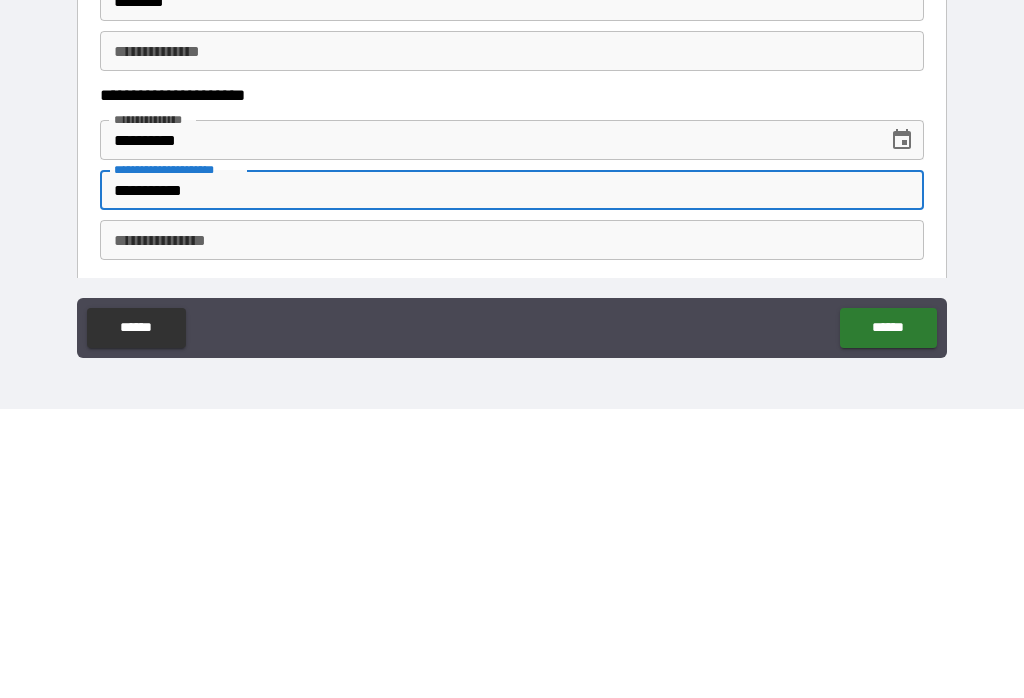 click on "**********" at bounding box center [512, 529] 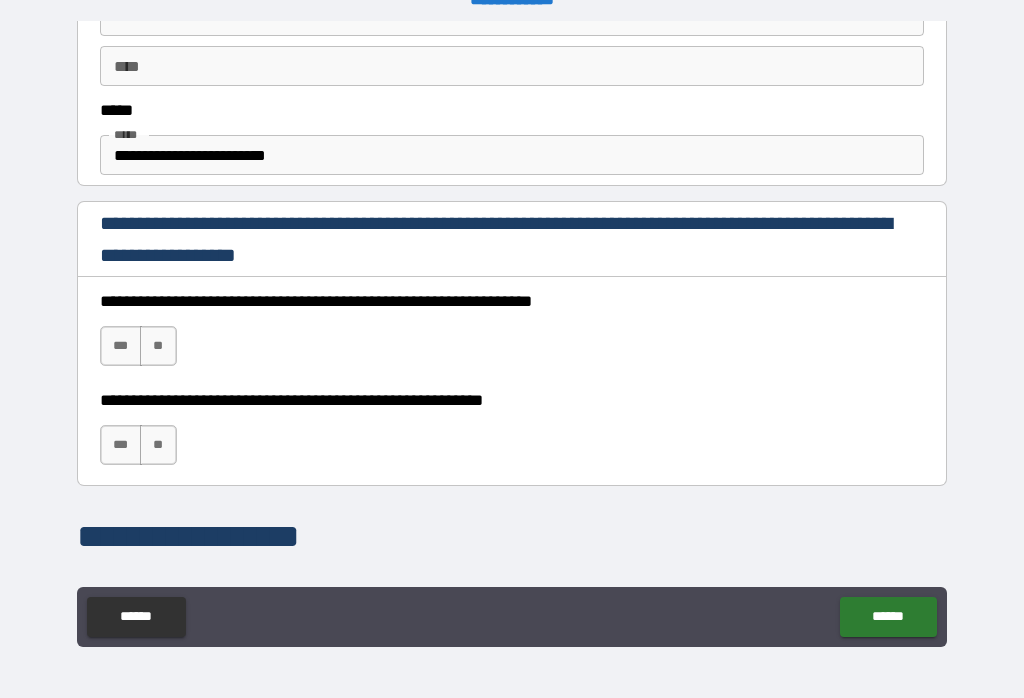 scroll, scrollTop: 1178, scrollLeft: 0, axis: vertical 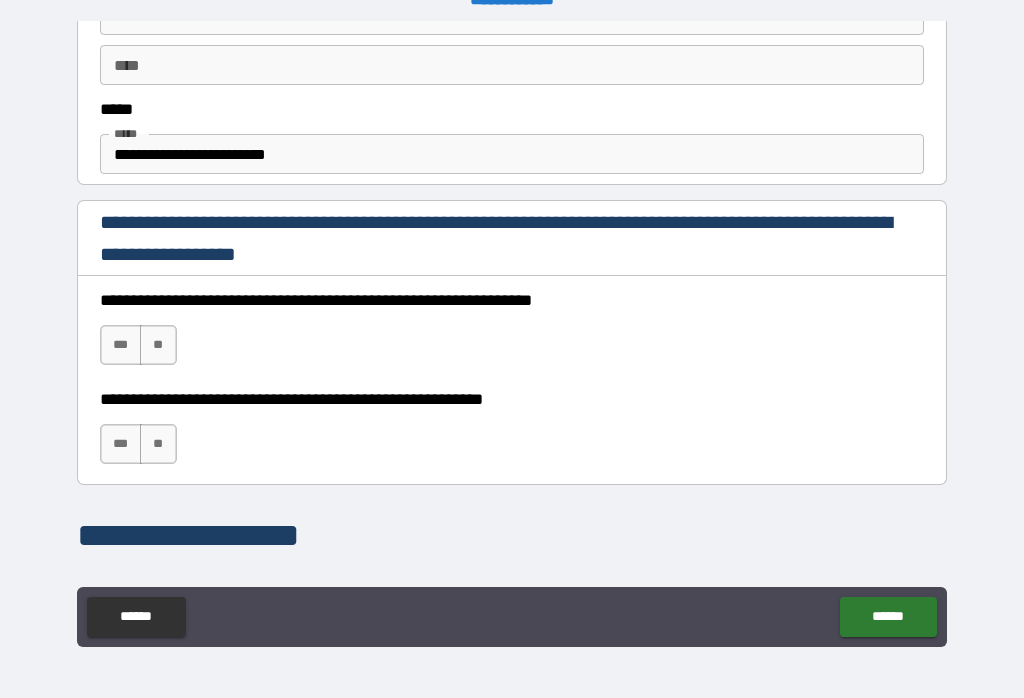 click on "***" at bounding box center (121, 345) 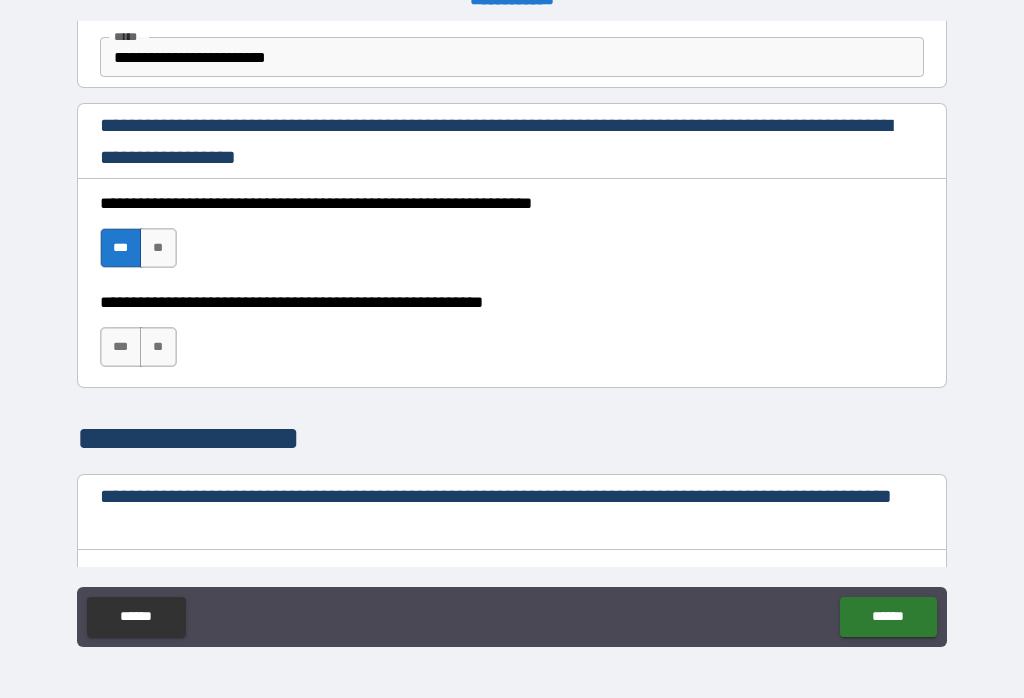 scroll, scrollTop: 1278, scrollLeft: 0, axis: vertical 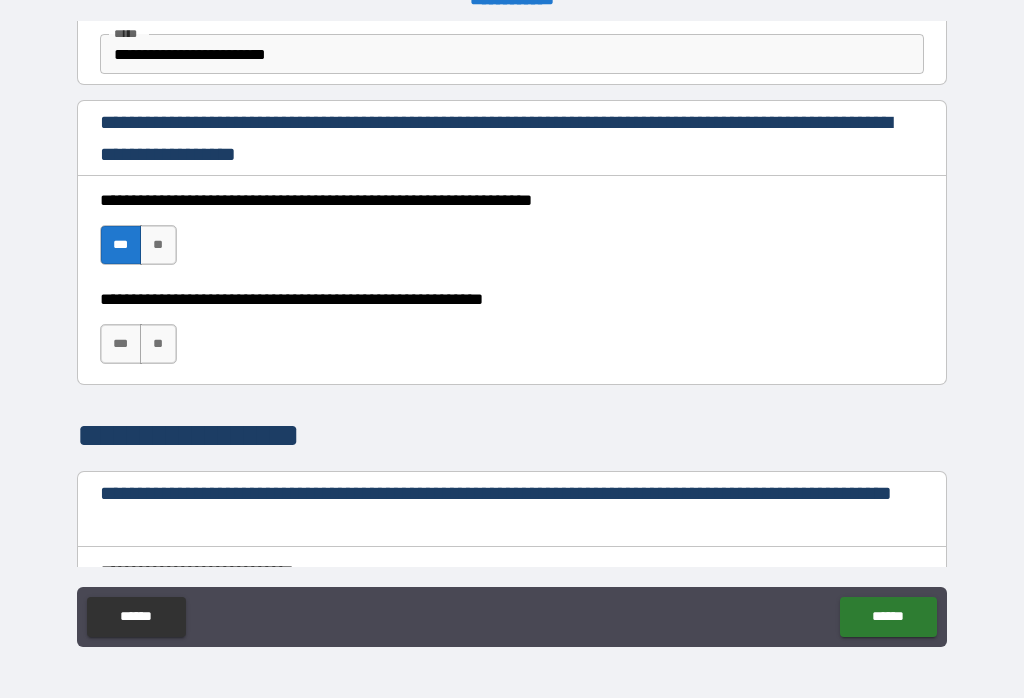 click on "***" at bounding box center (121, 344) 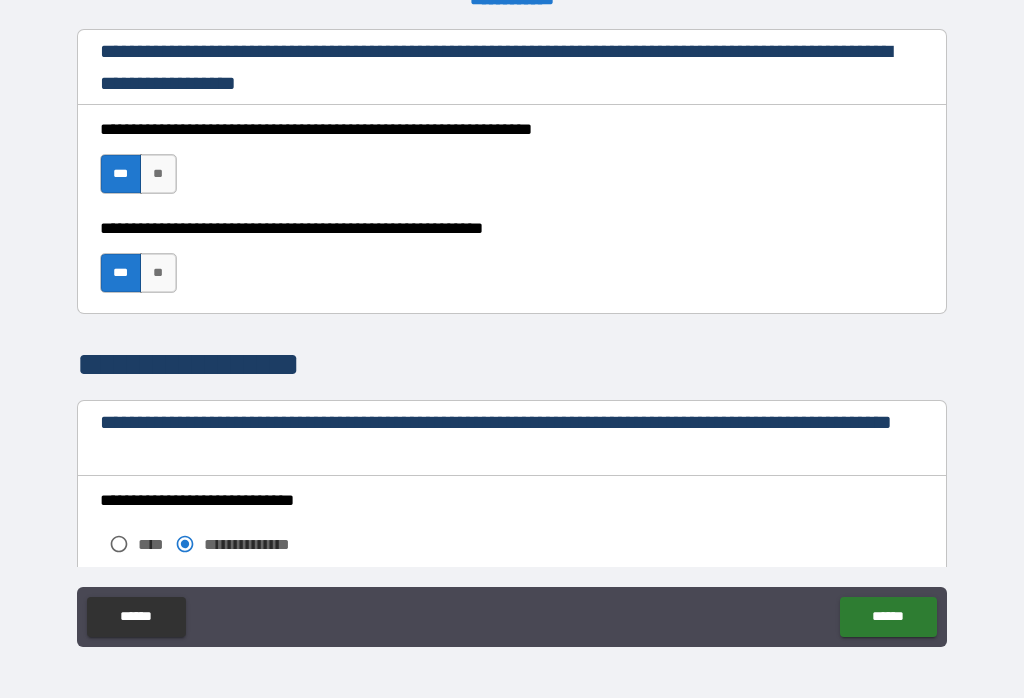 scroll, scrollTop: 1351, scrollLeft: 0, axis: vertical 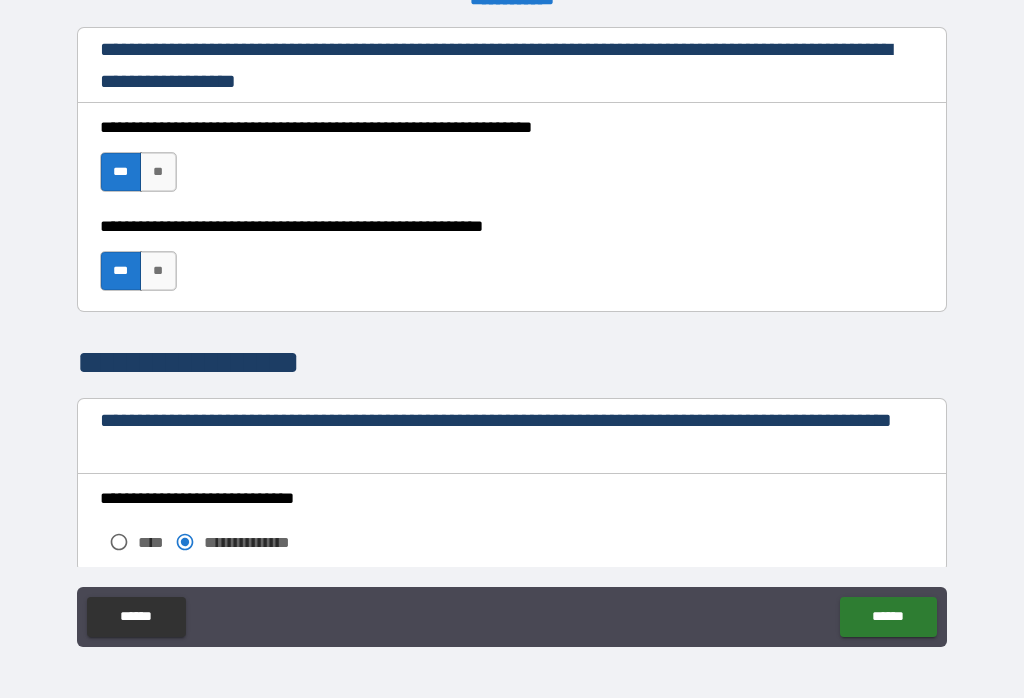 click on "**" at bounding box center [158, 271] 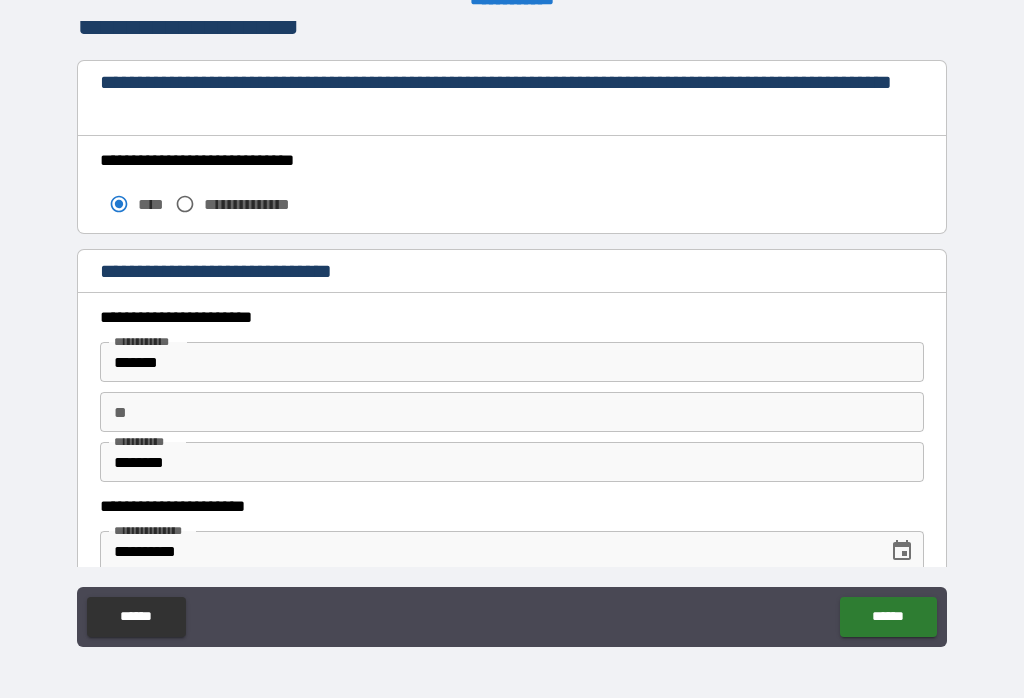 scroll, scrollTop: 1682, scrollLeft: 0, axis: vertical 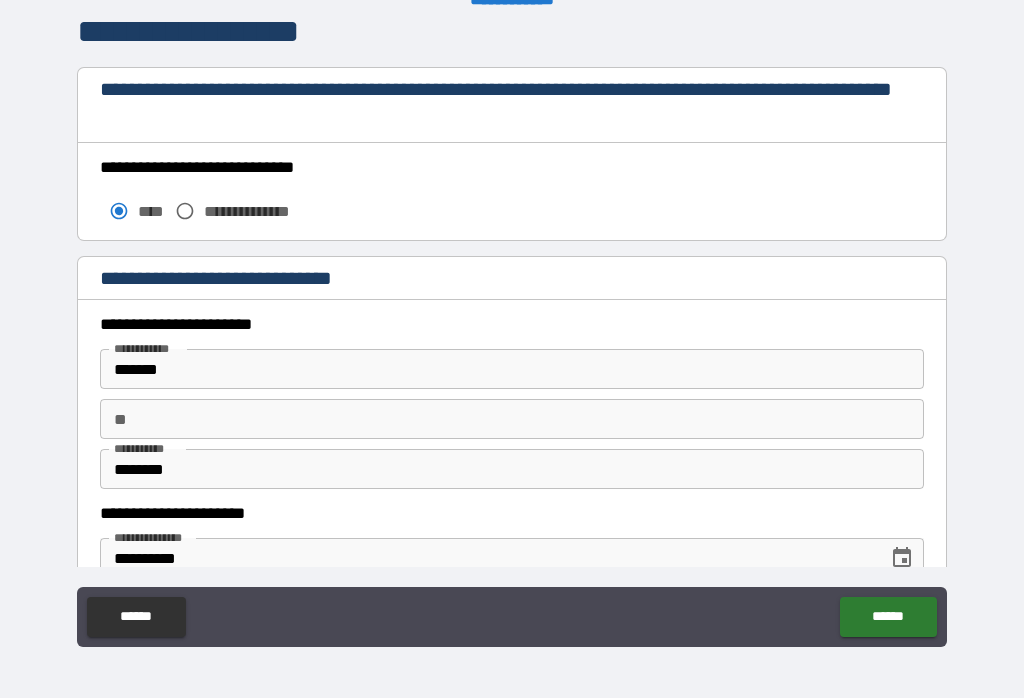 click on "**********" at bounding box center (512, 399) 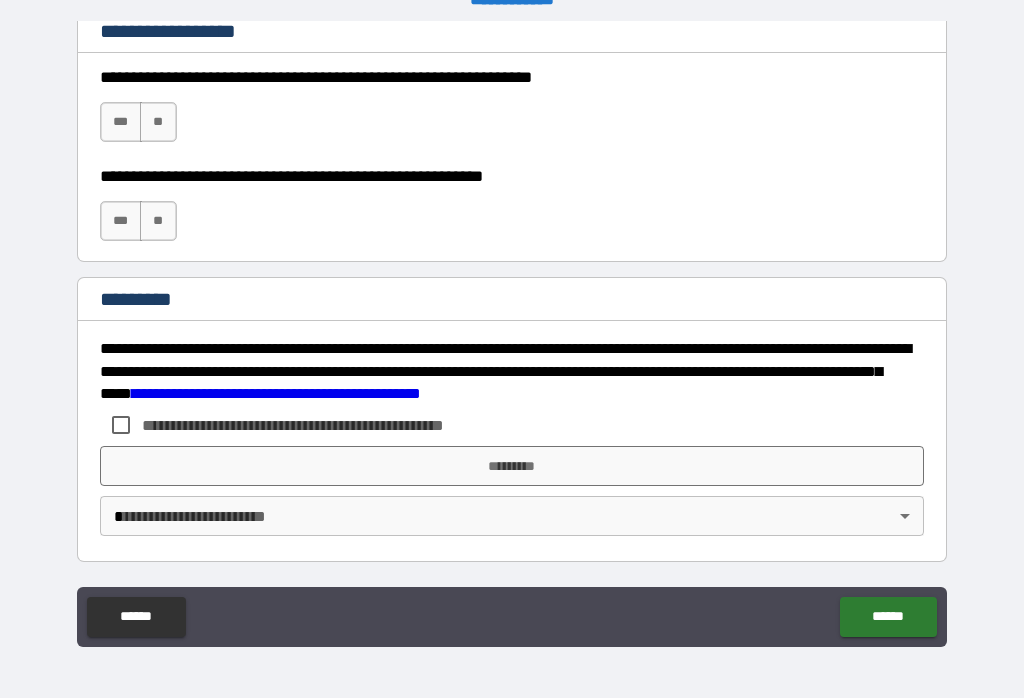 scroll, scrollTop: 3038, scrollLeft: 0, axis: vertical 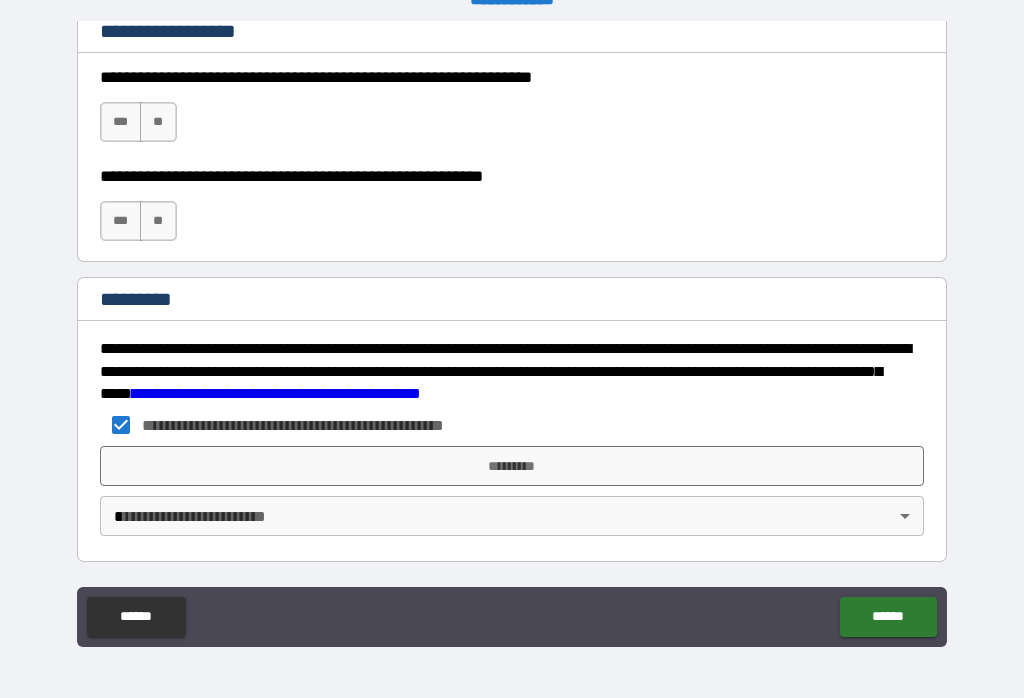 click on "*********" at bounding box center (512, 466) 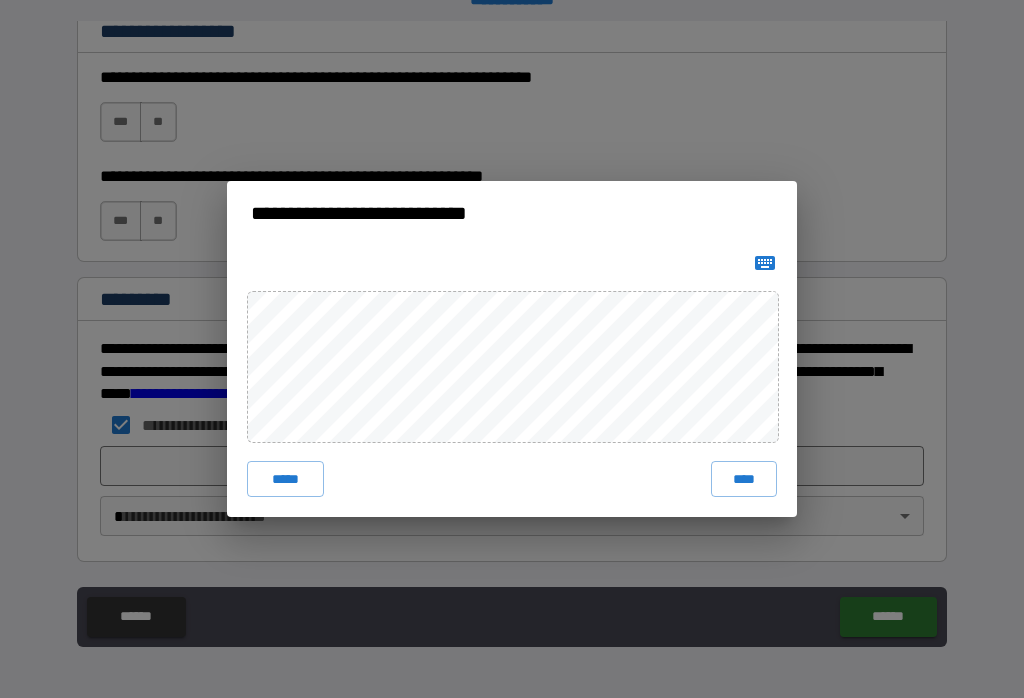 click on "****" at bounding box center (744, 479) 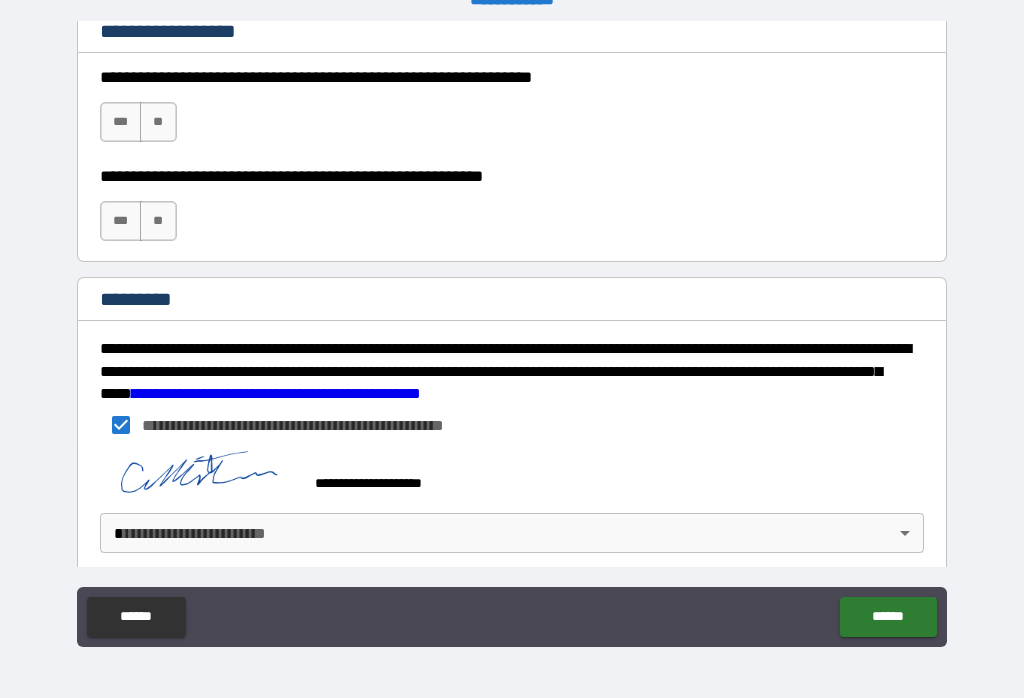 click on "**********" at bounding box center (512, 333) 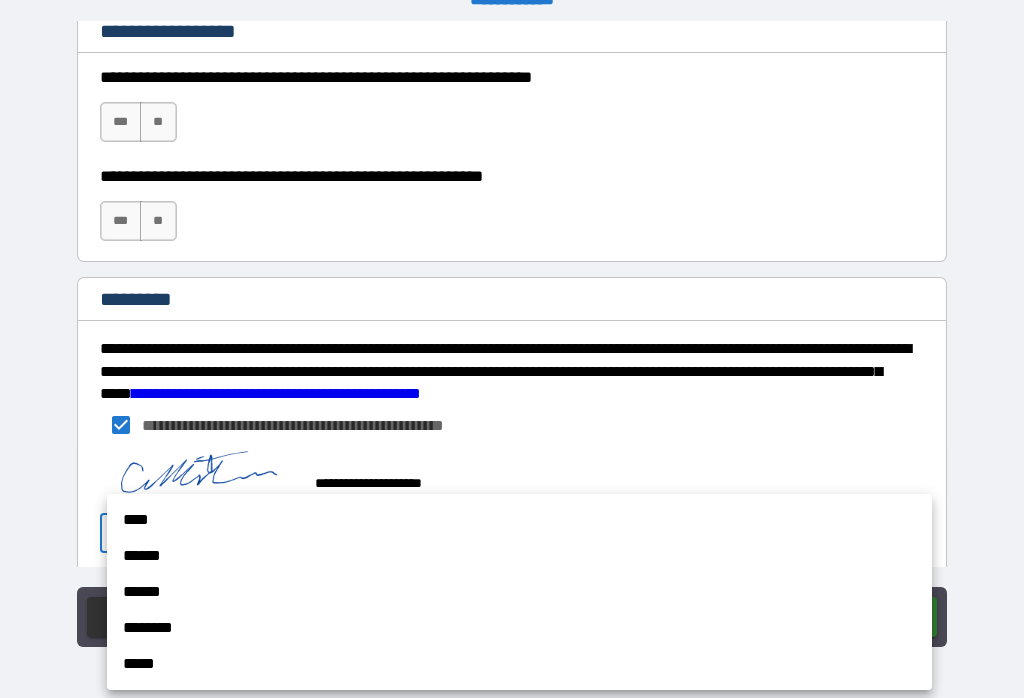 click on "****" at bounding box center [519, 520] 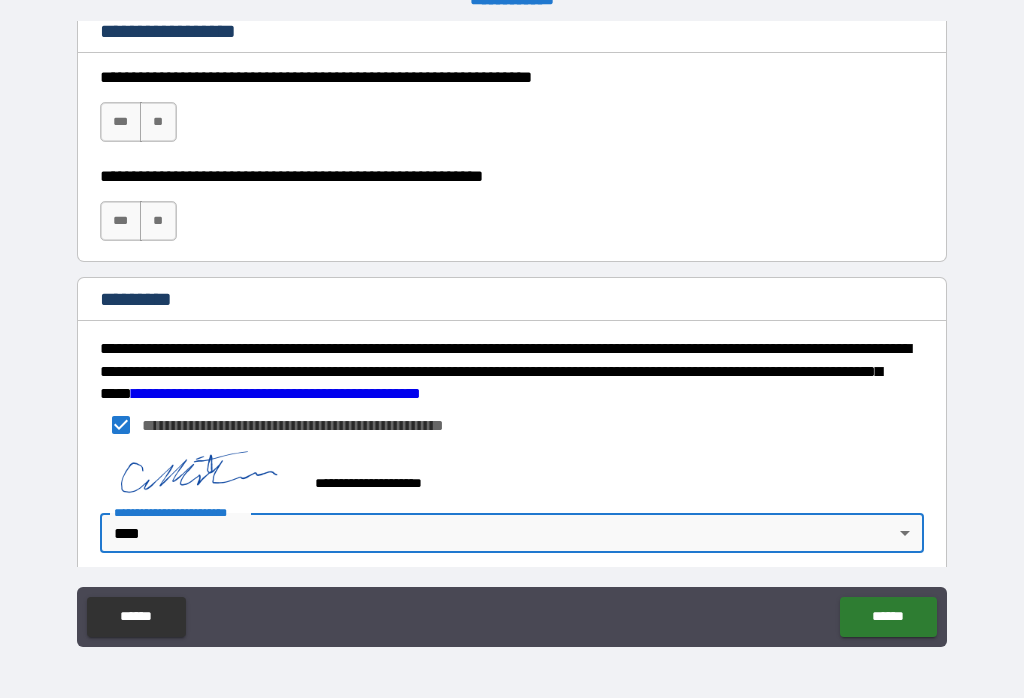 click on "******" at bounding box center [888, 617] 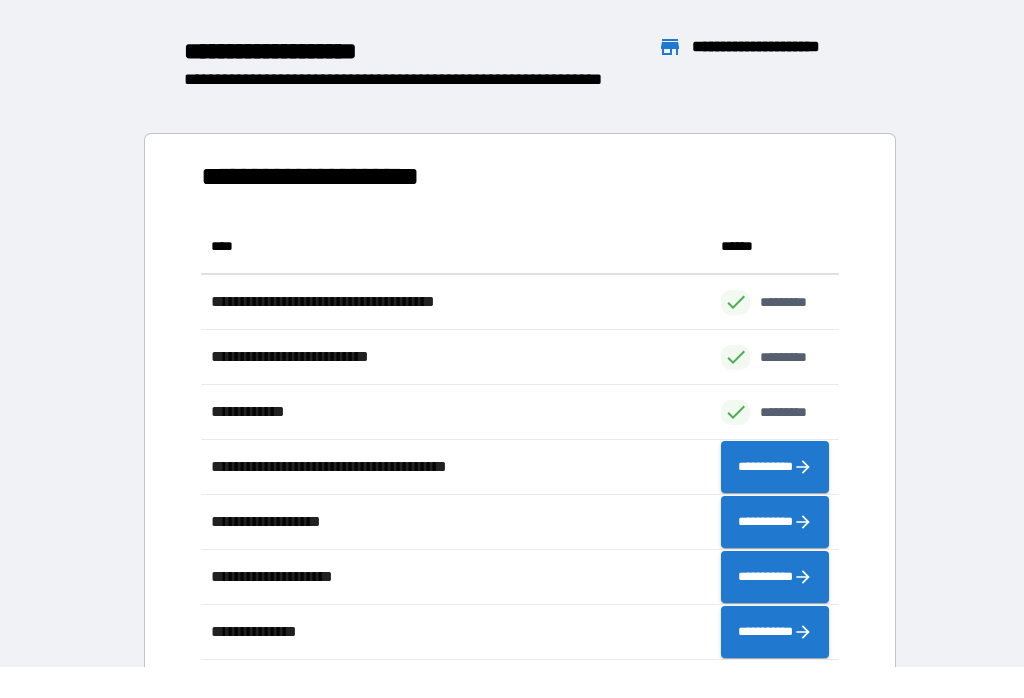 scroll, scrollTop: 1, scrollLeft: 1, axis: both 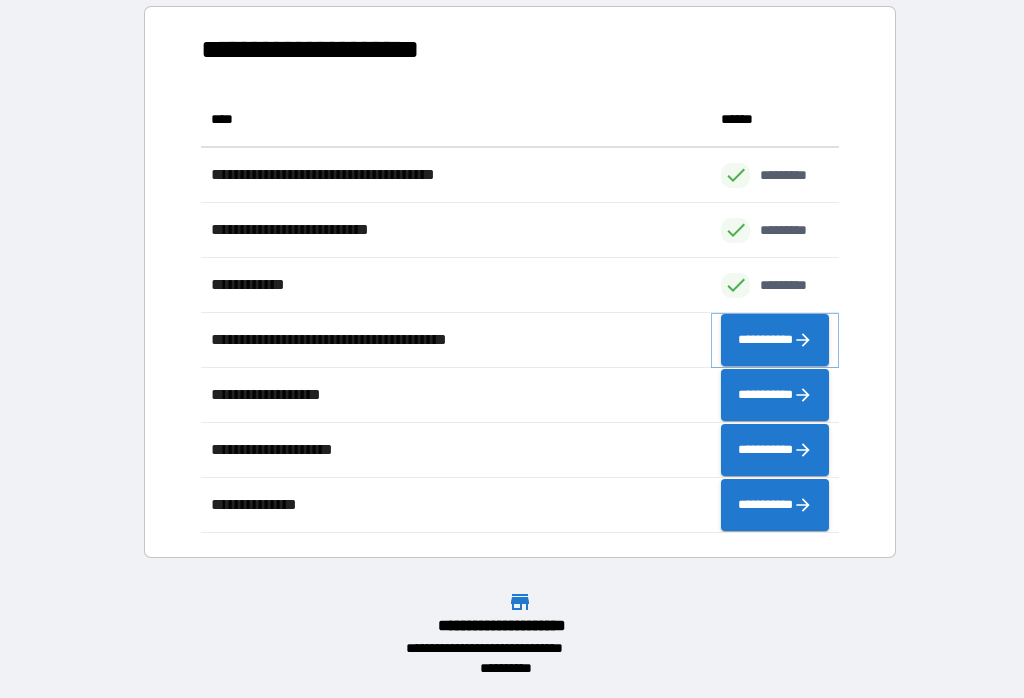 click on "**********" at bounding box center (775, 340) 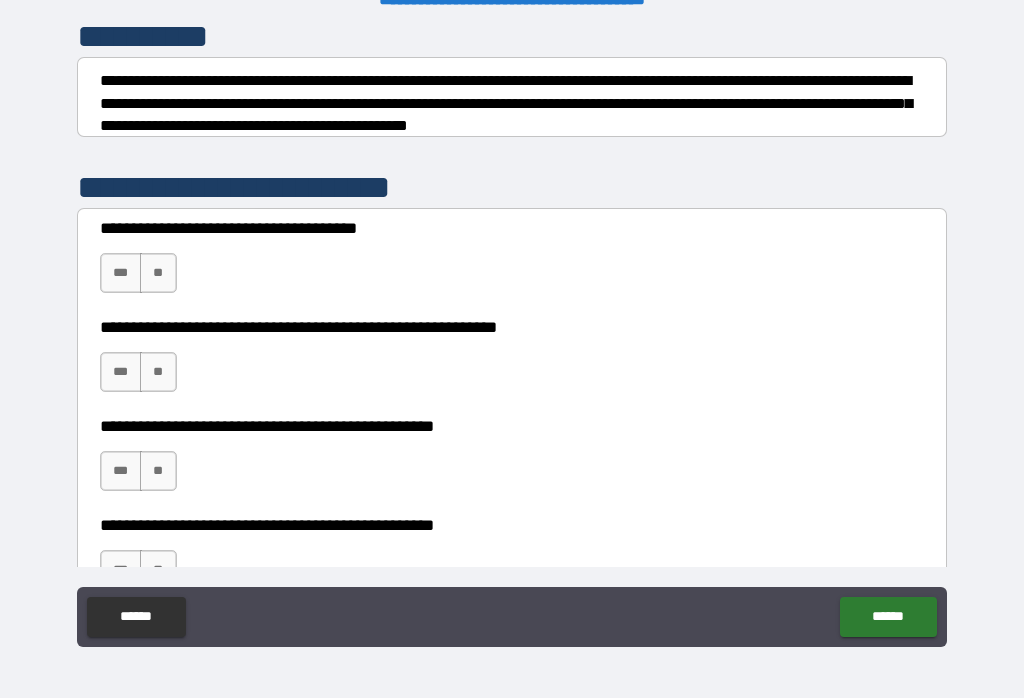 scroll, scrollTop: 282, scrollLeft: 0, axis: vertical 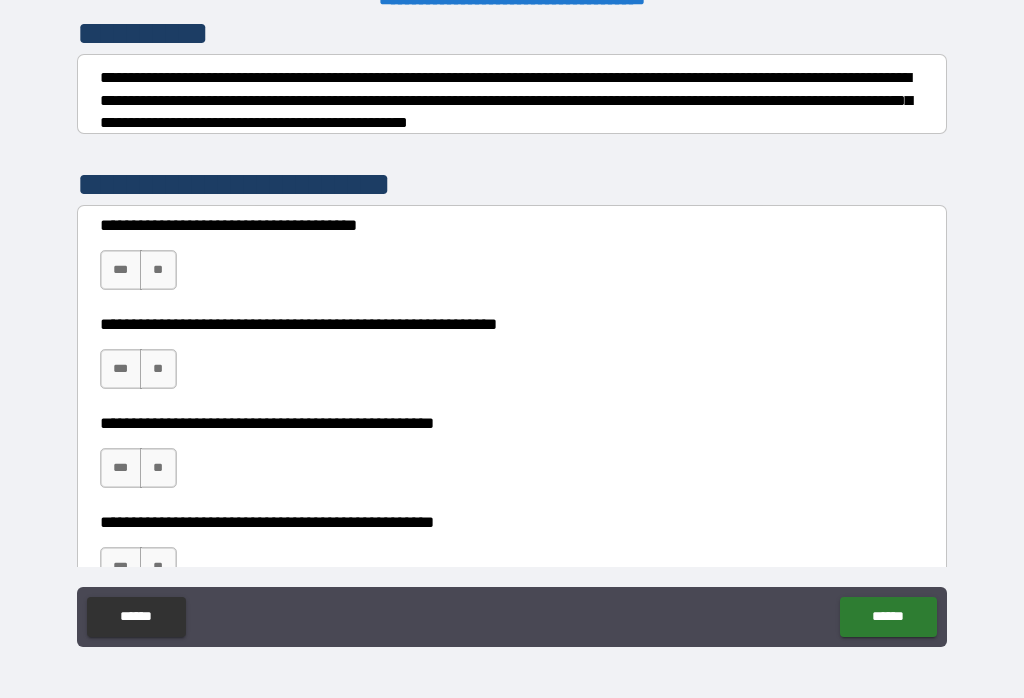 click on "***" at bounding box center [121, 270] 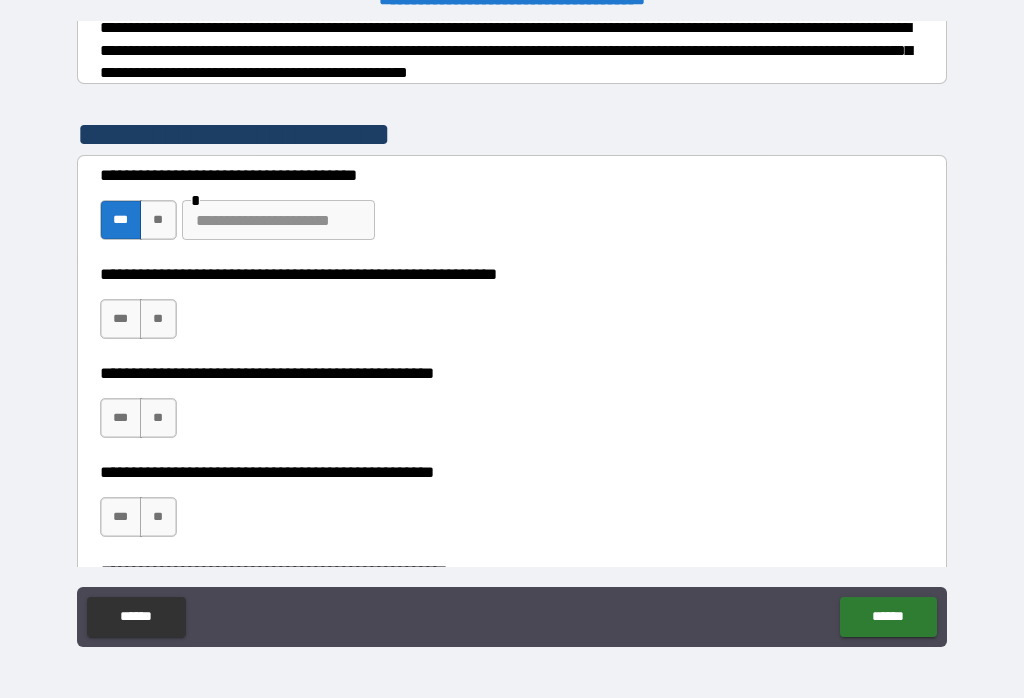 scroll, scrollTop: 338, scrollLeft: 0, axis: vertical 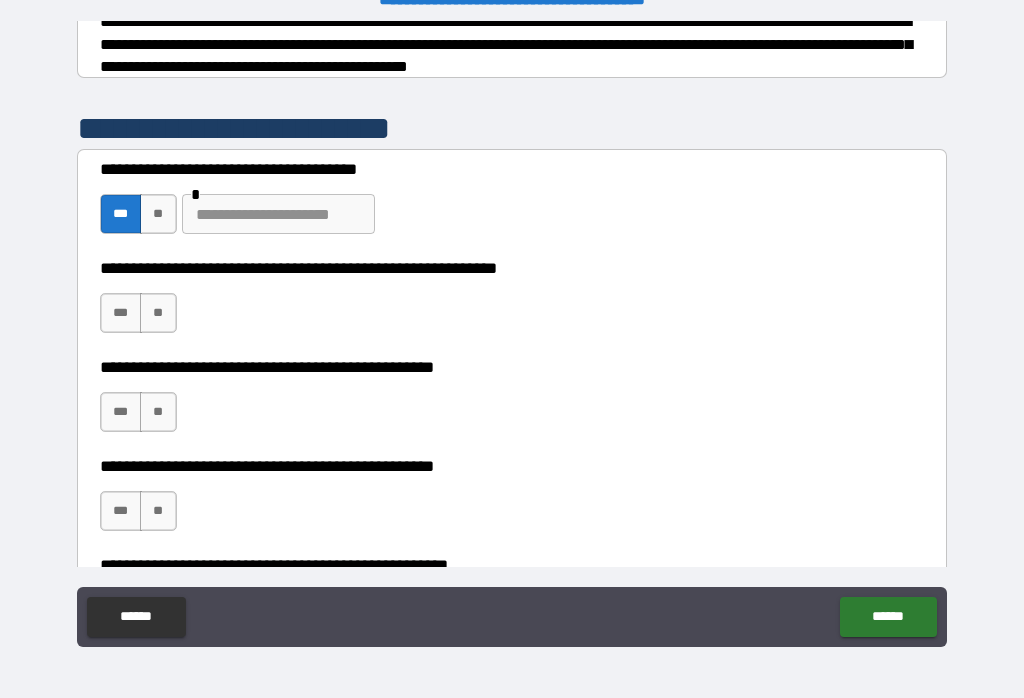 click on "***" at bounding box center [121, 313] 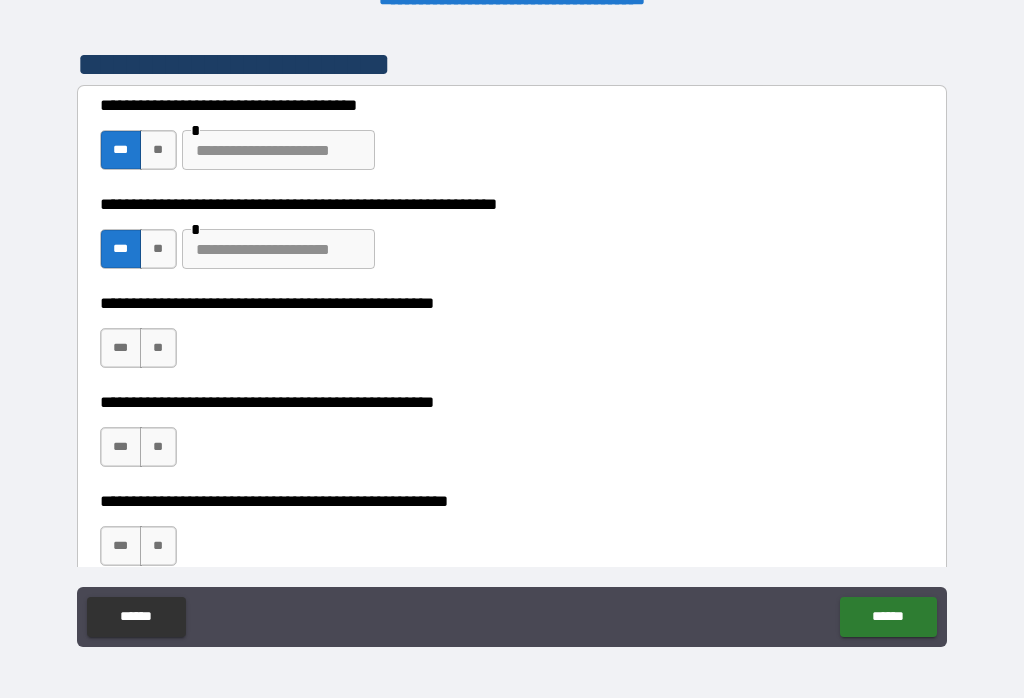 scroll, scrollTop: 412, scrollLeft: 0, axis: vertical 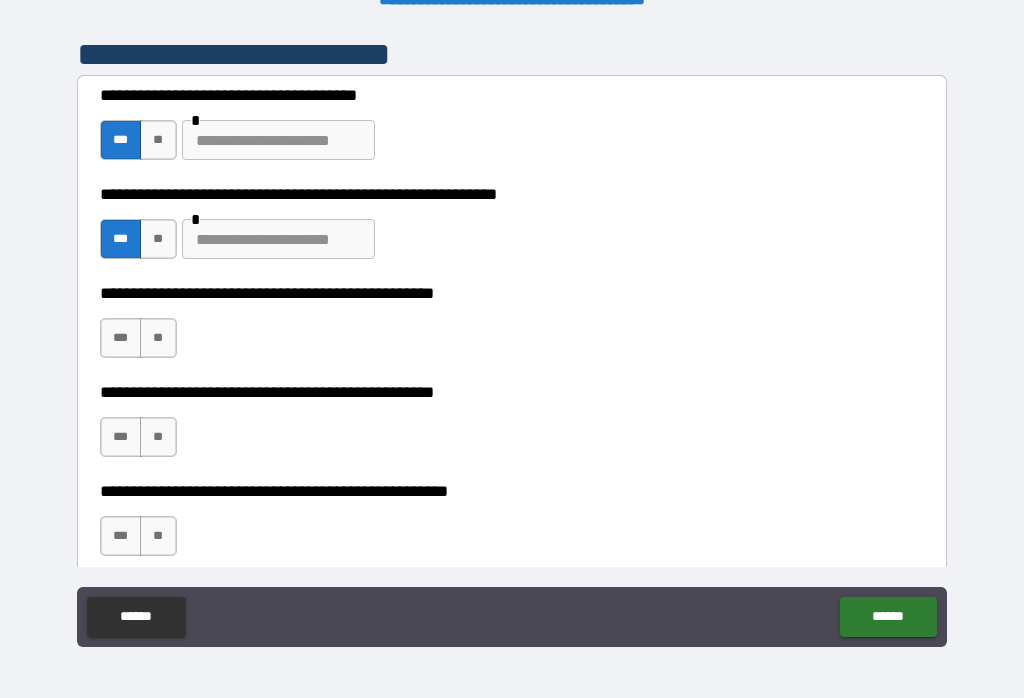 click on "**" at bounding box center (158, 338) 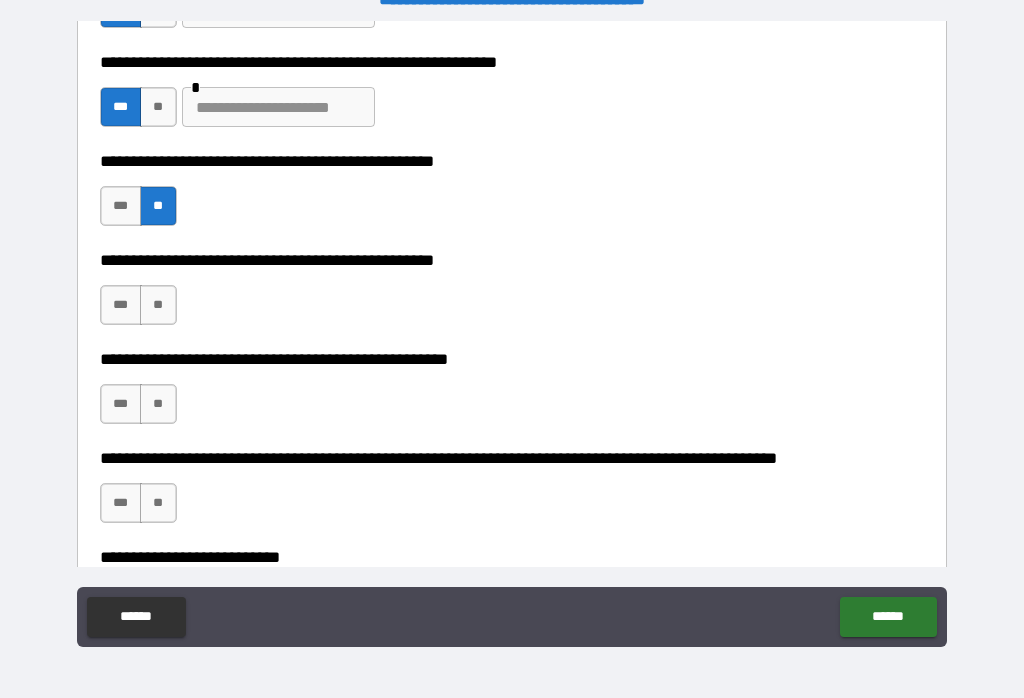 scroll, scrollTop: 544, scrollLeft: 0, axis: vertical 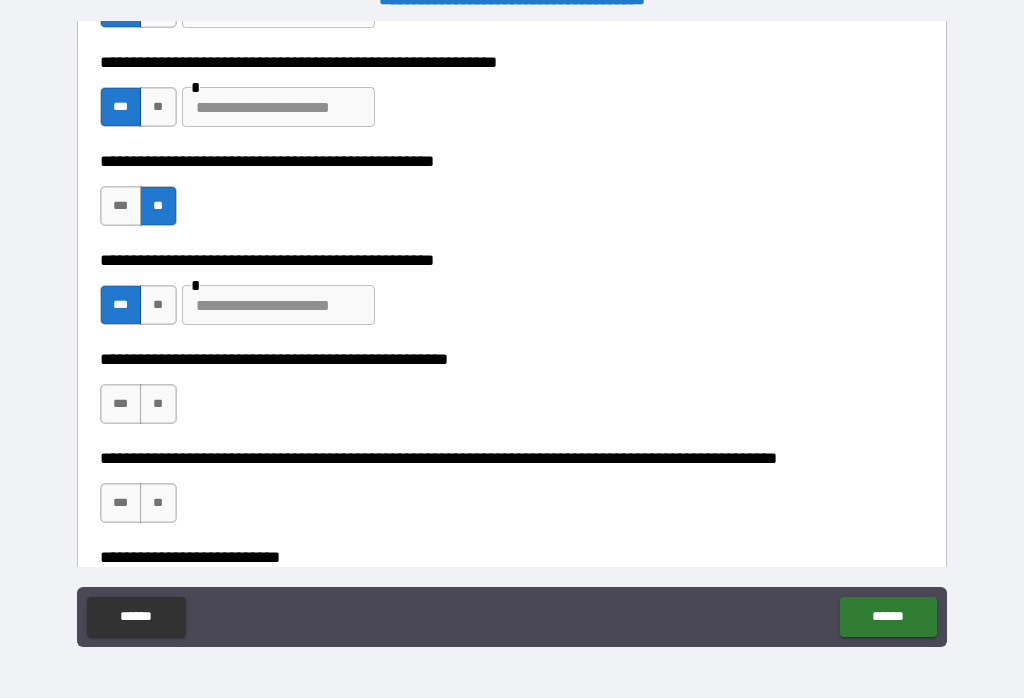 click at bounding box center [278, 305] 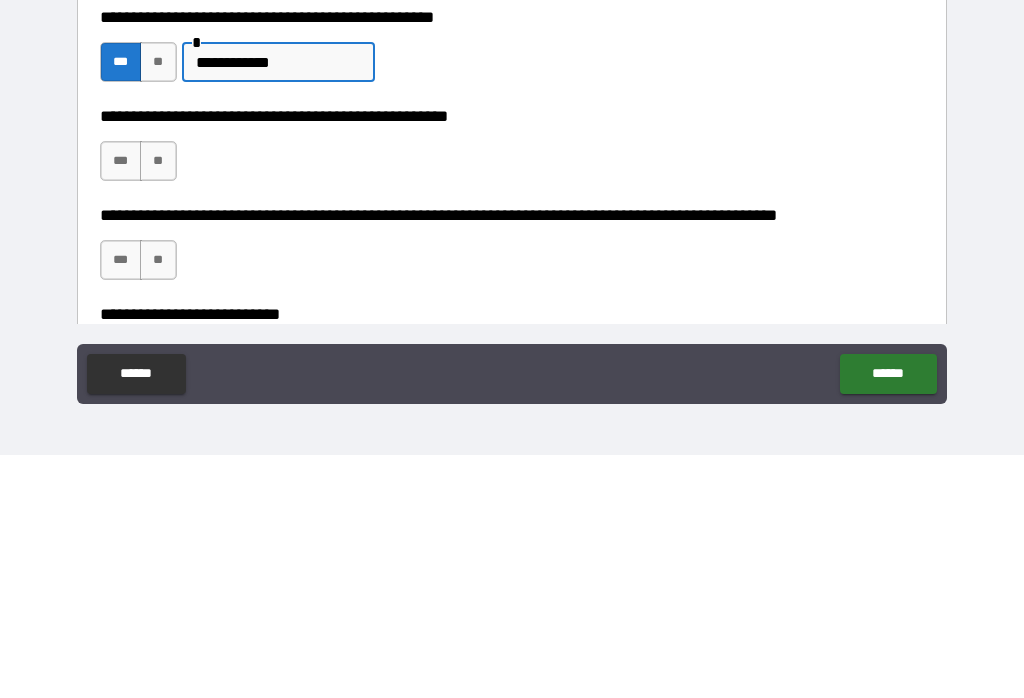 click on "**" at bounding box center [158, 404] 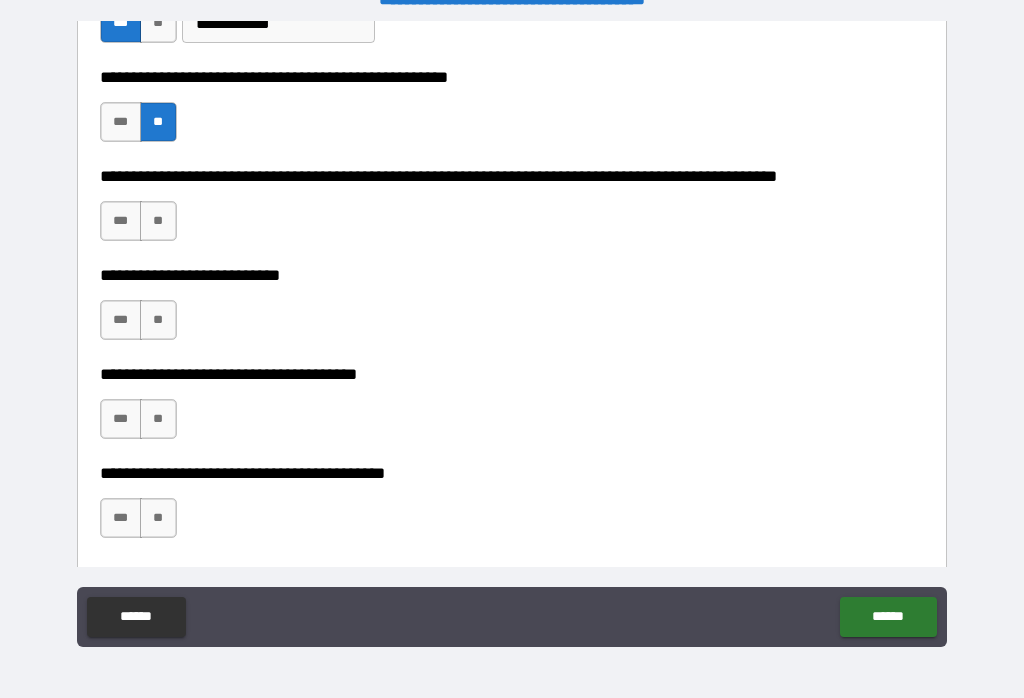 scroll, scrollTop: 829, scrollLeft: 0, axis: vertical 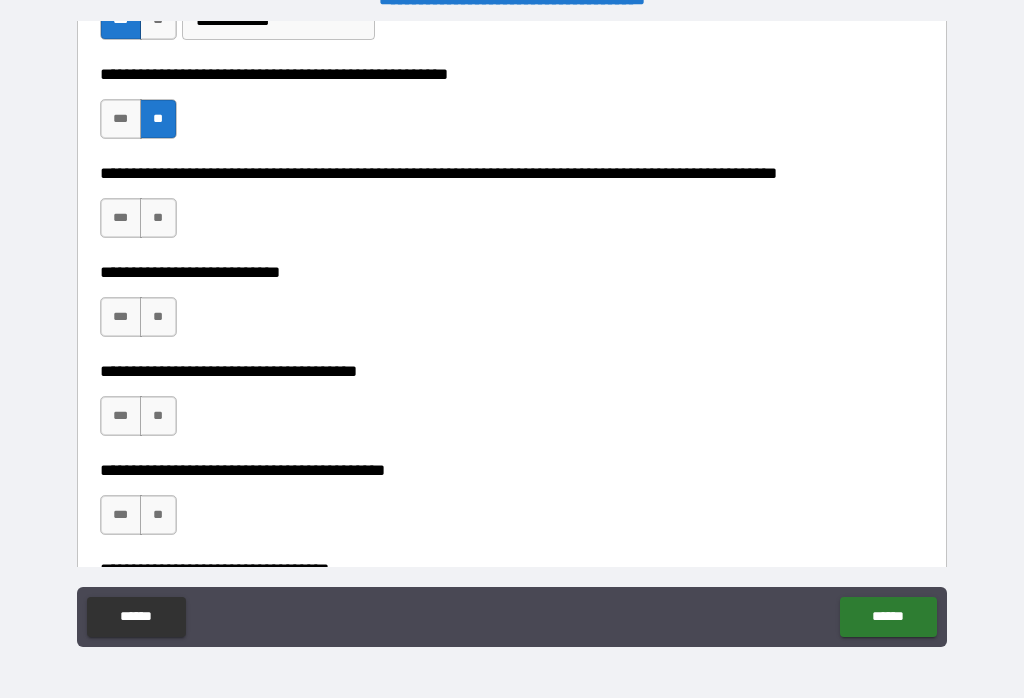 click on "**" at bounding box center [158, 218] 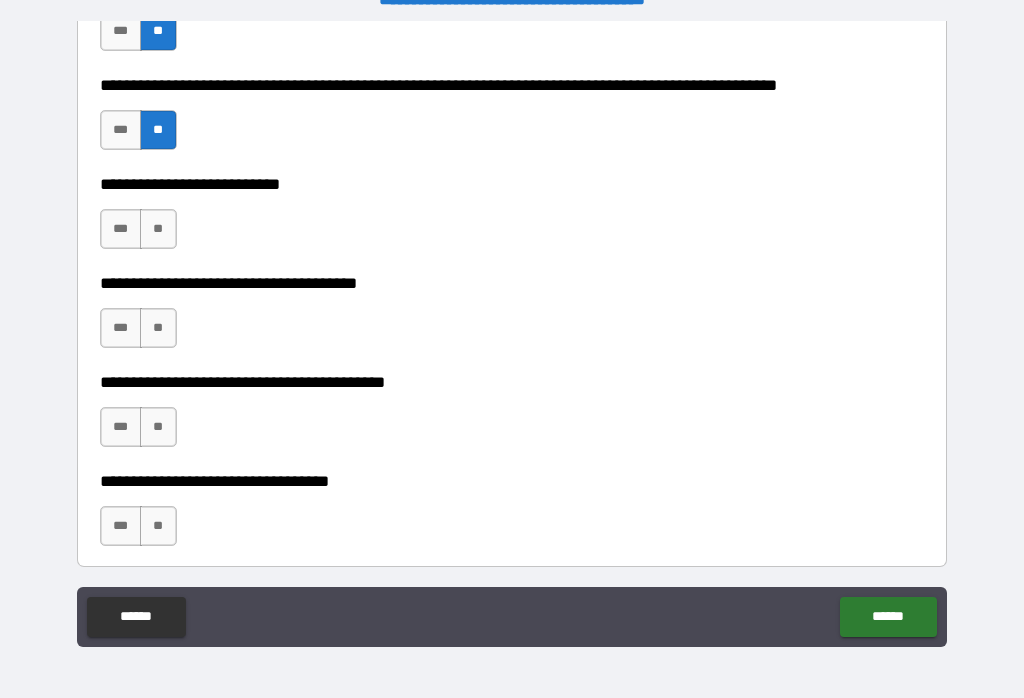 scroll, scrollTop: 917, scrollLeft: 0, axis: vertical 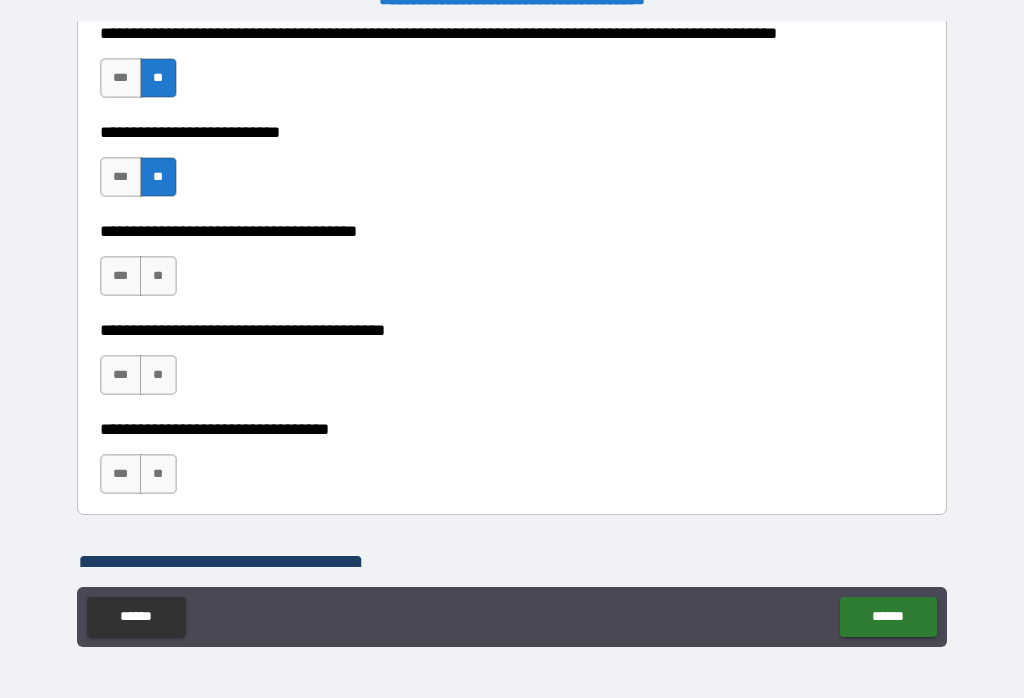 click on "**" at bounding box center [158, 276] 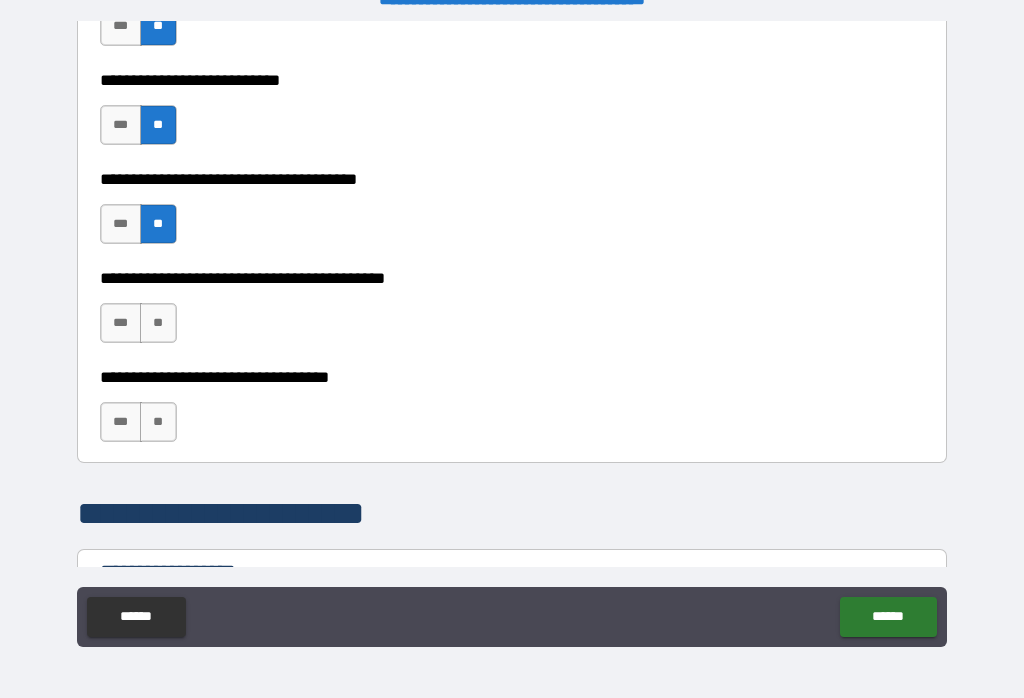 scroll, scrollTop: 1023, scrollLeft: 0, axis: vertical 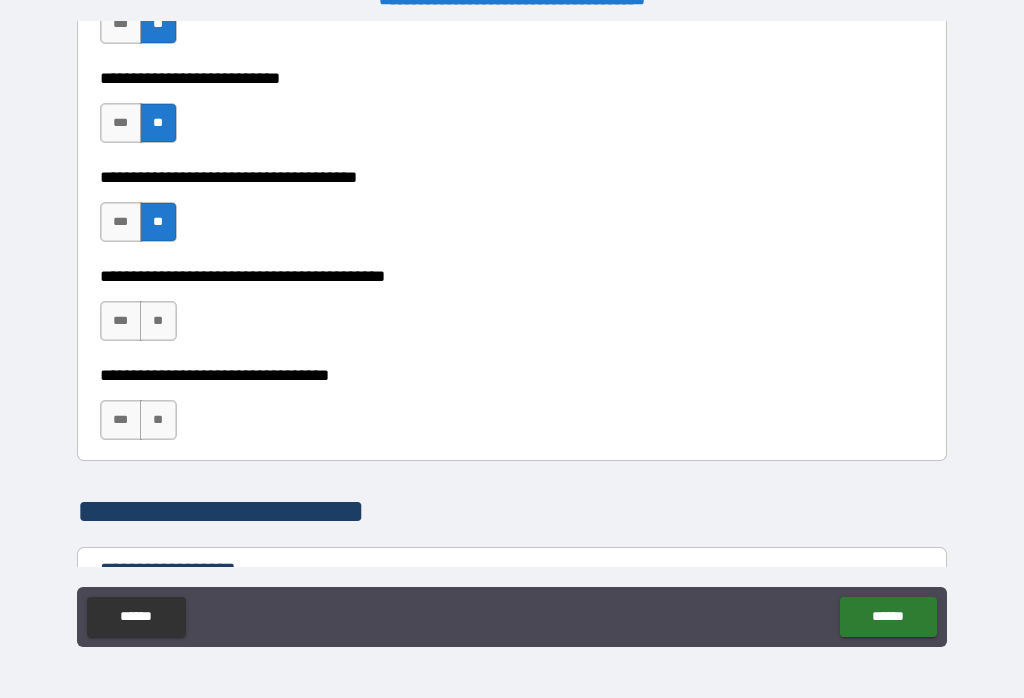 click on "***" at bounding box center (121, 321) 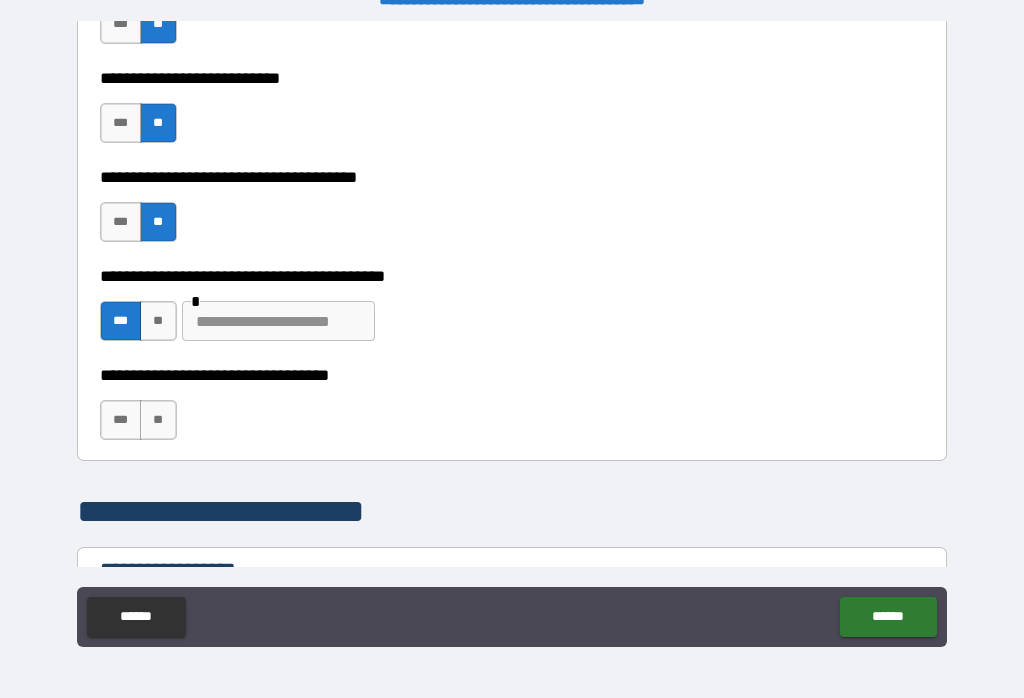 click at bounding box center (278, 321) 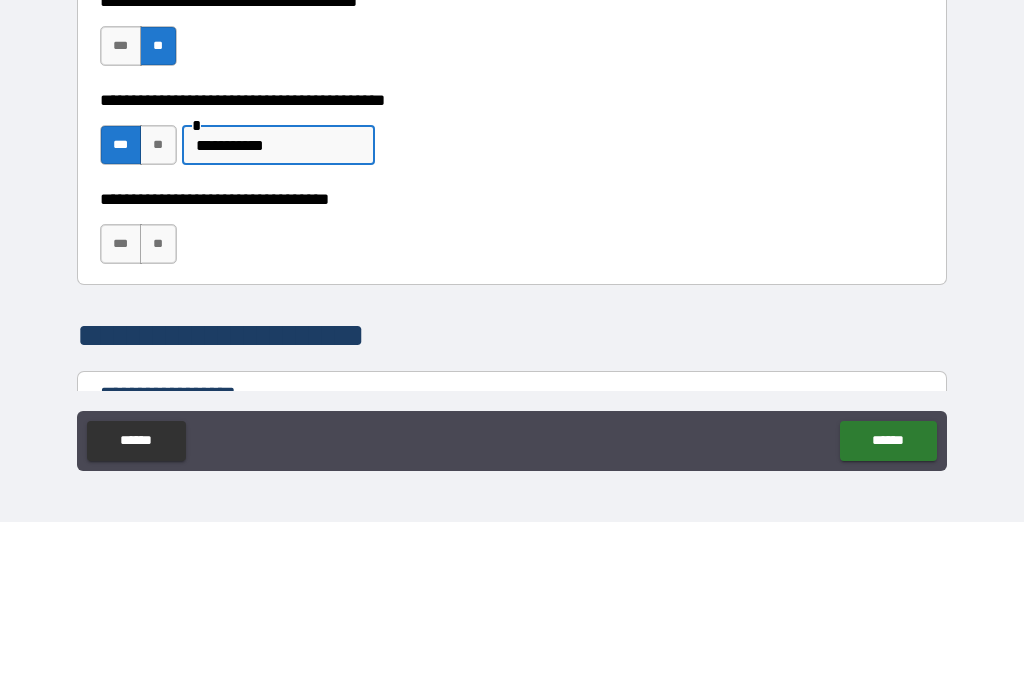 click on "**" at bounding box center [158, 420] 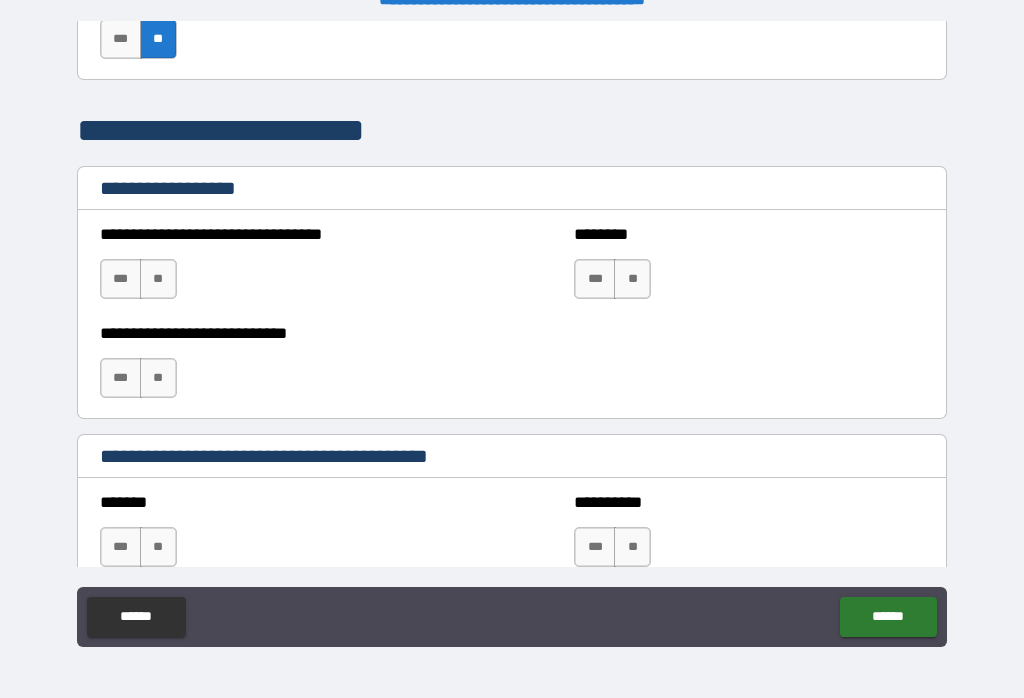 scroll, scrollTop: 1415, scrollLeft: 0, axis: vertical 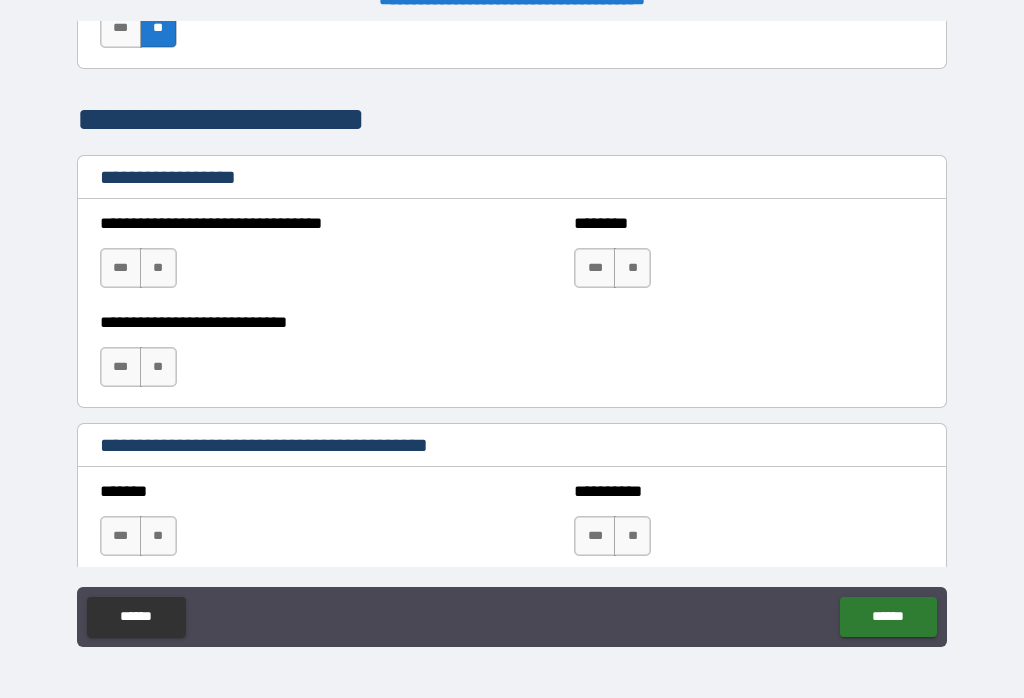 click on "**" at bounding box center (158, 268) 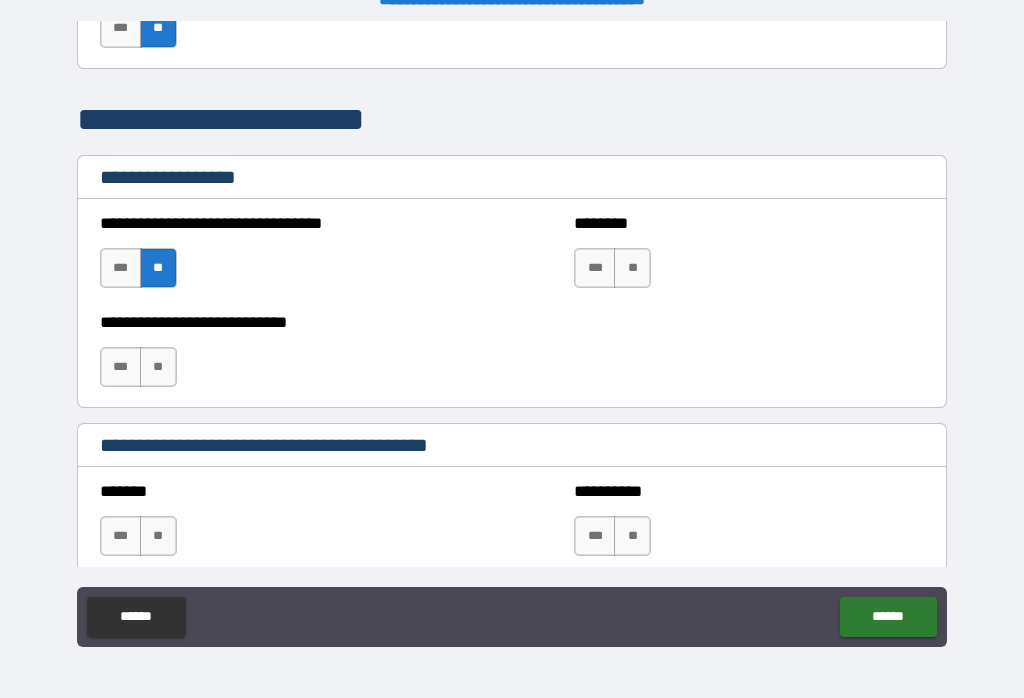 click on "**" at bounding box center (632, 268) 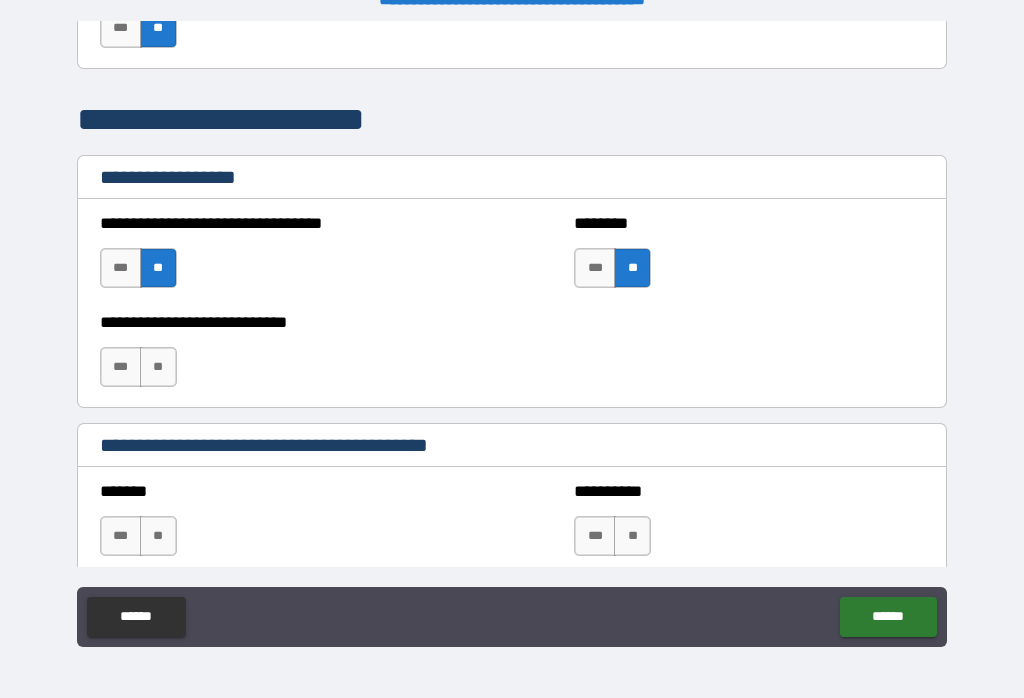 click on "**" at bounding box center (158, 367) 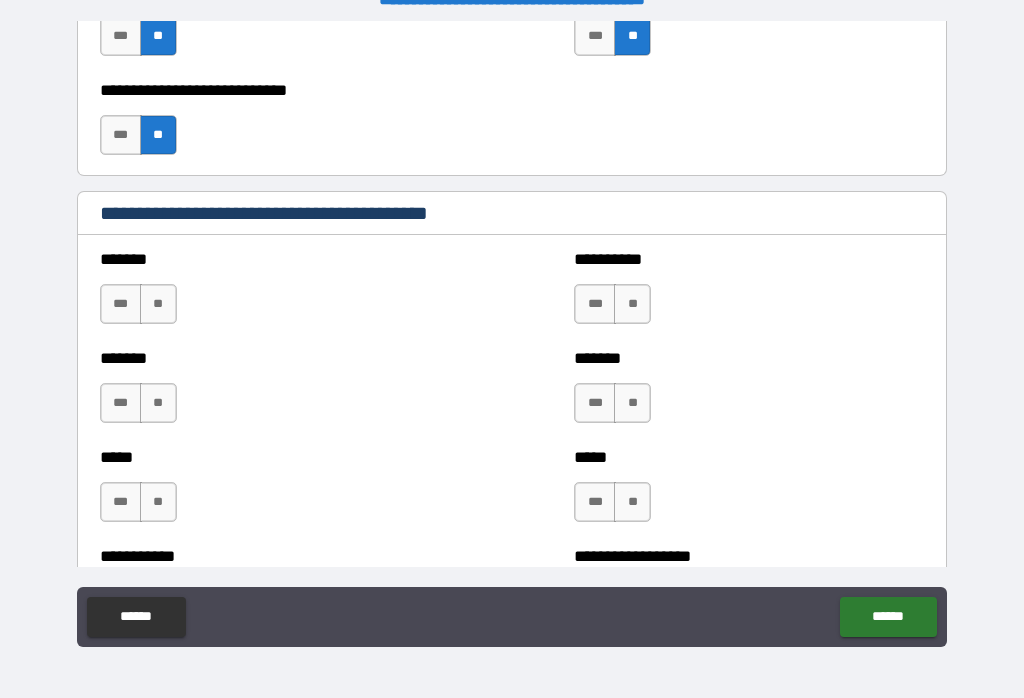 scroll, scrollTop: 1657, scrollLeft: 0, axis: vertical 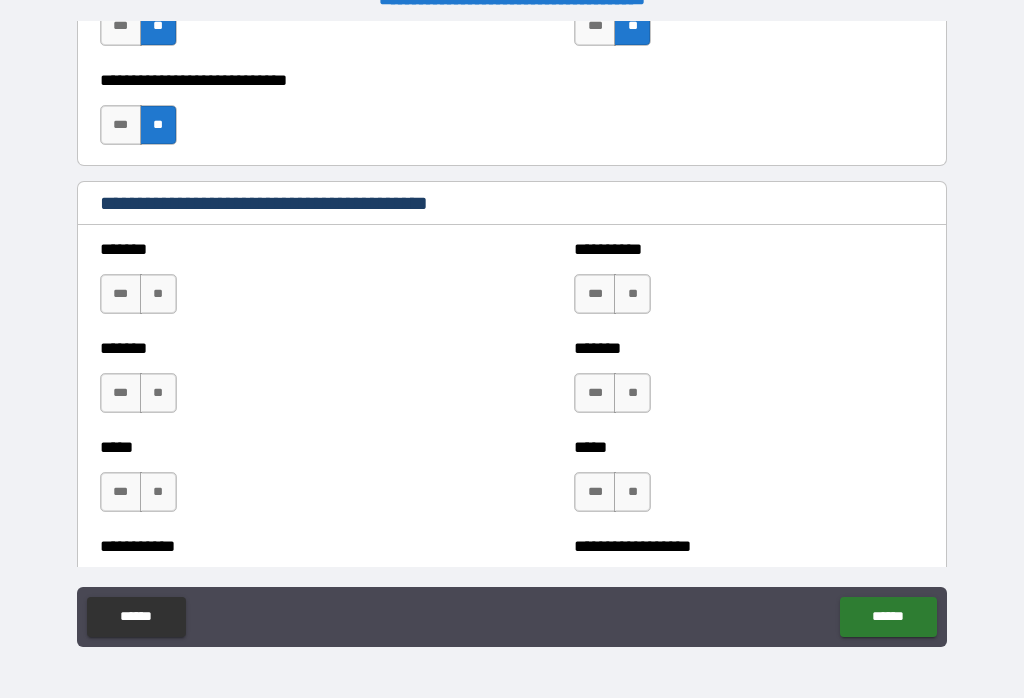 click on "**" at bounding box center [158, 294] 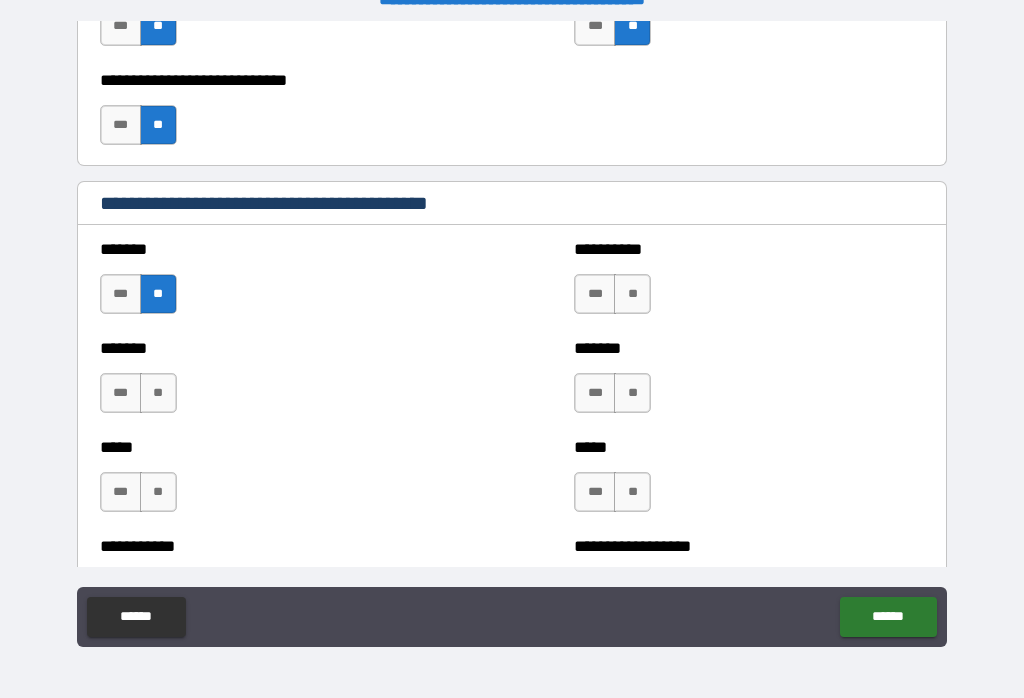 click on "**" at bounding box center [158, 393] 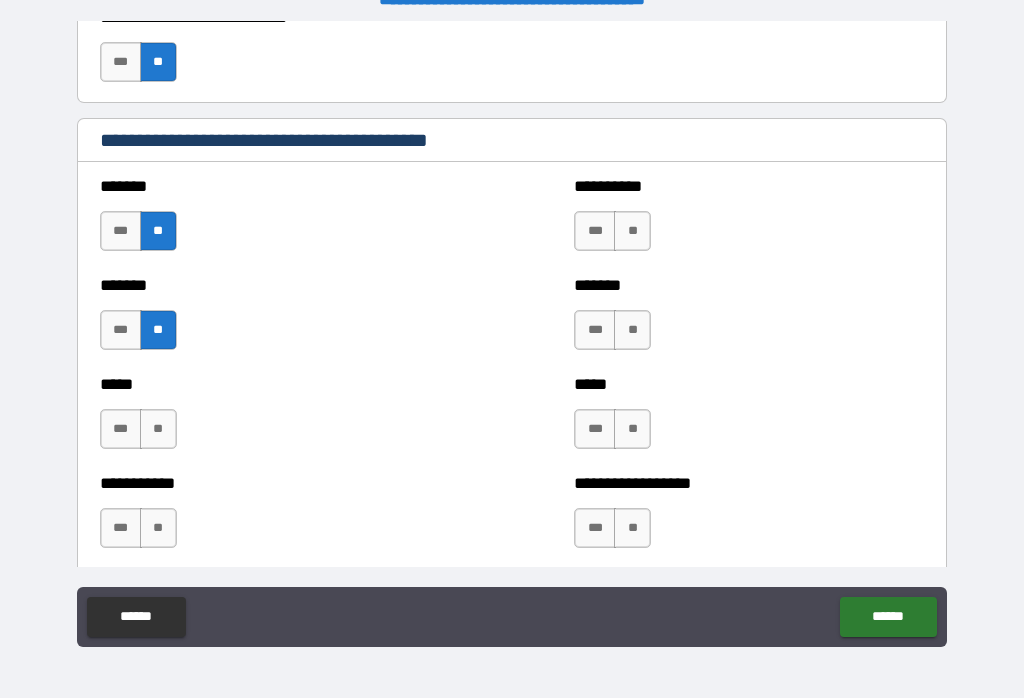 click on "**" at bounding box center [158, 429] 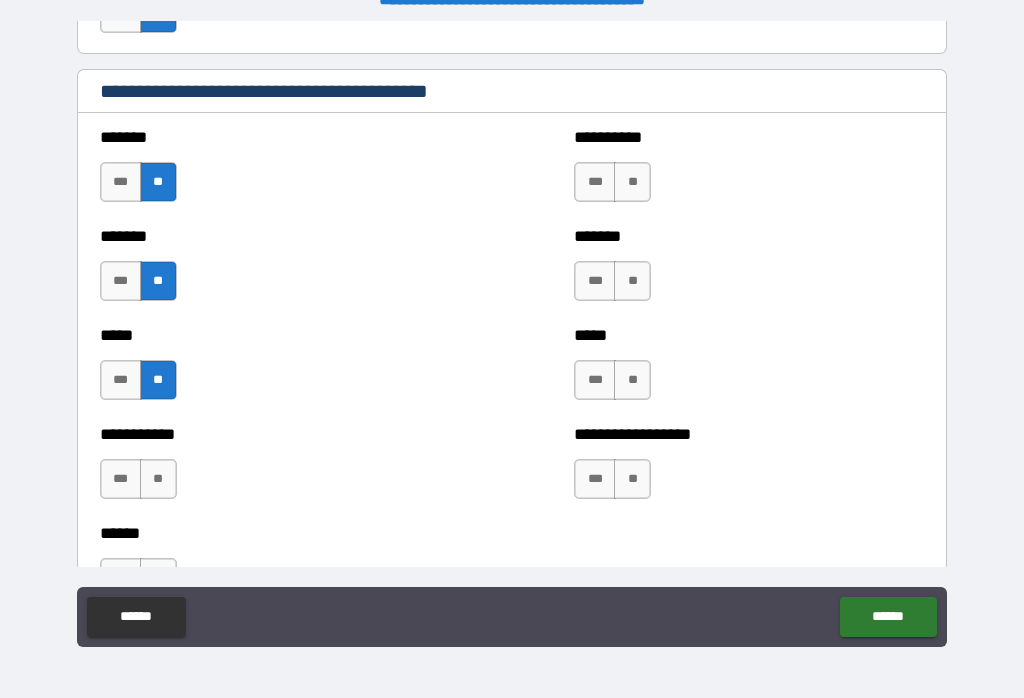 click on "**" at bounding box center (158, 479) 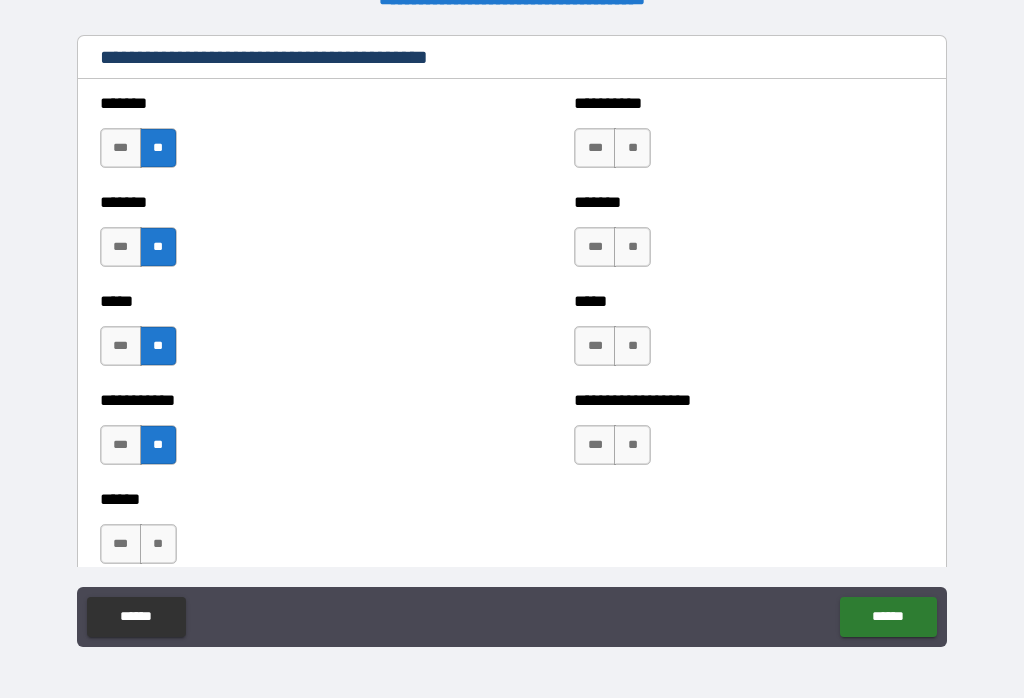 scroll, scrollTop: 1853, scrollLeft: 0, axis: vertical 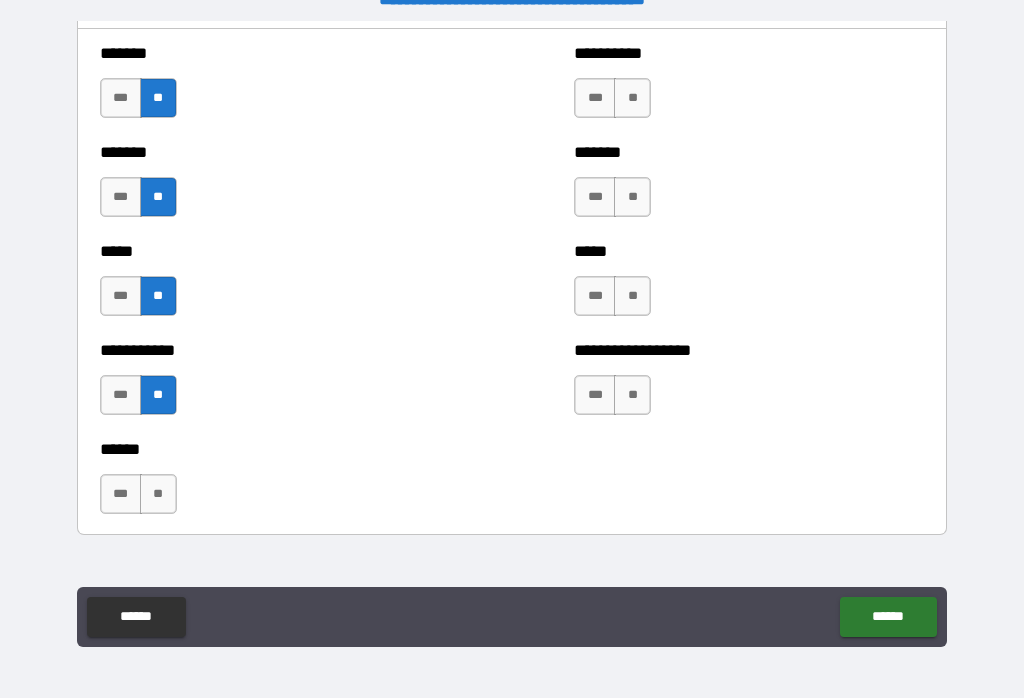 click on "**" at bounding box center (158, 494) 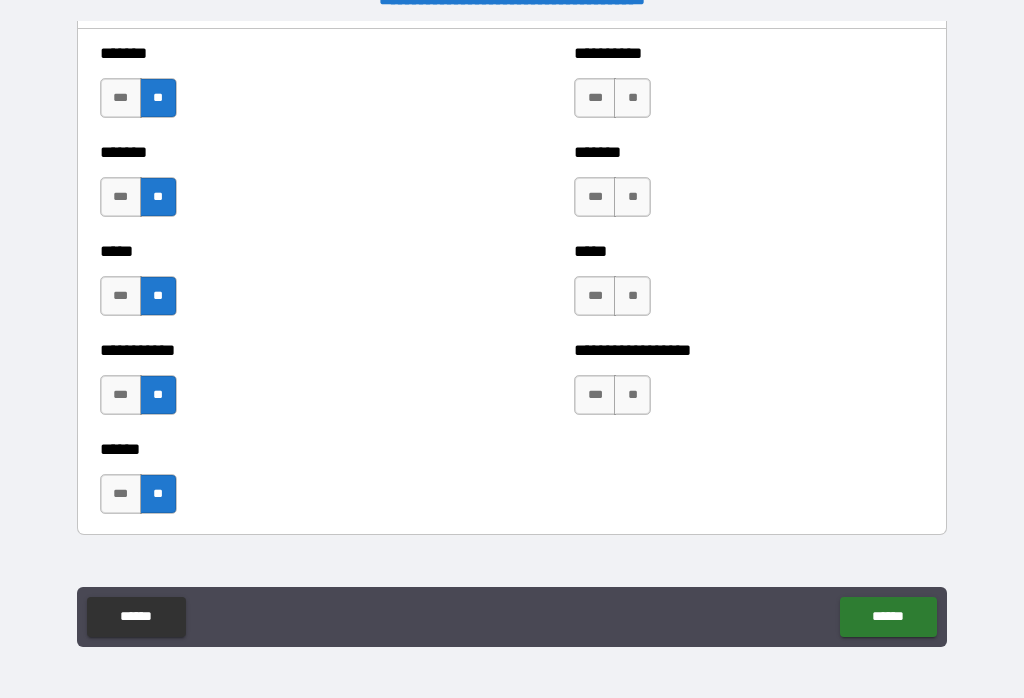 click on "**" at bounding box center (632, 395) 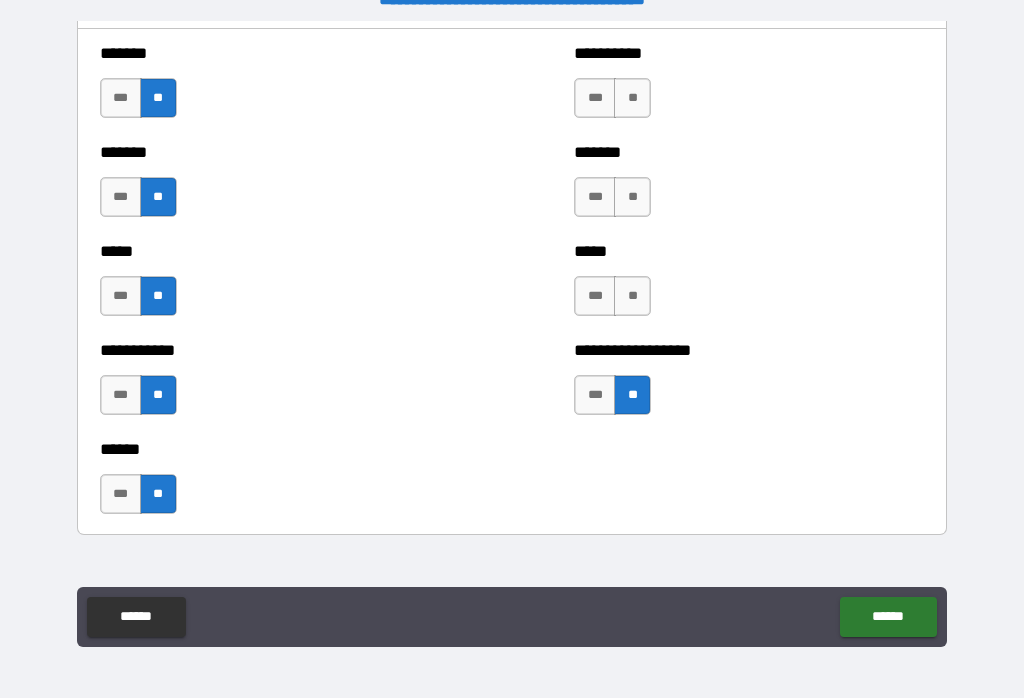 click on "**" at bounding box center (632, 296) 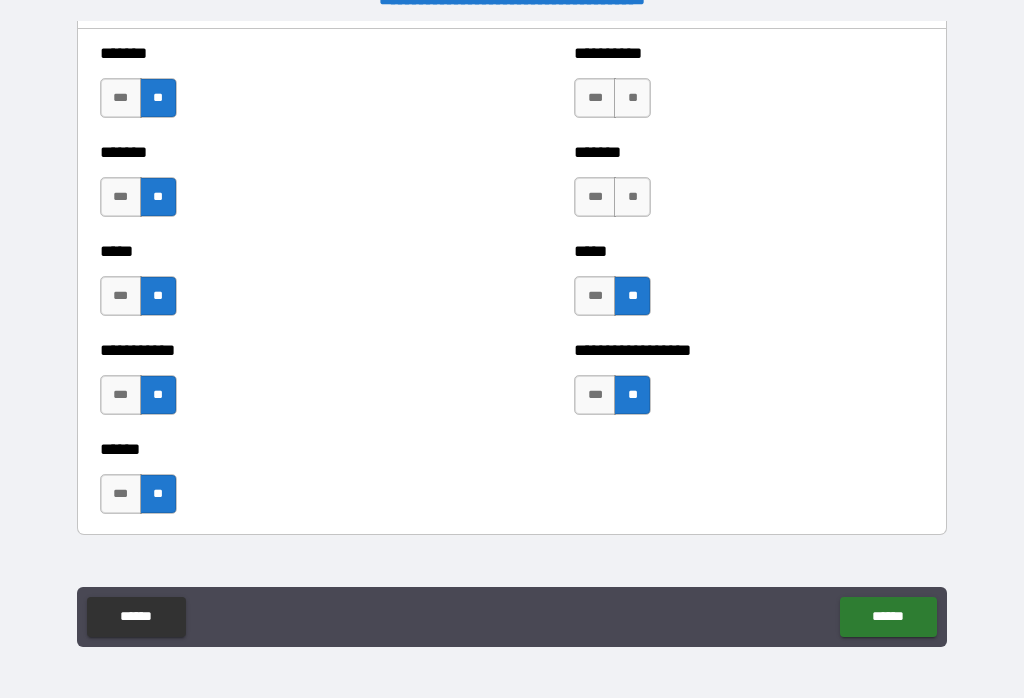 click on "**" at bounding box center [632, 98] 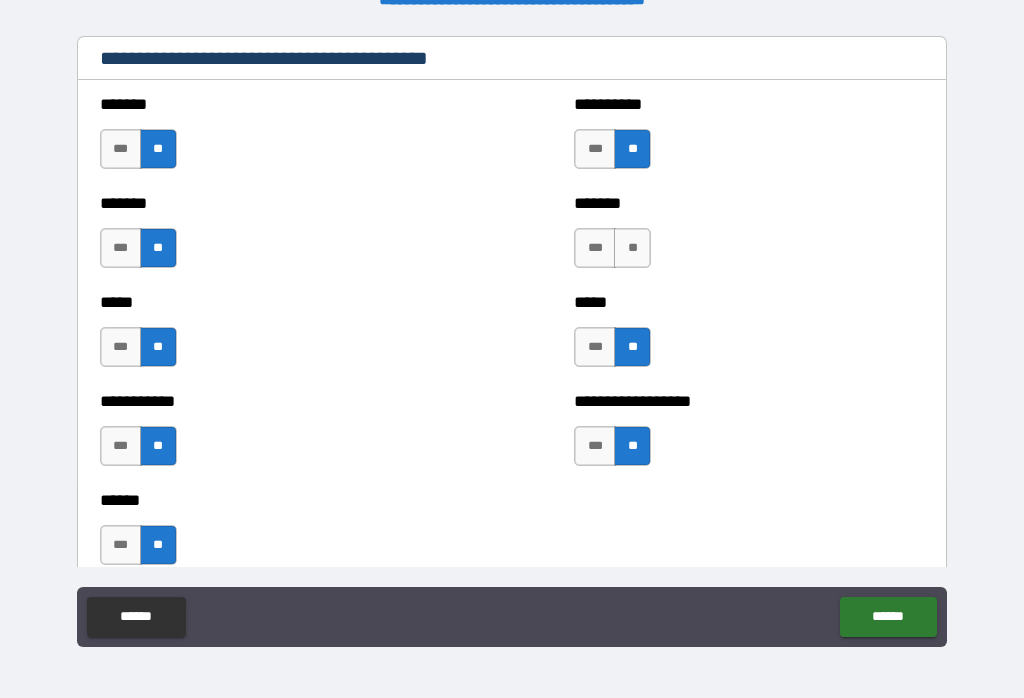 click on "**" at bounding box center [632, 248] 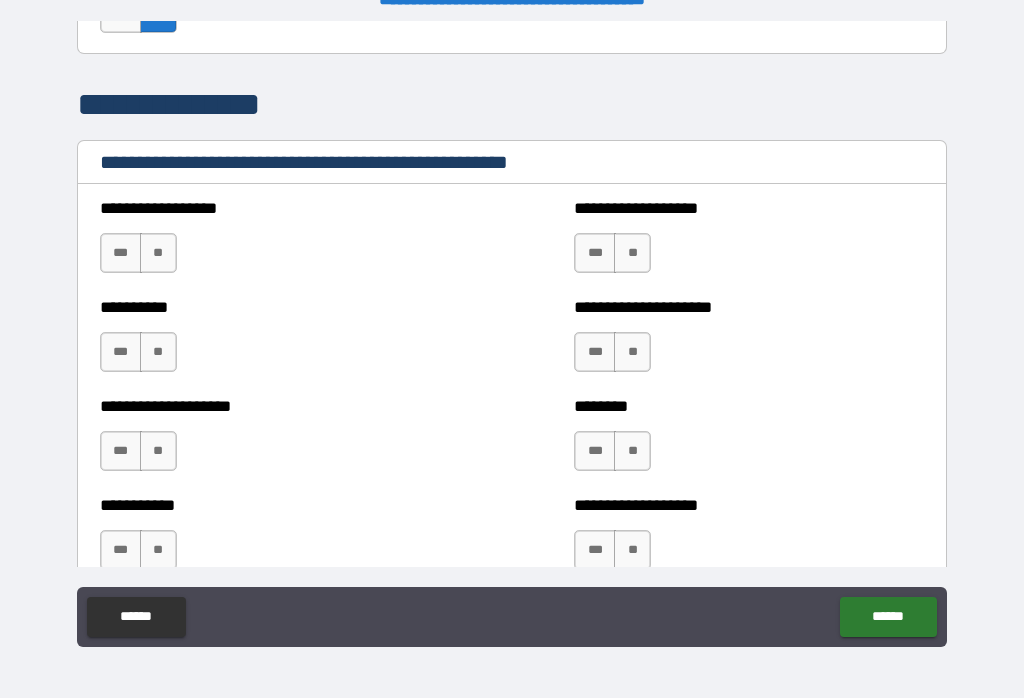 scroll, scrollTop: 2337, scrollLeft: 0, axis: vertical 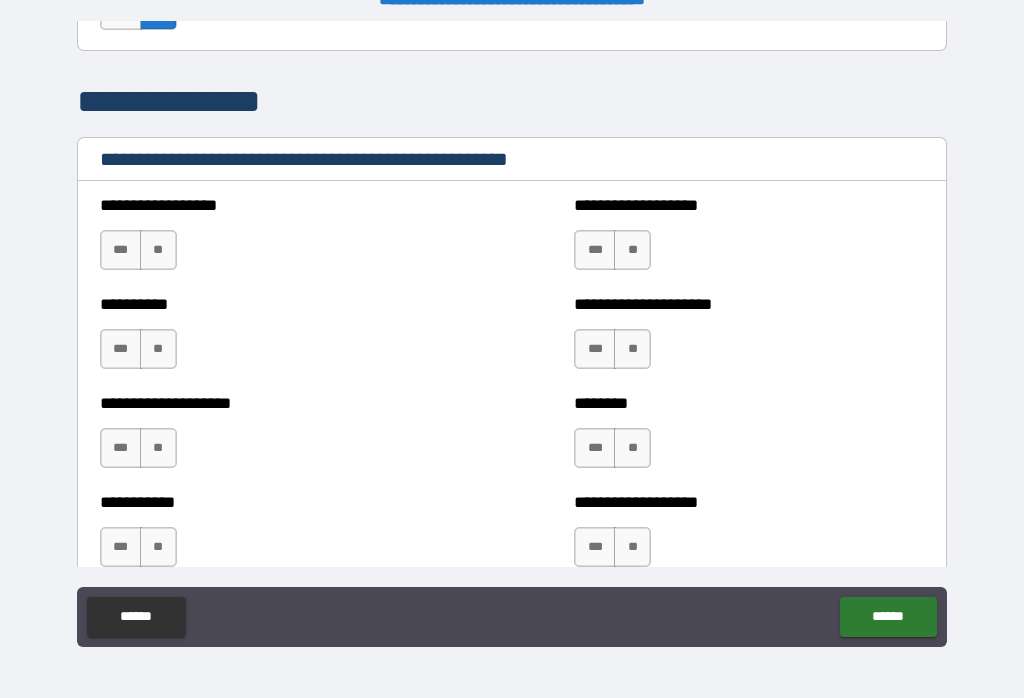 click on "**" at bounding box center (158, 250) 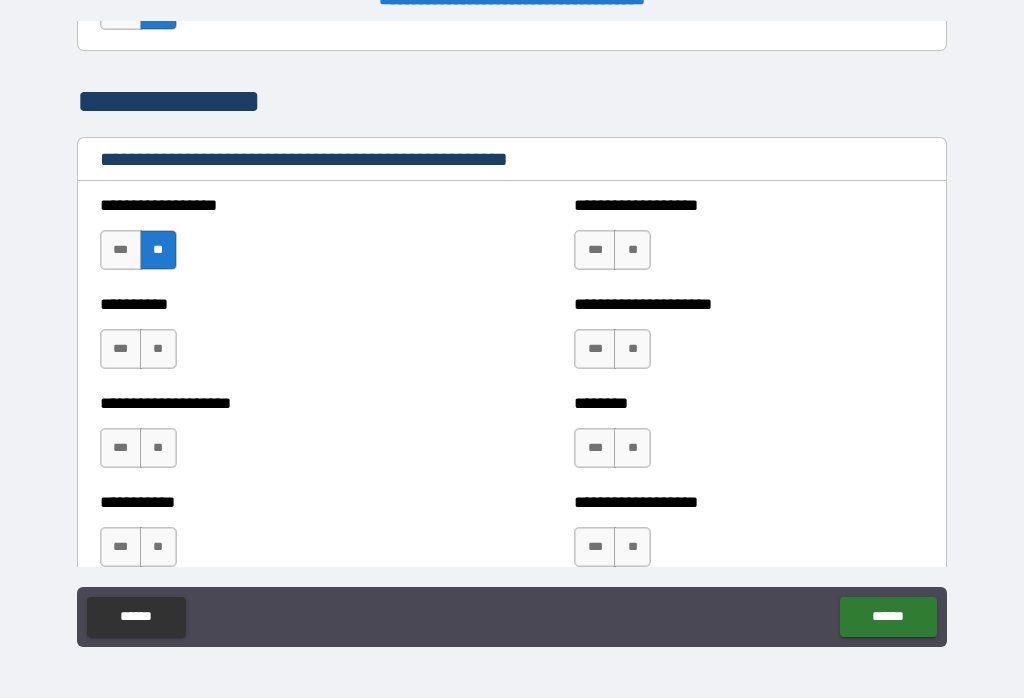 click on "**" at bounding box center [158, 349] 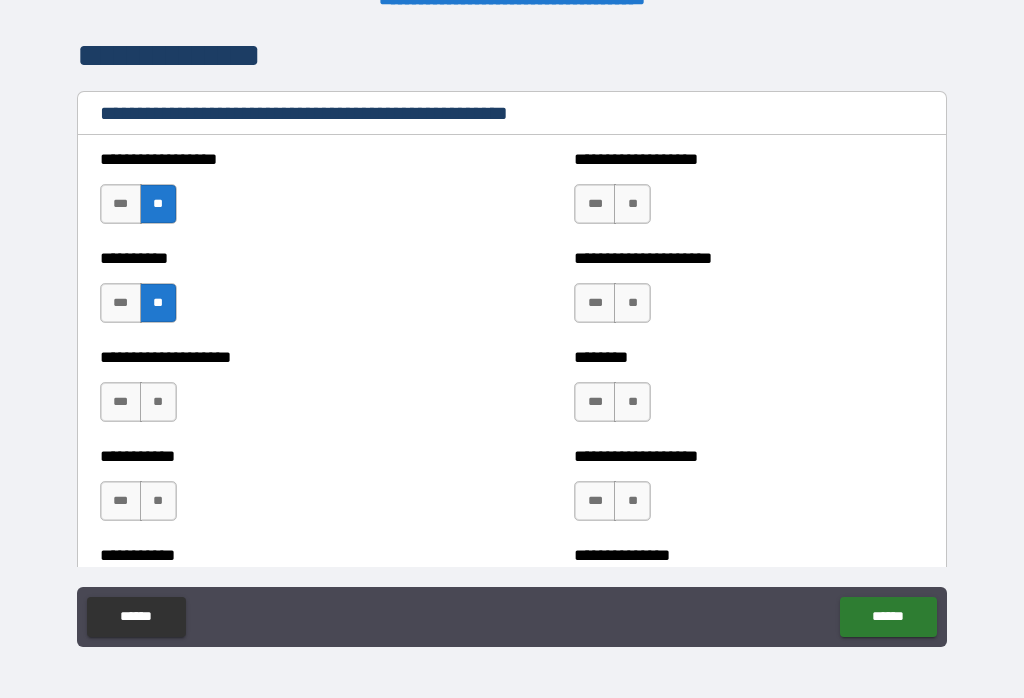 click on "**" at bounding box center [158, 402] 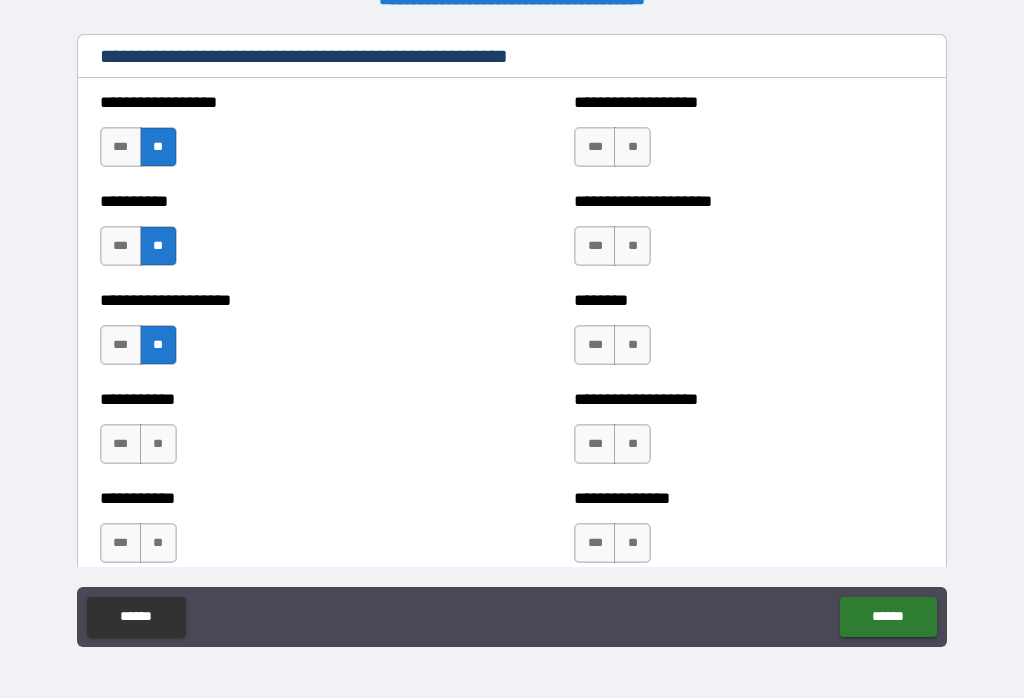 click on "**" at bounding box center (158, 444) 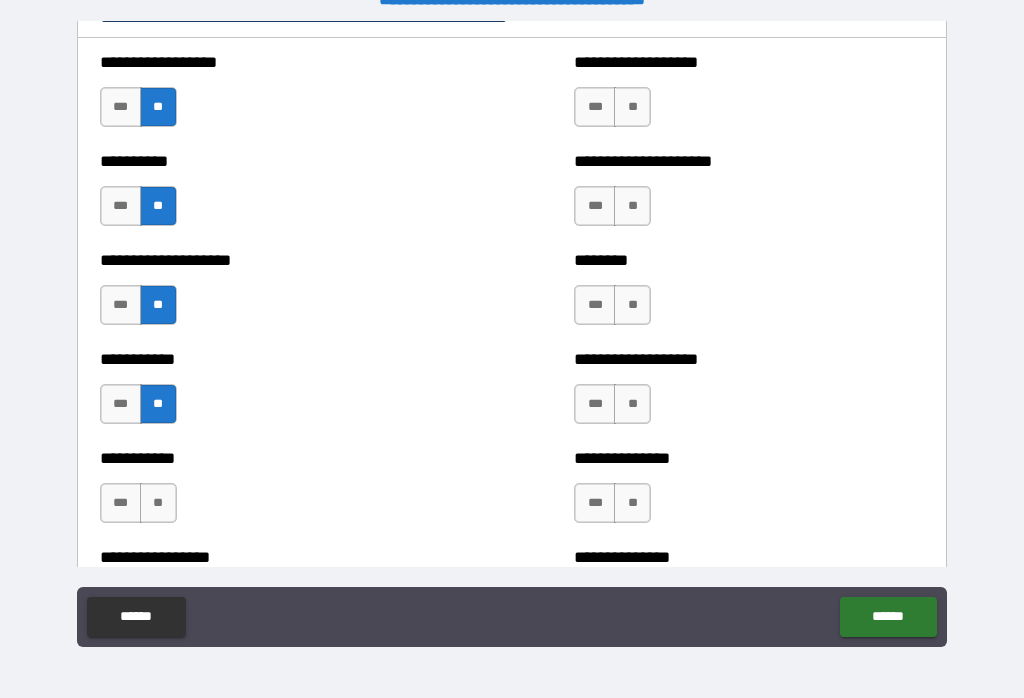 click on "**" at bounding box center (158, 503) 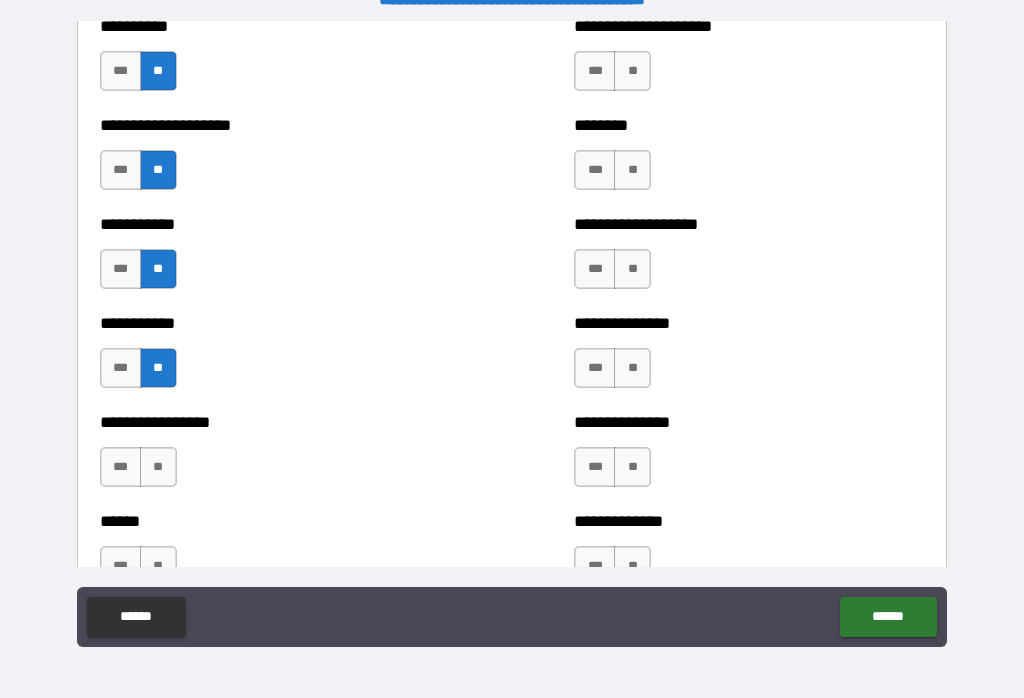 click on "**" at bounding box center [158, 467] 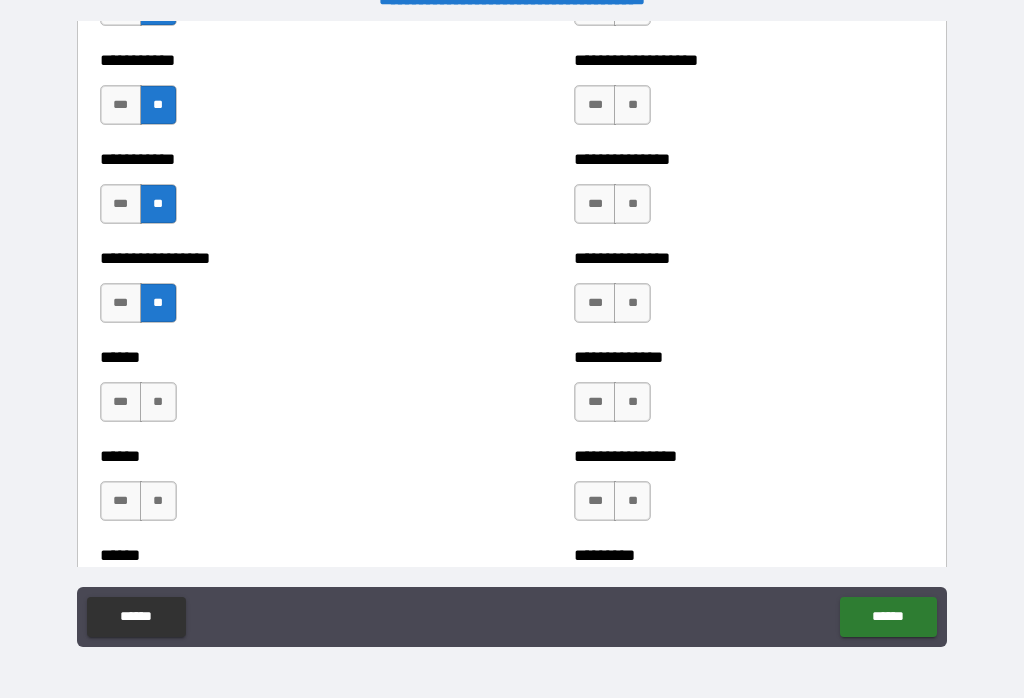 click on "**" at bounding box center (158, 402) 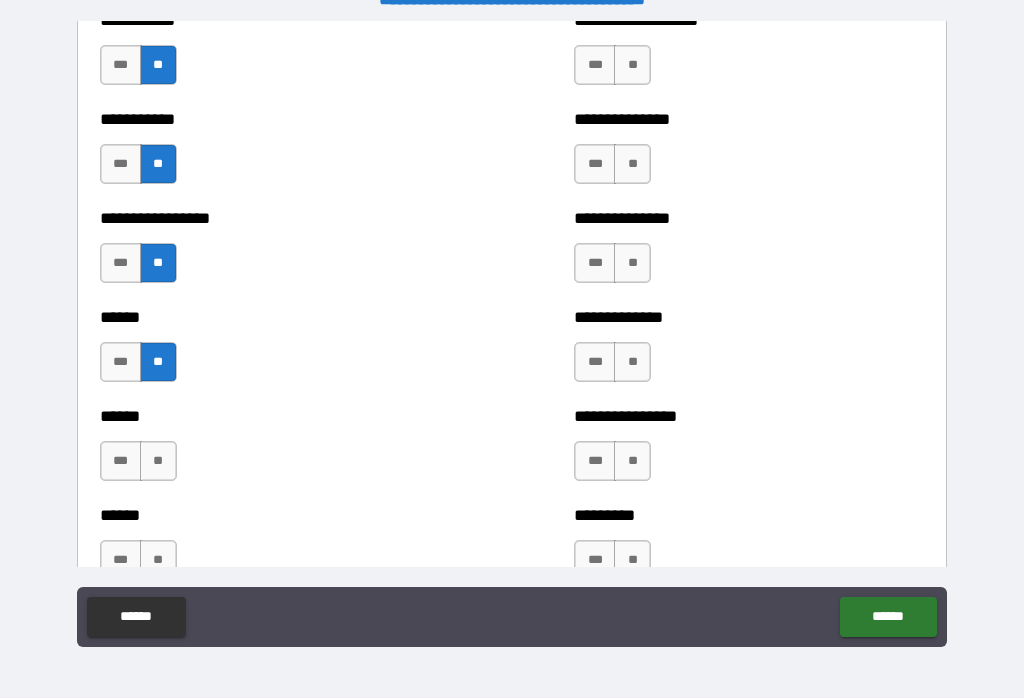 click on "***" at bounding box center [121, 461] 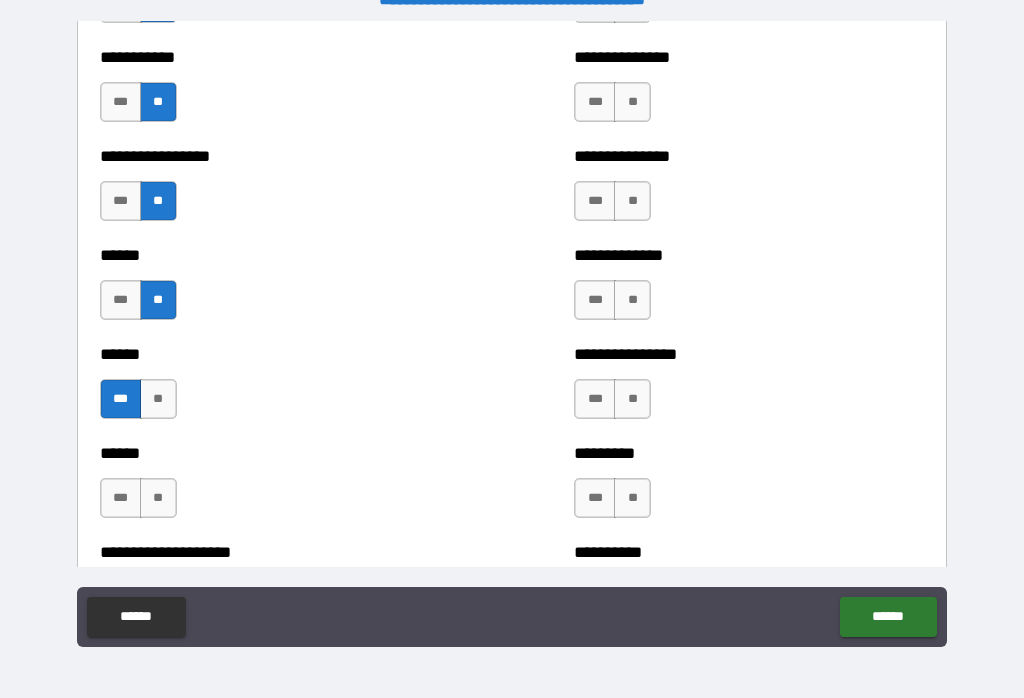scroll, scrollTop: 2921, scrollLeft: 0, axis: vertical 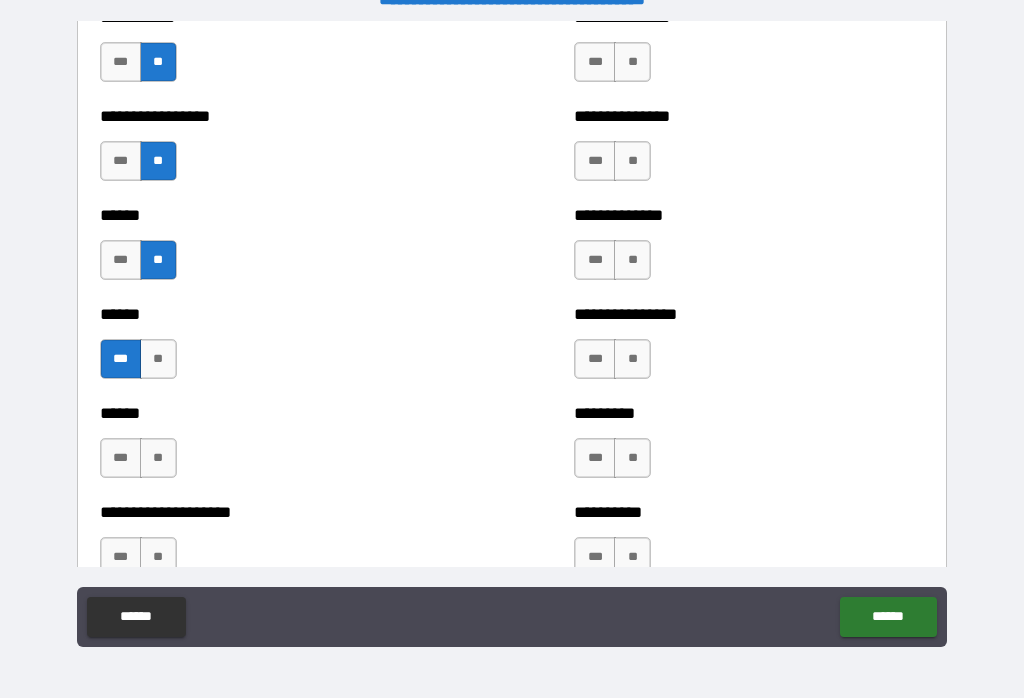 click on "**" at bounding box center (158, 359) 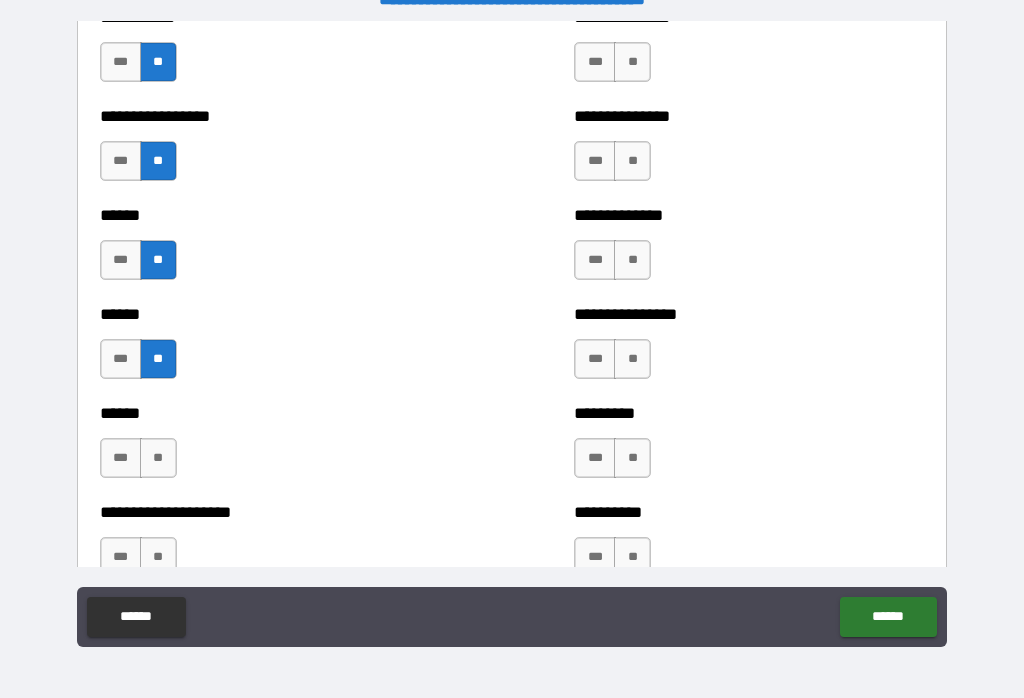 click on "**" at bounding box center [158, 458] 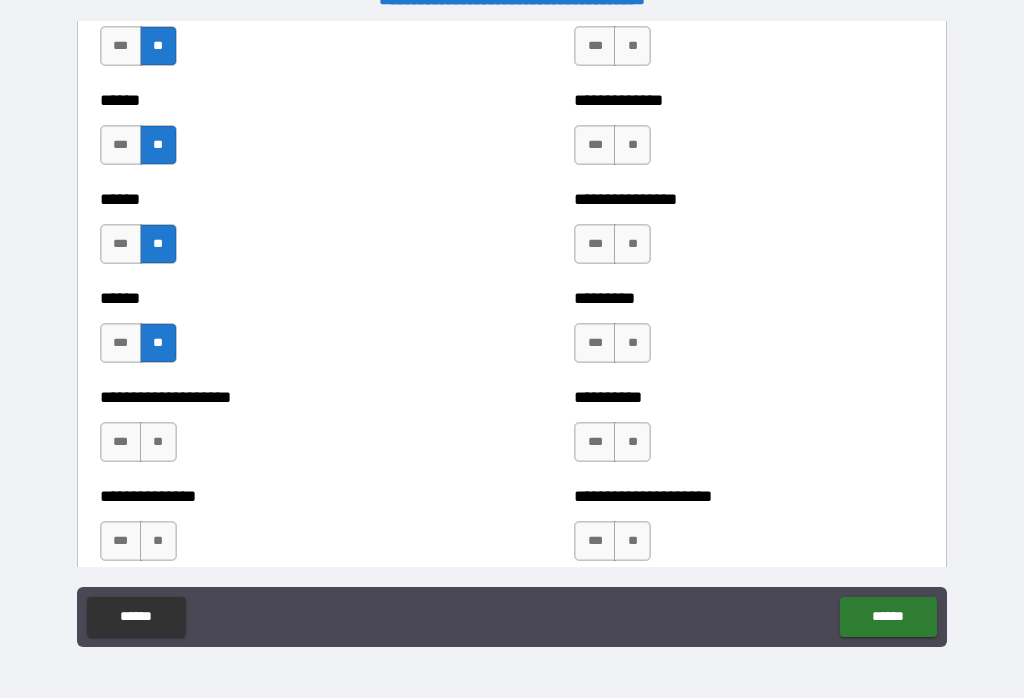 click on "**" at bounding box center (158, 442) 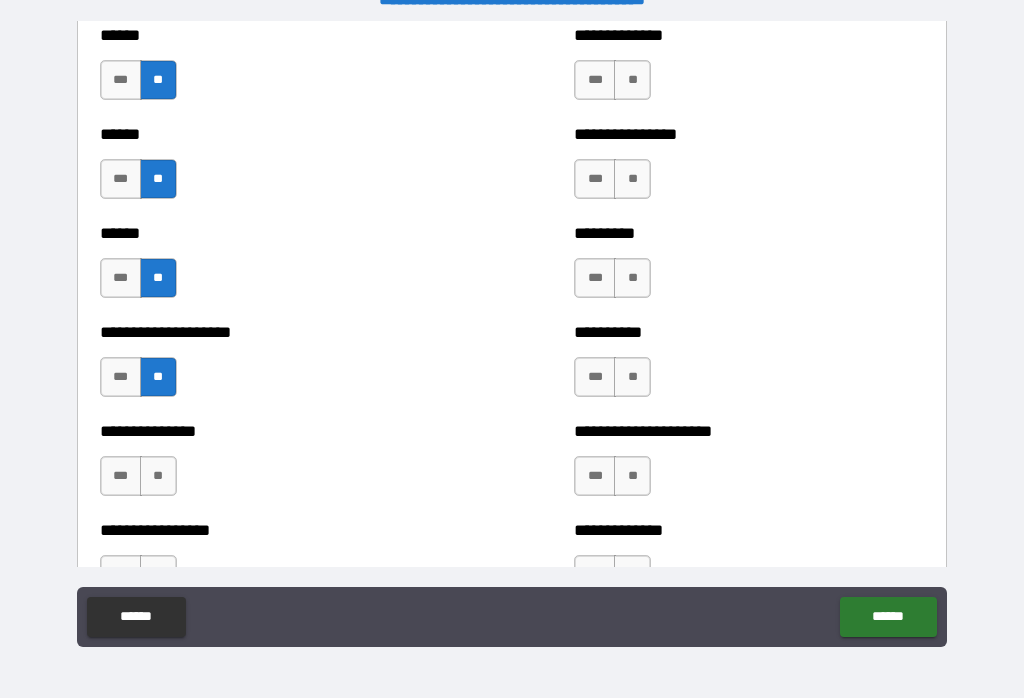 click on "***" at bounding box center (121, 476) 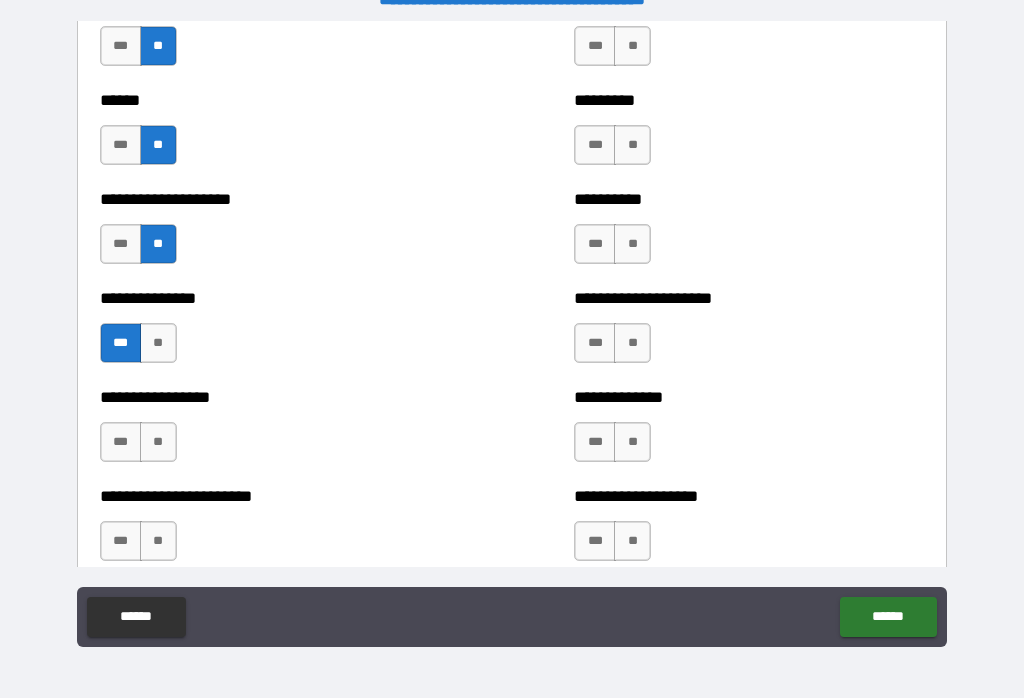 scroll, scrollTop: 3253, scrollLeft: 0, axis: vertical 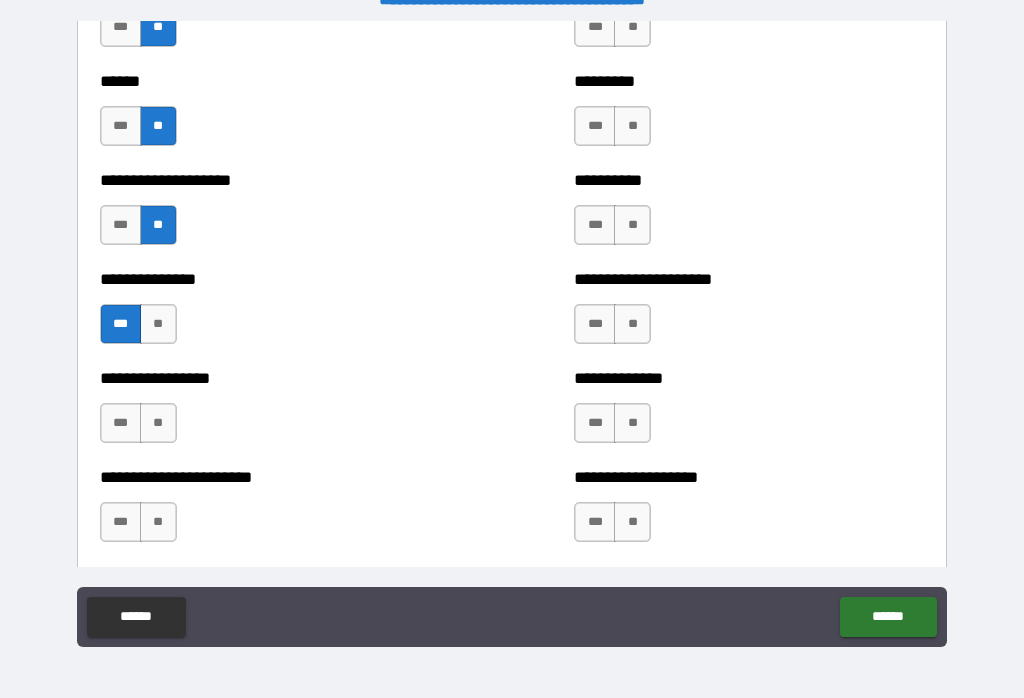 click on "**" at bounding box center [158, 324] 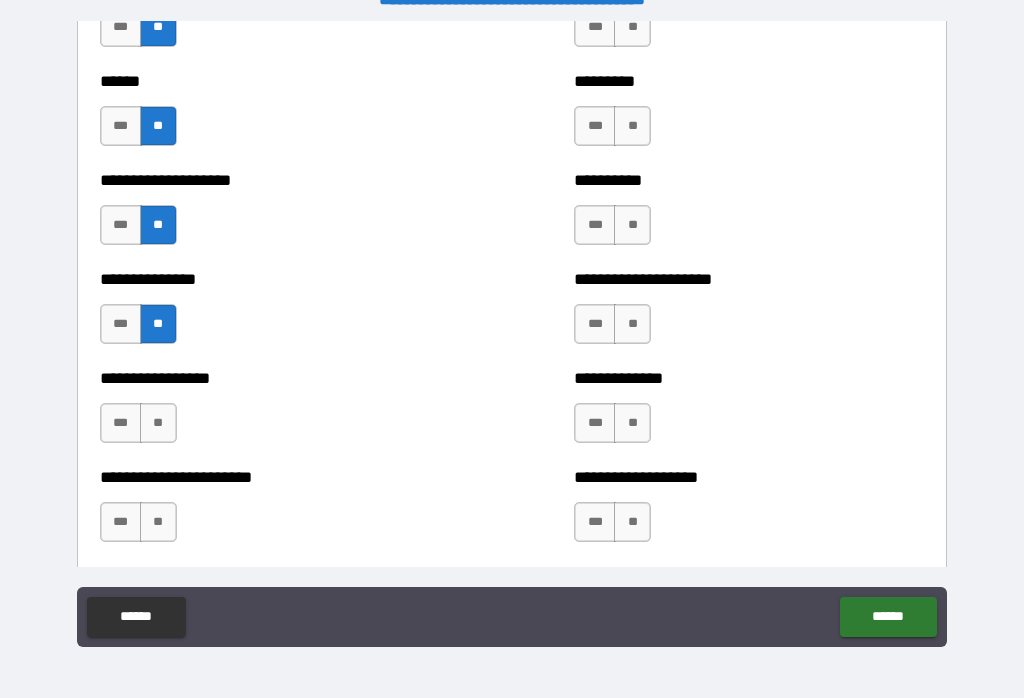click on "**" at bounding box center (158, 423) 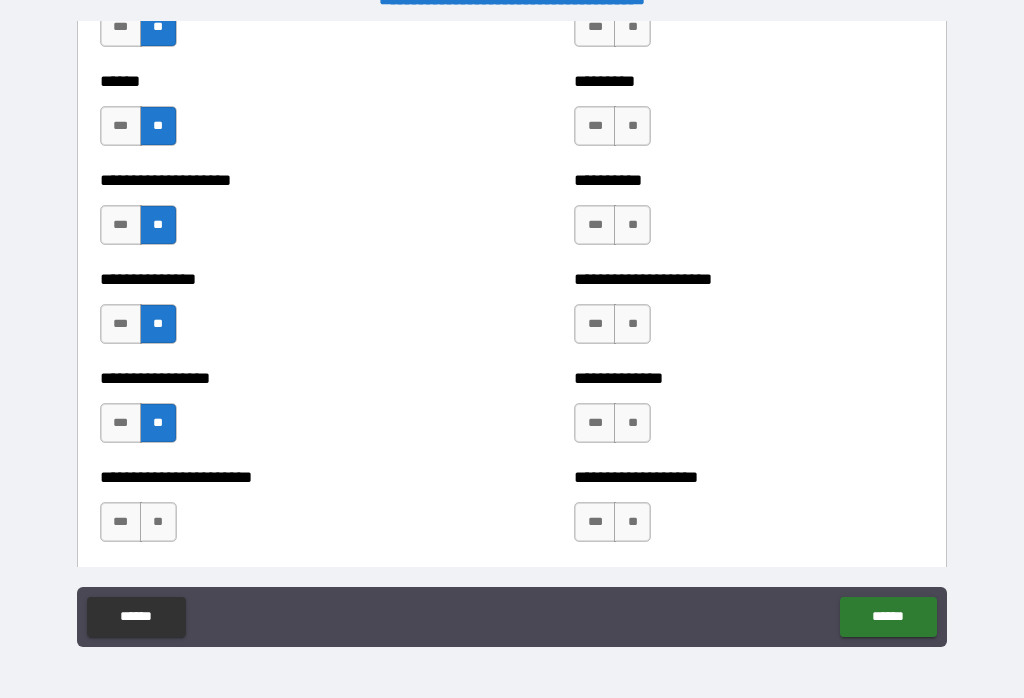 click on "**" at bounding box center (158, 522) 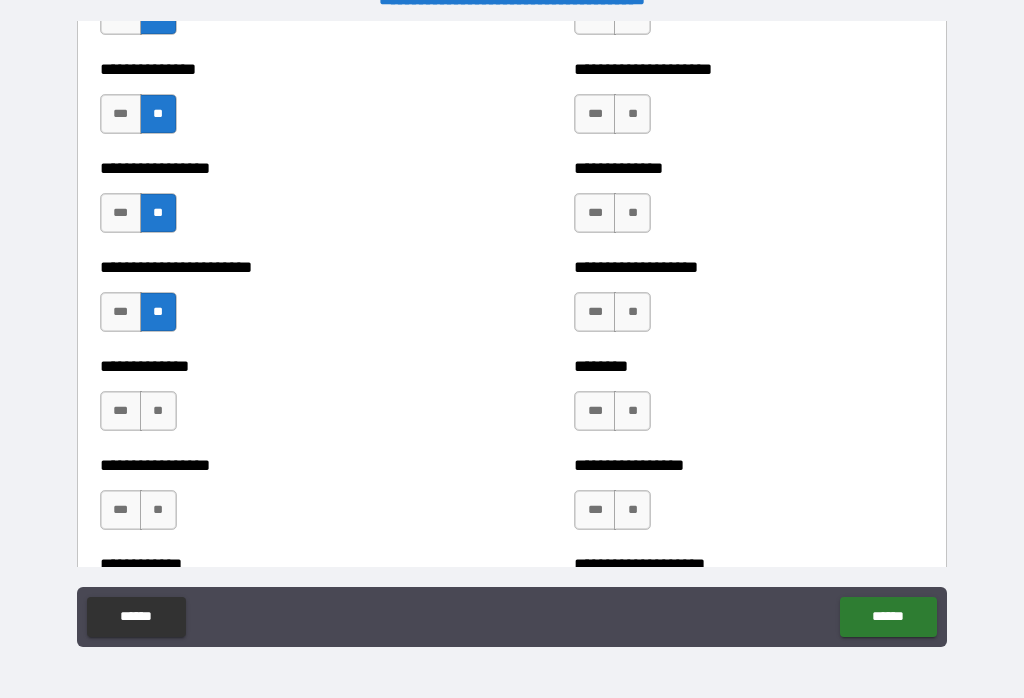 scroll, scrollTop: 3464, scrollLeft: 0, axis: vertical 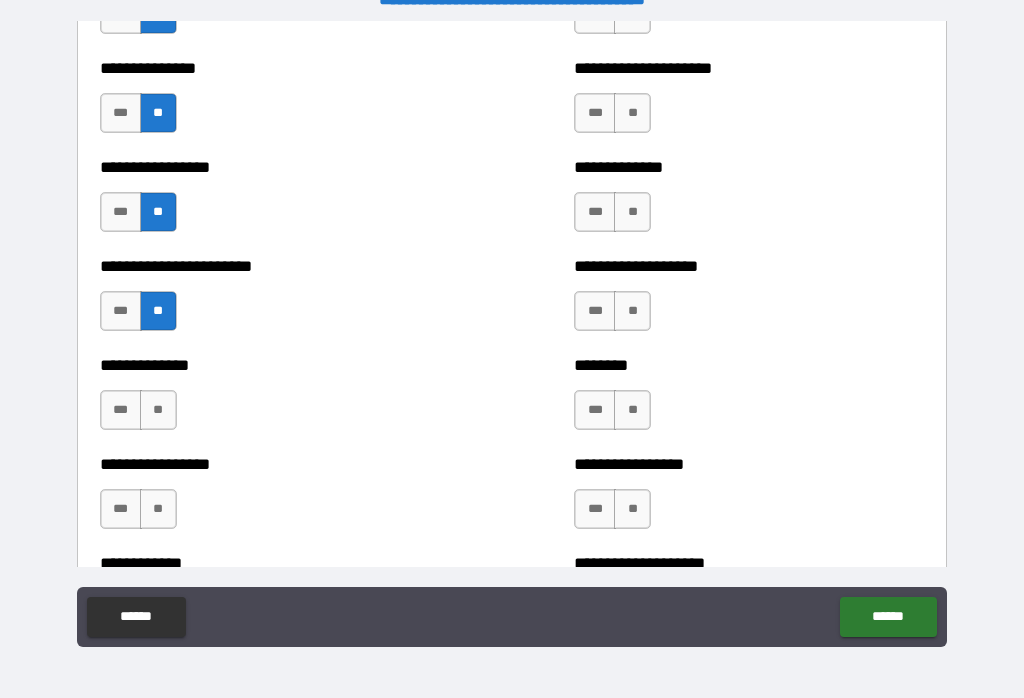 click on "**" at bounding box center [158, 410] 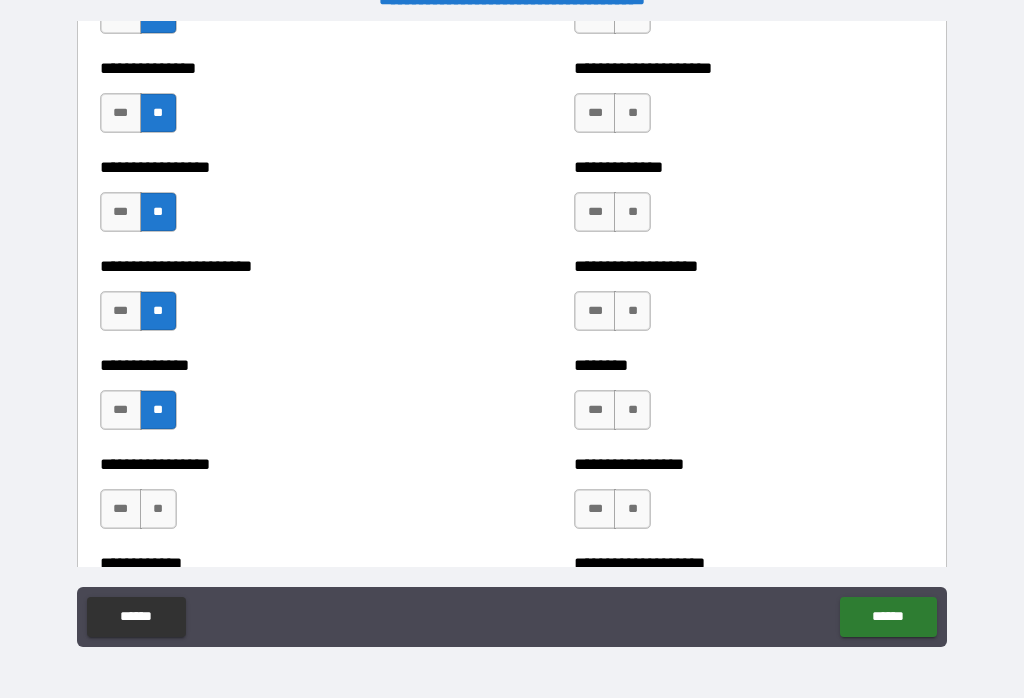 click on "**" at bounding box center [158, 509] 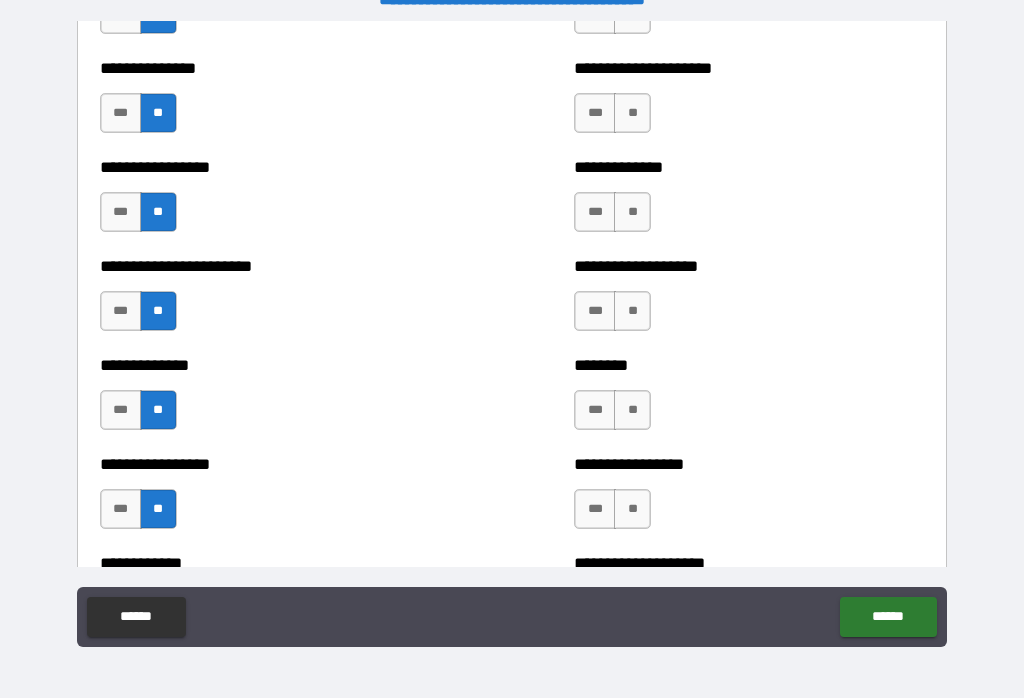 click on "**" at bounding box center [632, 410] 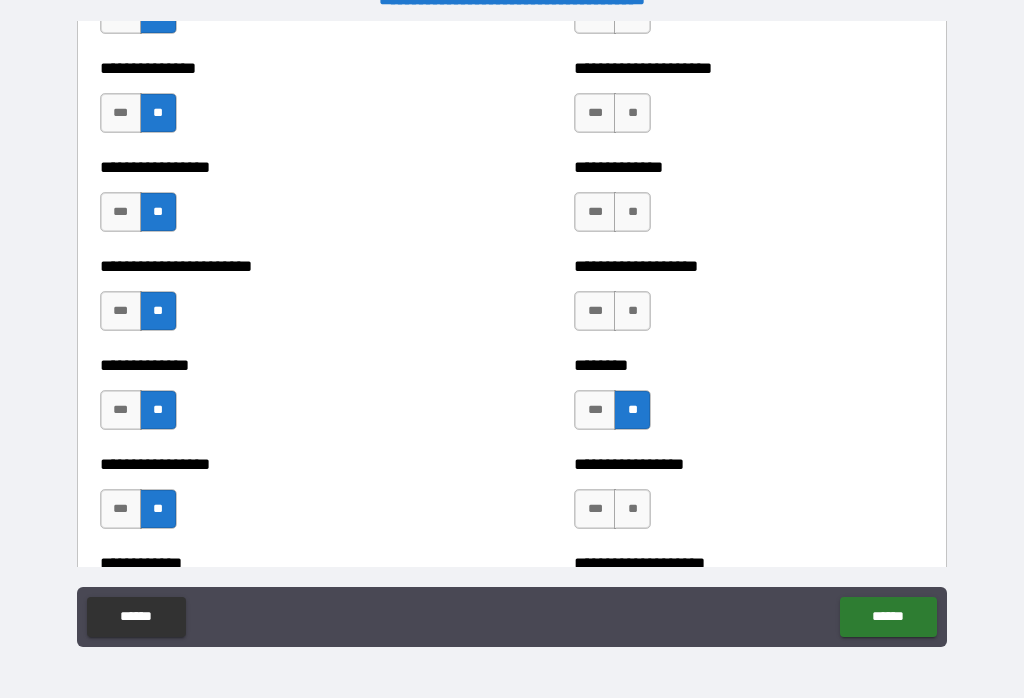 scroll, scrollTop: 3465, scrollLeft: 0, axis: vertical 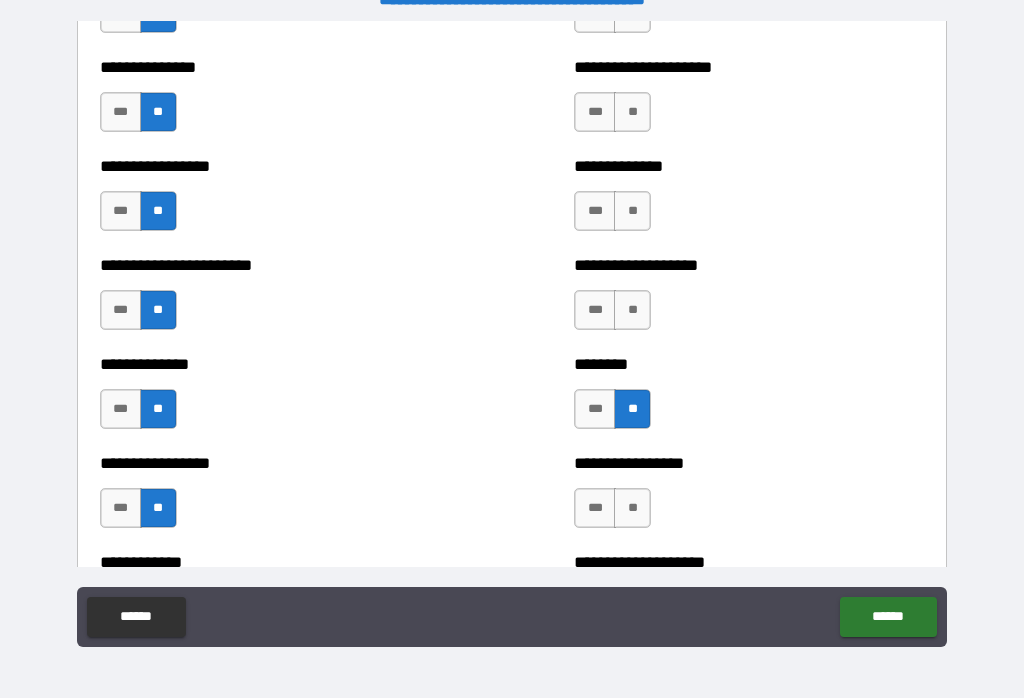 click on "**" at bounding box center (632, 211) 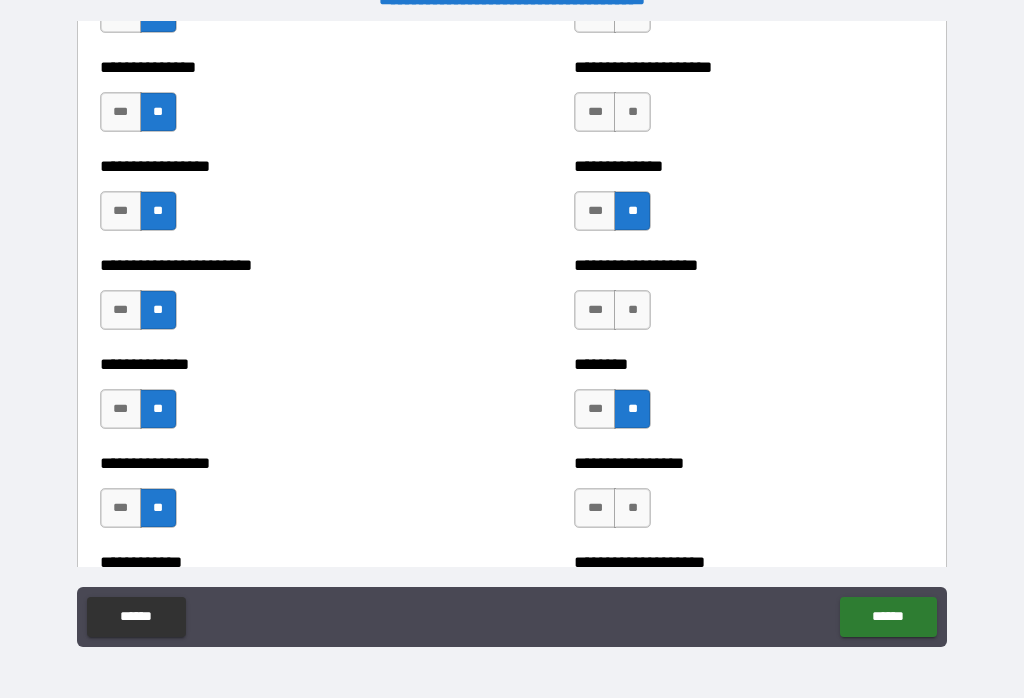 click on "**" at bounding box center [632, 112] 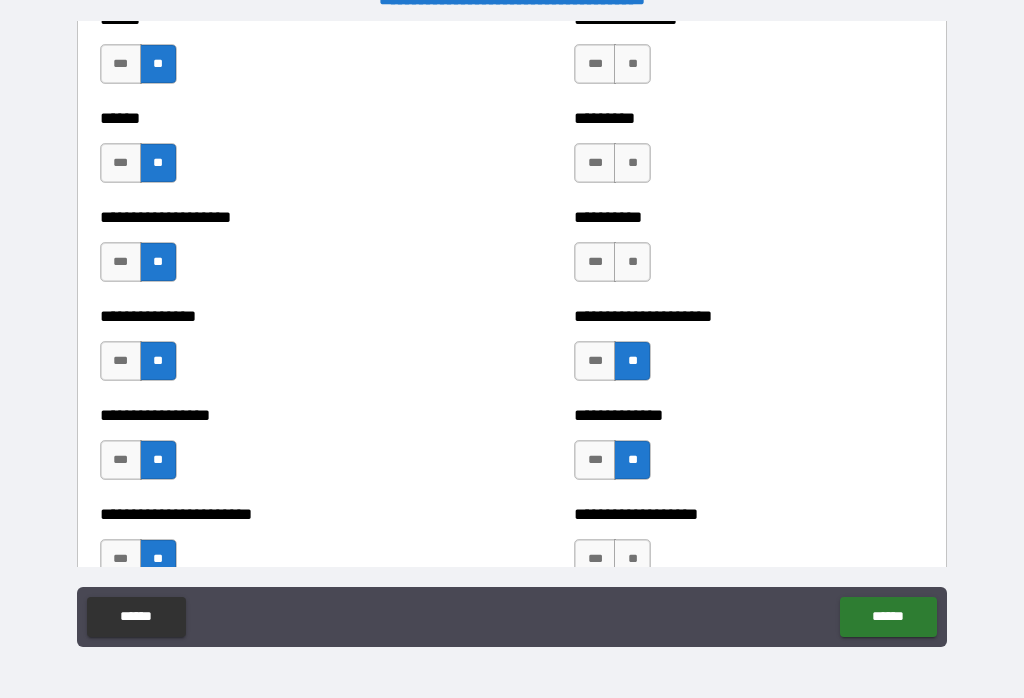 scroll, scrollTop: 3195, scrollLeft: 0, axis: vertical 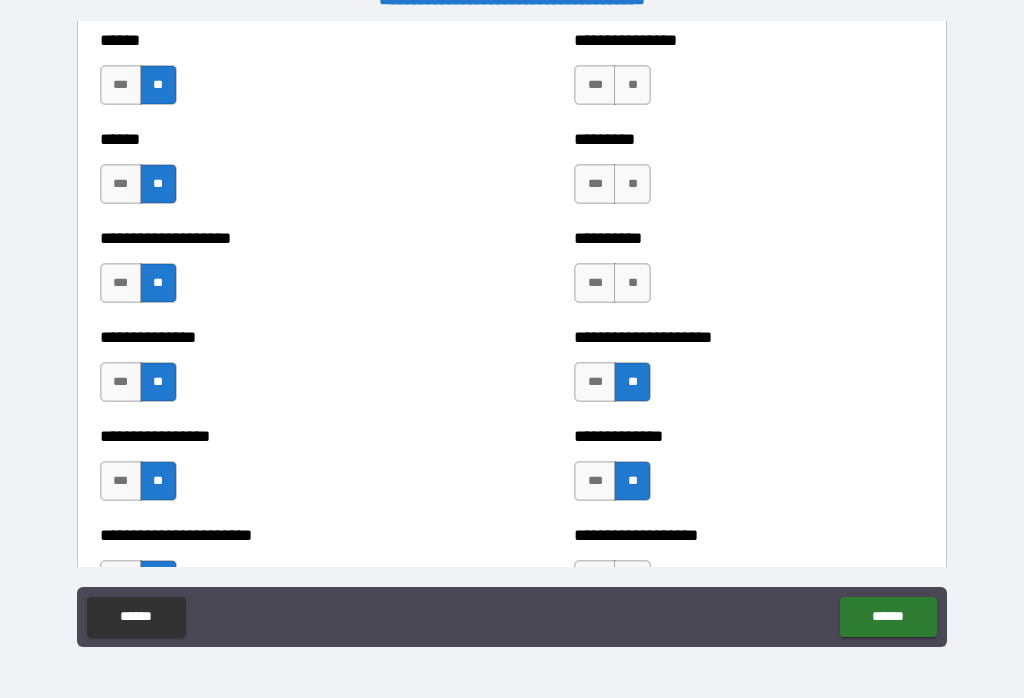 click on "**" at bounding box center (632, 283) 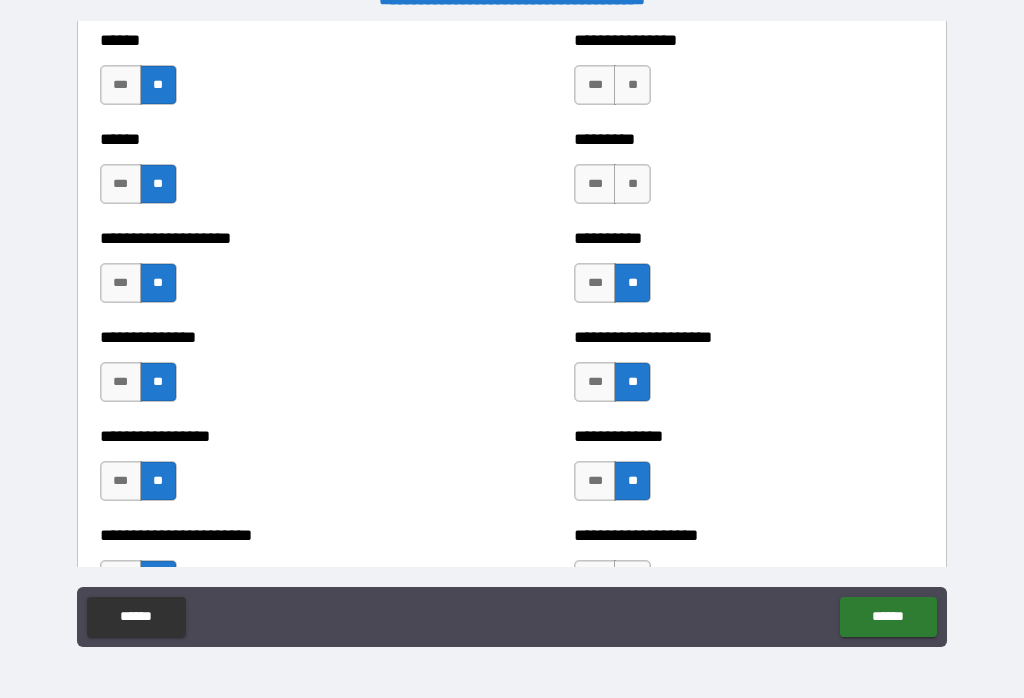 click on "**" at bounding box center (632, 184) 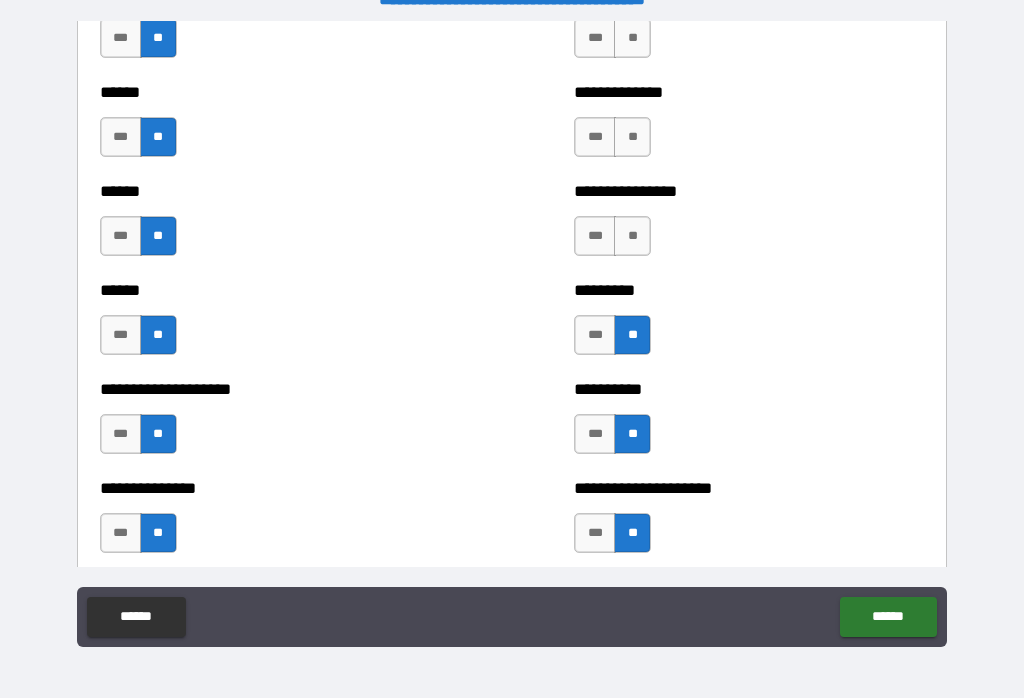 scroll, scrollTop: 3043, scrollLeft: 0, axis: vertical 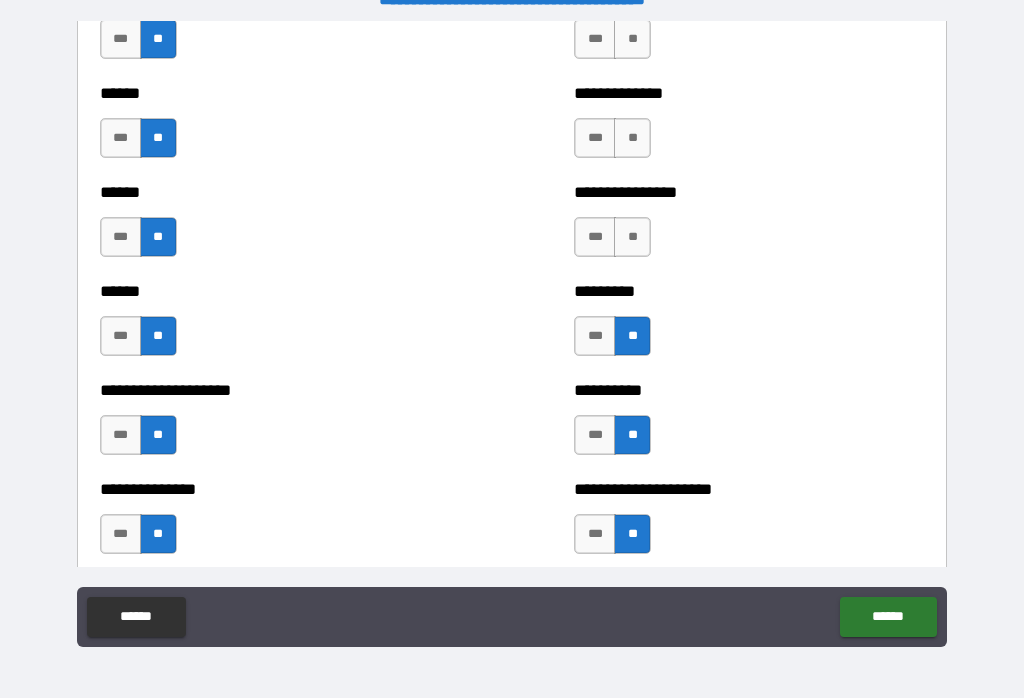 click on "**" at bounding box center [632, 138] 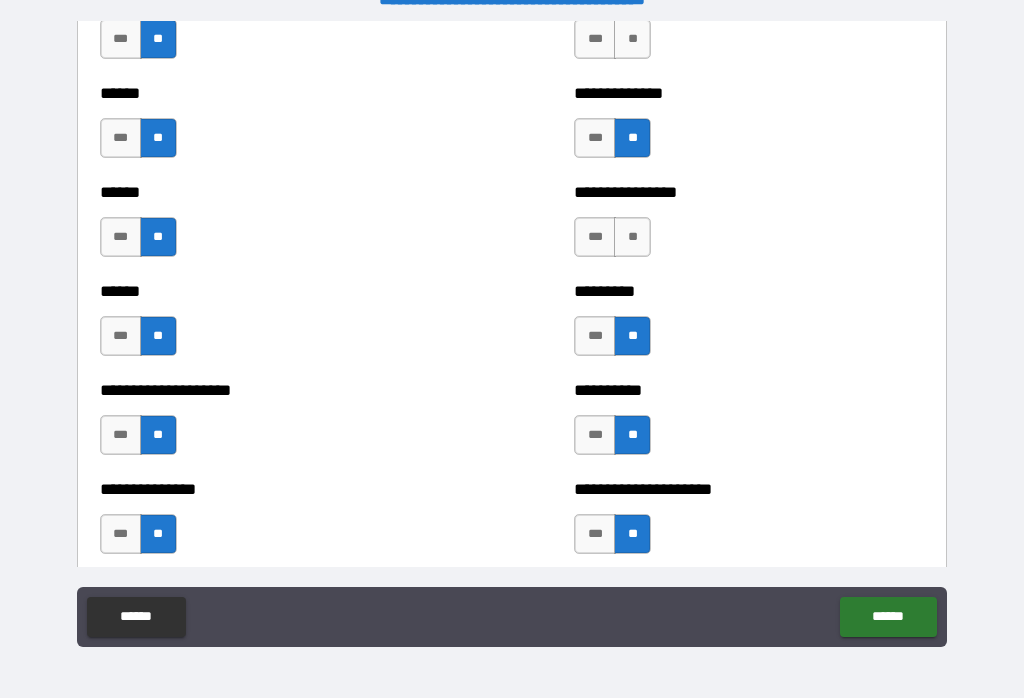 click on "**" at bounding box center [632, 237] 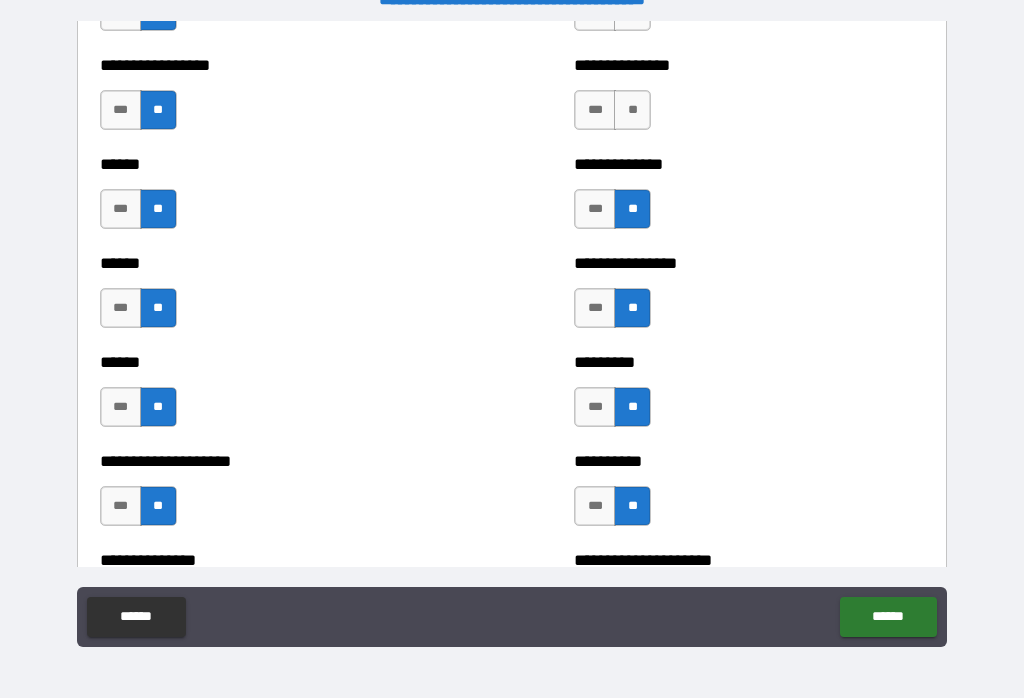 click on "**" at bounding box center (632, 110) 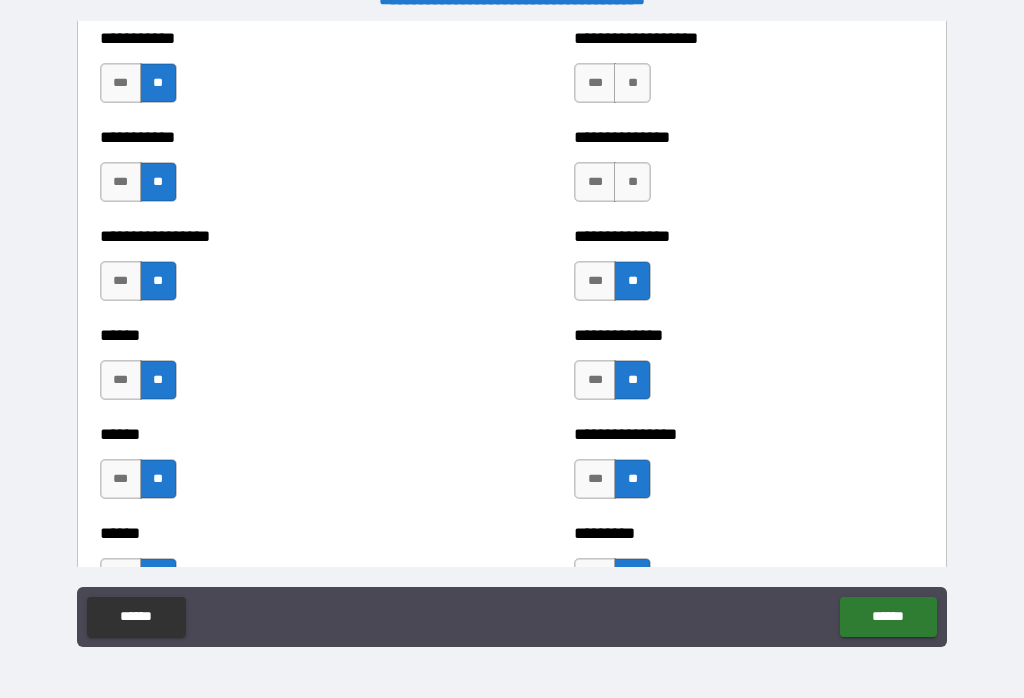 scroll, scrollTop: 2766, scrollLeft: 0, axis: vertical 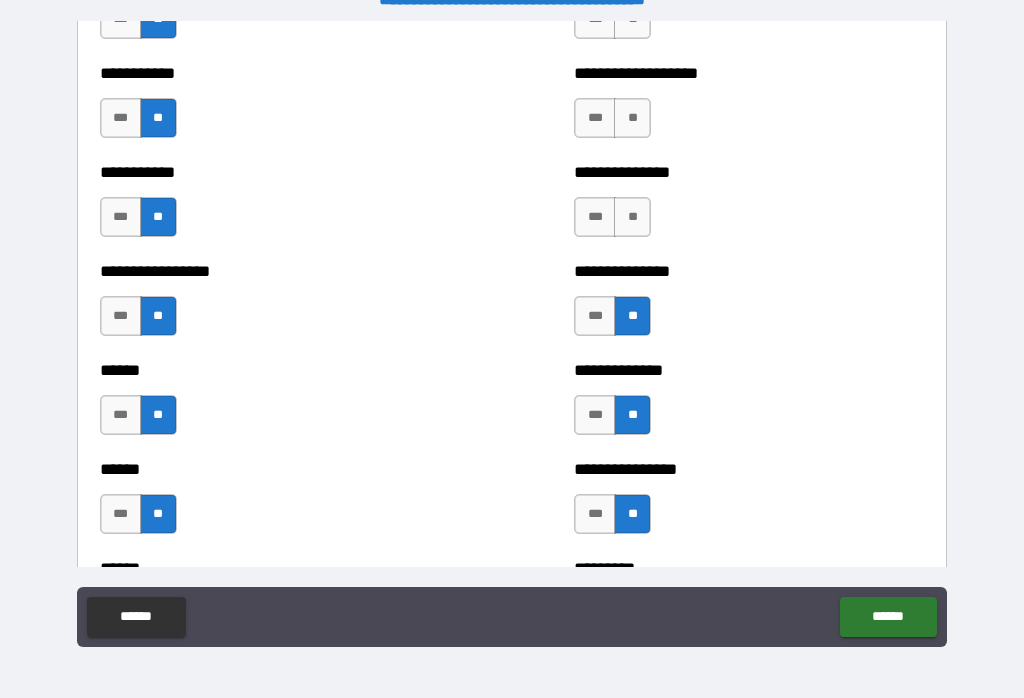 click on "**********" at bounding box center [749, 207] 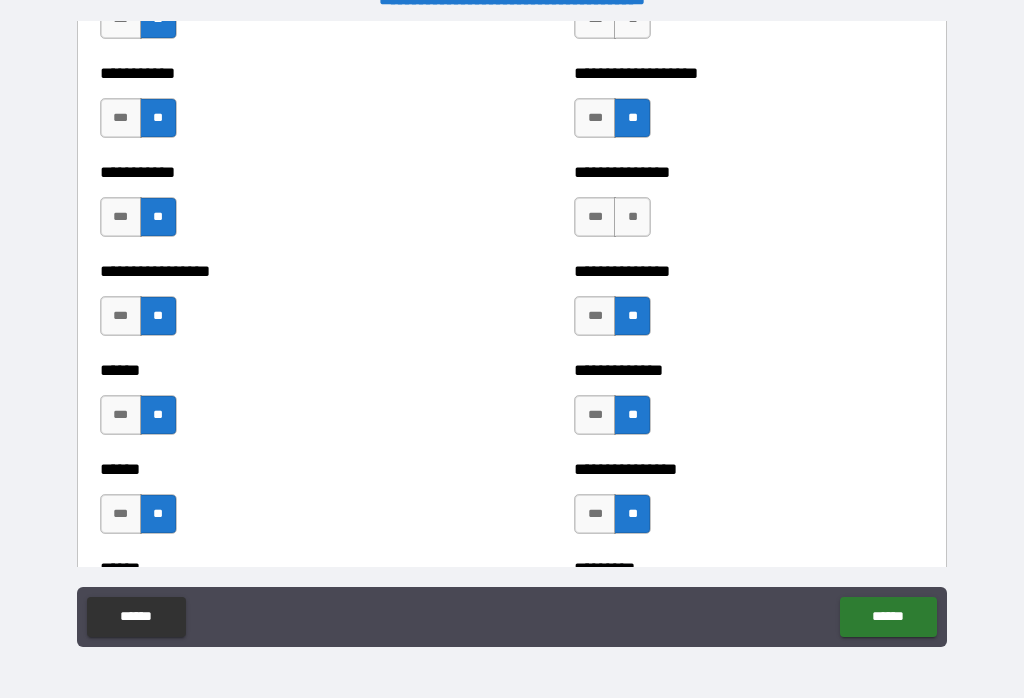 click on "**" at bounding box center (632, 19) 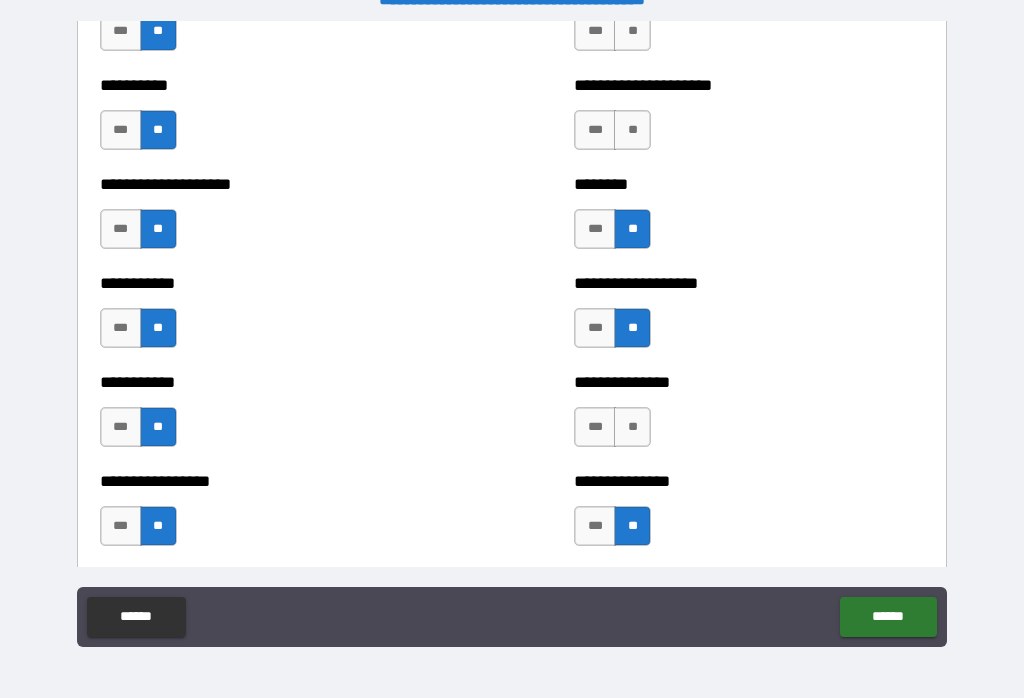 click on "**" at bounding box center [632, 130] 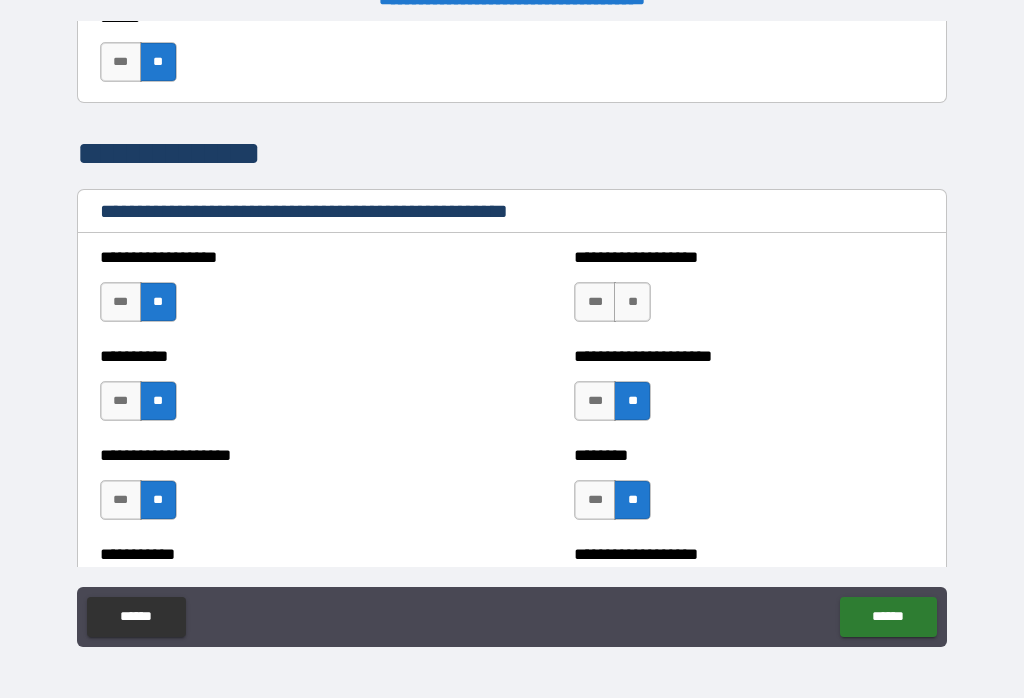 scroll, scrollTop: 2295, scrollLeft: 0, axis: vertical 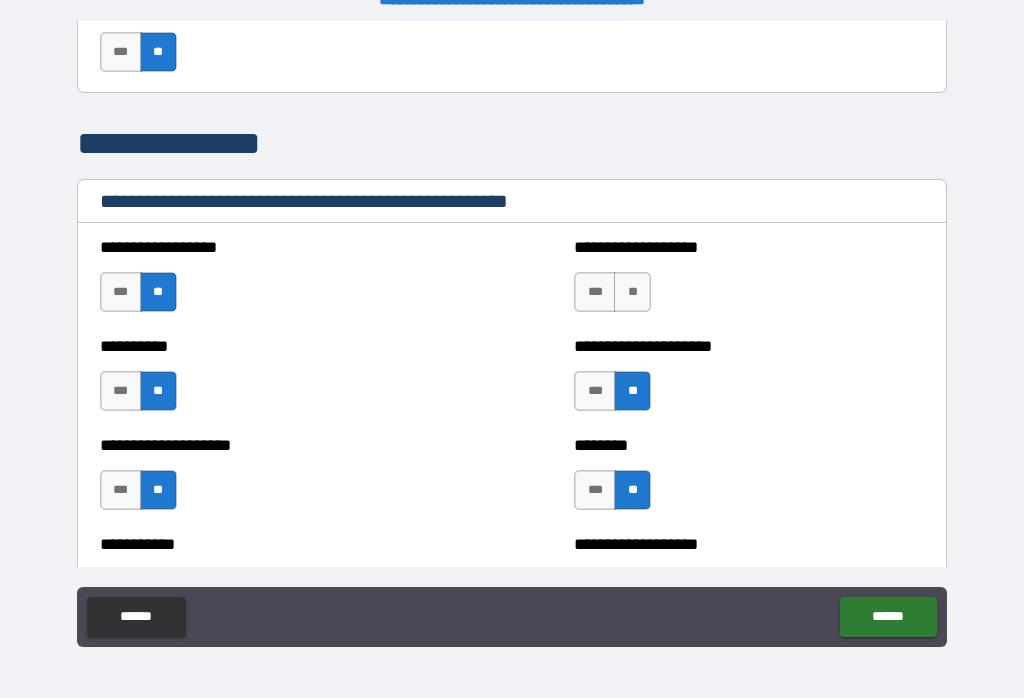 click on "**********" at bounding box center (749, 247) 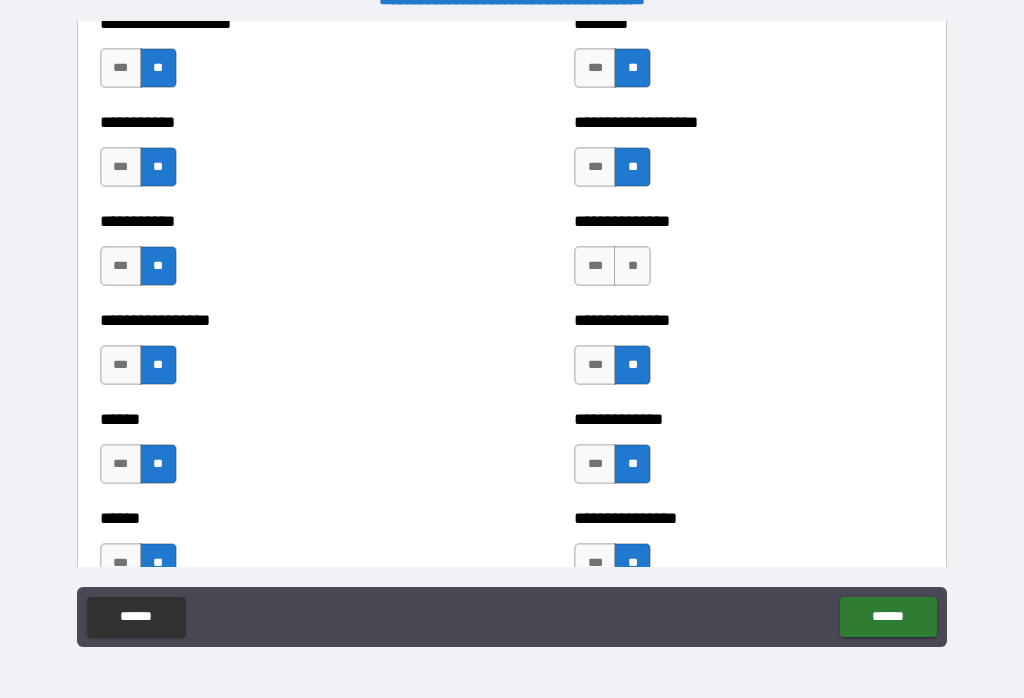 click on "**" at bounding box center [632, 266] 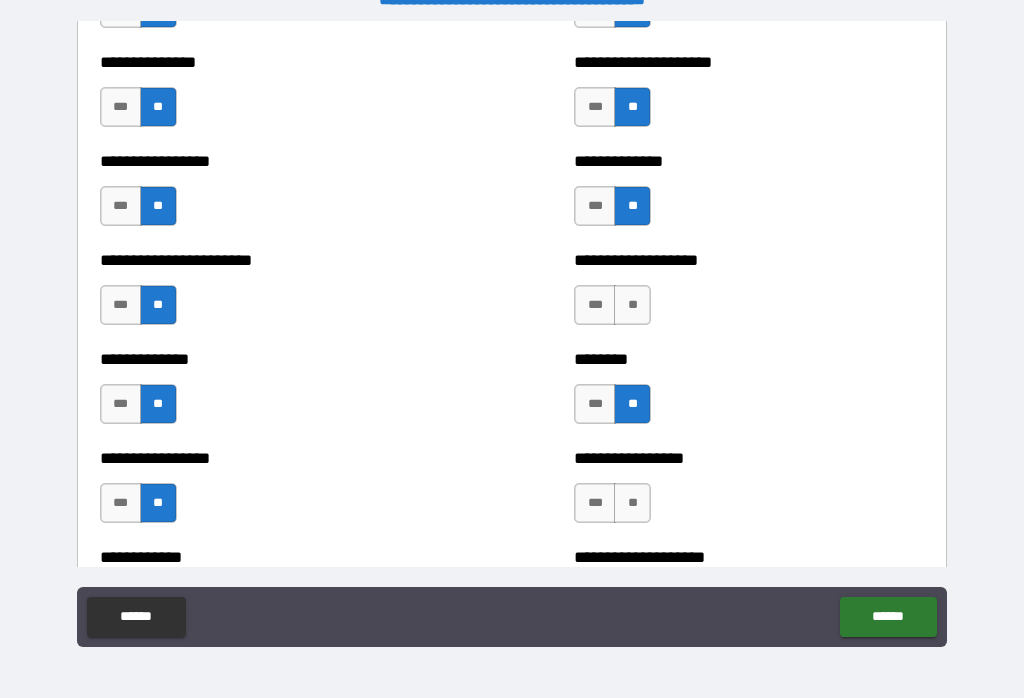 click on "**" at bounding box center [632, 305] 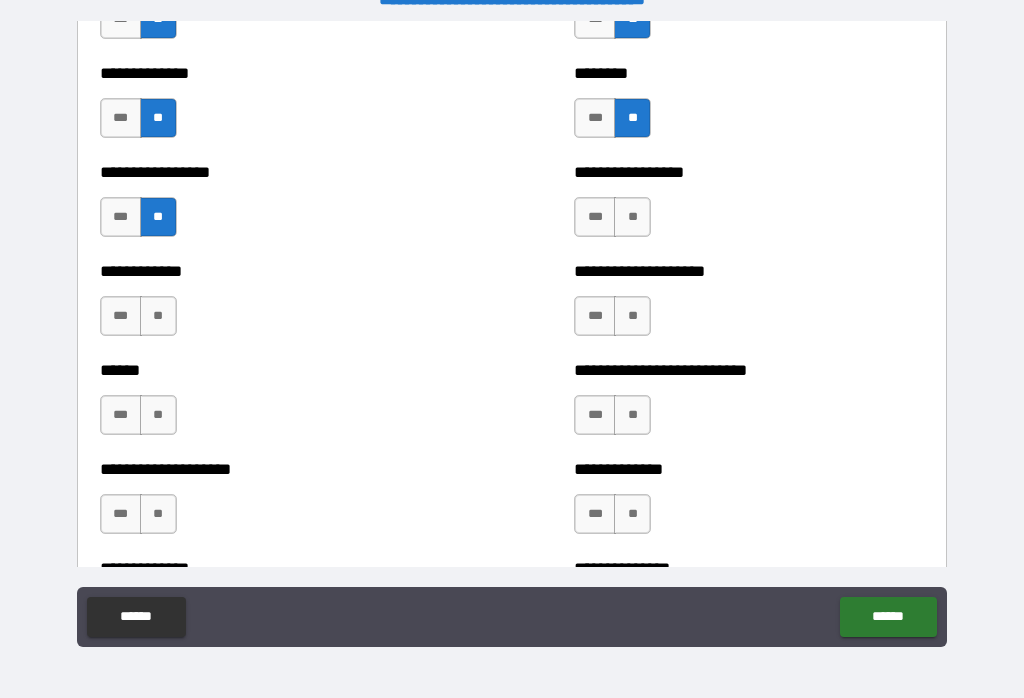 scroll, scrollTop: 3756, scrollLeft: 0, axis: vertical 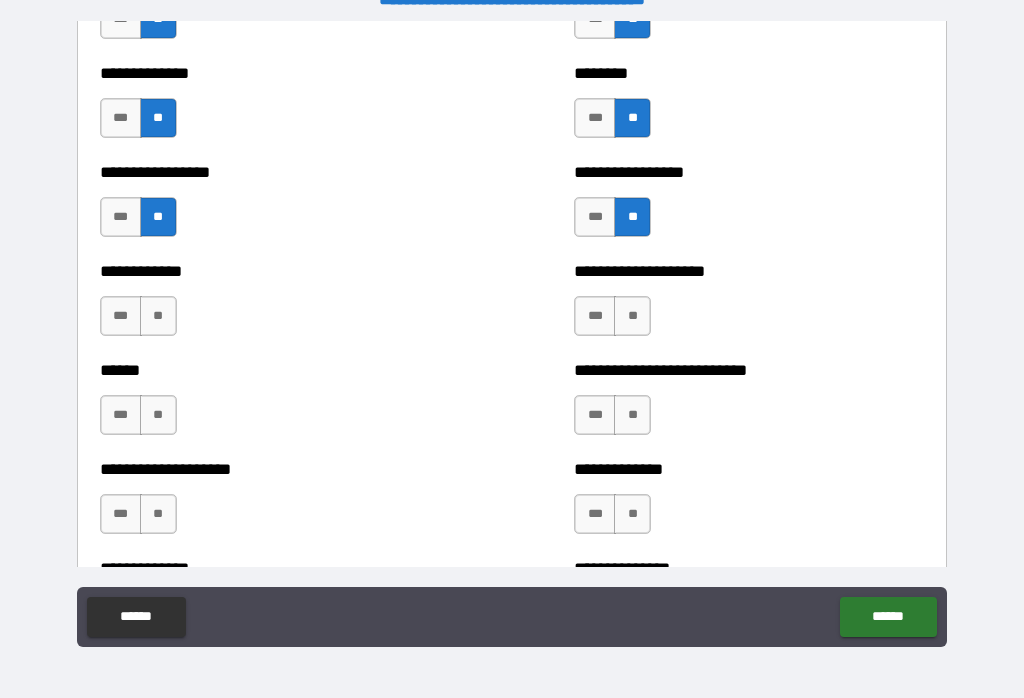 click on "**********" at bounding box center (749, 306) 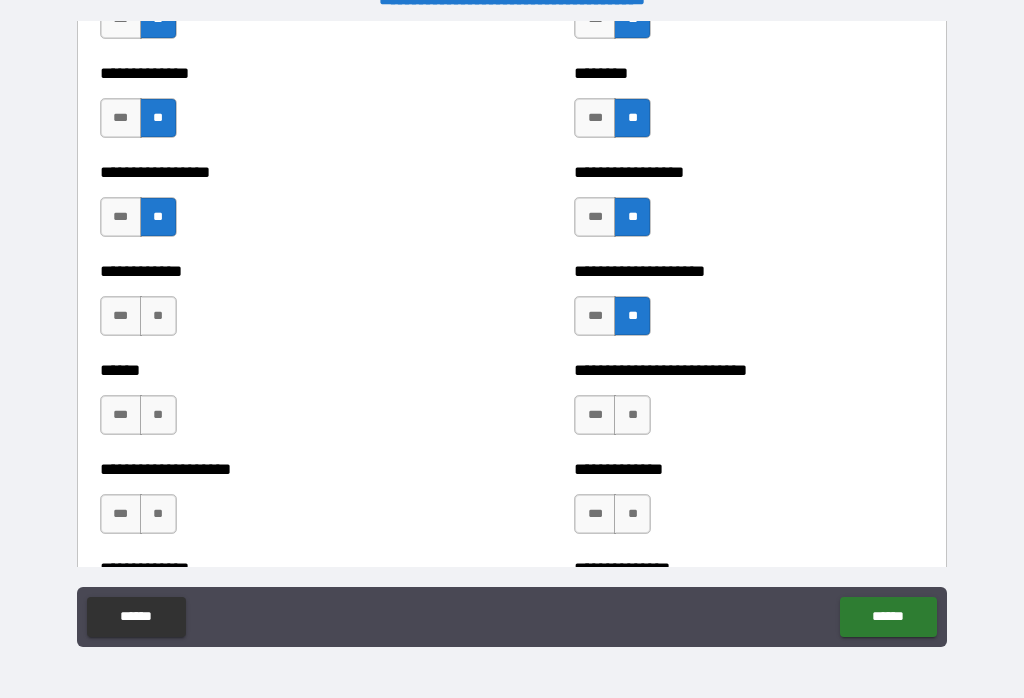 click on "**" at bounding box center [632, 415] 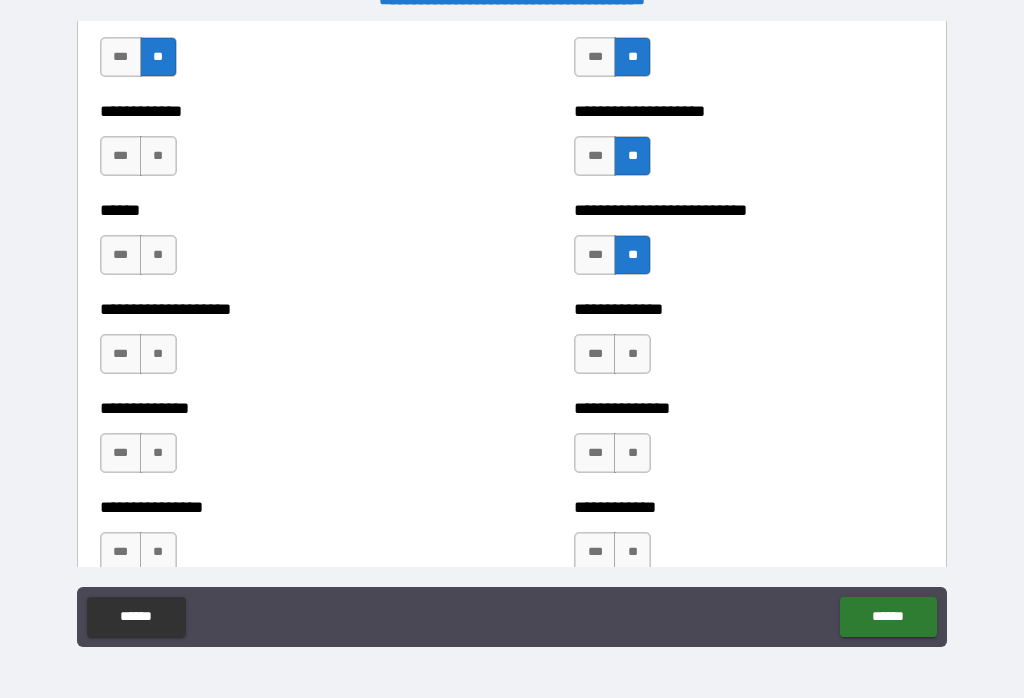 scroll, scrollTop: 3951, scrollLeft: 0, axis: vertical 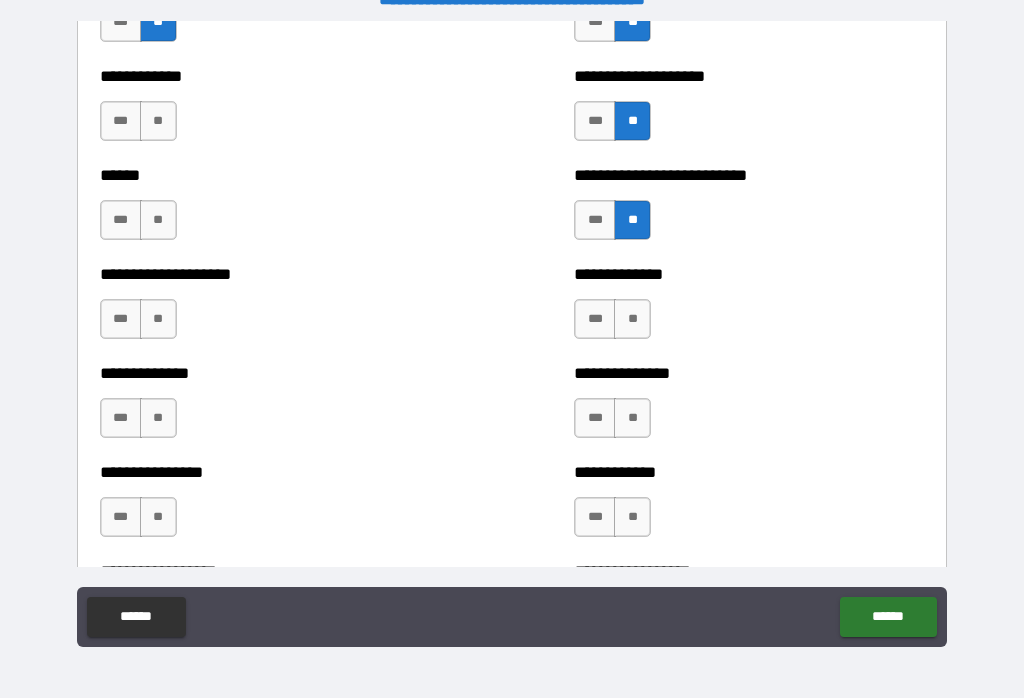 click on "**" at bounding box center [632, 319] 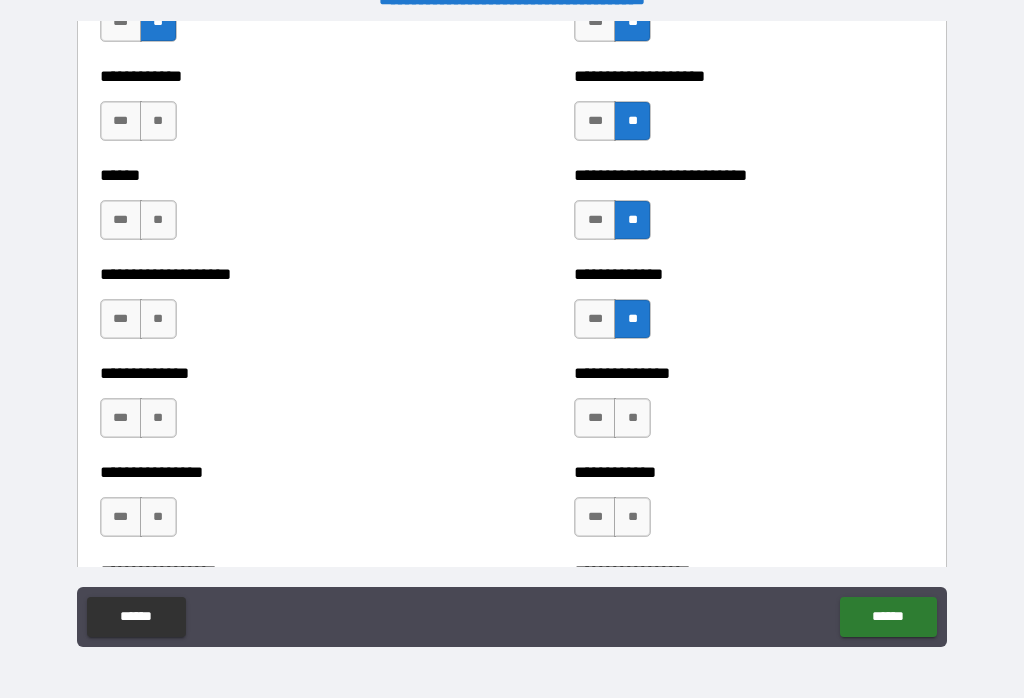 click on "**" at bounding box center [632, 418] 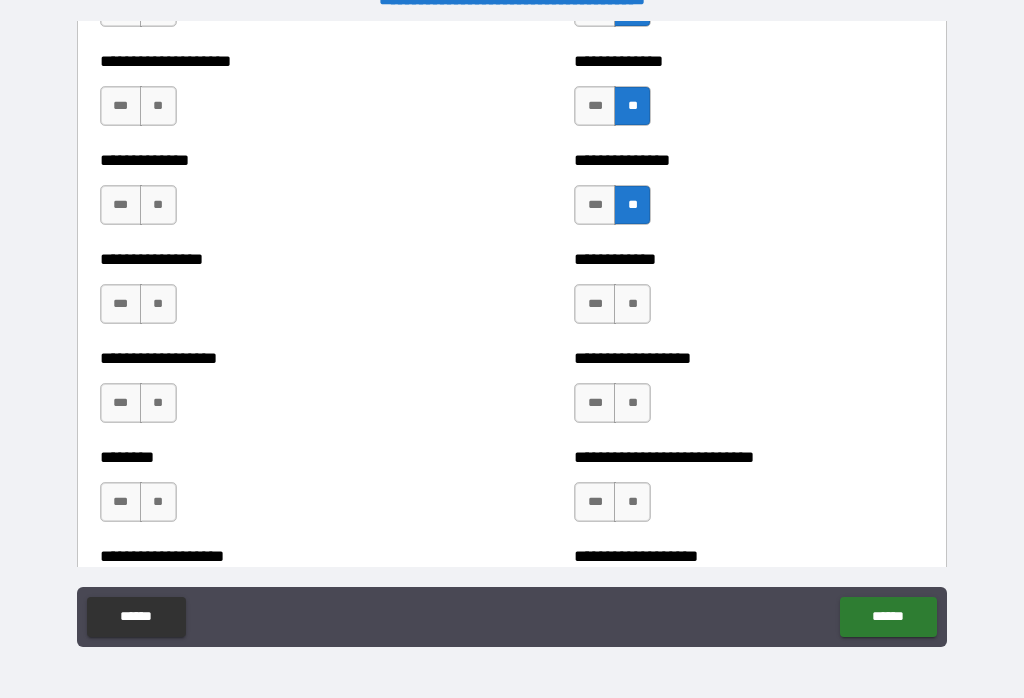 scroll, scrollTop: 4175, scrollLeft: 0, axis: vertical 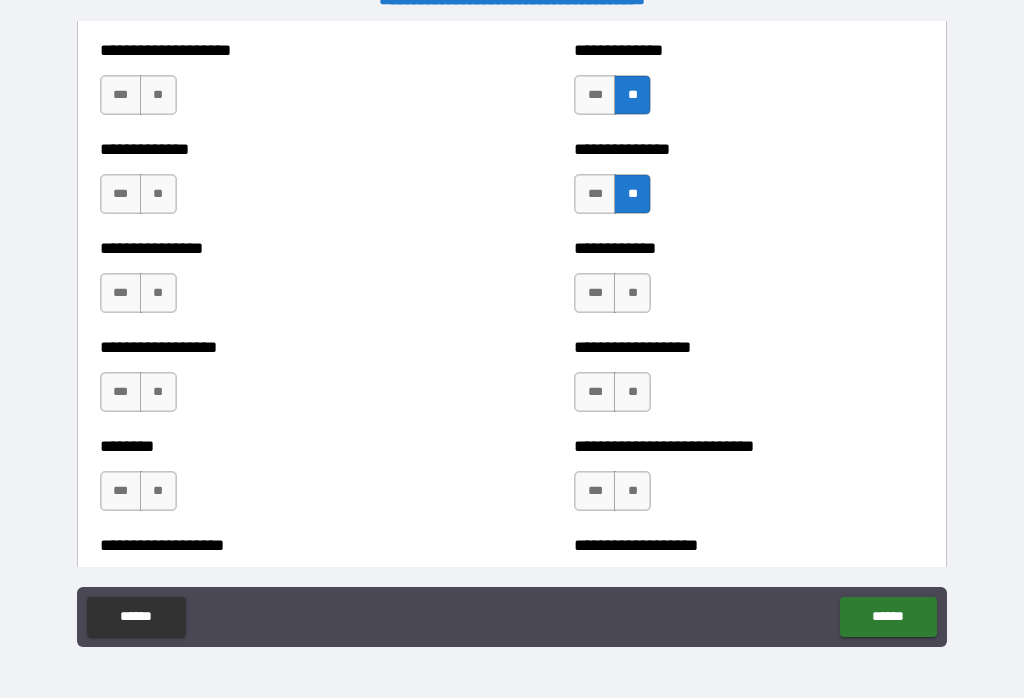 click on "**" at bounding box center [632, 293] 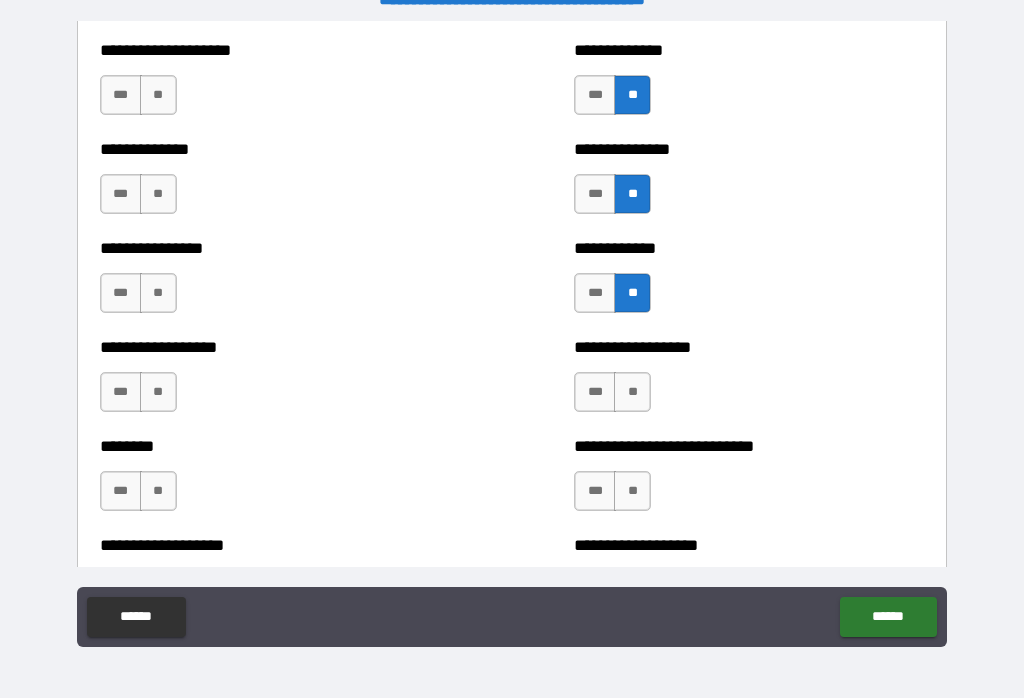 click on "**" at bounding box center [632, 392] 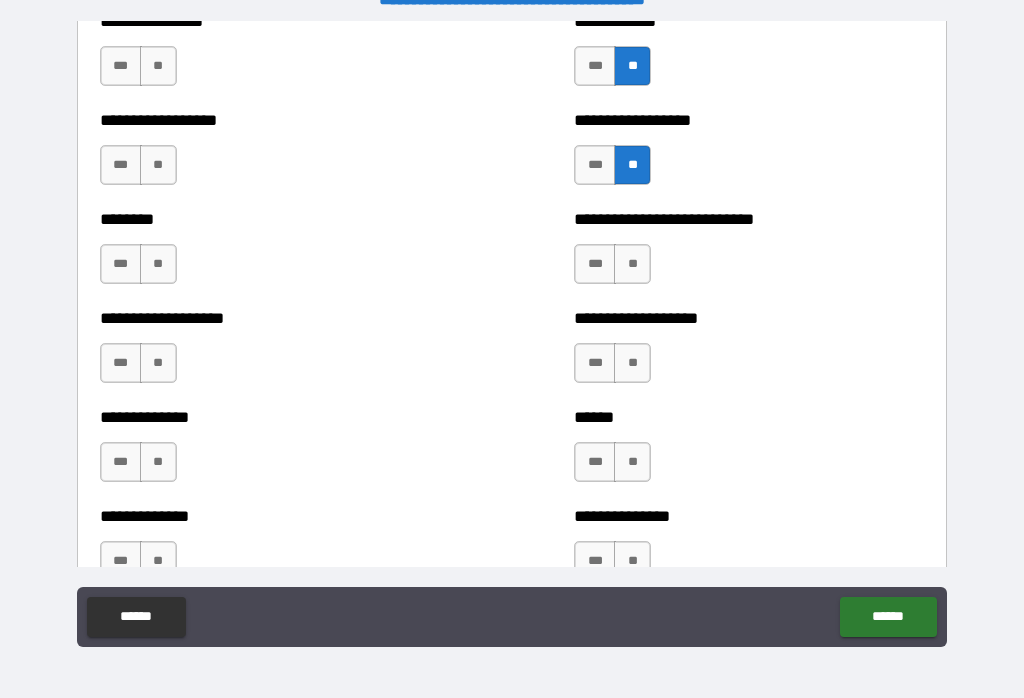 scroll, scrollTop: 4413, scrollLeft: 0, axis: vertical 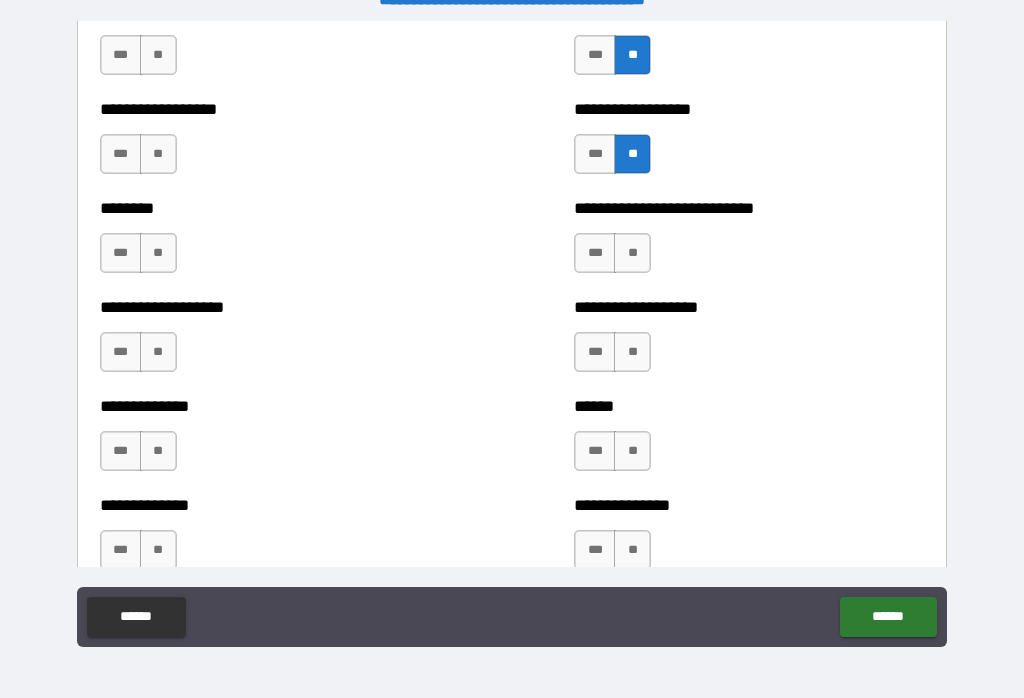 click on "**" at bounding box center [632, 253] 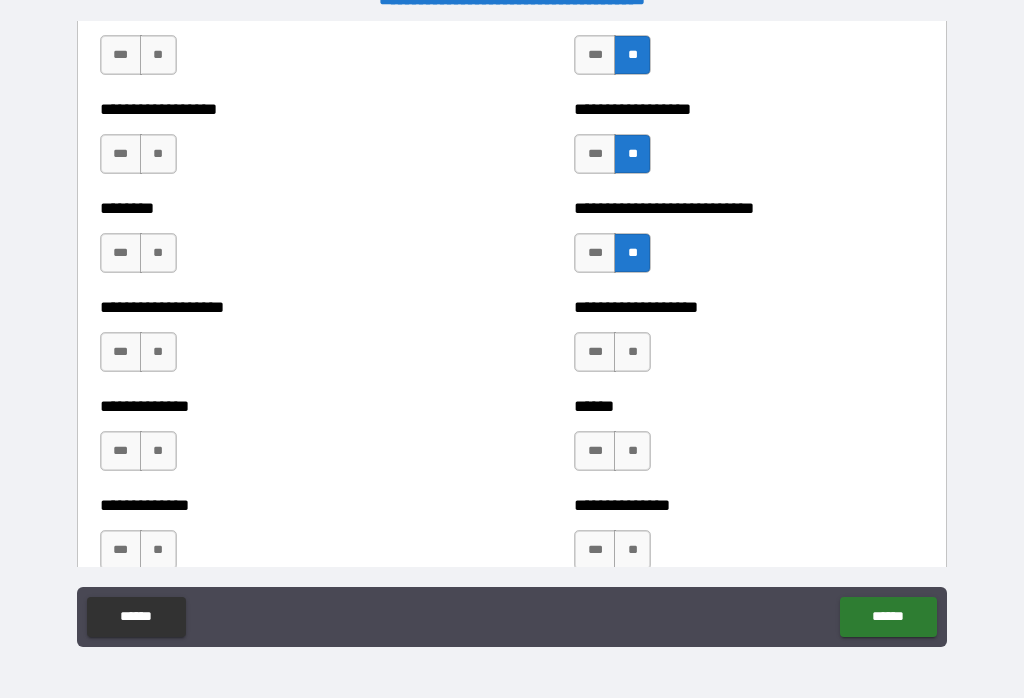 click on "**" at bounding box center [632, 352] 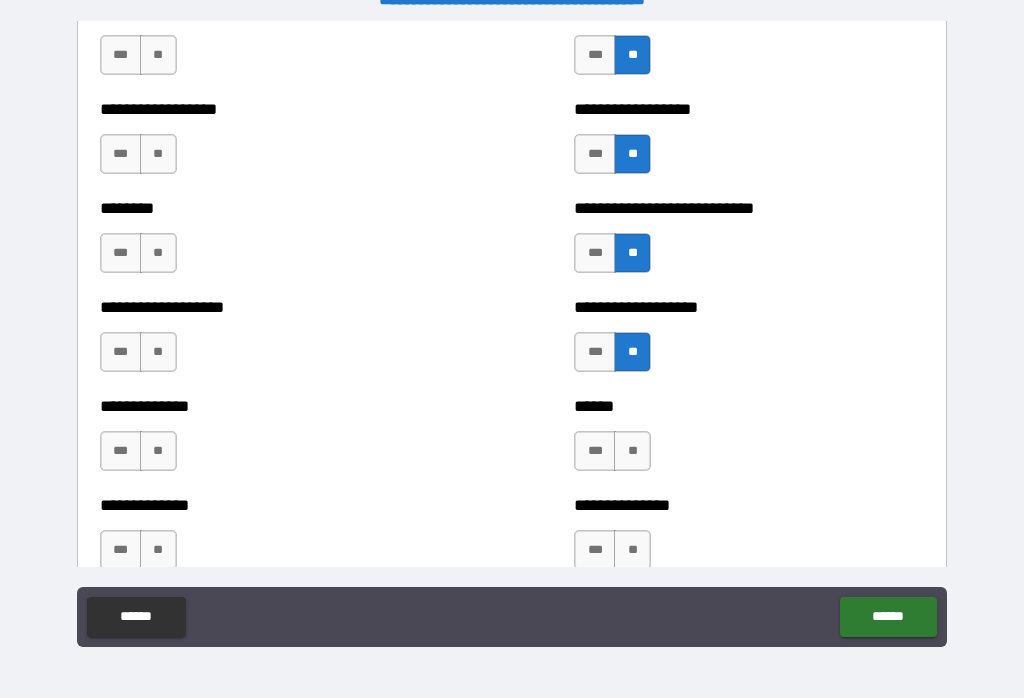 click on "**" at bounding box center (632, 352) 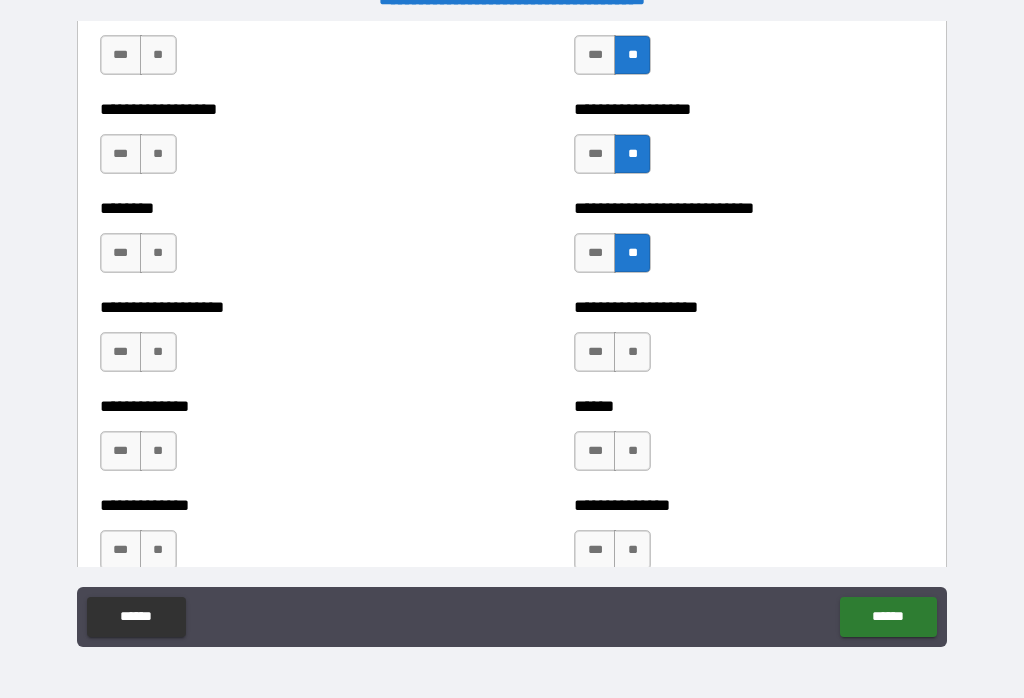 click on "**" at bounding box center [632, 352] 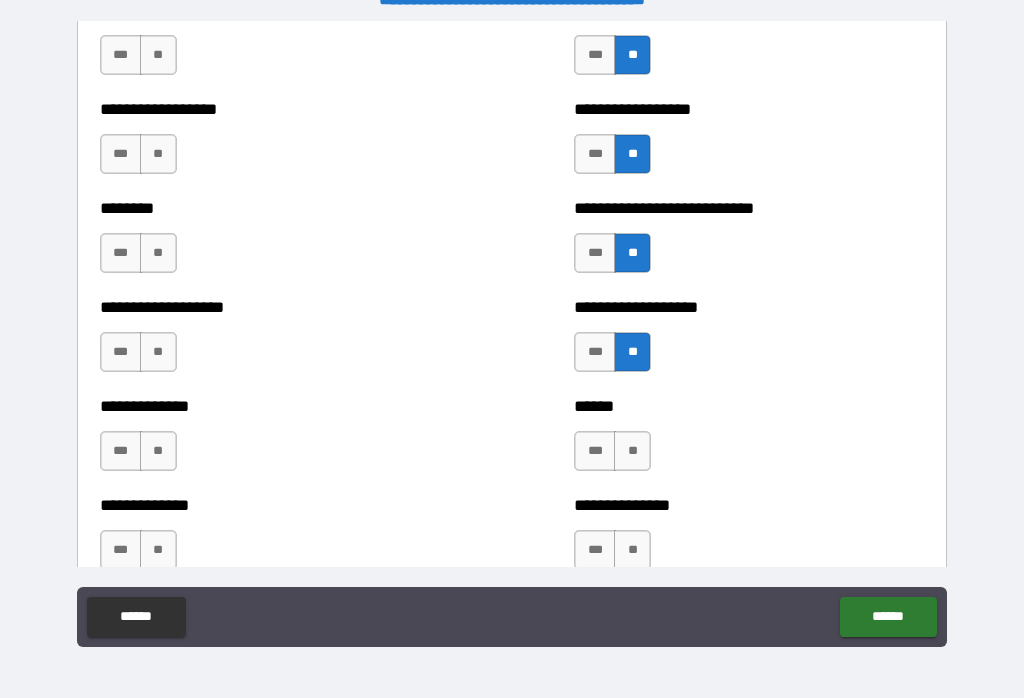 click on "**" at bounding box center [632, 451] 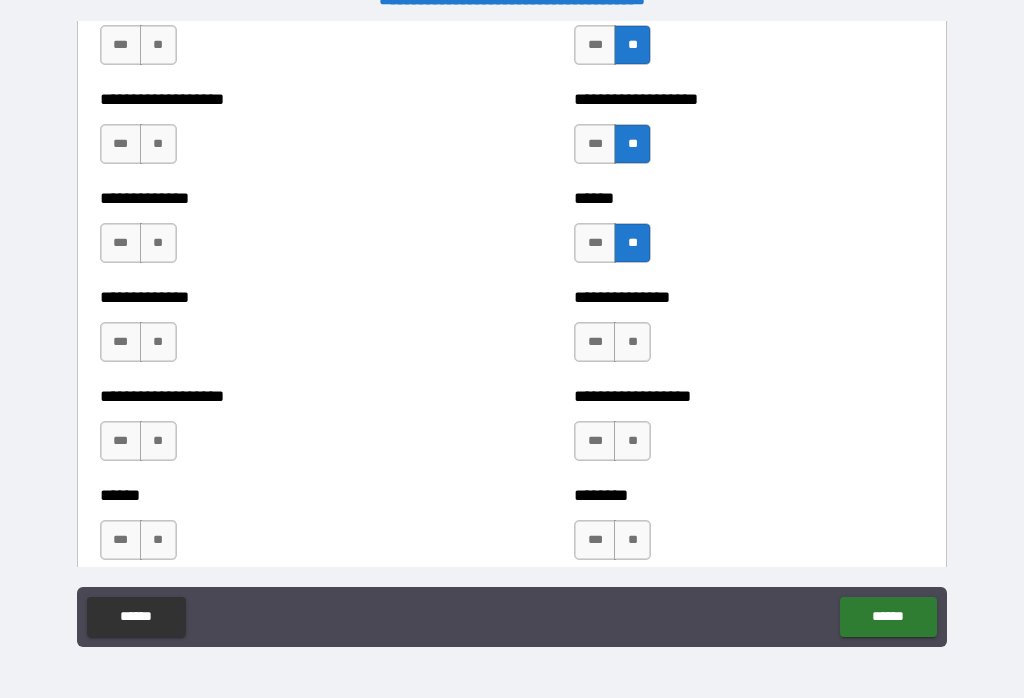 scroll, scrollTop: 4657, scrollLeft: 0, axis: vertical 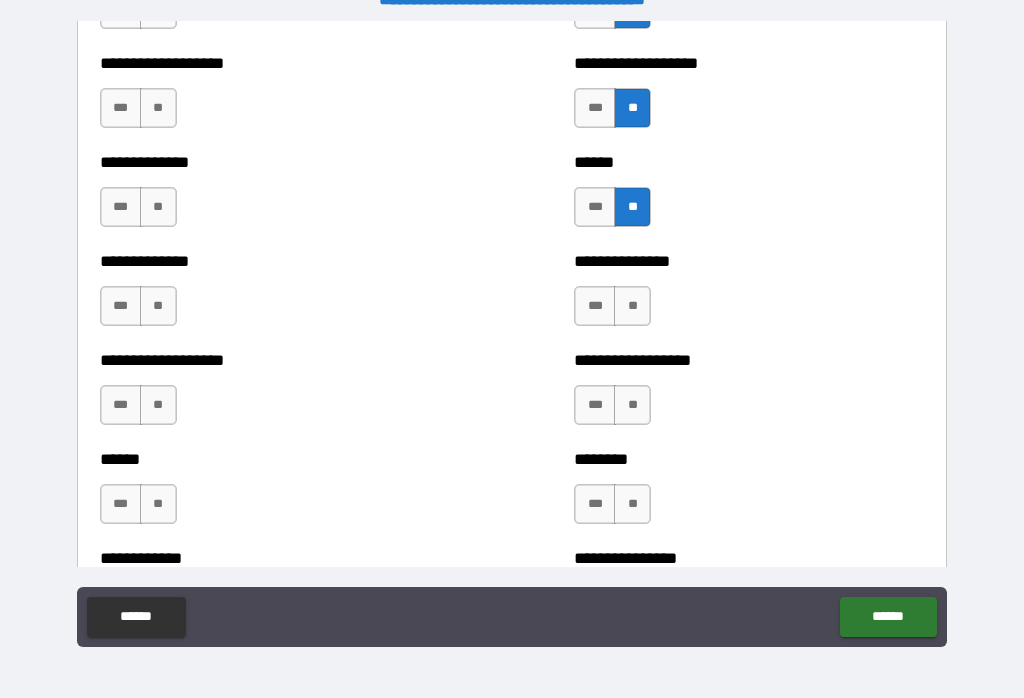 click on "**" at bounding box center [632, 306] 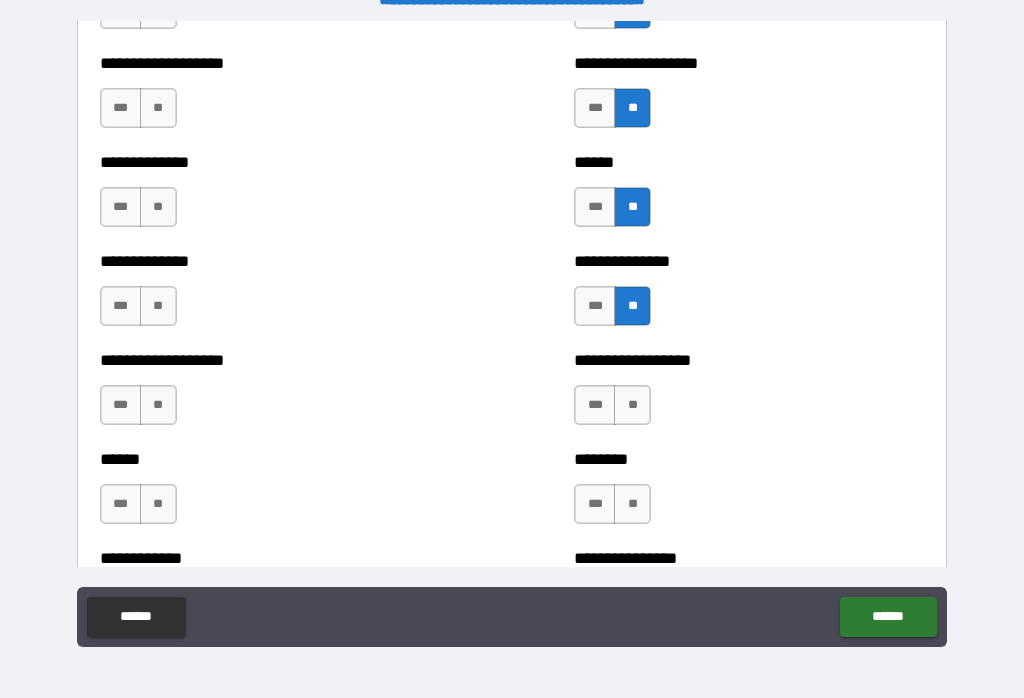 click on "**" at bounding box center [632, 405] 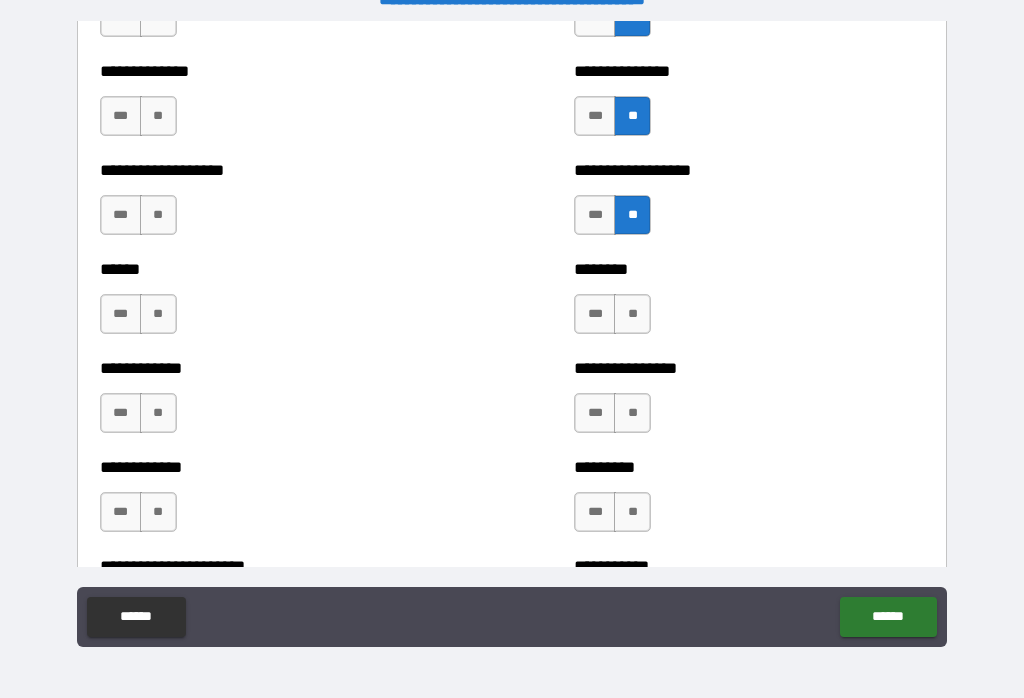 scroll, scrollTop: 4862, scrollLeft: 0, axis: vertical 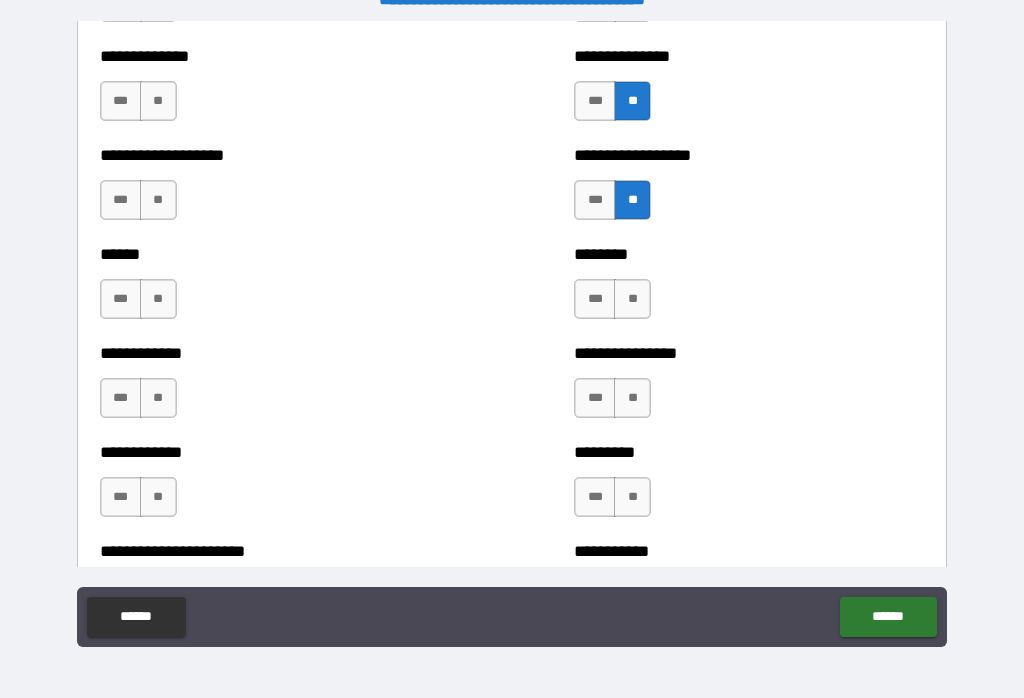 click on "**" at bounding box center [632, 299] 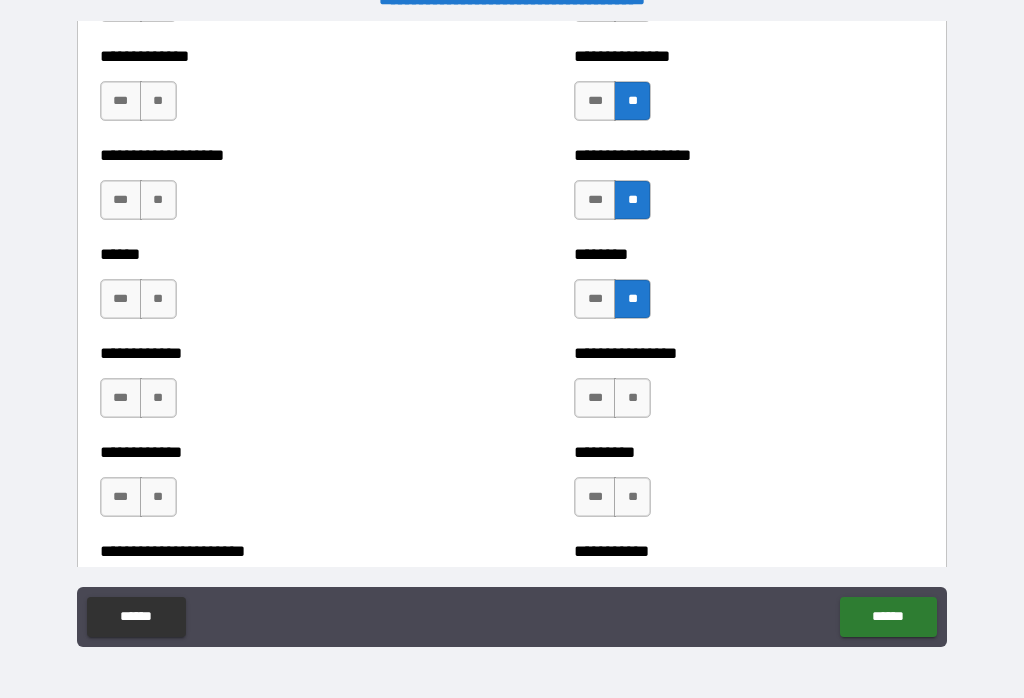 click on "**" at bounding box center (632, 398) 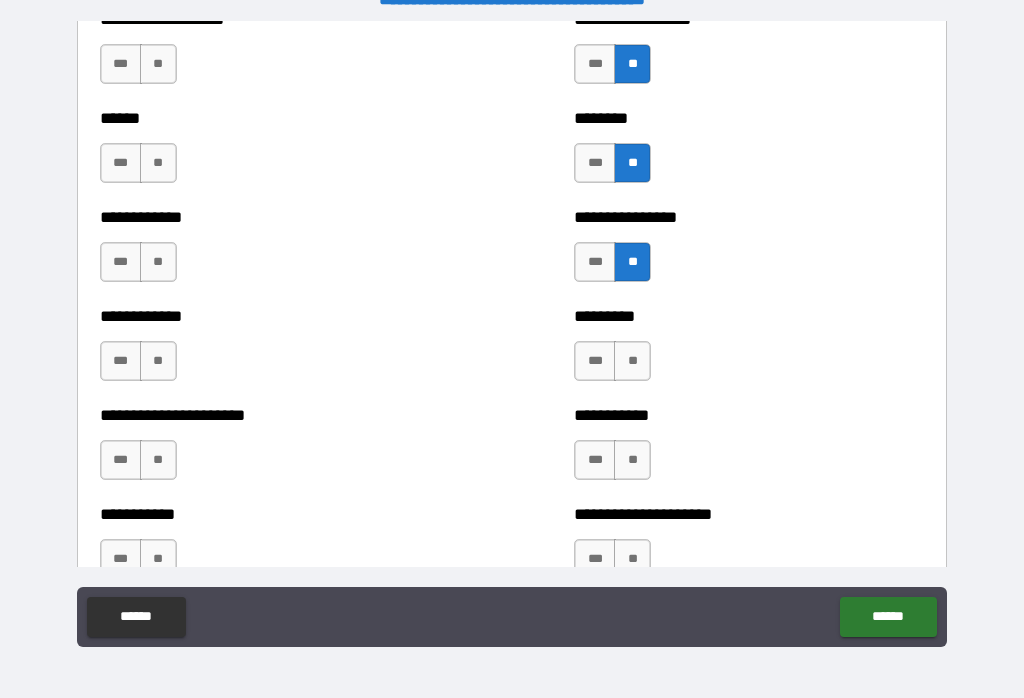 scroll, scrollTop: 5013, scrollLeft: 0, axis: vertical 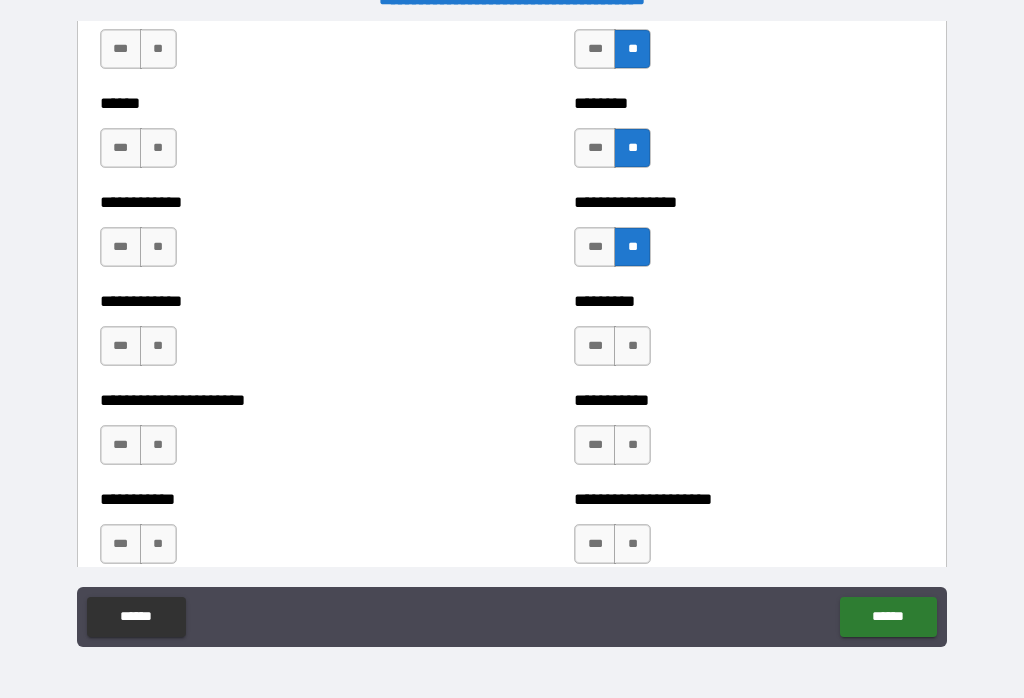 click on "**" at bounding box center (632, 346) 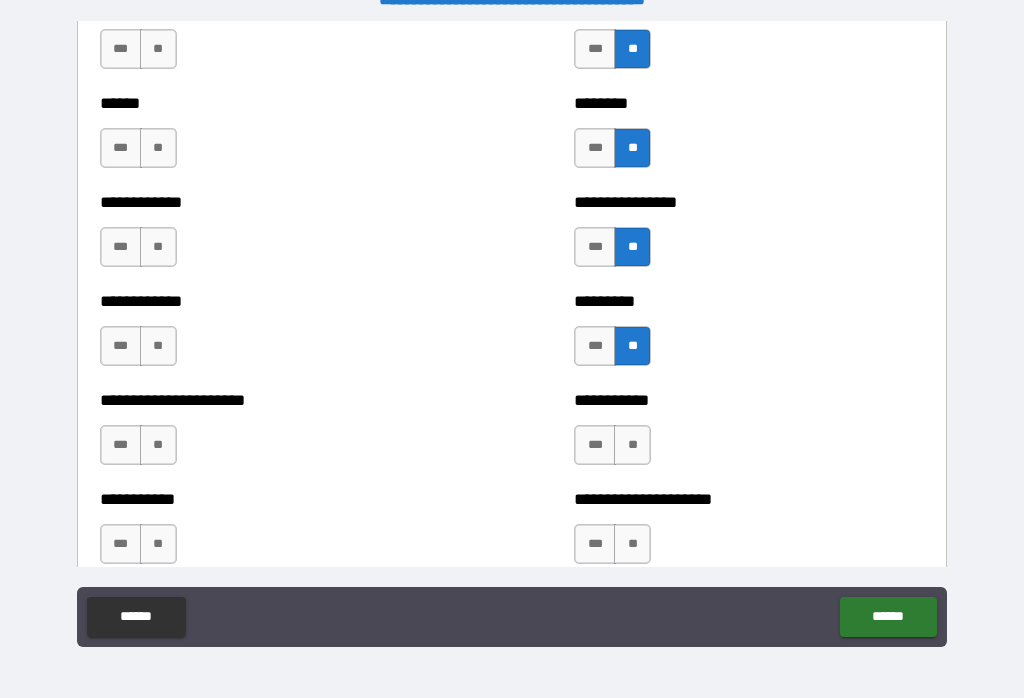 click on "**" at bounding box center (632, 445) 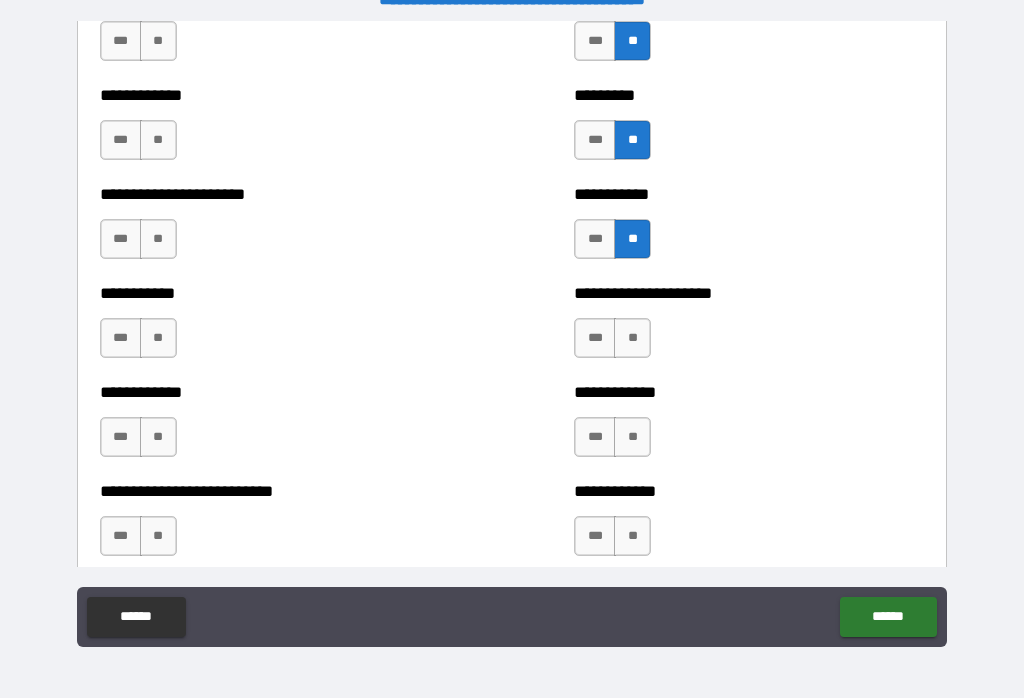 scroll, scrollTop: 5239, scrollLeft: 0, axis: vertical 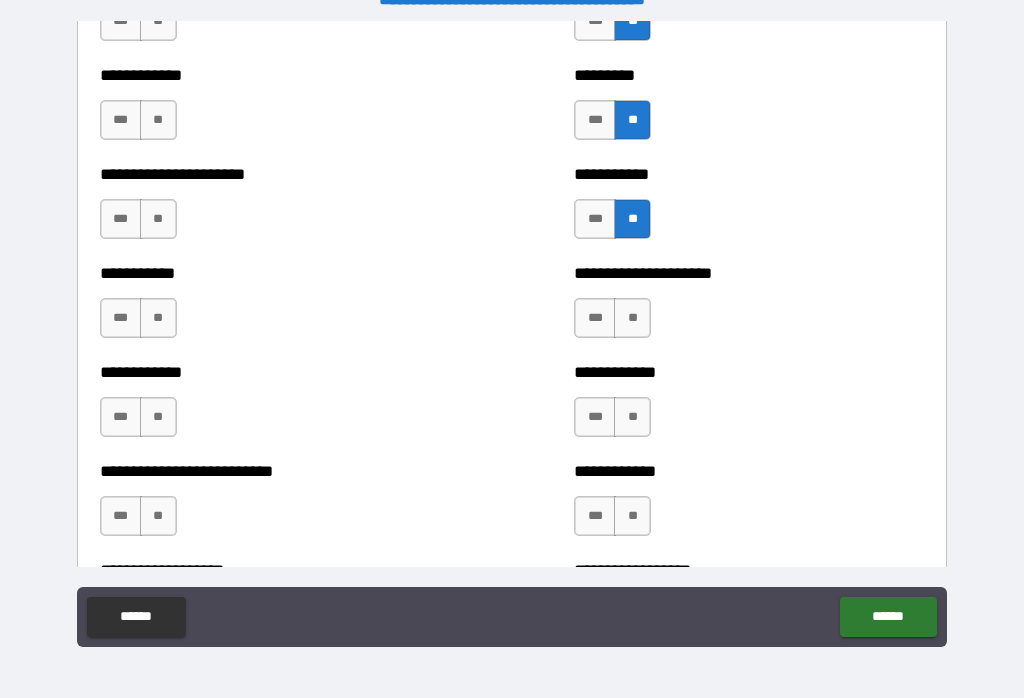 click on "**" at bounding box center (632, 318) 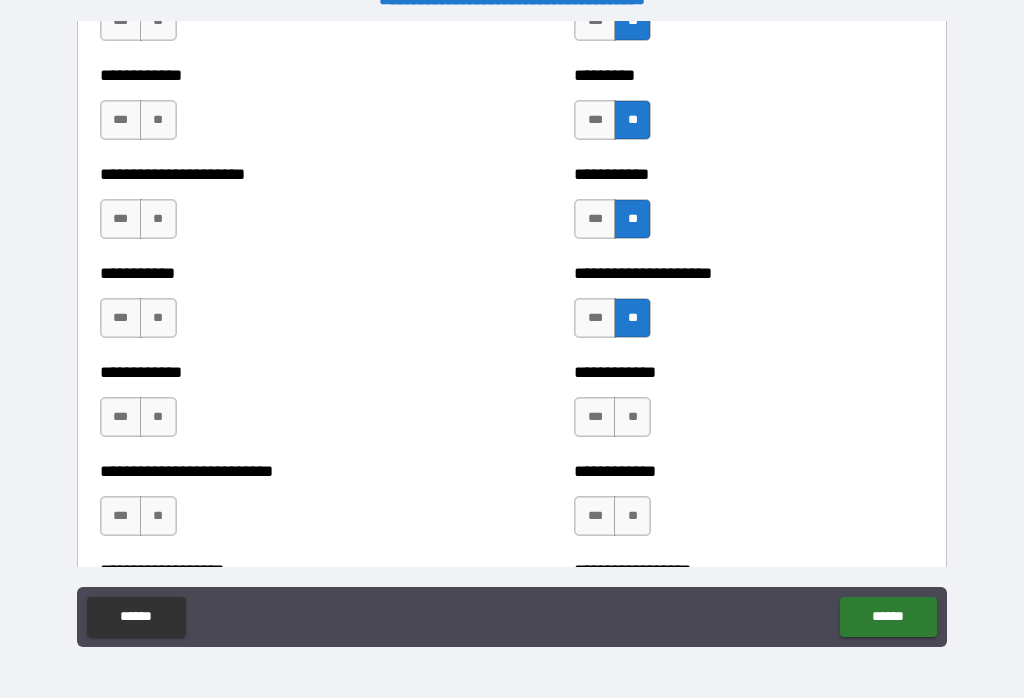 click on "**" at bounding box center (632, 417) 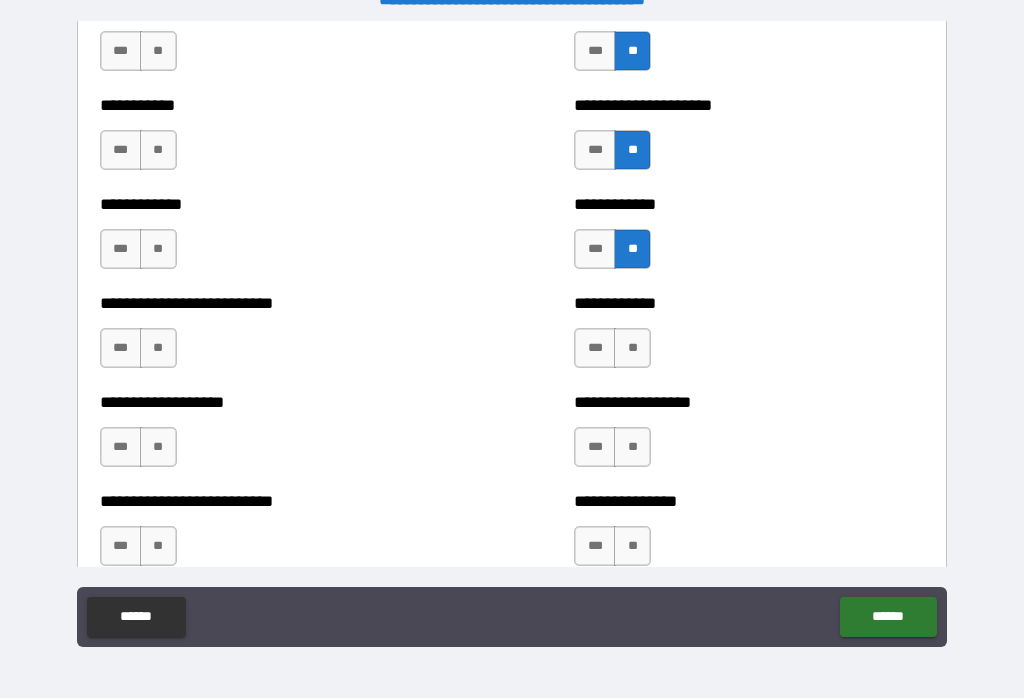 scroll, scrollTop: 5416, scrollLeft: 0, axis: vertical 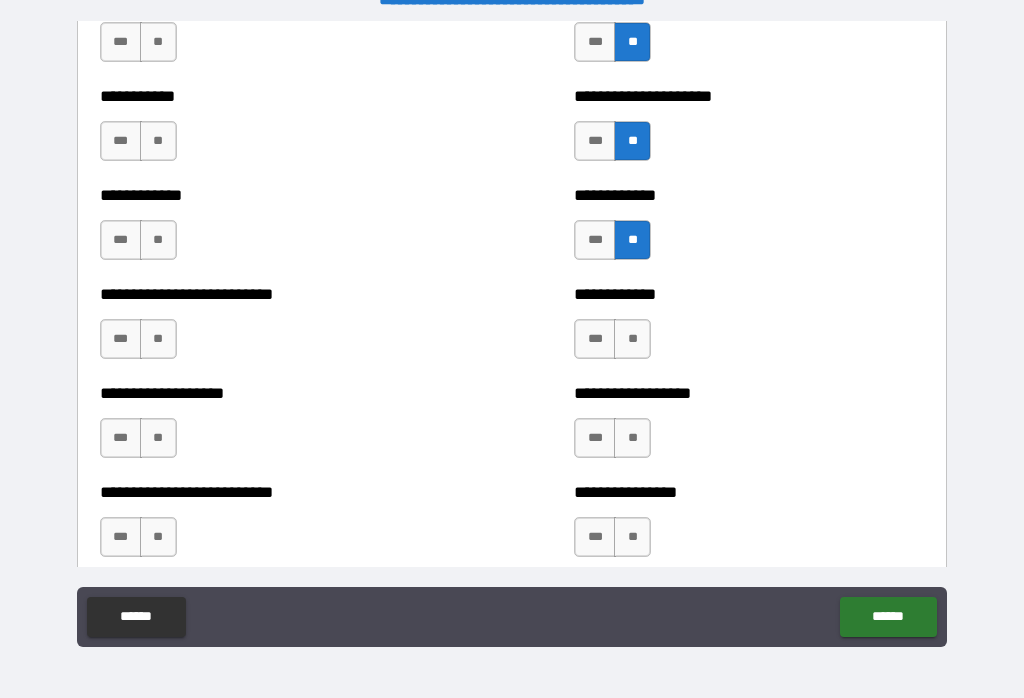 click on "**" at bounding box center [632, 339] 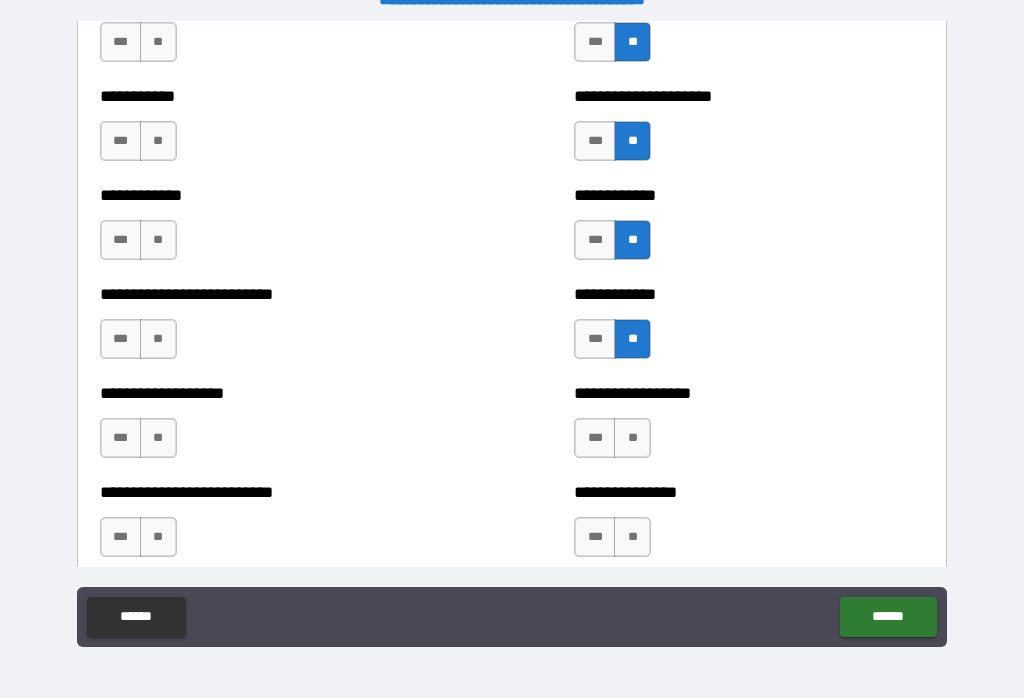 click on "**********" at bounding box center [749, 393] 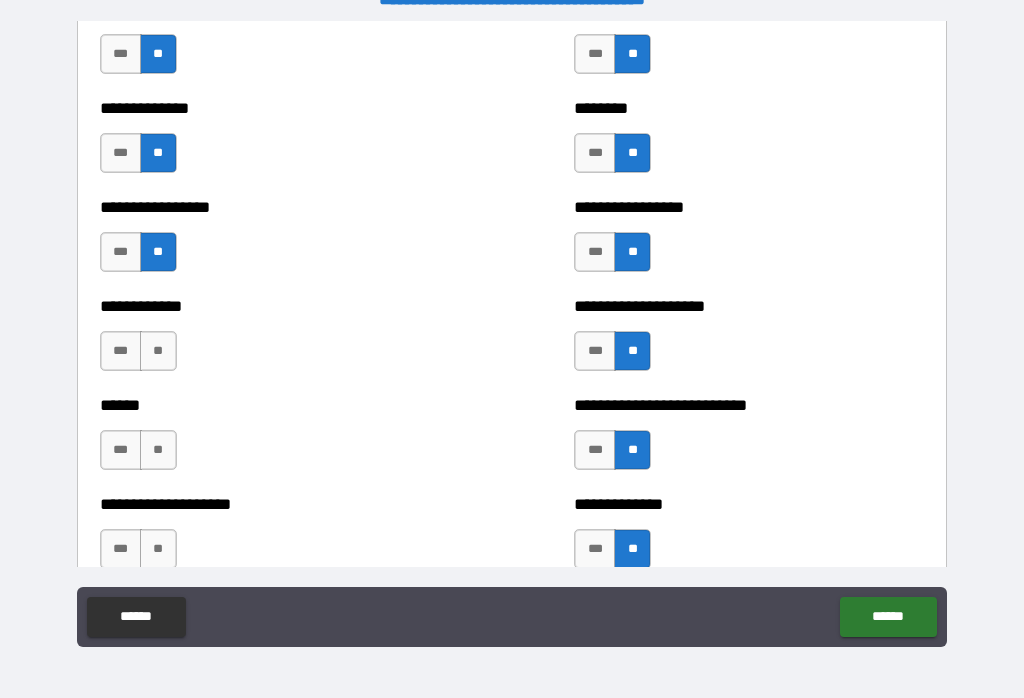 click on "**" at bounding box center (158, 351) 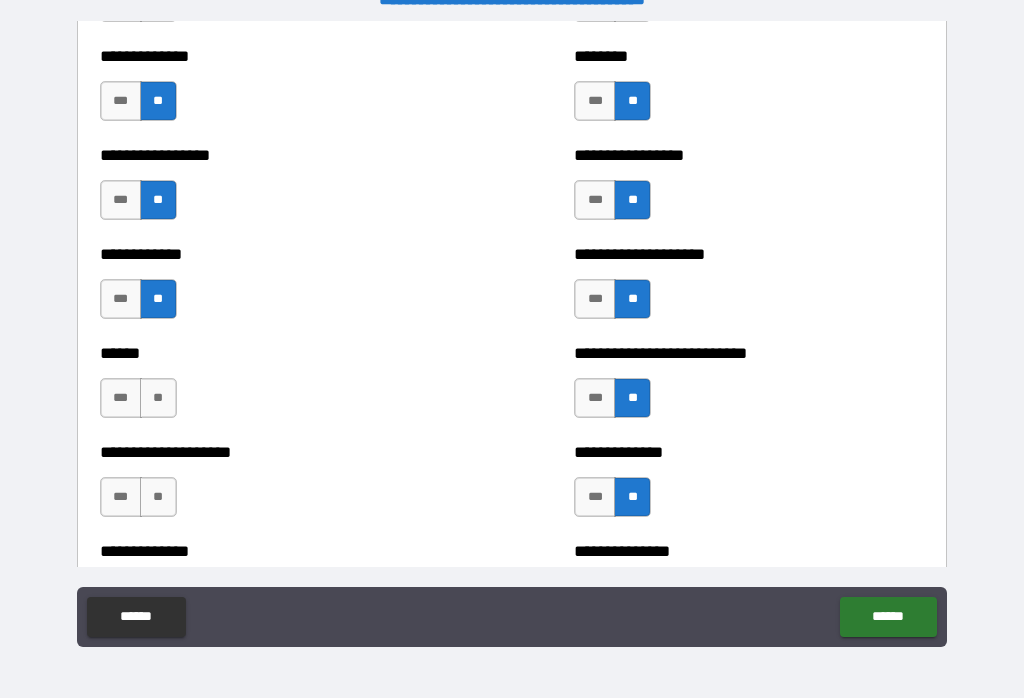 scroll, scrollTop: 3777, scrollLeft: 0, axis: vertical 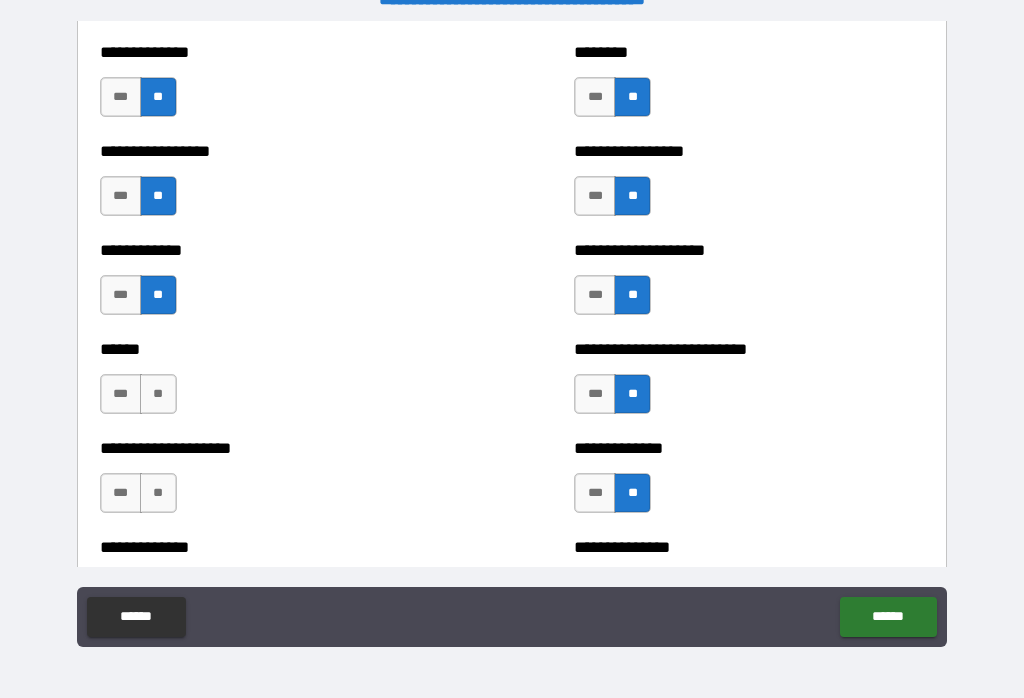 click on "**" at bounding box center (158, 394) 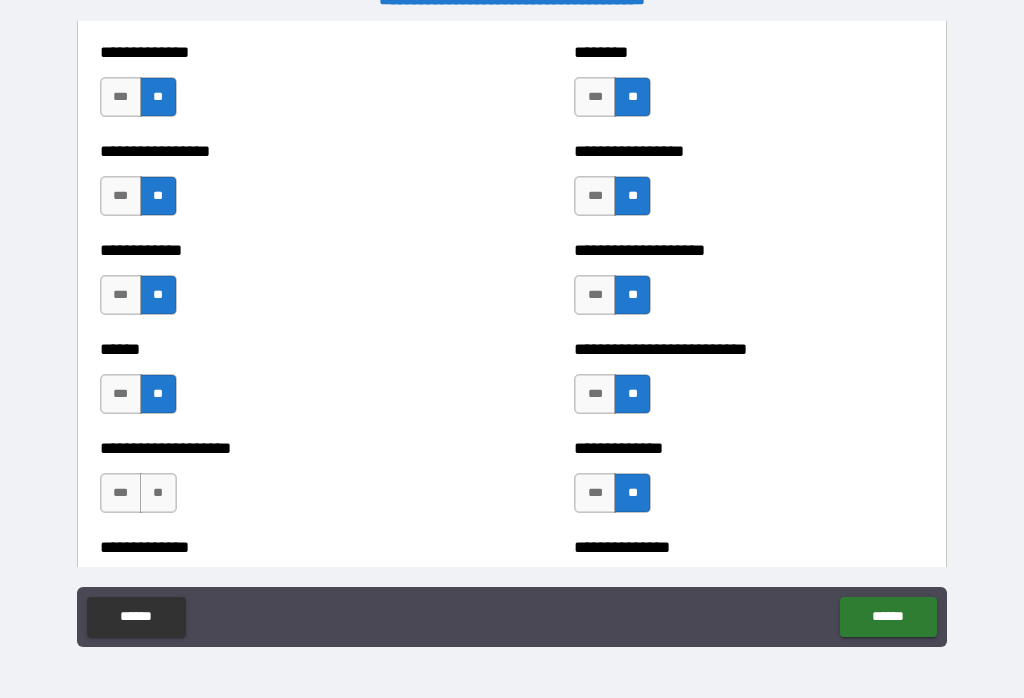 click on "**********" at bounding box center (275, 483) 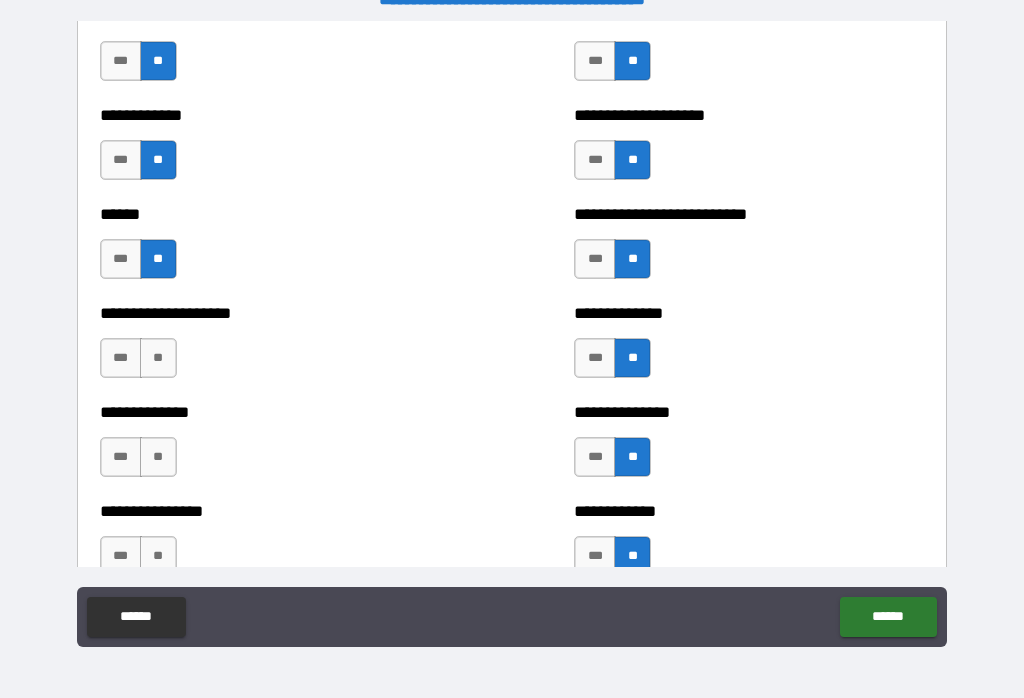 click on "**" at bounding box center (158, 358) 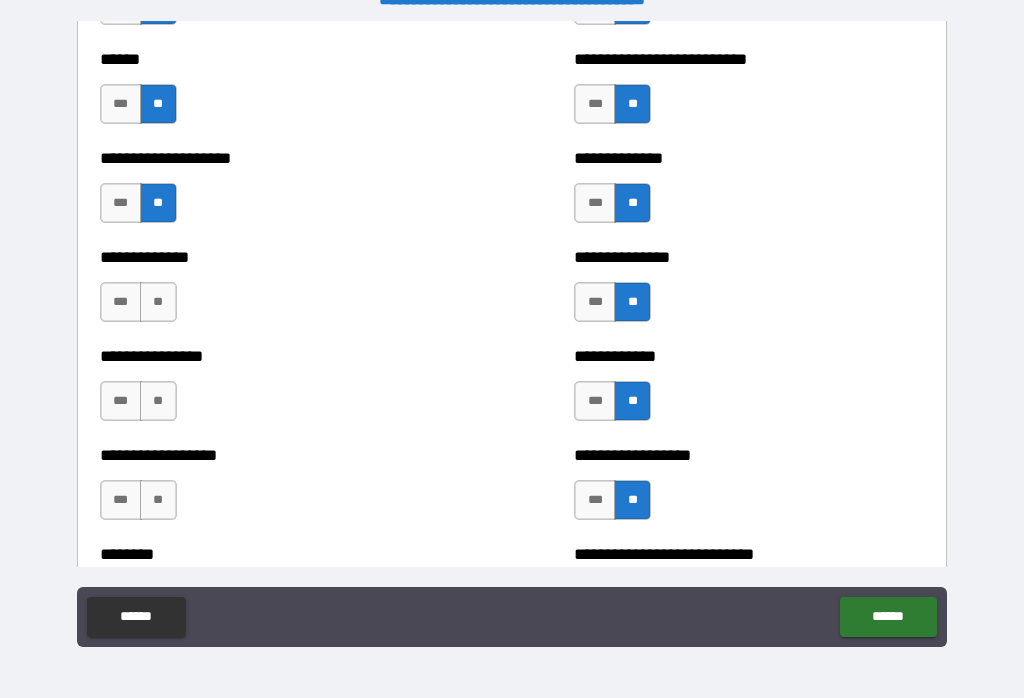 scroll, scrollTop: 4074, scrollLeft: 0, axis: vertical 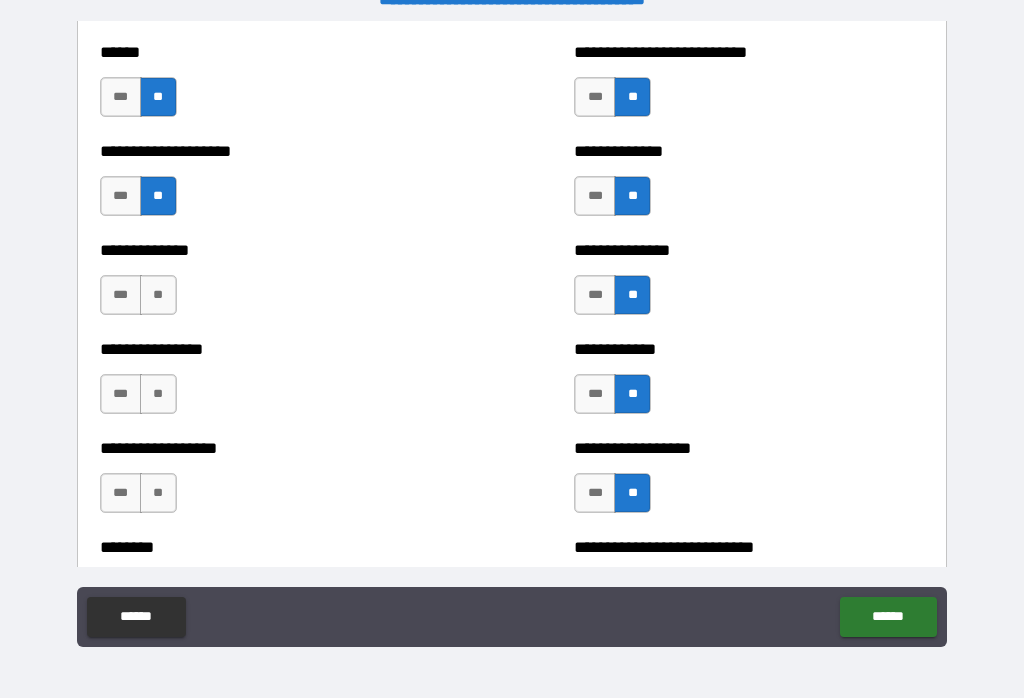 click on "**" at bounding box center (158, 295) 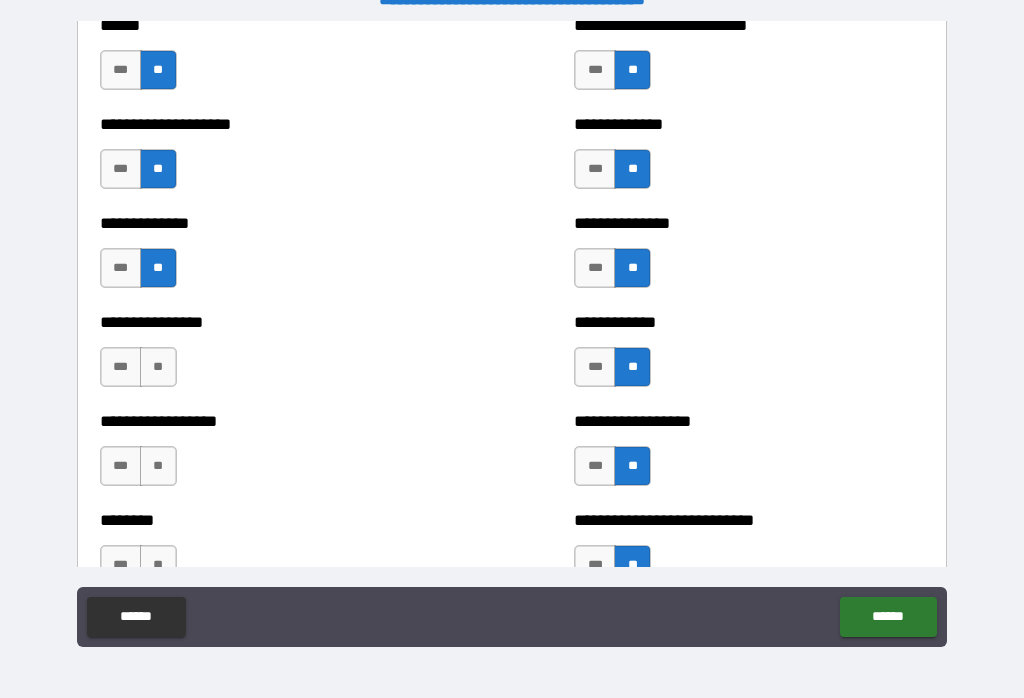 scroll, scrollTop: 4105, scrollLeft: 0, axis: vertical 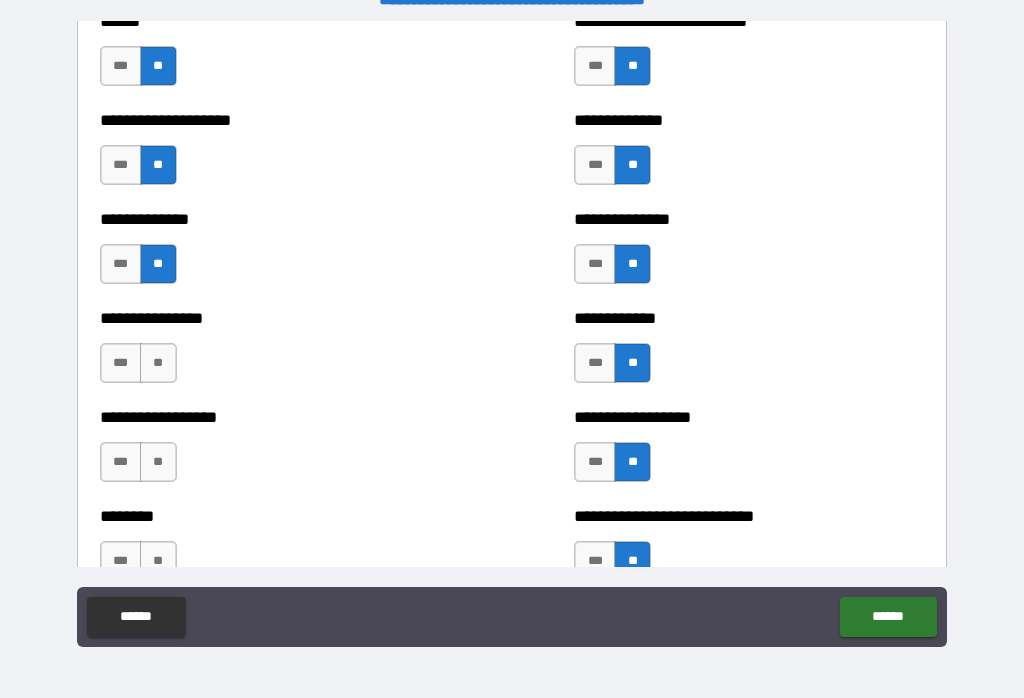 click on "**" at bounding box center [158, 363] 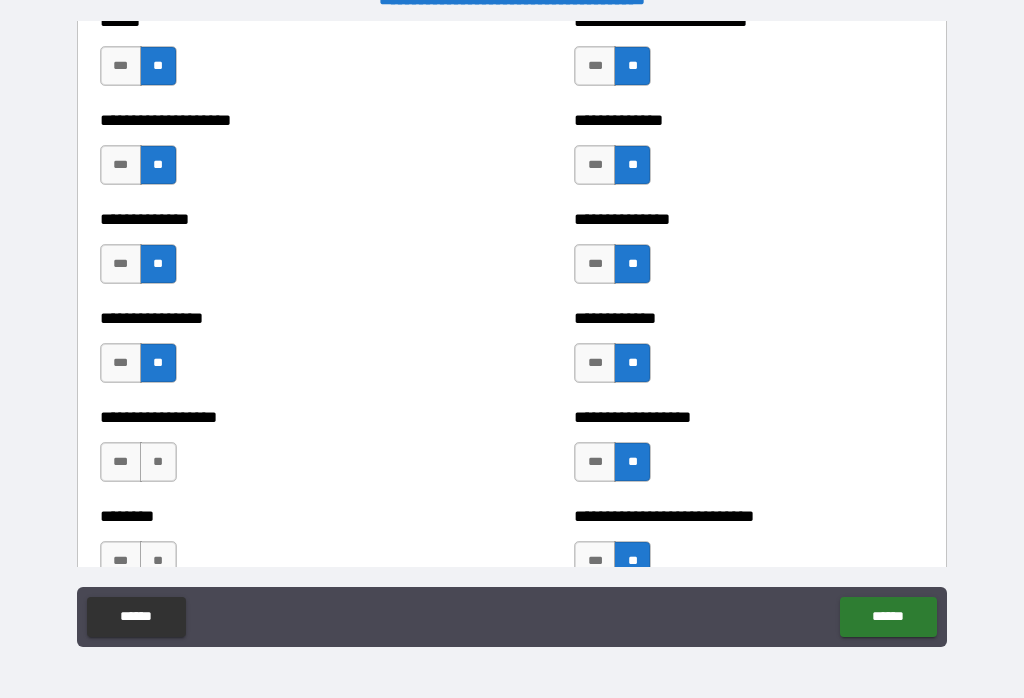 click on "**" at bounding box center (158, 462) 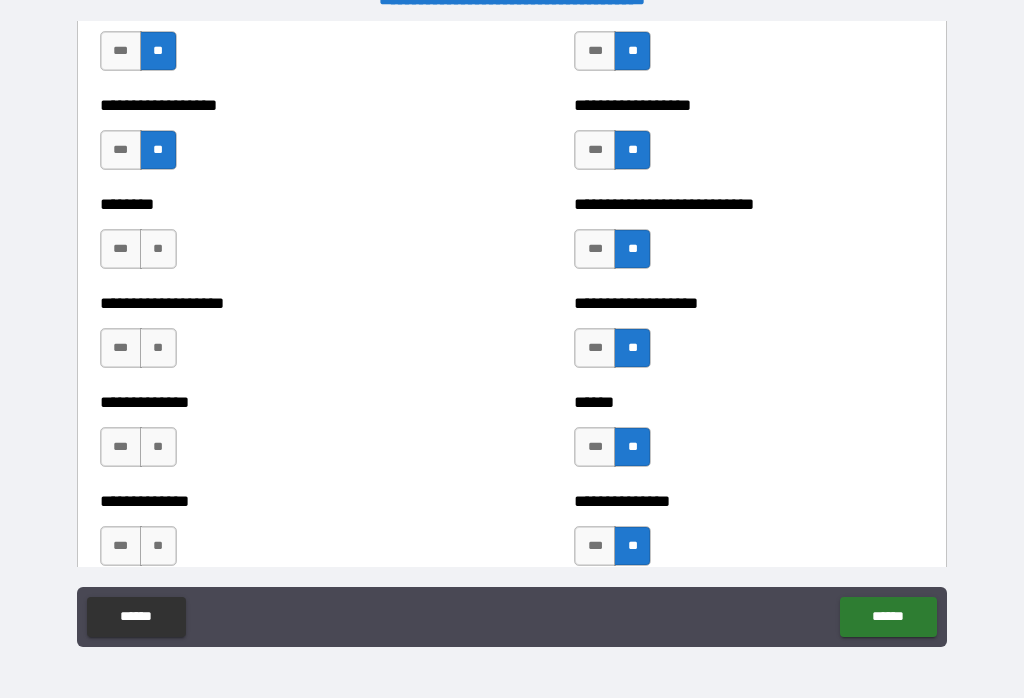 scroll, scrollTop: 4418, scrollLeft: 0, axis: vertical 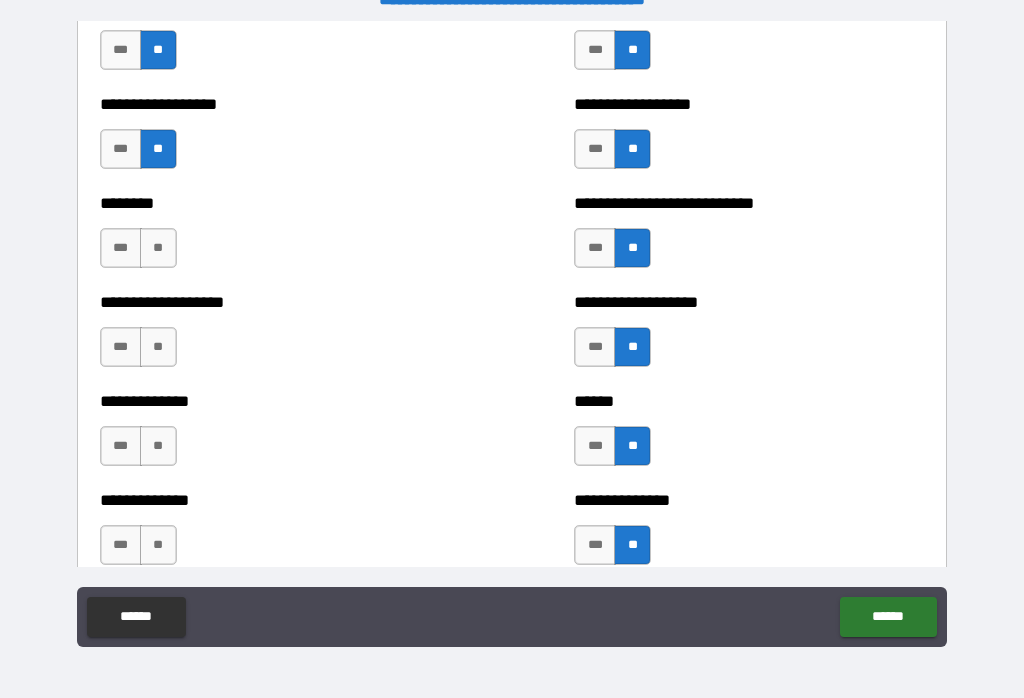 click on "**" at bounding box center (158, 248) 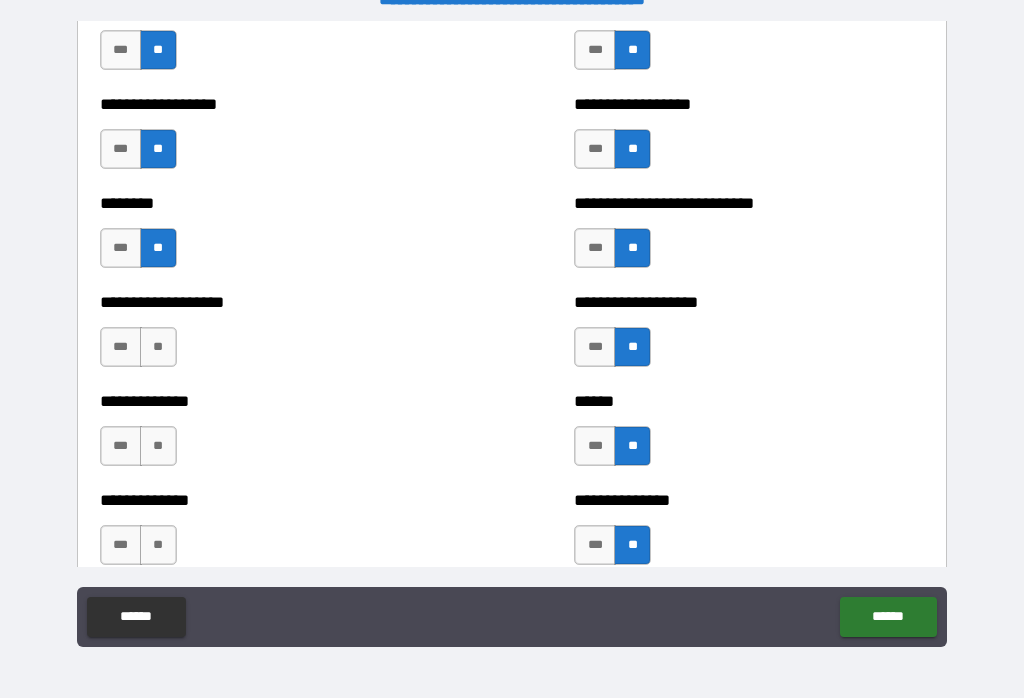 click on "**********" at bounding box center (275, 337) 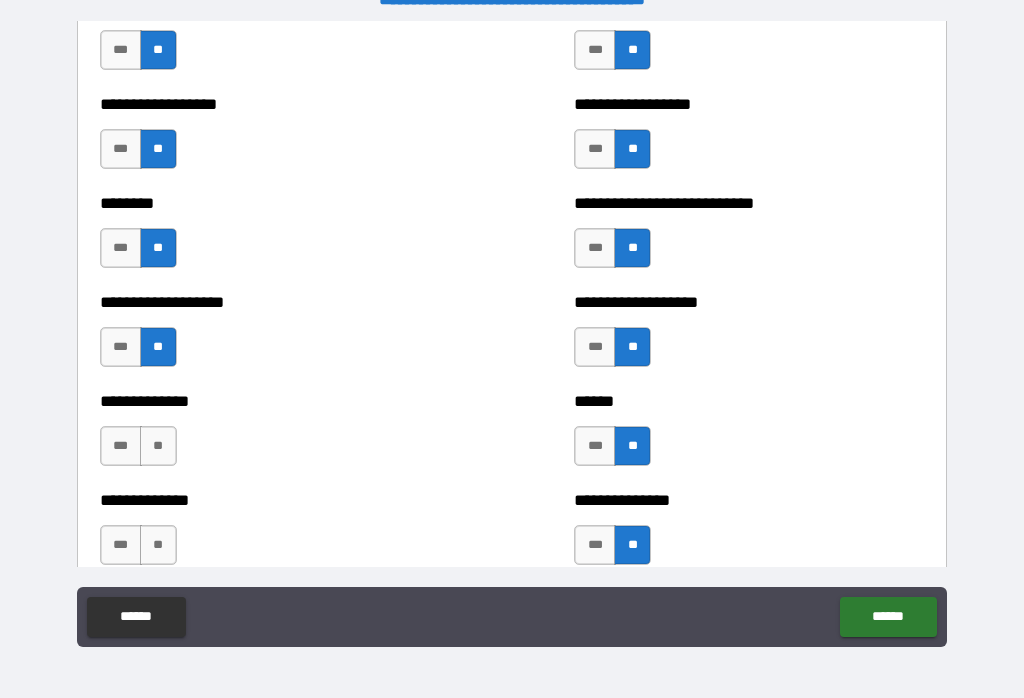 click on "**" at bounding box center [158, 446] 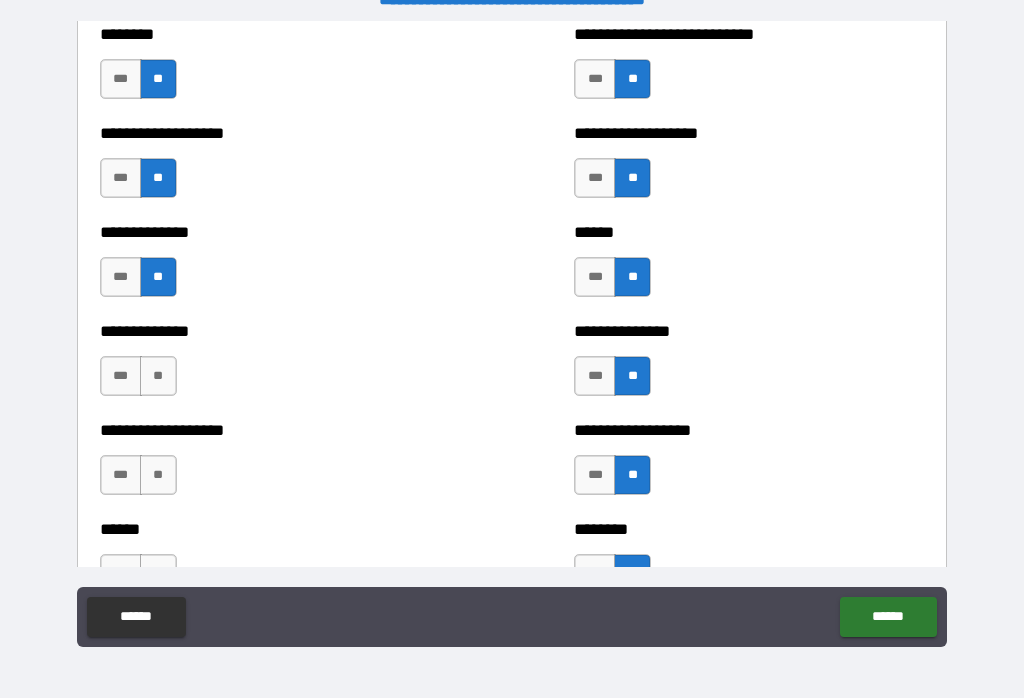 scroll, scrollTop: 4588, scrollLeft: 0, axis: vertical 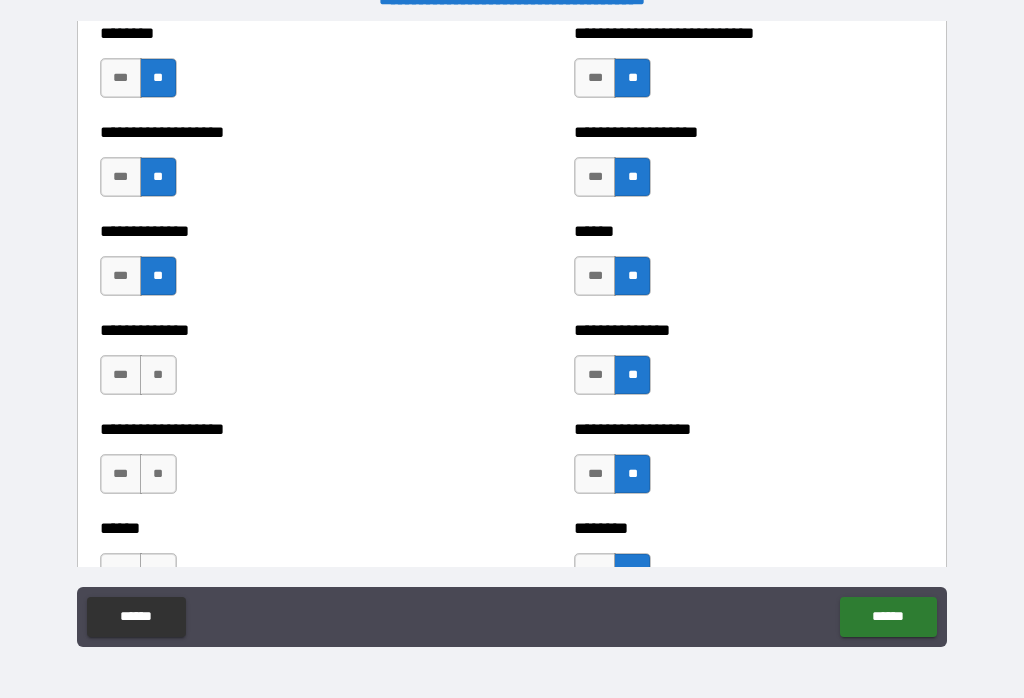 click on "**" at bounding box center [158, 375] 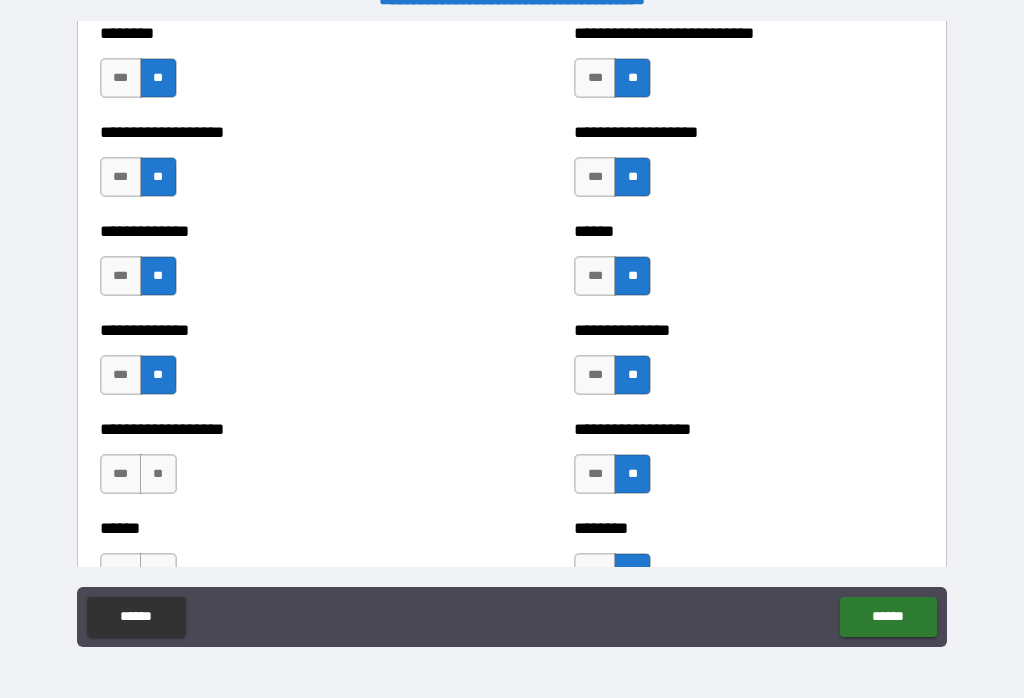 click on "**" at bounding box center (158, 474) 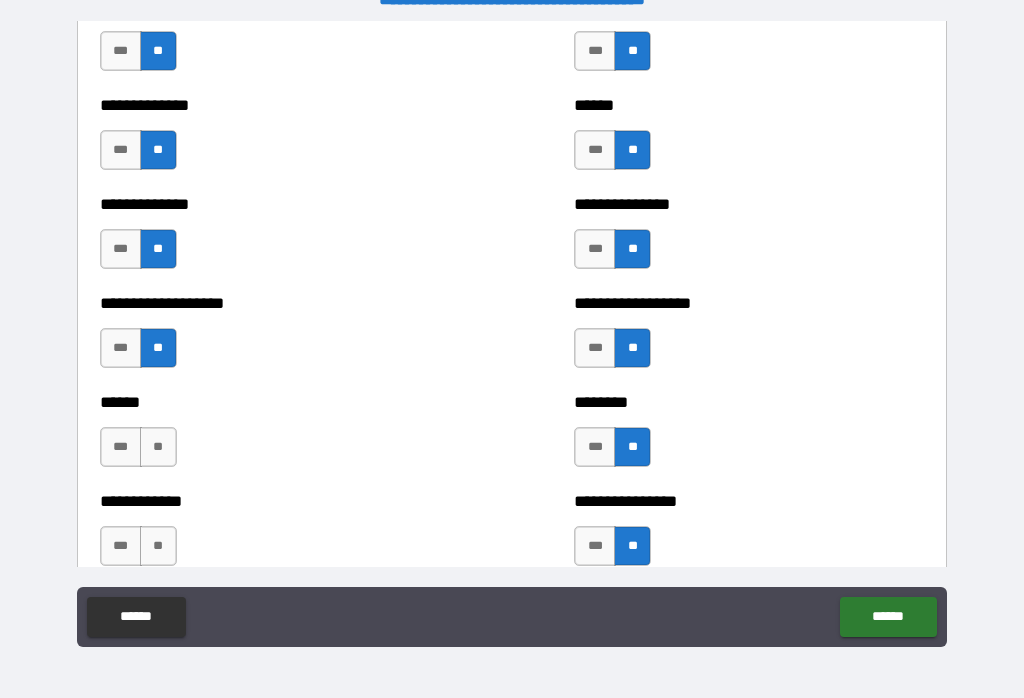 click on "**" at bounding box center (158, 447) 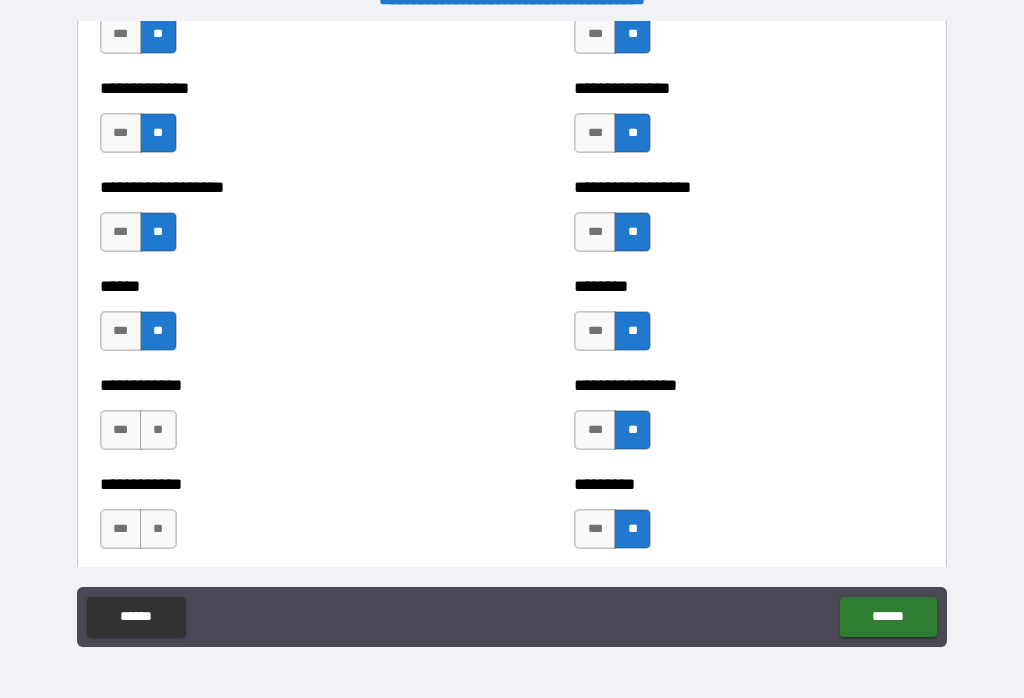 click on "**" at bounding box center [158, 430] 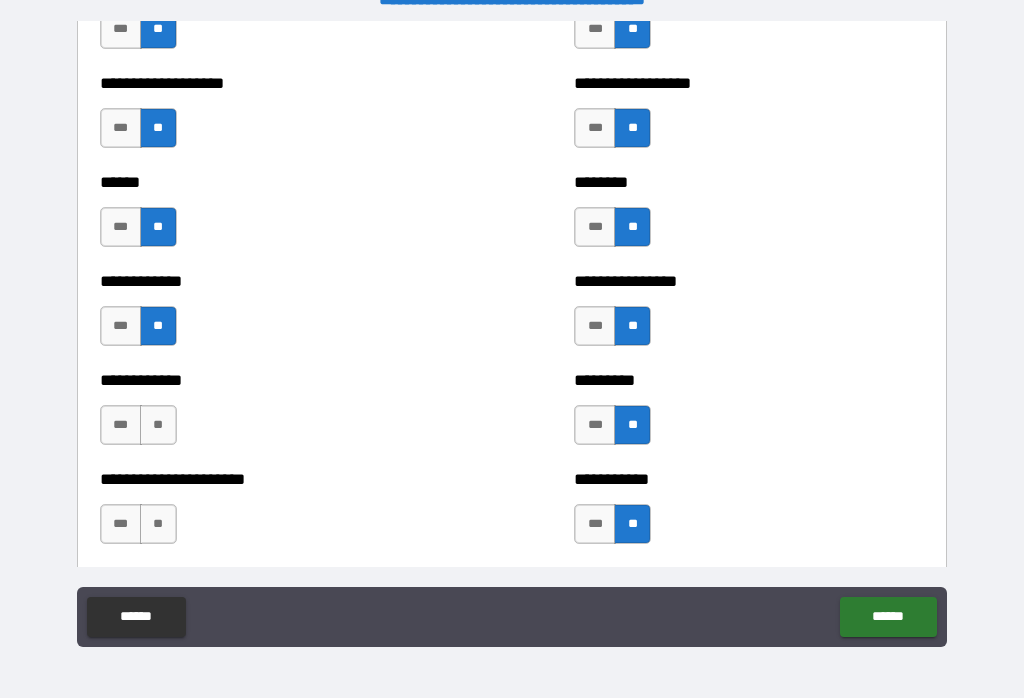 click on "**" at bounding box center (158, 425) 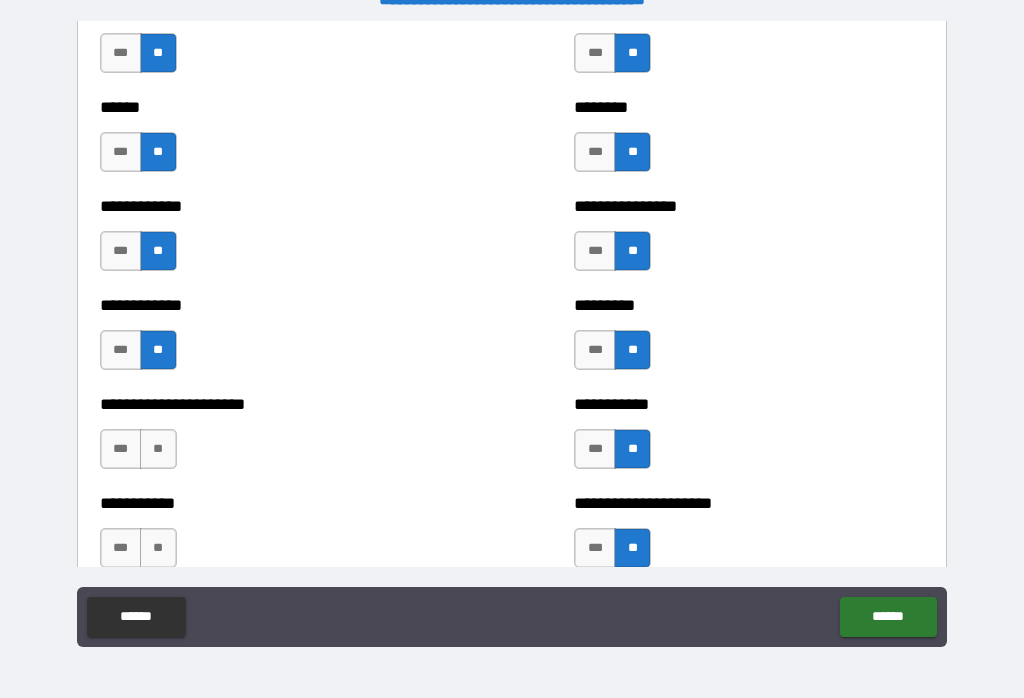scroll, scrollTop: 5018, scrollLeft: 0, axis: vertical 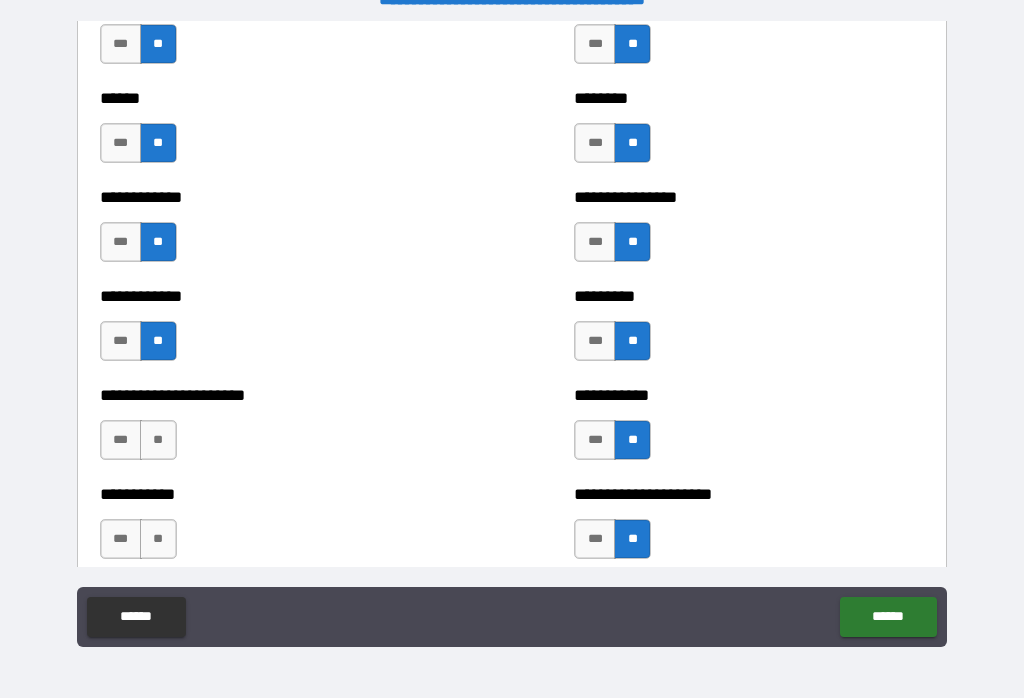 click on "***" at bounding box center (121, 440) 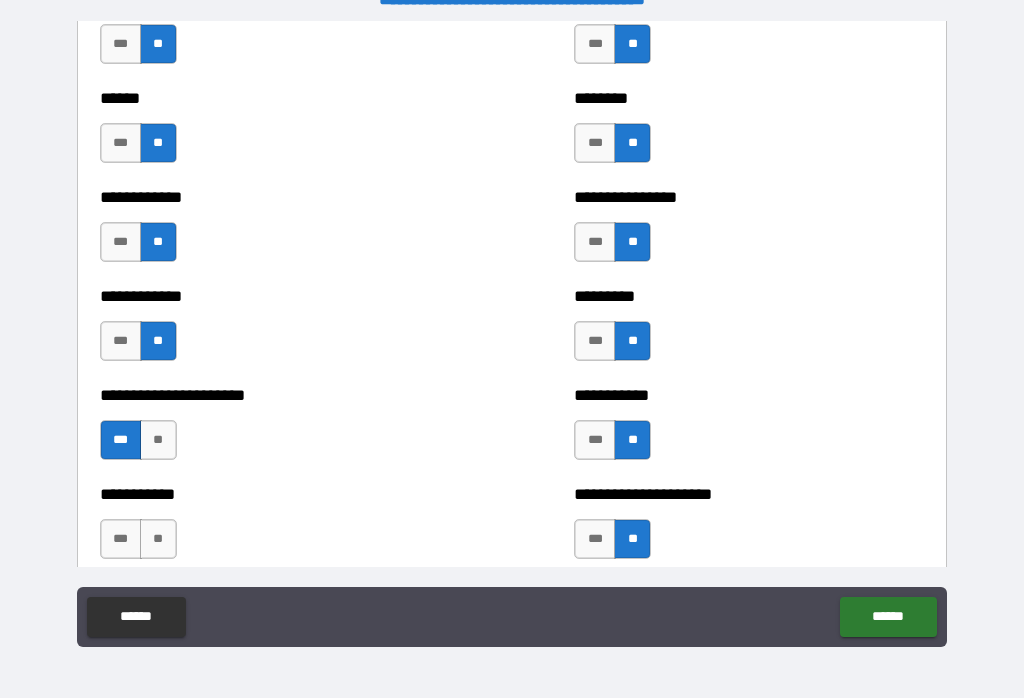 click on "**" at bounding box center (158, 440) 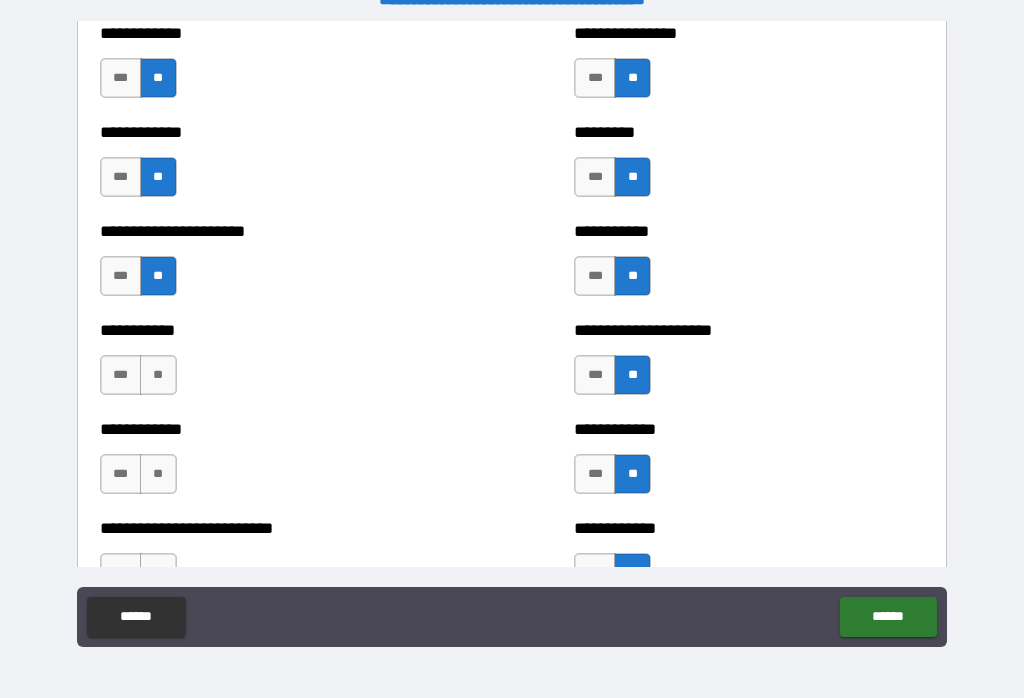 scroll, scrollTop: 5187, scrollLeft: 0, axis: vertical 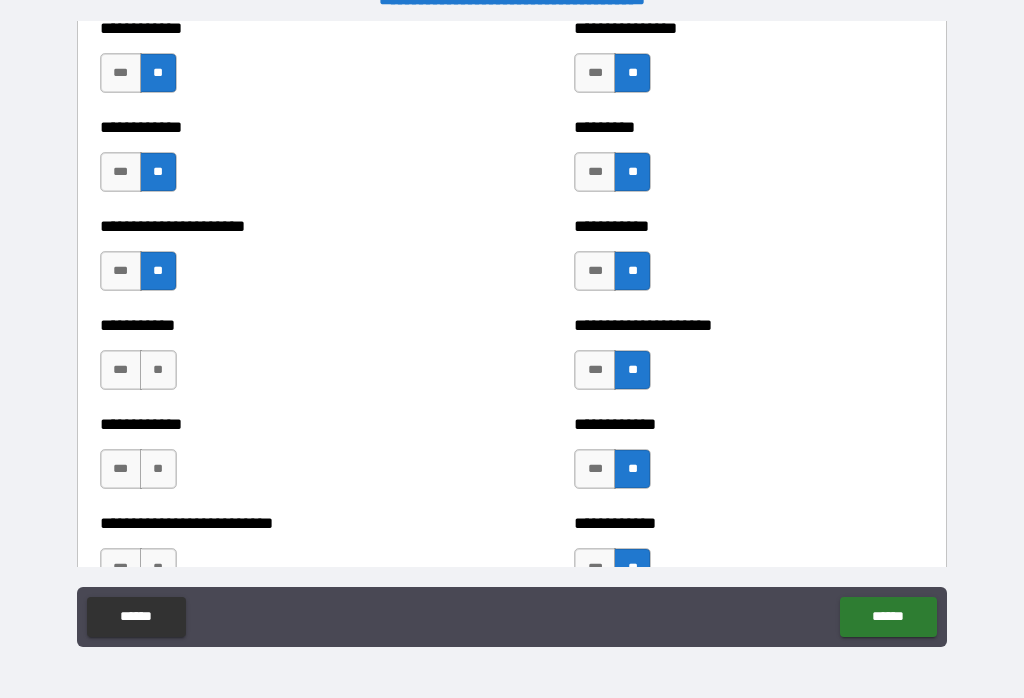 click on "**" at bounding box center [158, 370] 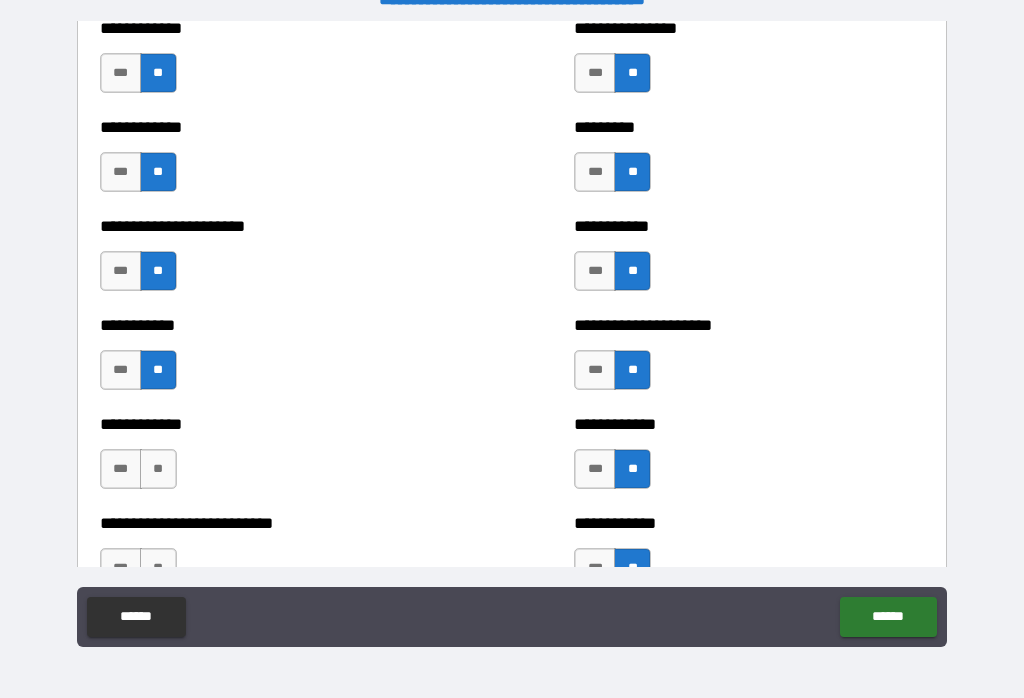 click on "**********" at bounding box center (275, 424) 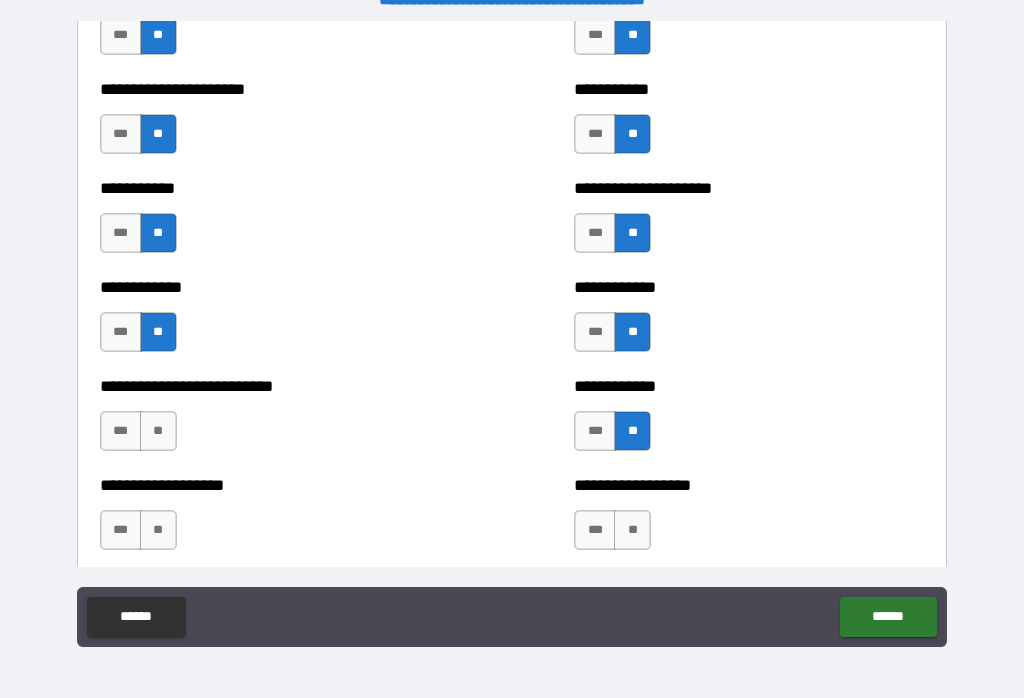 click on "**" at bounding box center (158, 431) 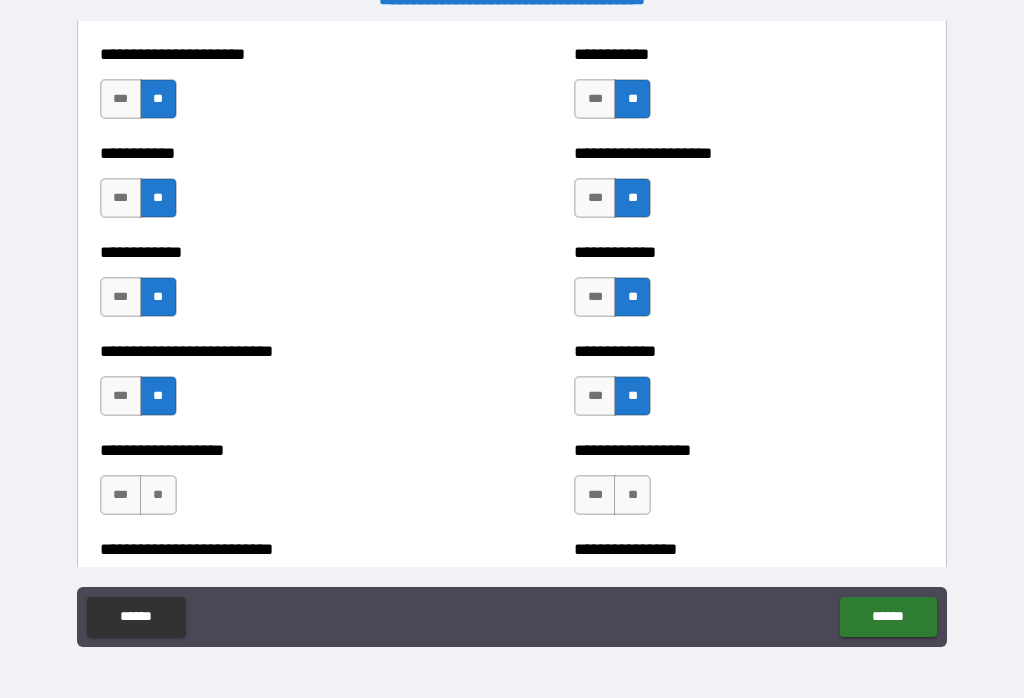 scroll, scrollTop: 5362, scrollLeft: 0, axis: vertical 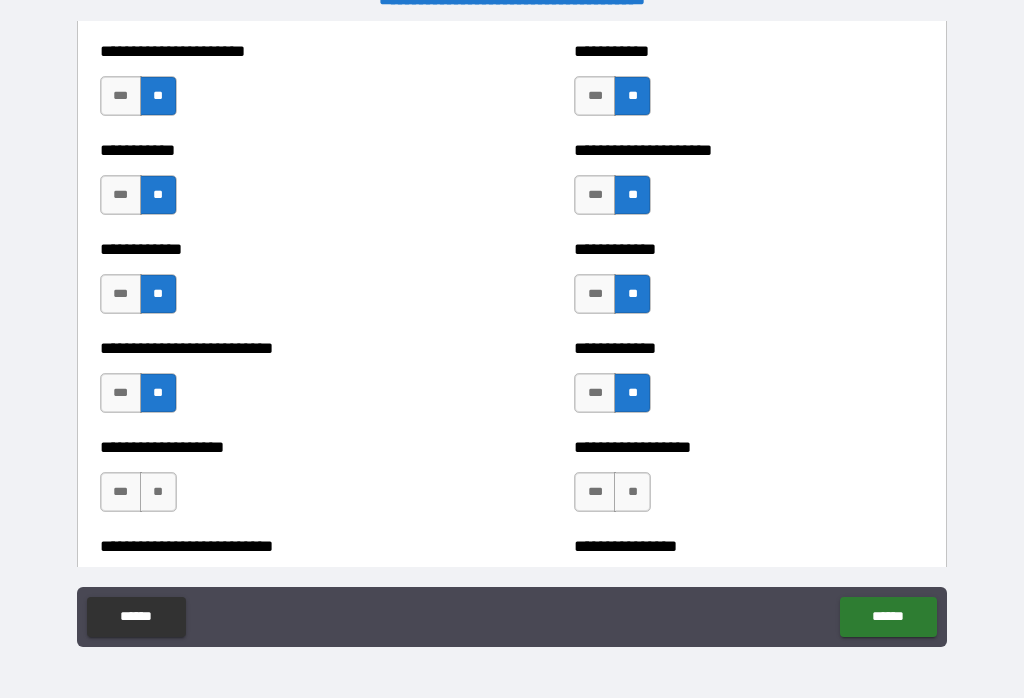 click on "**" at bounding box center (158, 492) 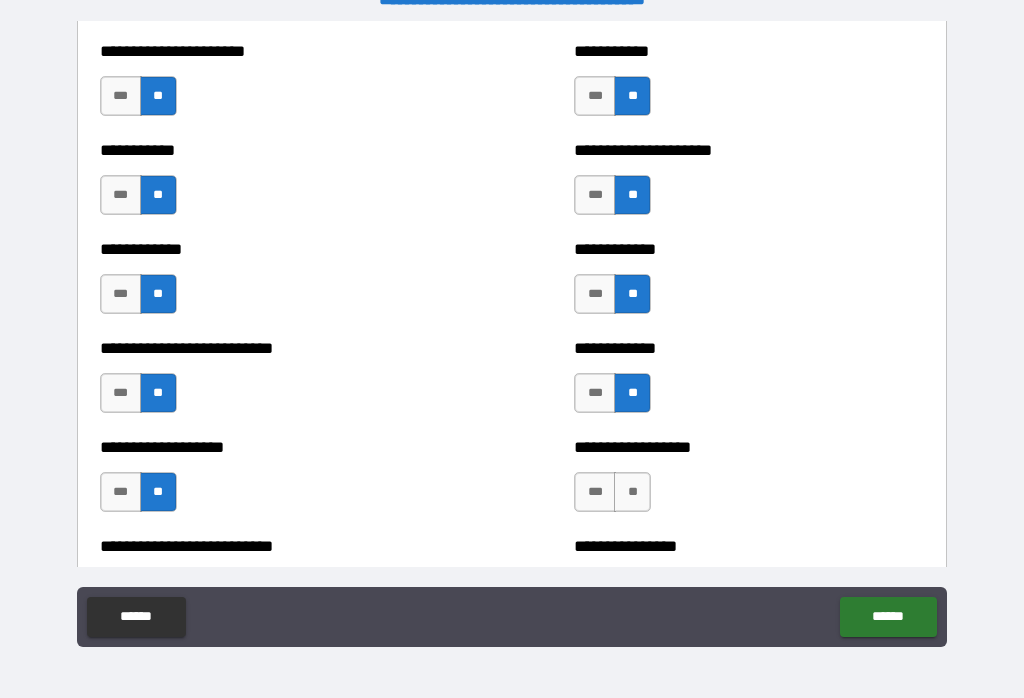 click on "**" at bounding box center (632, 492) 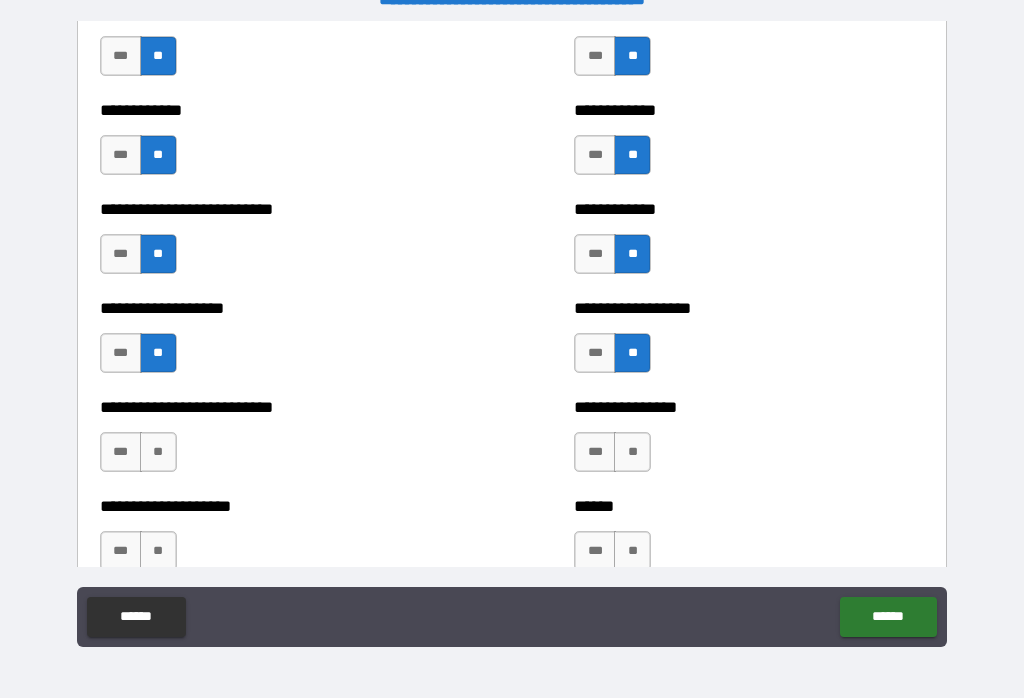 scroll, scrollTop: 5520, scrollLeft: 0, axis: vertical 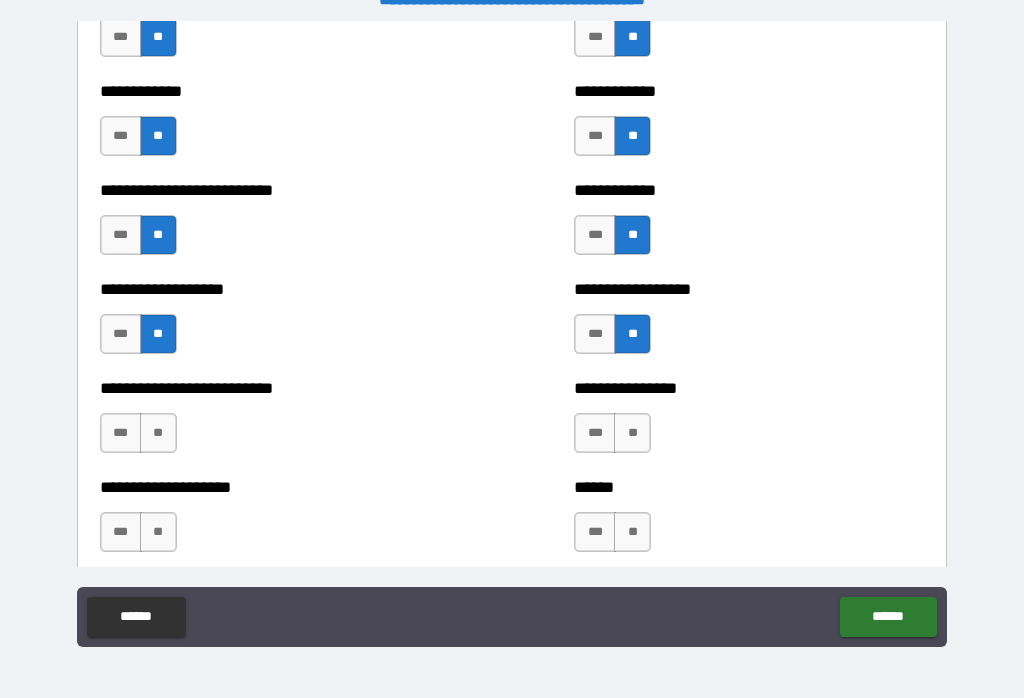 click on "**" at bounding box center [158, 433] 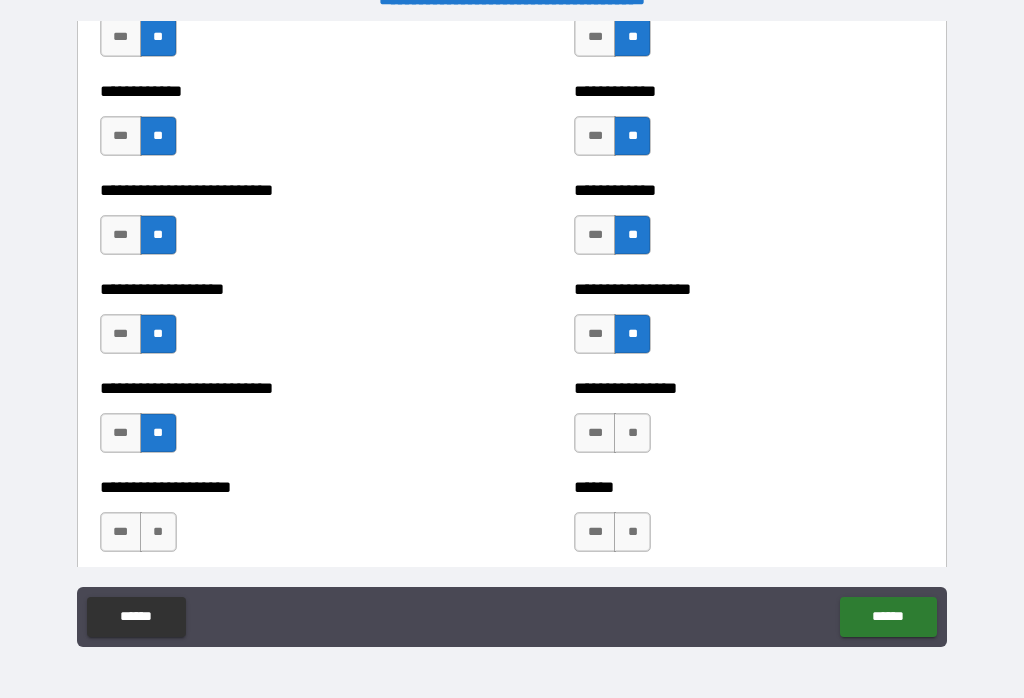 click on "**" at bounding box center [632, 433] 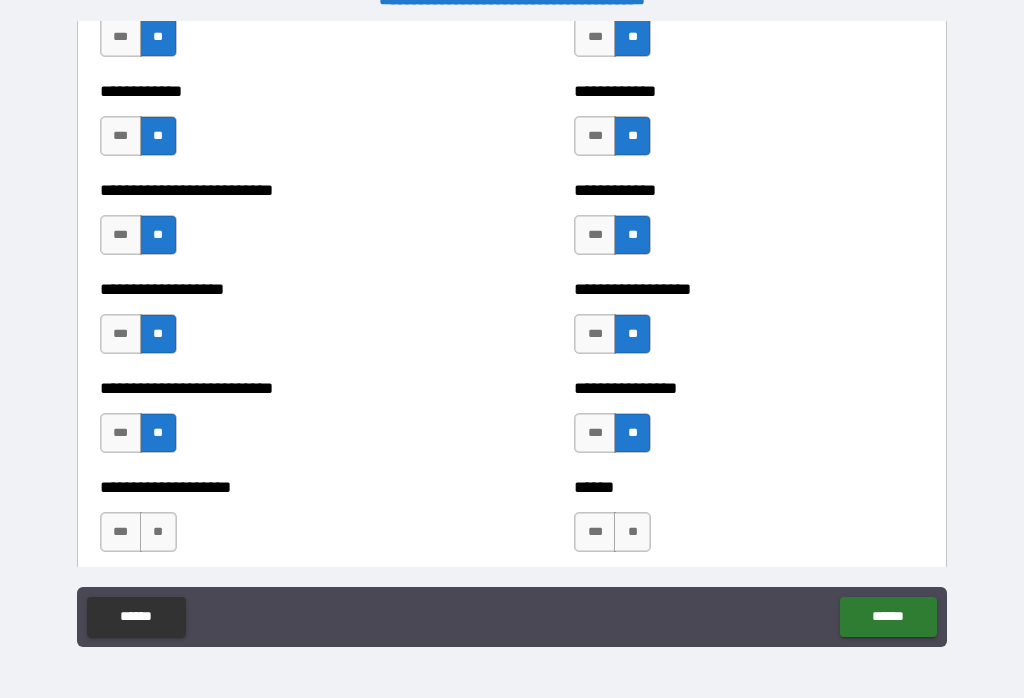 scroll, scrollTop: 5566, scrollLeft: 0, axis: vertical 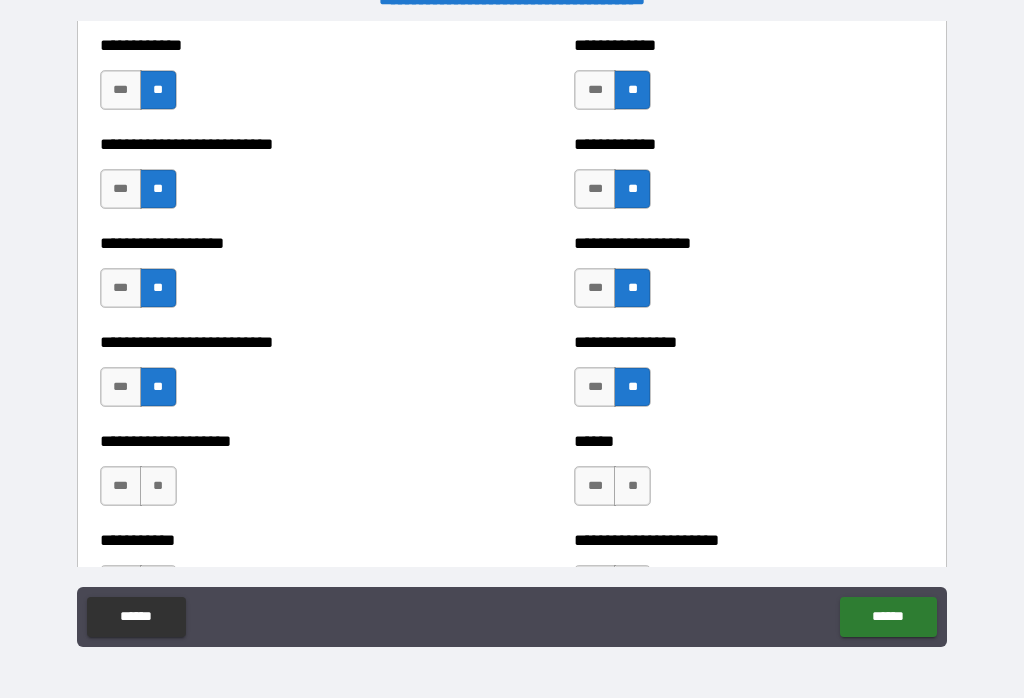 click on "**" at bounding box center [158, 486] 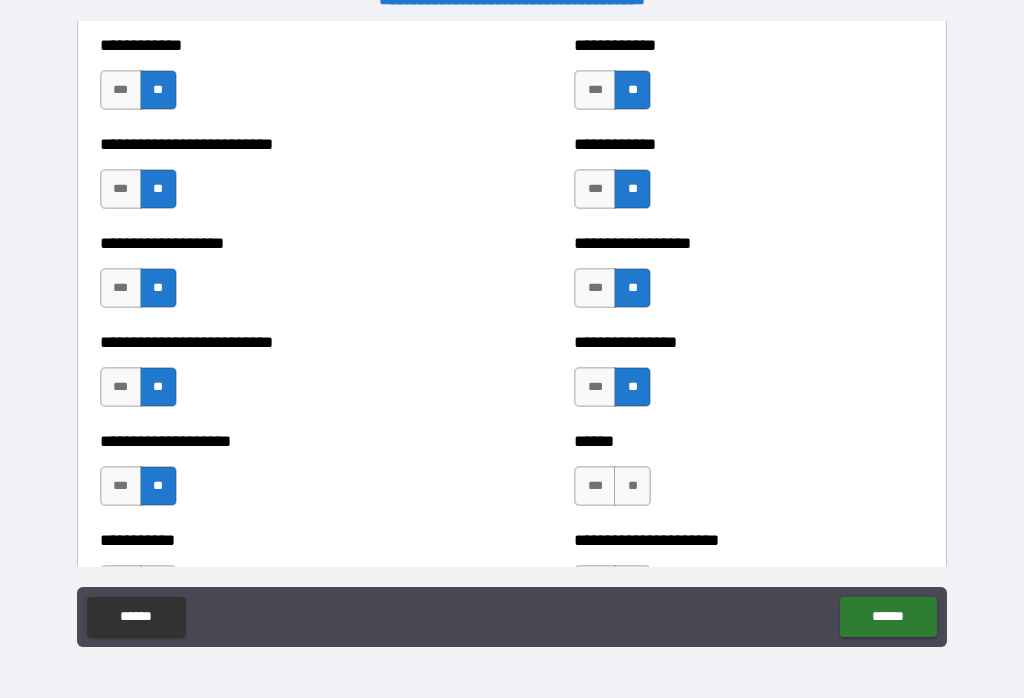click on "**" at bounding box center [632, 486] 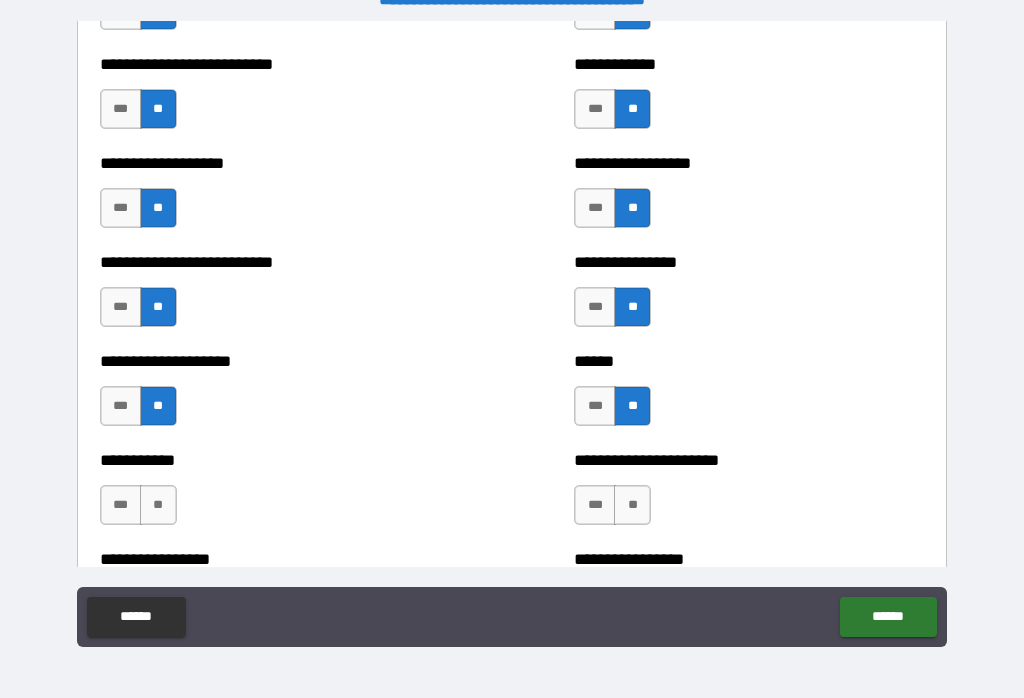 click on "**" at bounding box center (158, 505) 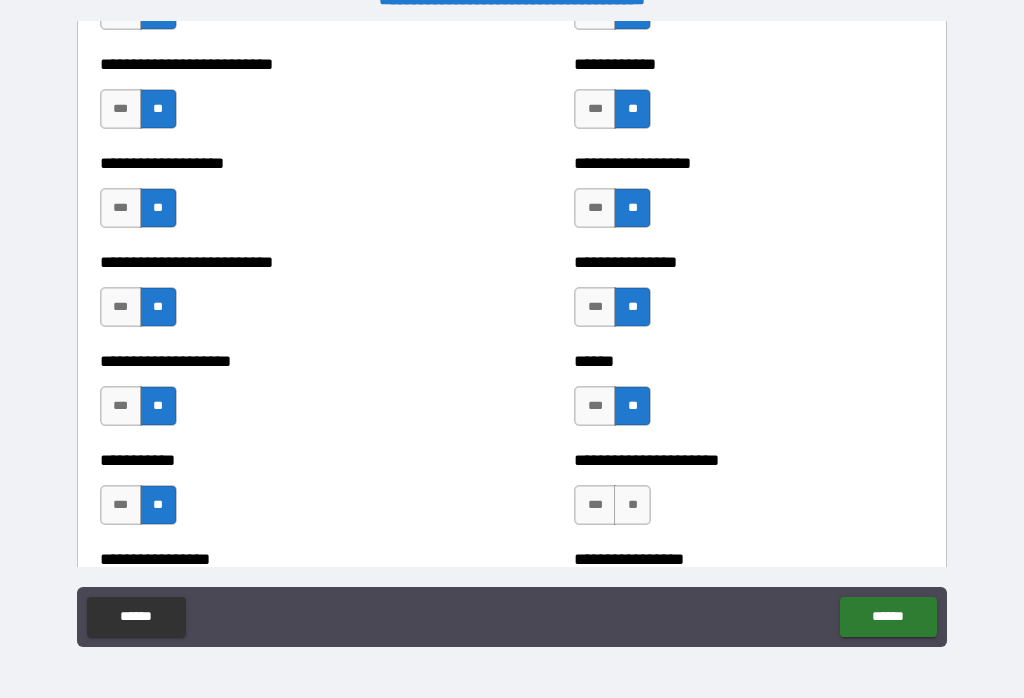 click on "**" at bounding box center [632, 505] 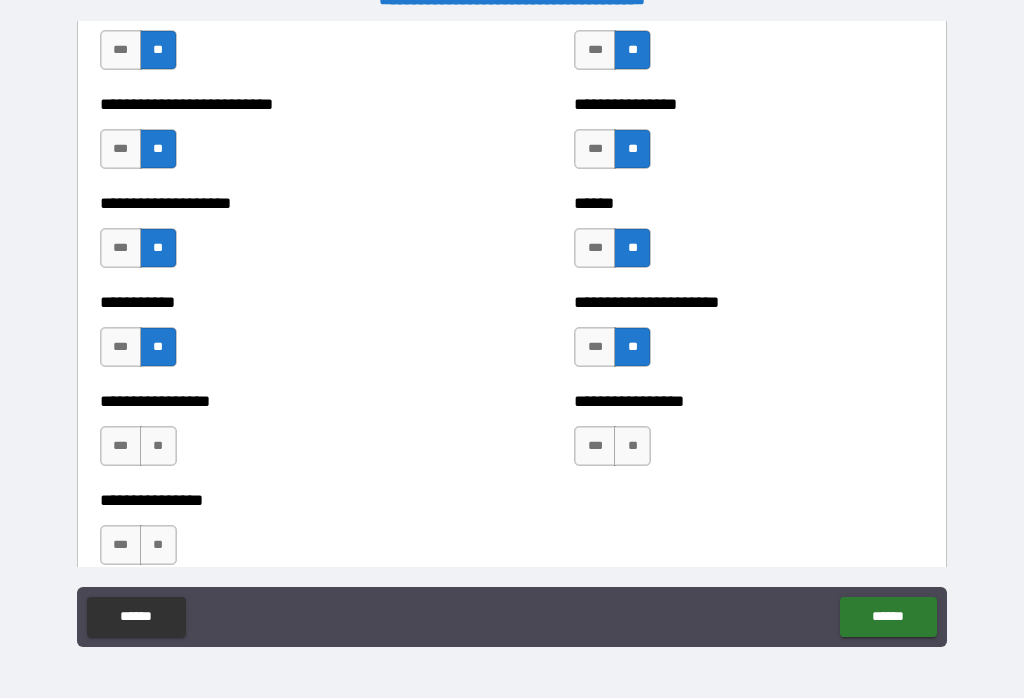scroll, scrollTop: 5816, scrollLeft: 0, axis: vertical 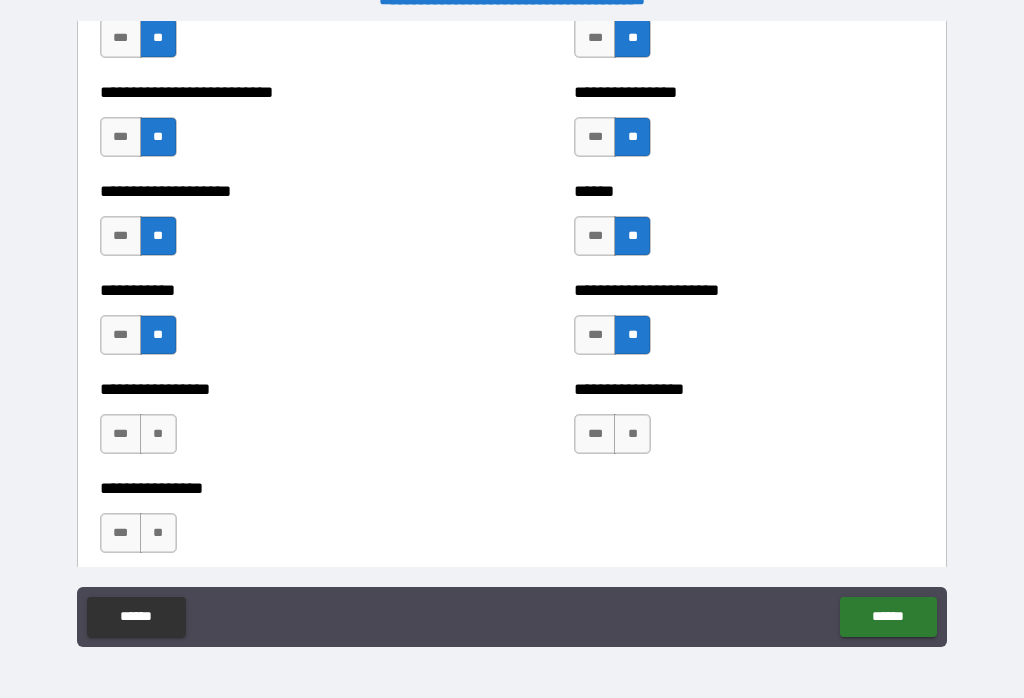 click on "**" at bounding box center [158, 434] 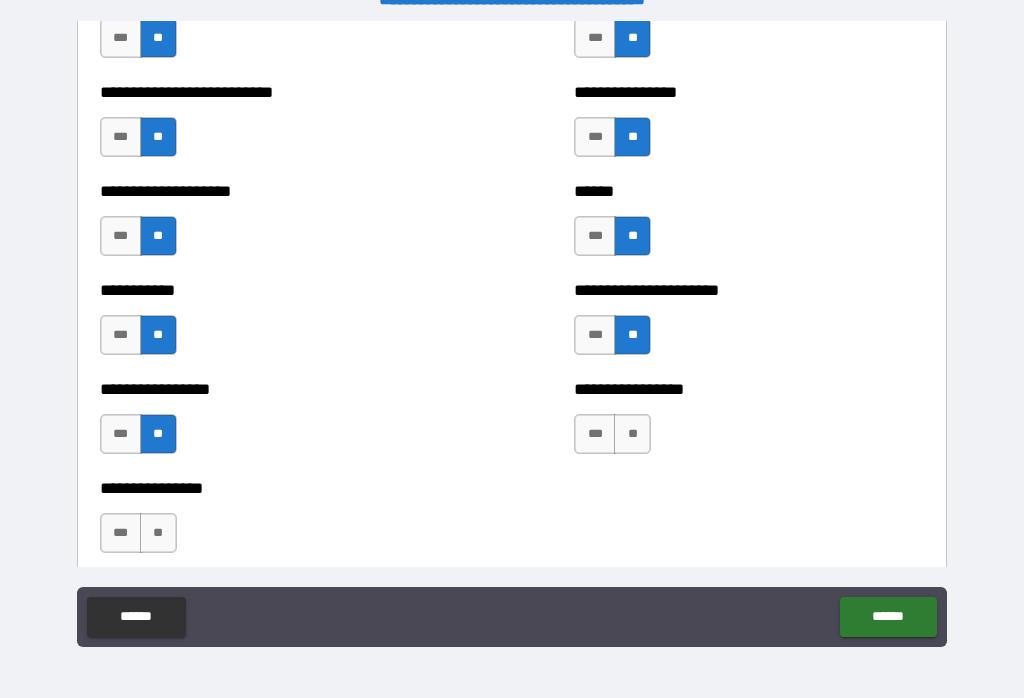 click on "**" at bounding box center [632, 434] 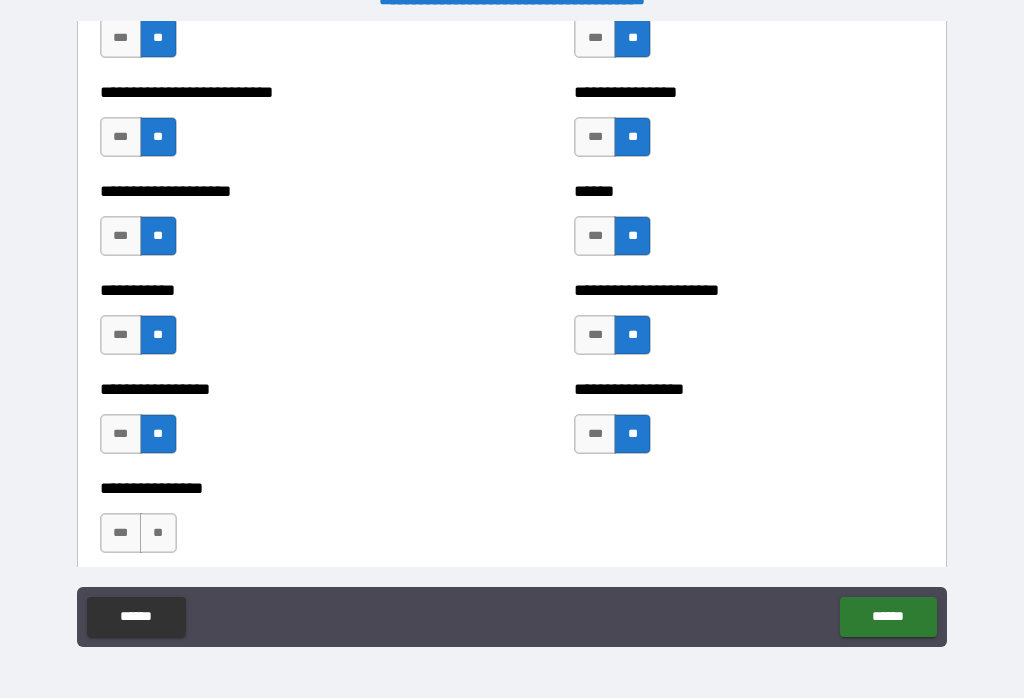 click on "**" at bounding box center [158, 533] 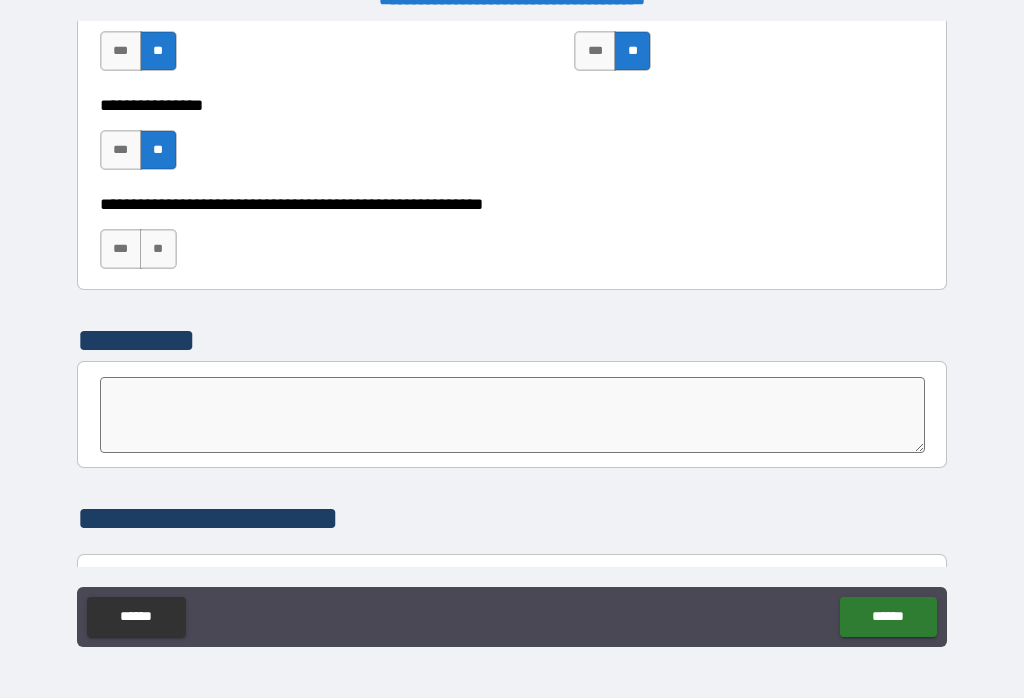 scroll, scrollTop: 6200, scrollLeft: 0, axis: vertical 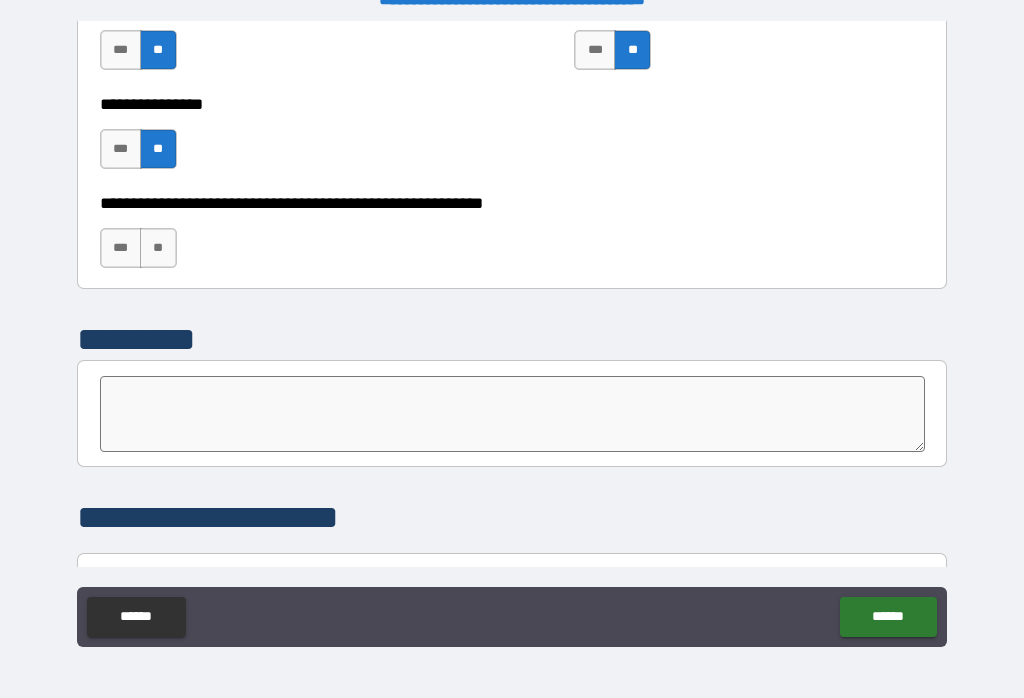 click on "**" at bounding box center (158, 248) 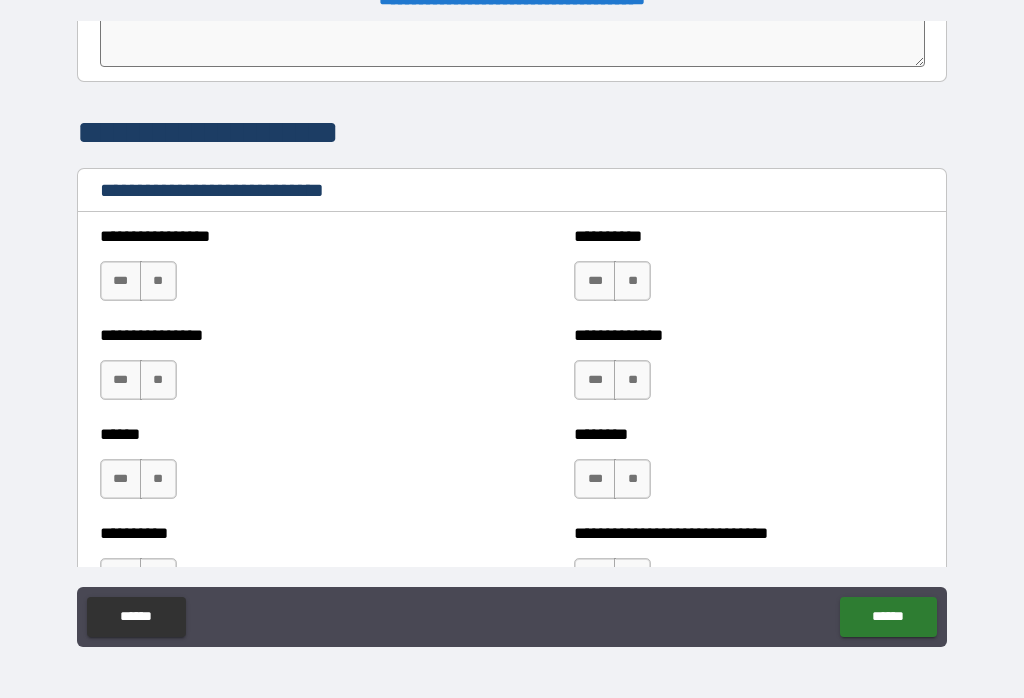scroll, scrollTop: 6586, scrollLeft: 0, axis: vertical 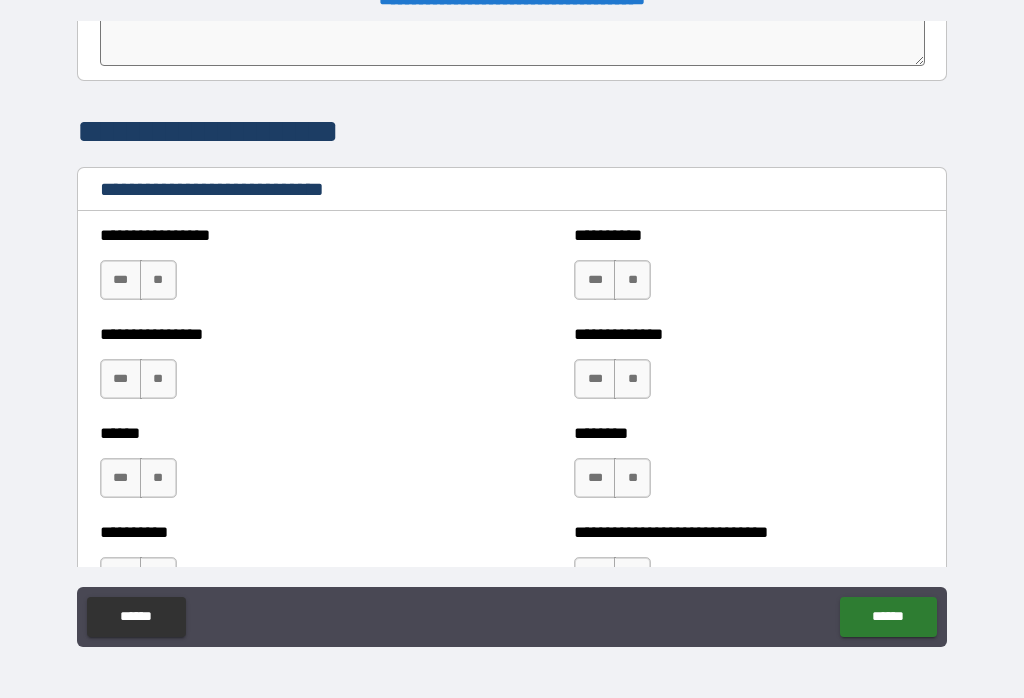 click on "**" at bounding box center (158, 280) 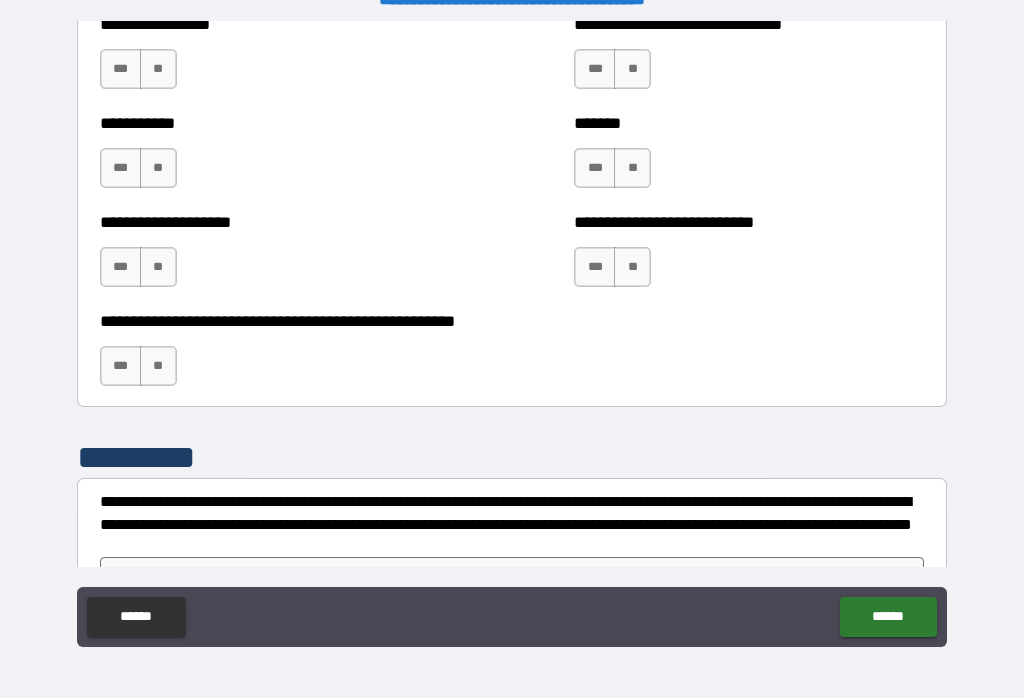 scroll, scrollTop: 7992, scrollLeft: 0, axis: vertical 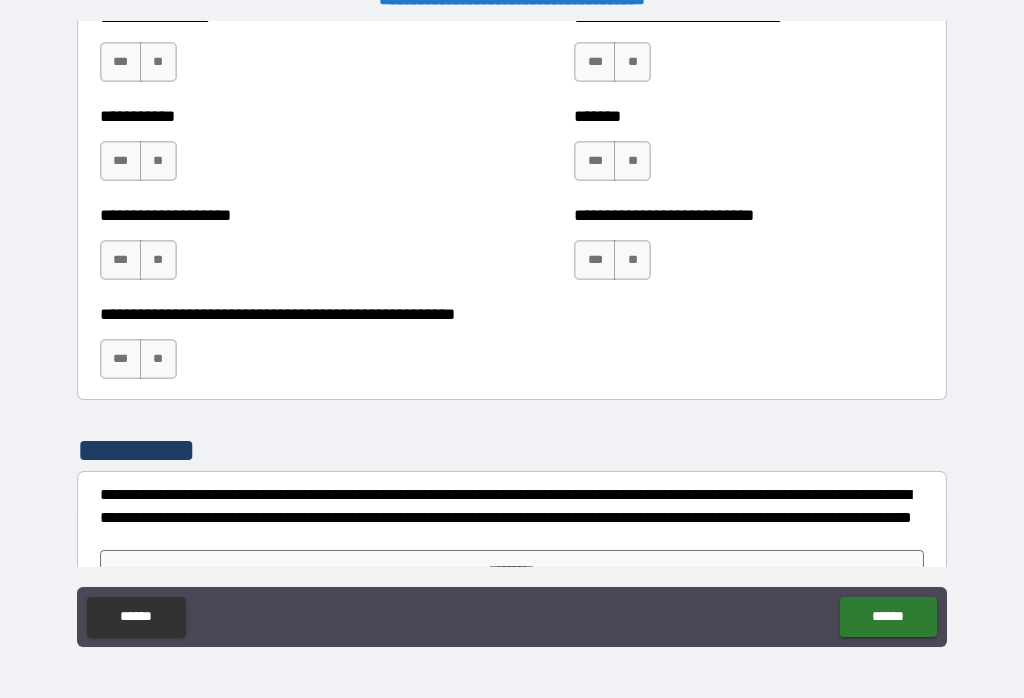 click on "**" at bounding box center [158, 359] 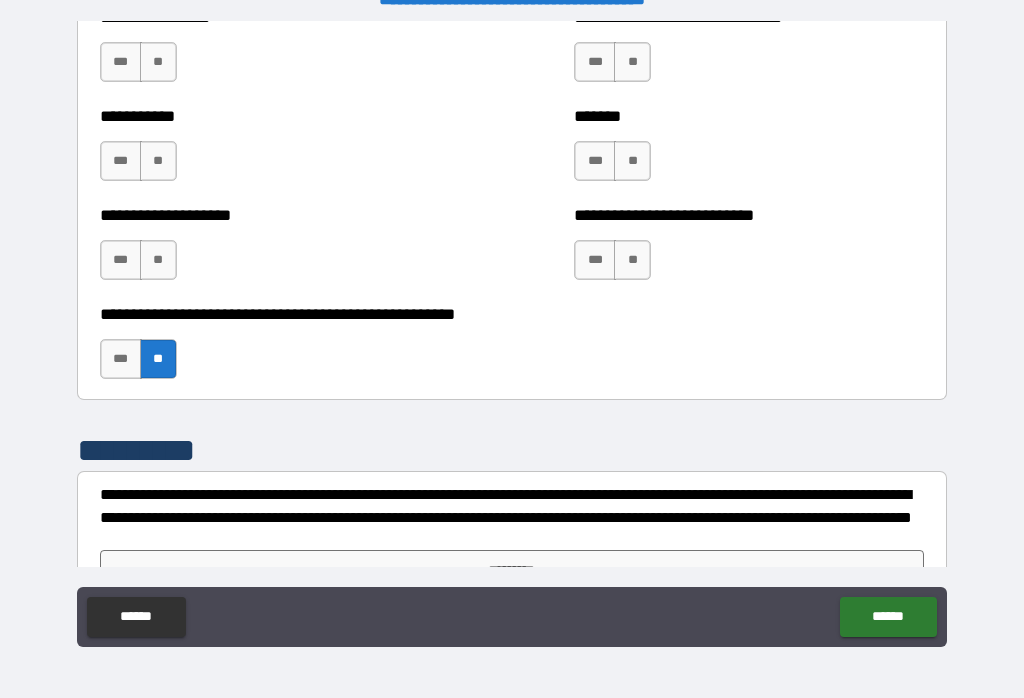 click on "**" at bounding box center [158, 260] 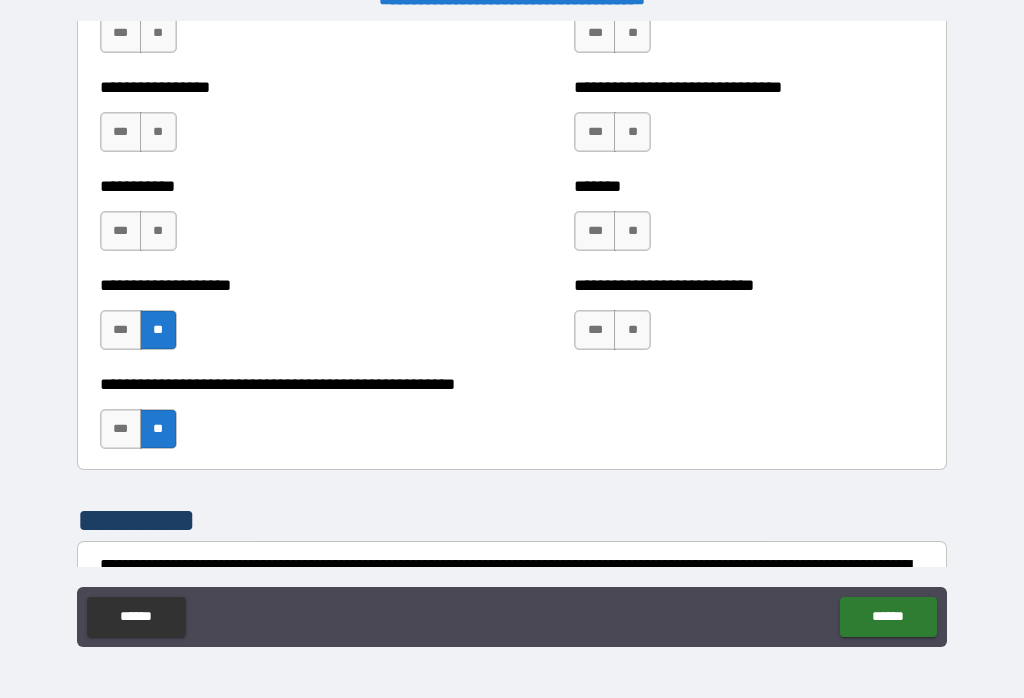 click on "**" at bounding box center [158, 231] 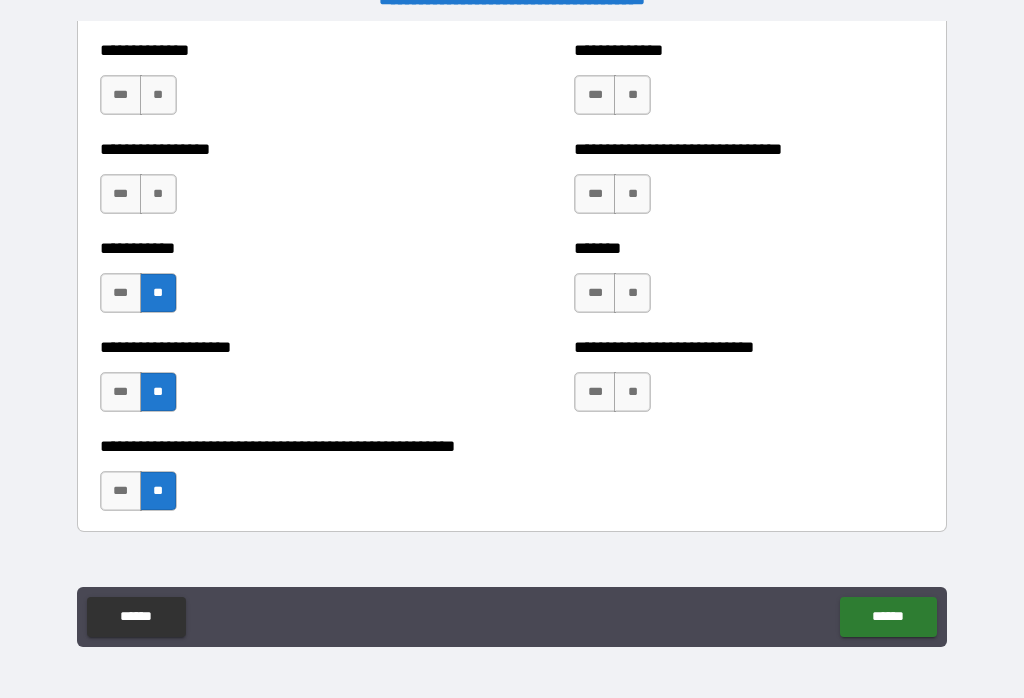 click on "**" at bounding box center [158, 194] 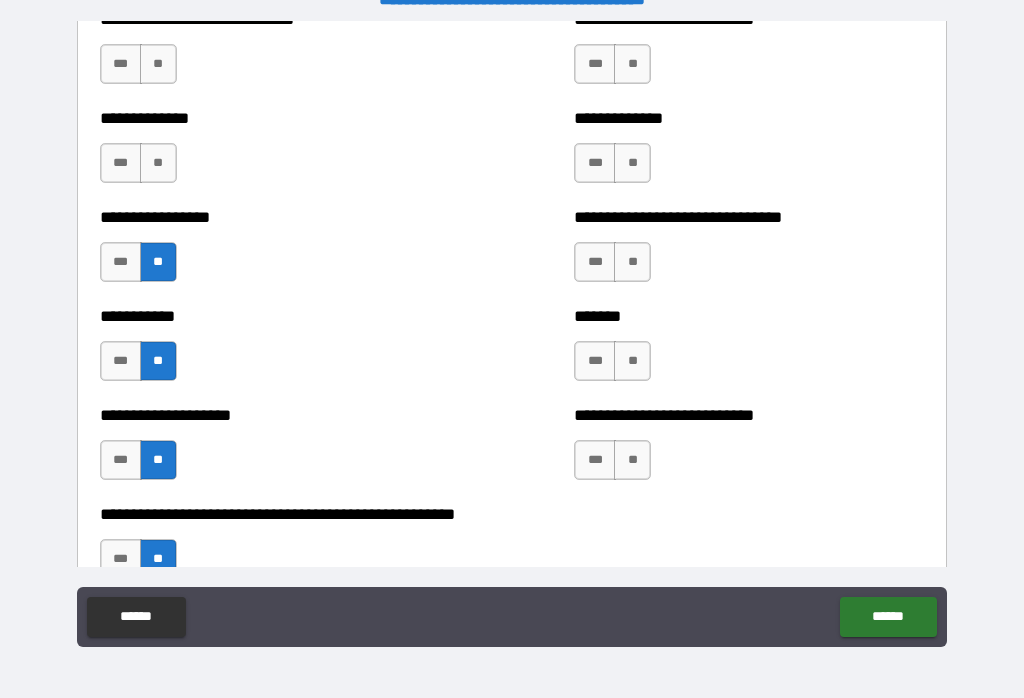 click on "**" at bounding box center (158, 163) 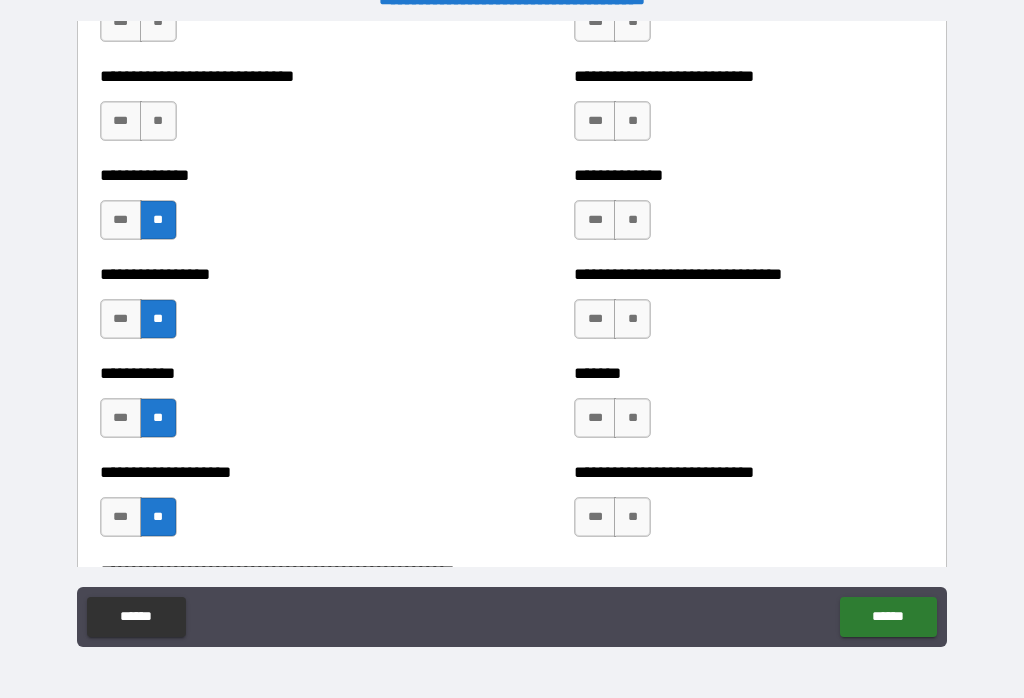 click on "**" at bounding box center (158, 121) 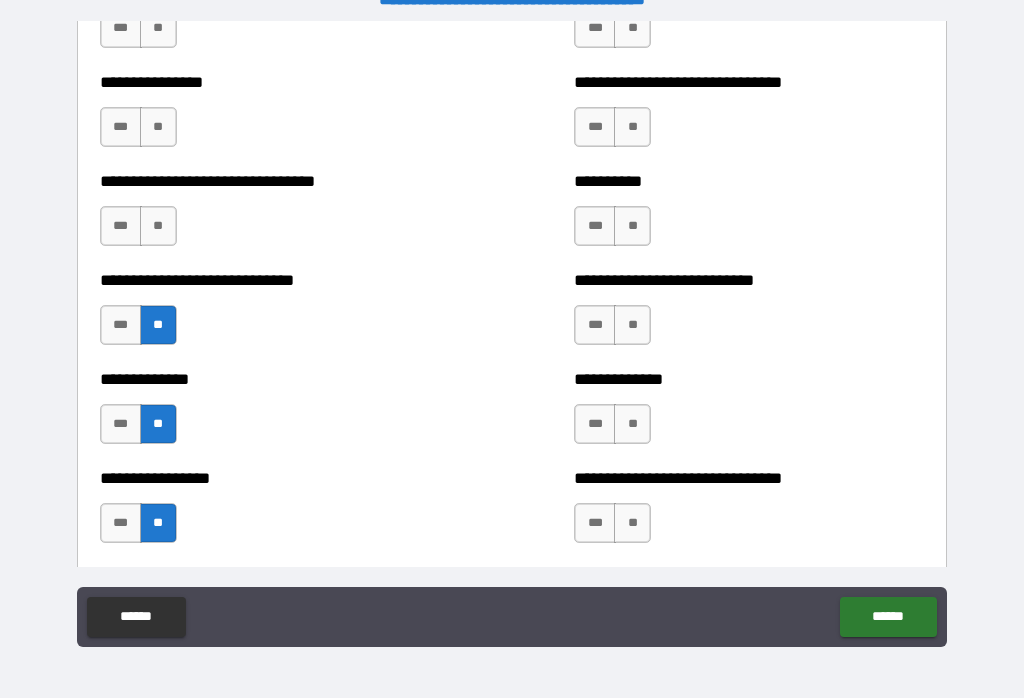 click on "**" at bounding box center (158, 127) 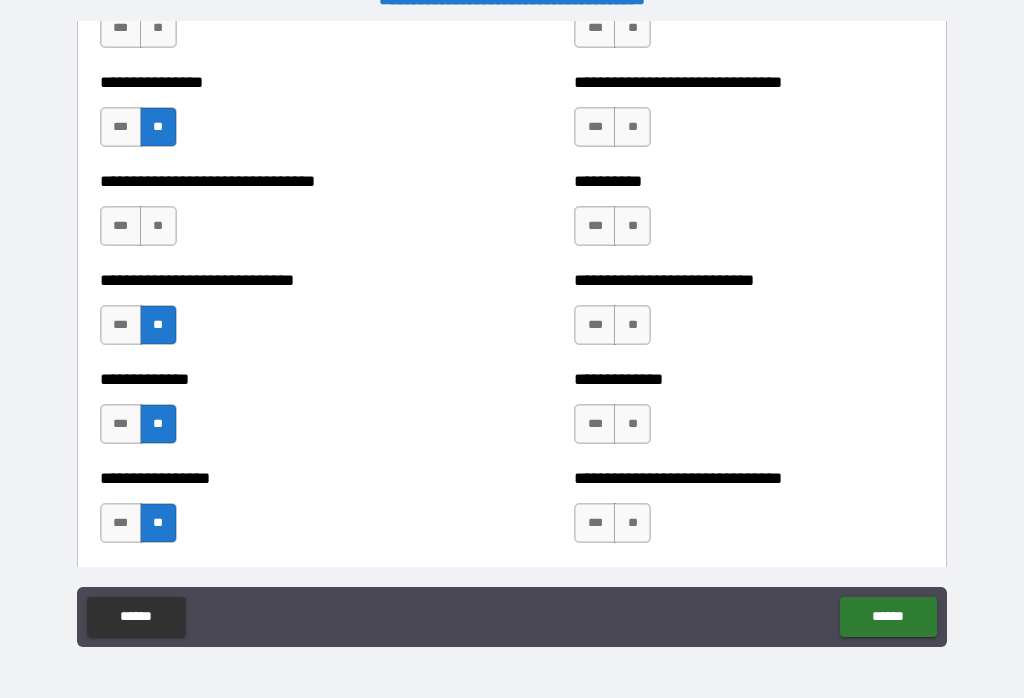 click on "**" at bounding box center [158, 226] 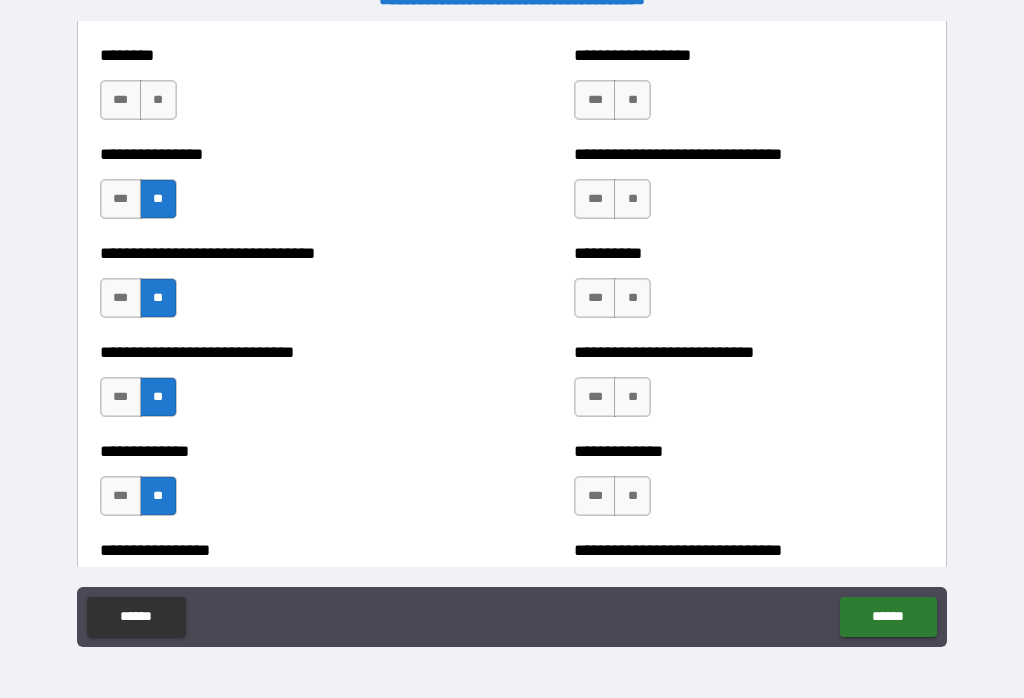 scroll, scrollTop: 7445, scrollLeft: 0, axis: vertical 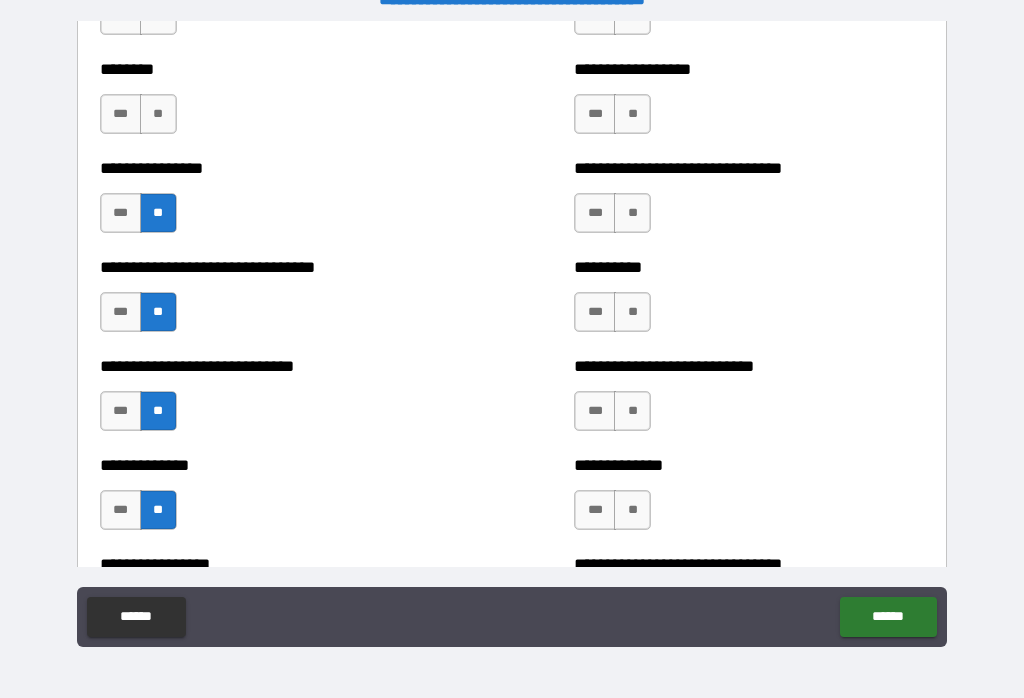 click on "**" at bounding box center [158, 114] 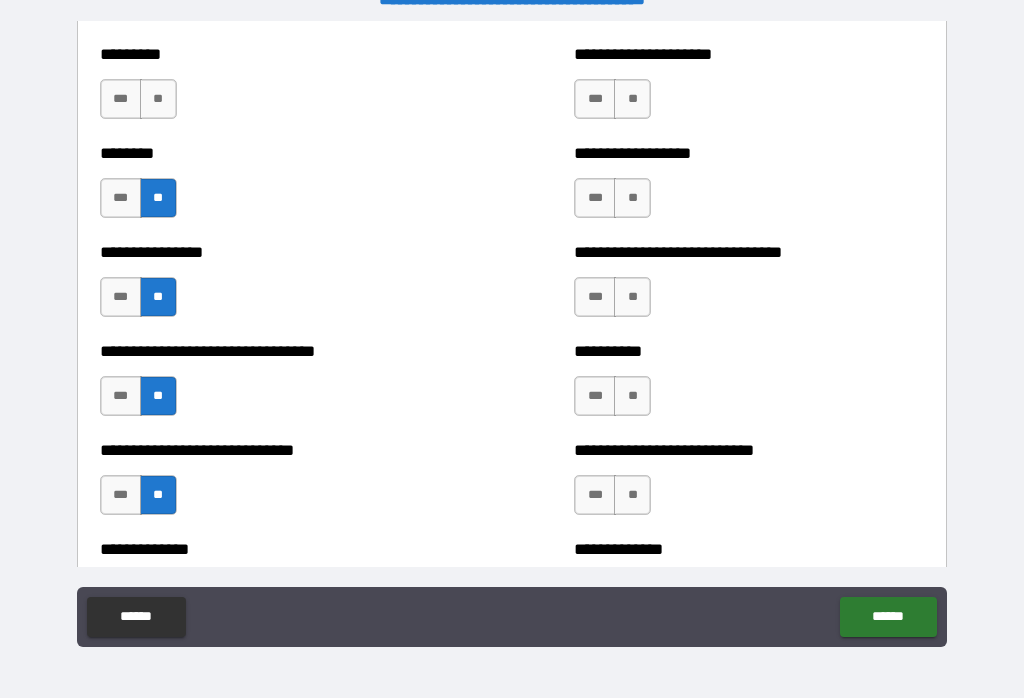 scroll, scrollTop: 7354, scrollLeft: 0, axis: vertical 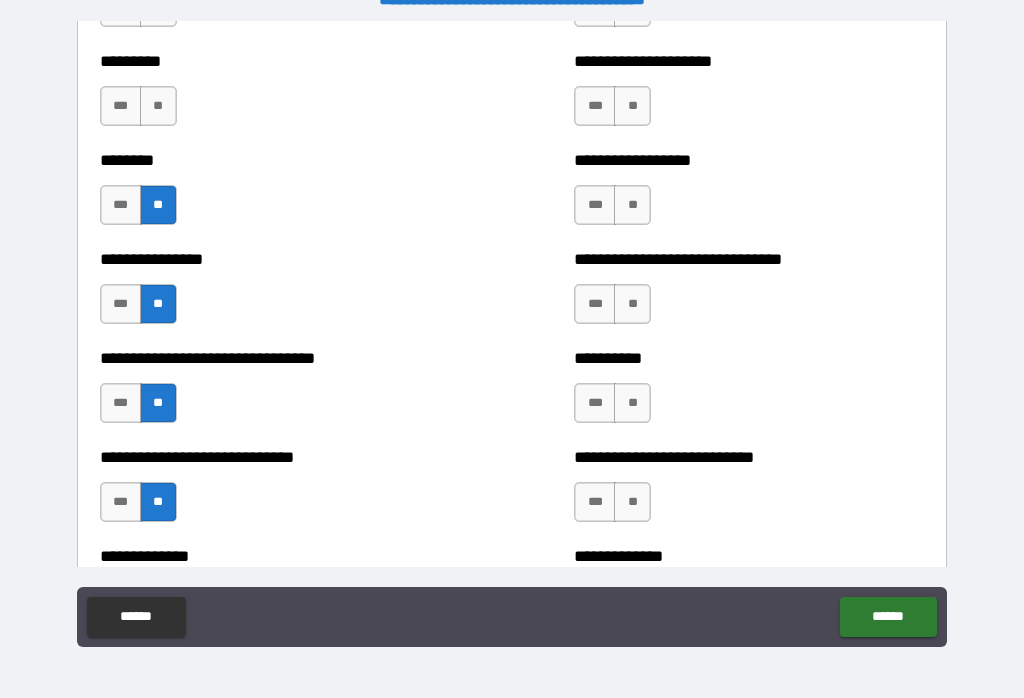click on "**" at bounding box center [158, 106] 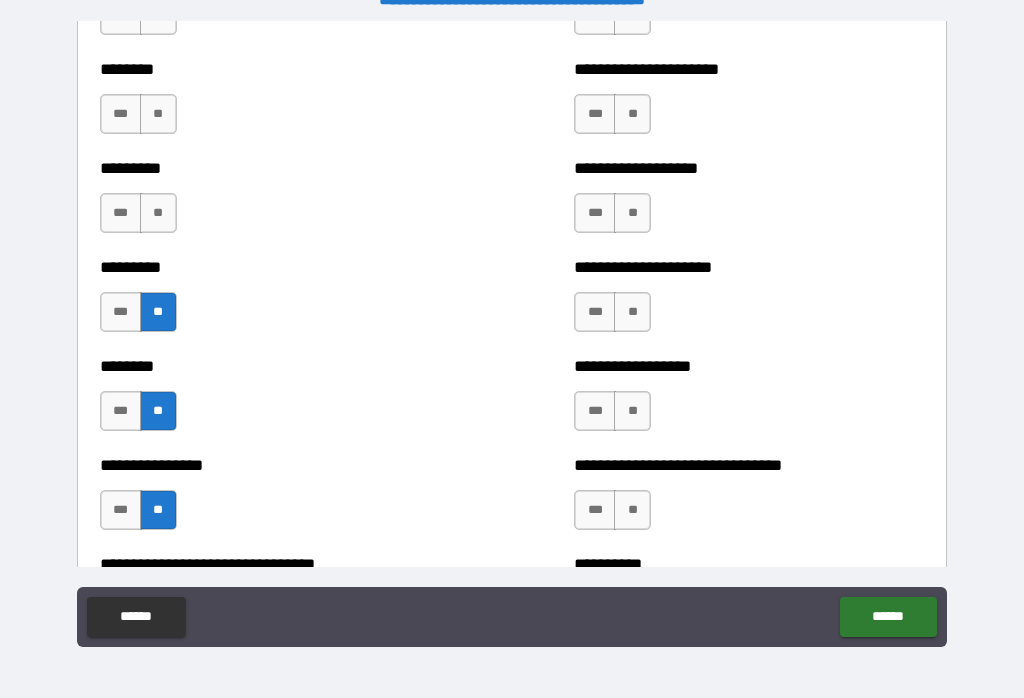 scroll, scrollTop: 7127, scrollLeft: 0, axis: vertical 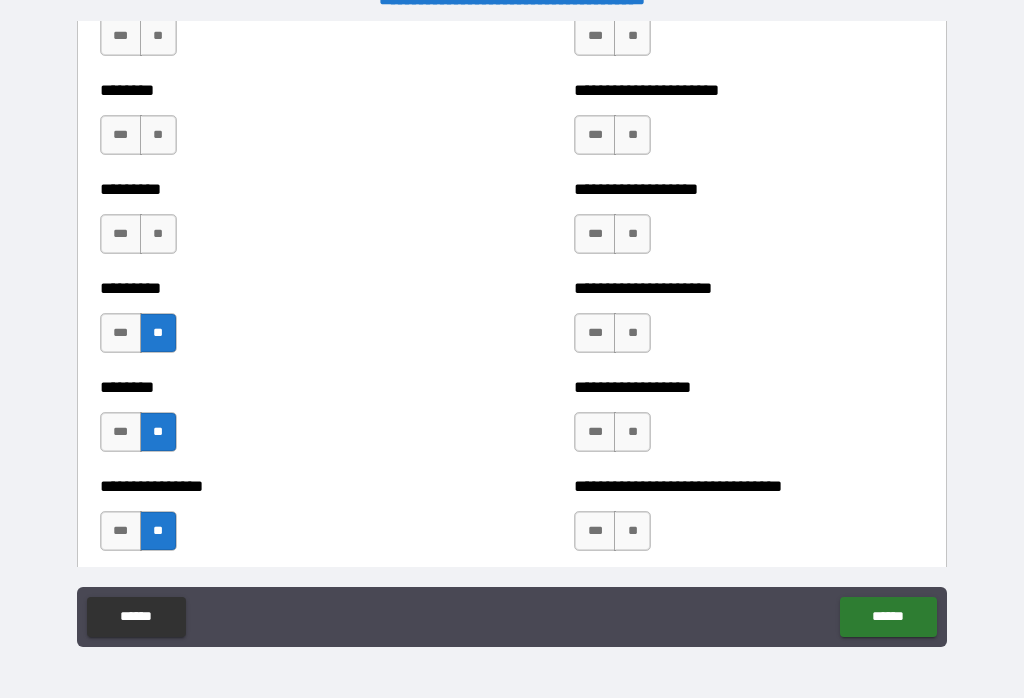 click on "**" at bounding box center [158, 234] 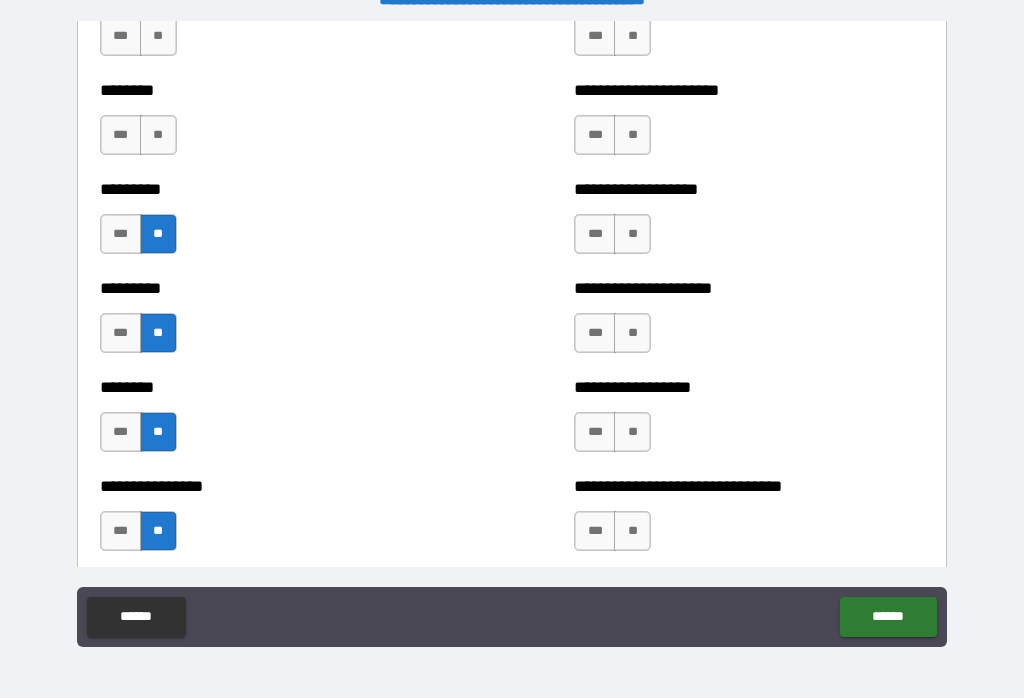 click on "**" at bounding box center (158, 135) 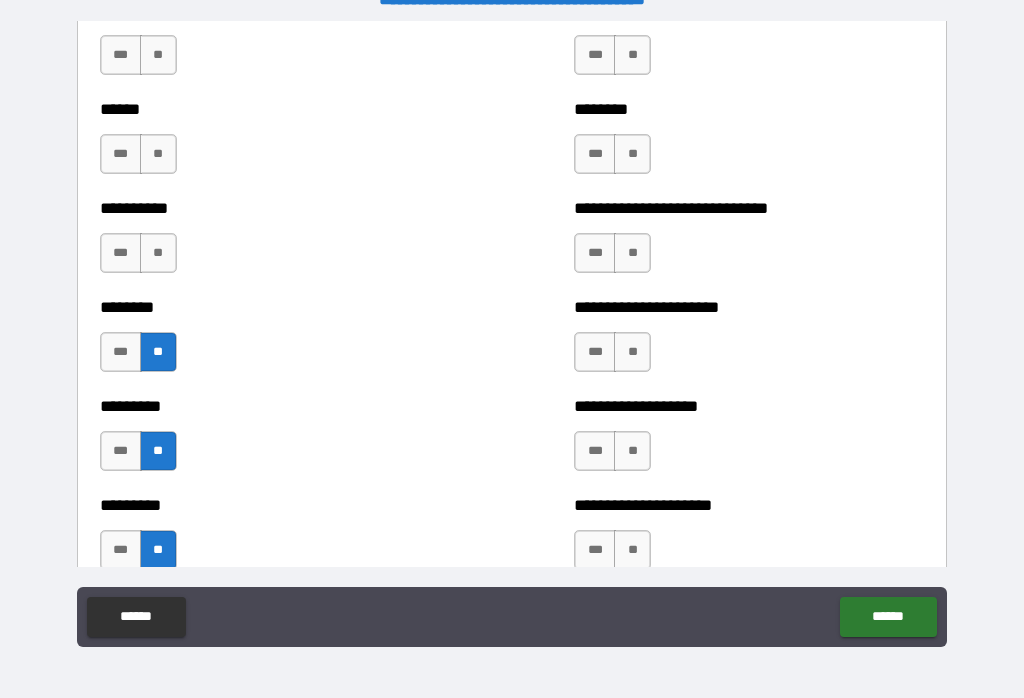 scroll, scrollTop: 6907, scrollLeft: 0, axis: vertical 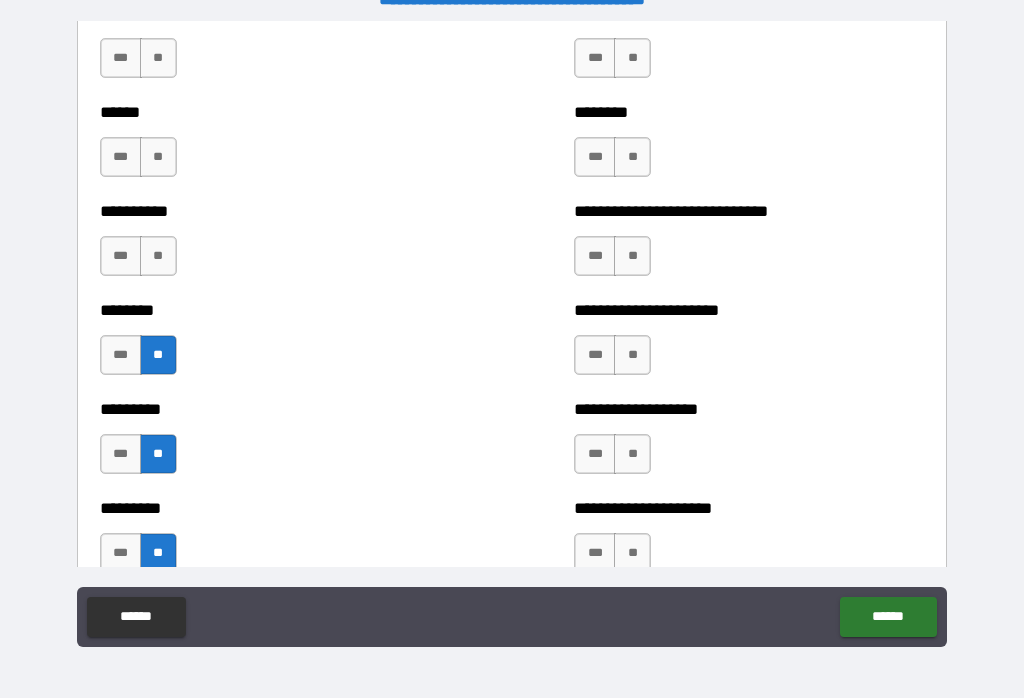 click on "**" at bounding box center [158, 256] 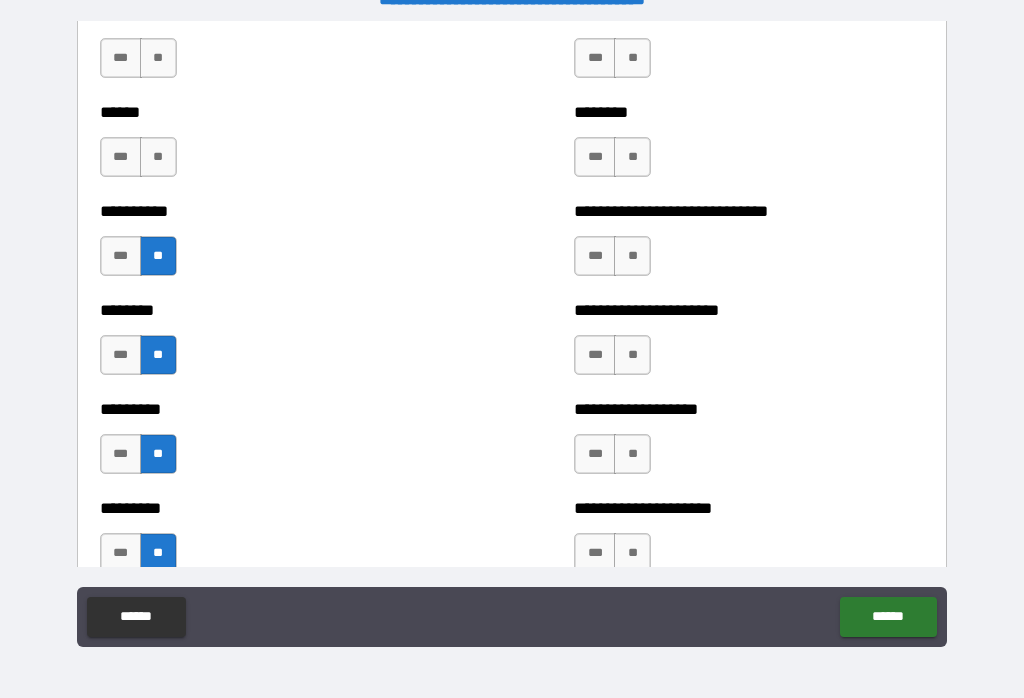 click on "**" at bounding box center (158, 157) 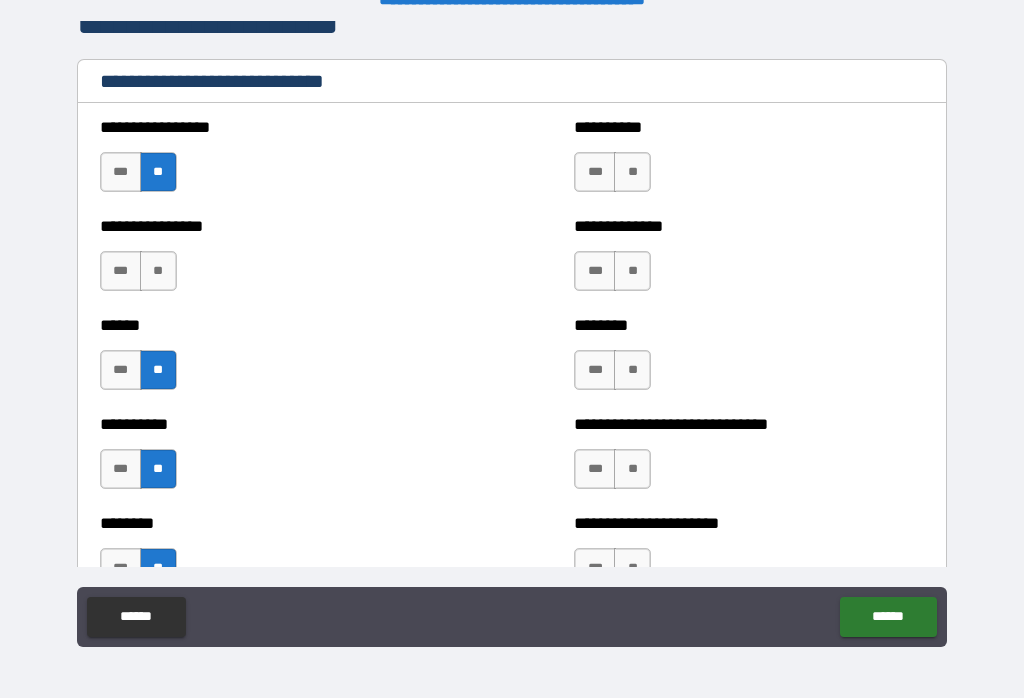 scroll, scrollTop: 6693, scrollLeft: 0, axis: vertical 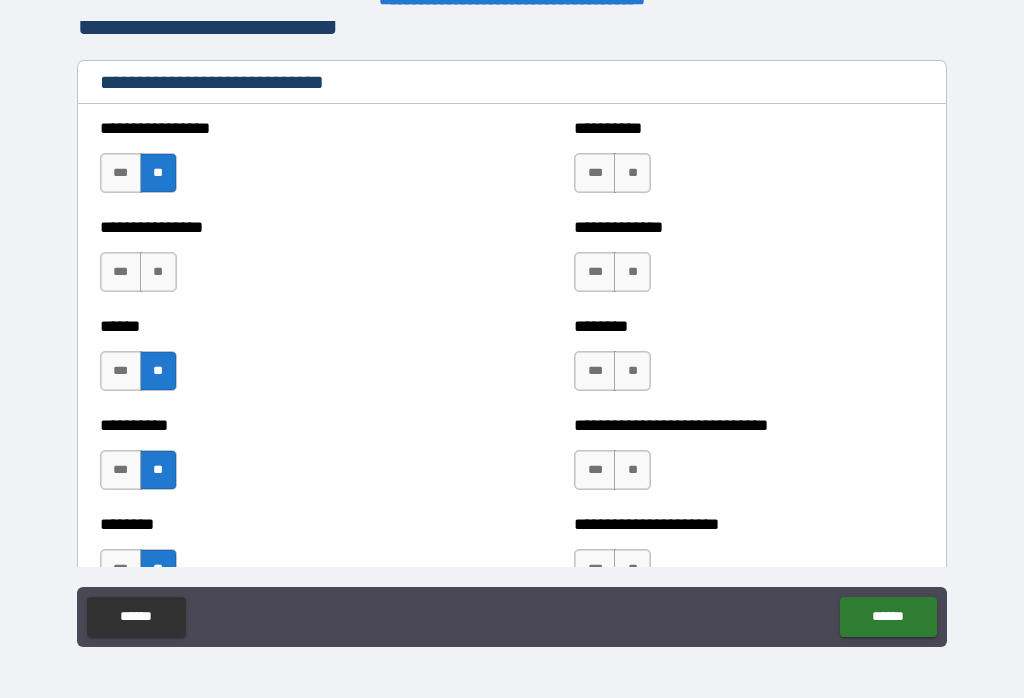 click on "**" at bounding box center [158, 272] 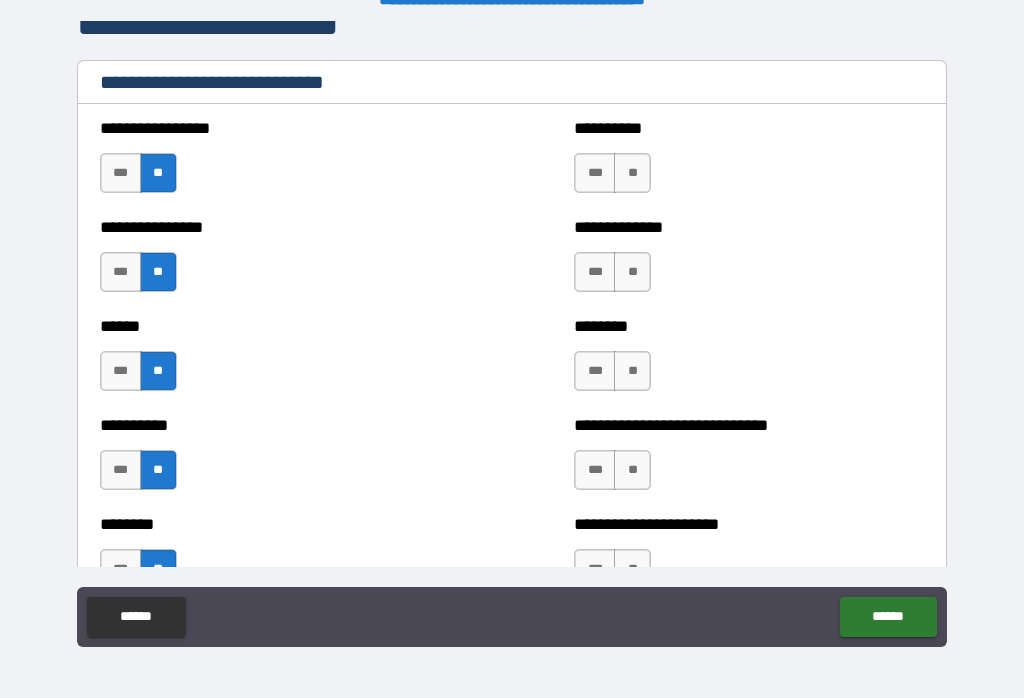 click on "**" at bounding box center (632, 173) 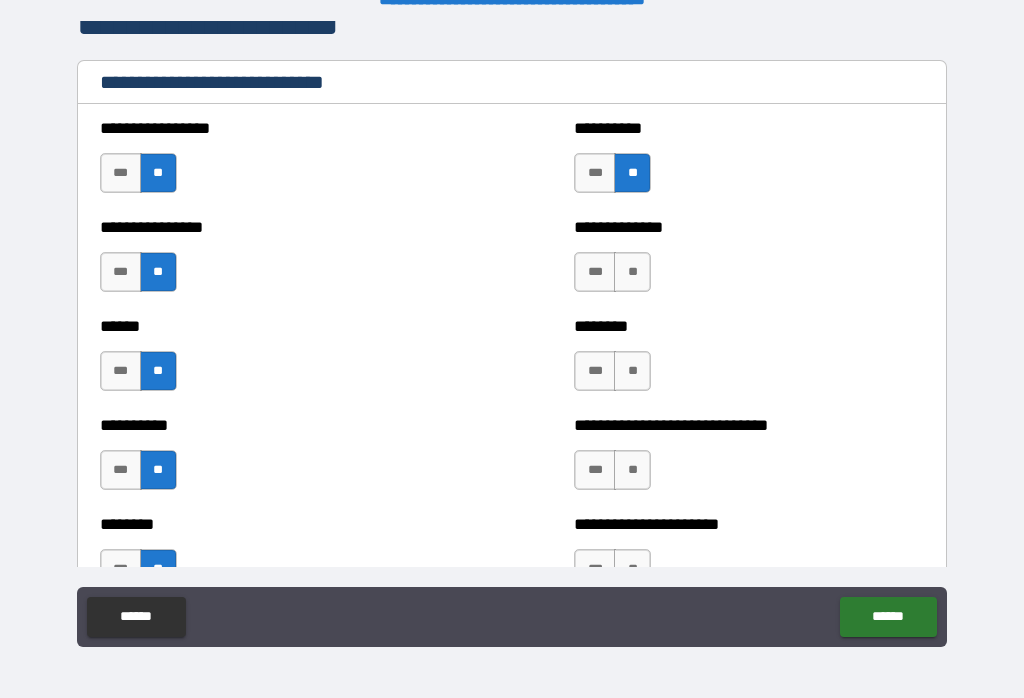 click on "**" at bounding box center [632, 272] 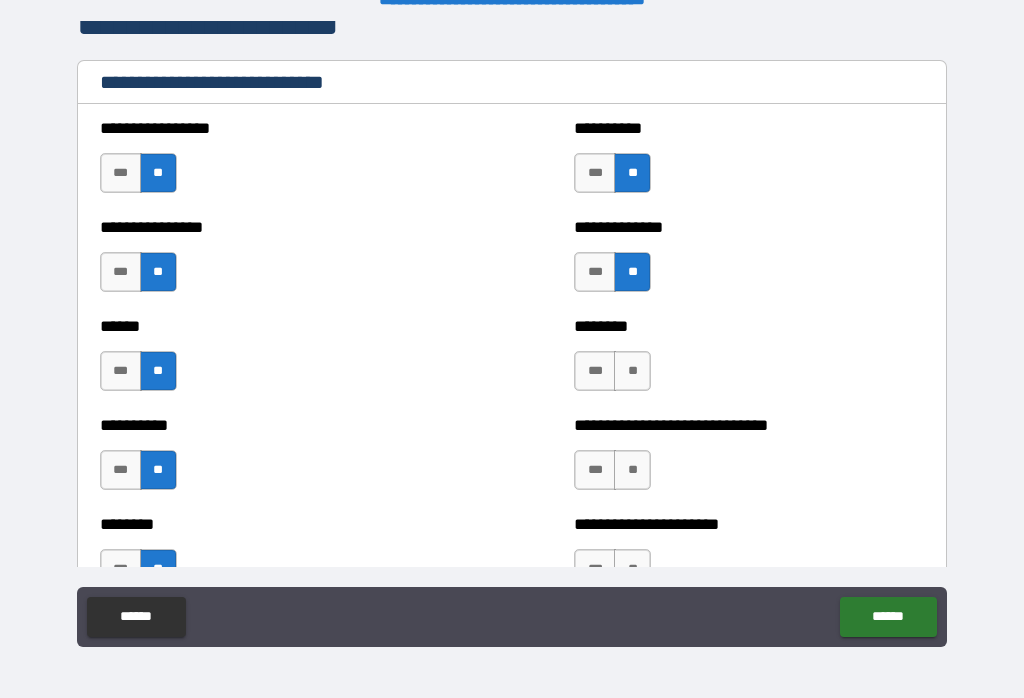 click on "**" at bounding box center [632, 371] 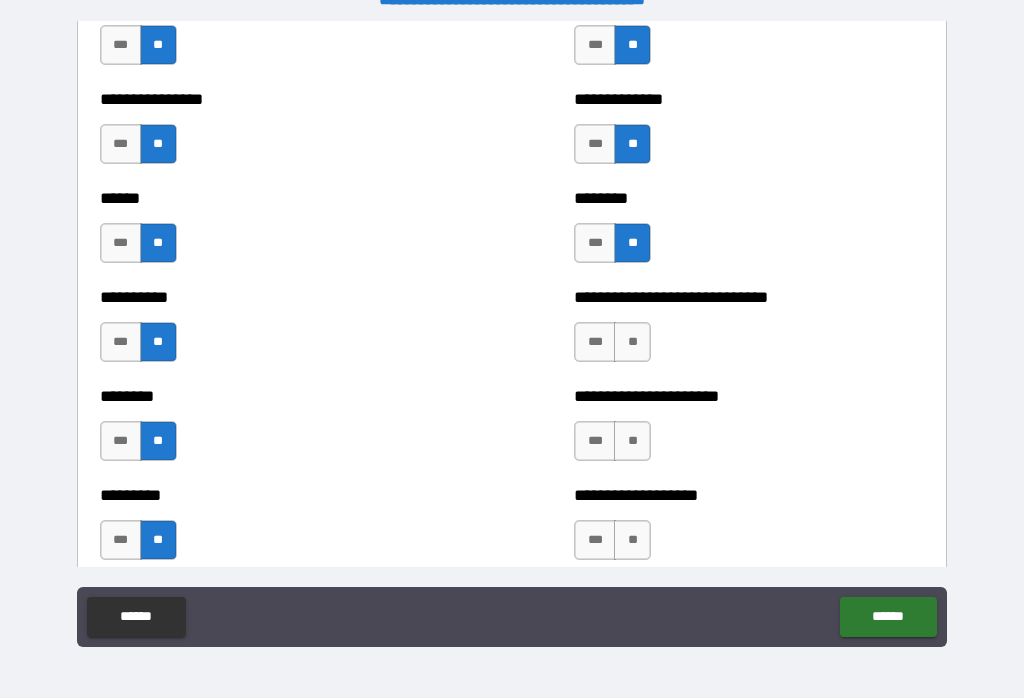 scroll, scrollTop: 6829, scrollLeft: 0, axis: vertical 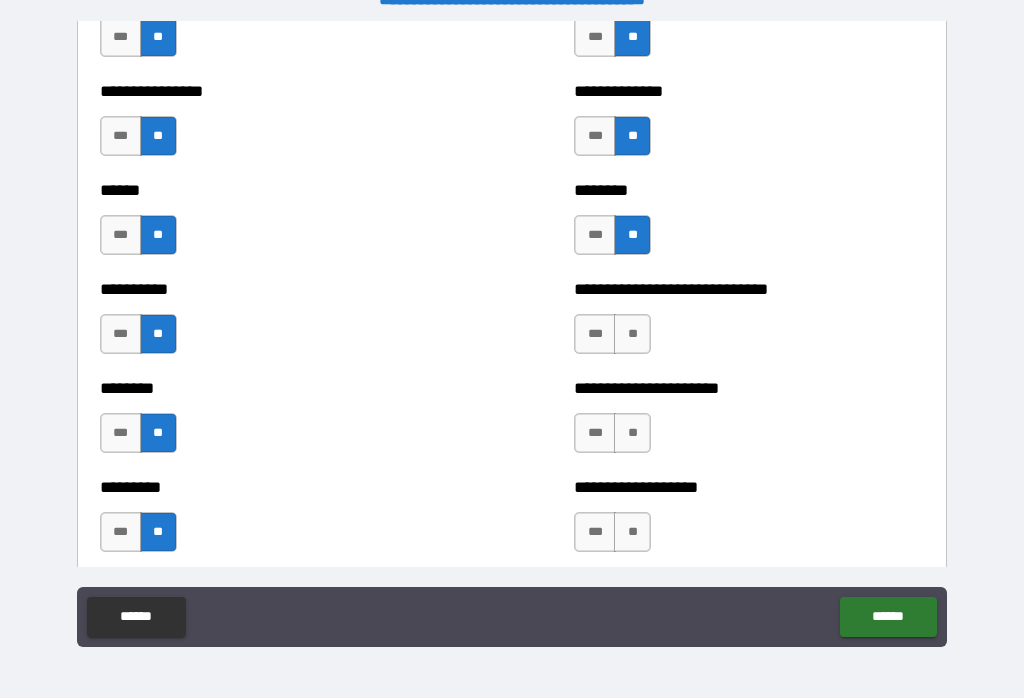 click on "**" at bounding box center [632, 334] 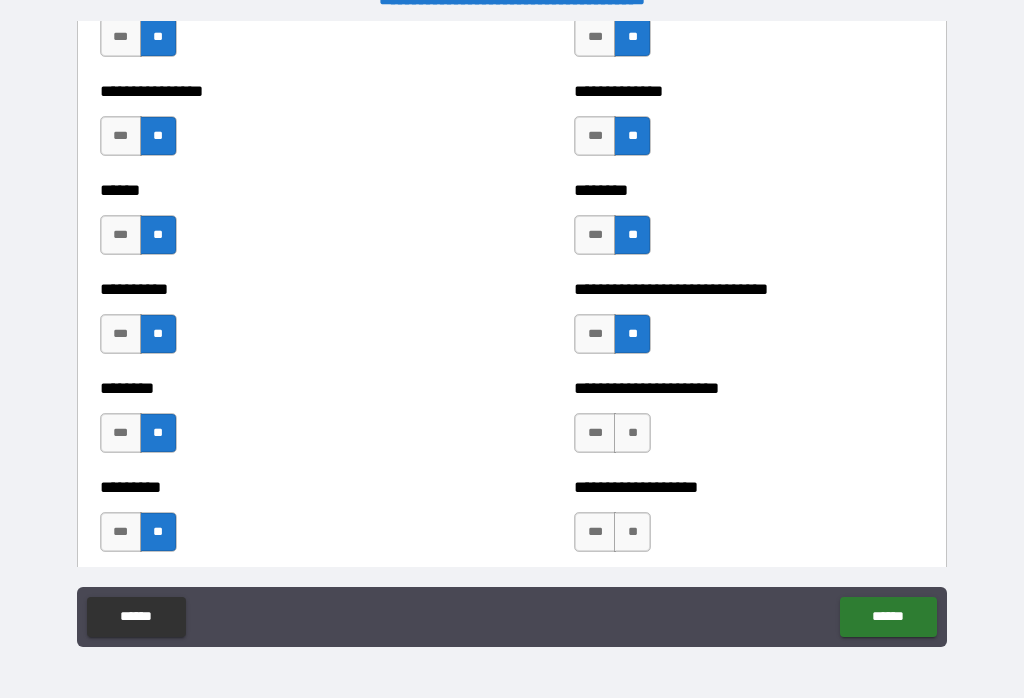 click on "**" at bounding box center [632, 433] 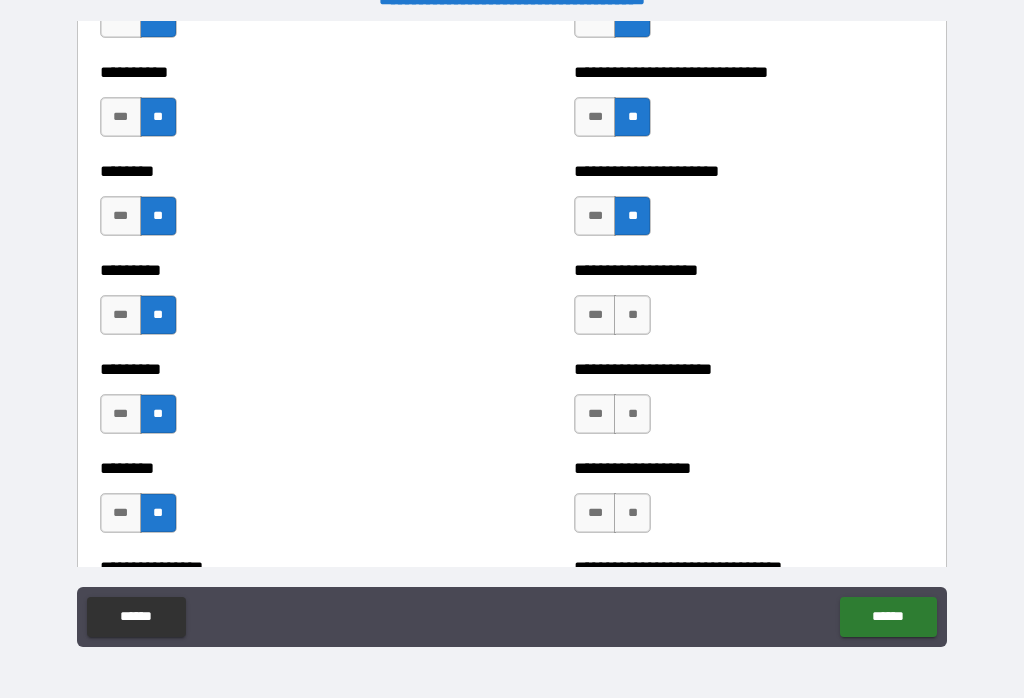 scroll, scrollTop: 7050, scrollLeft: 0, axis: vertical 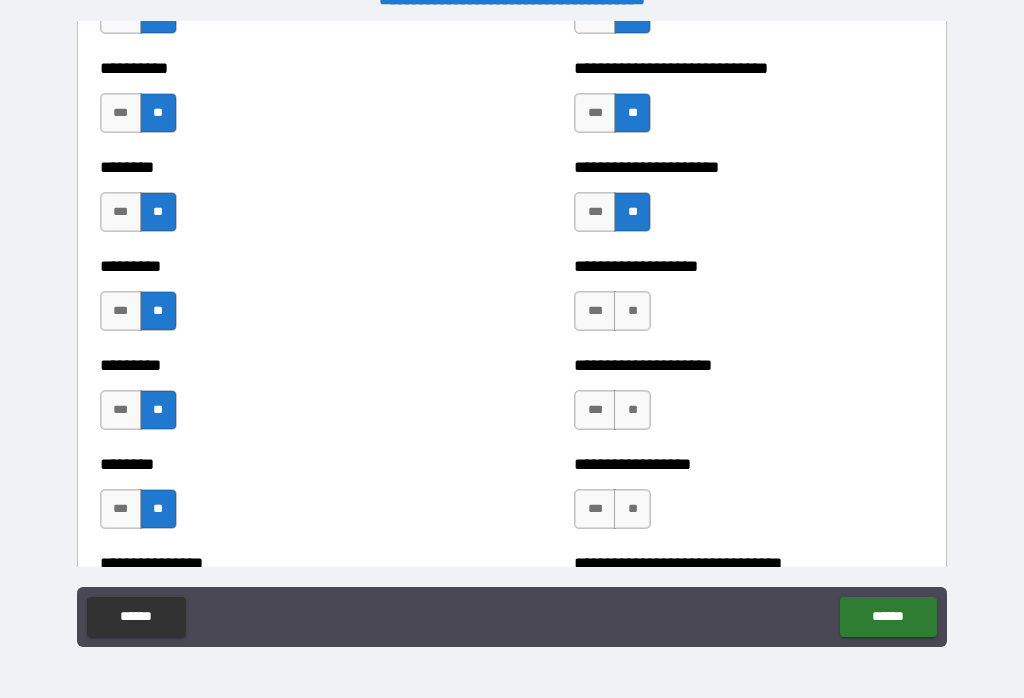 click on "**" at bounding box center (632, 311) 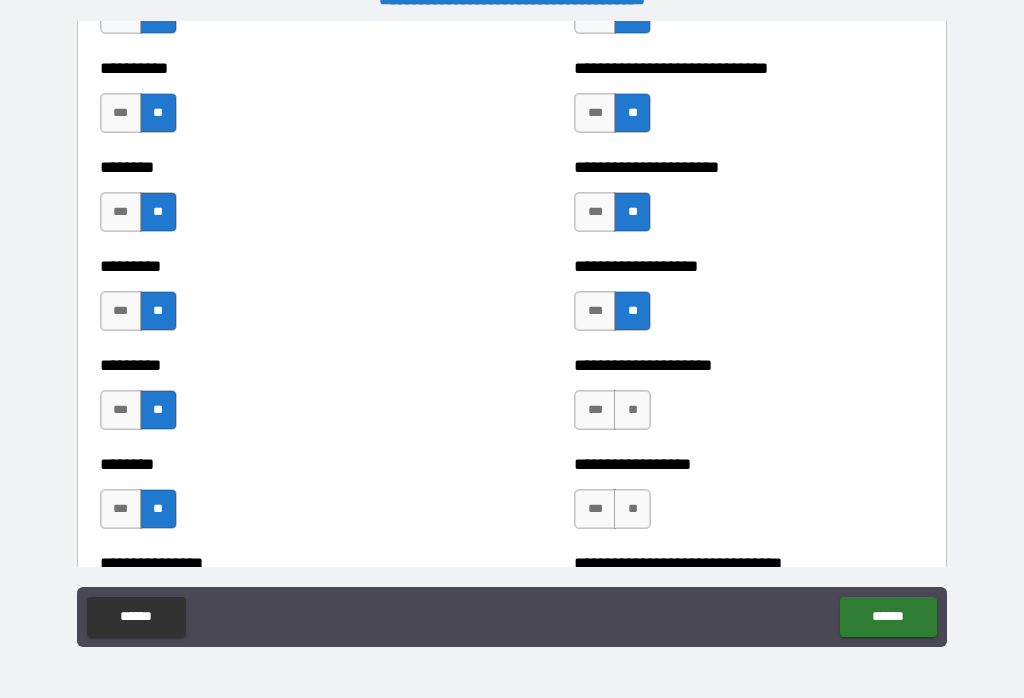 click on "**" at bounding box center [632, 410] 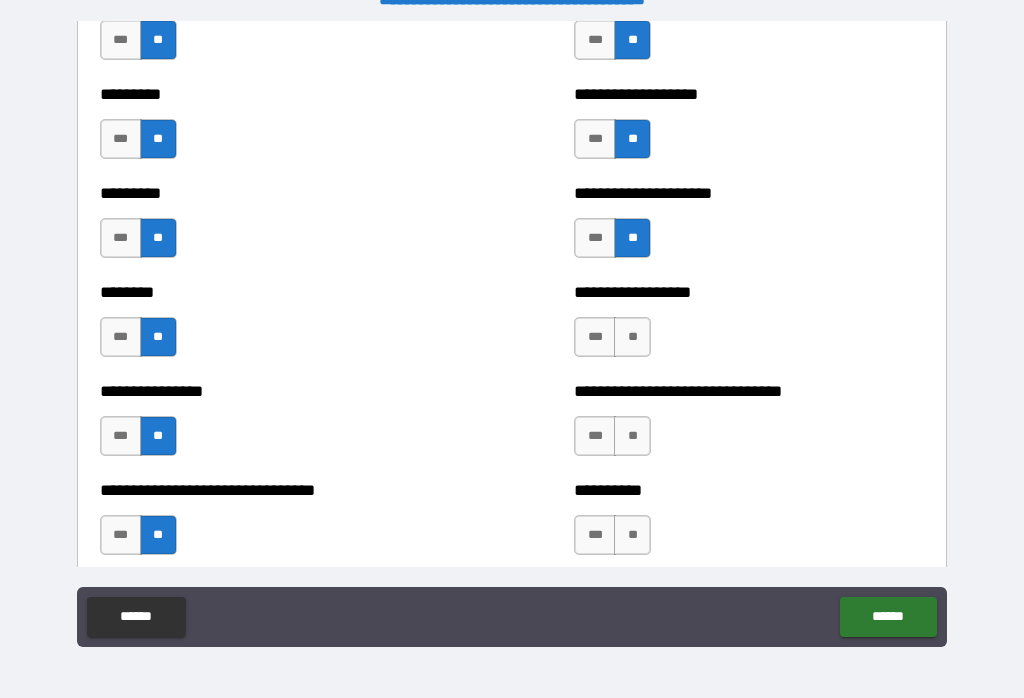 scroll, scrollTop: 7223, scrollLeft: 0, axis: vertical 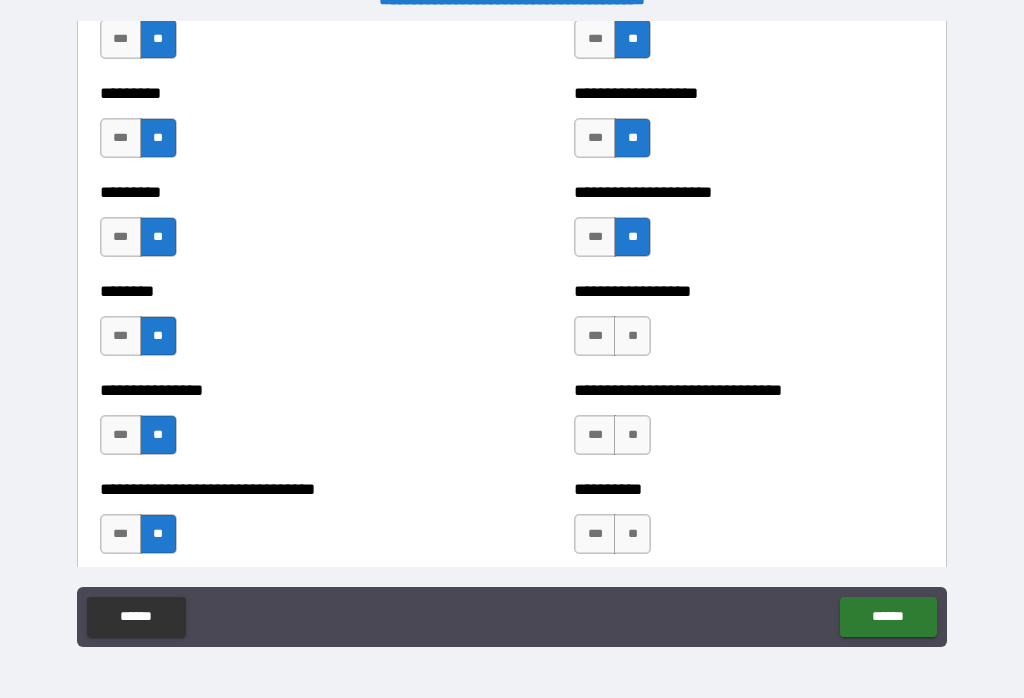 click on "**" at bounding box center [632, 336] 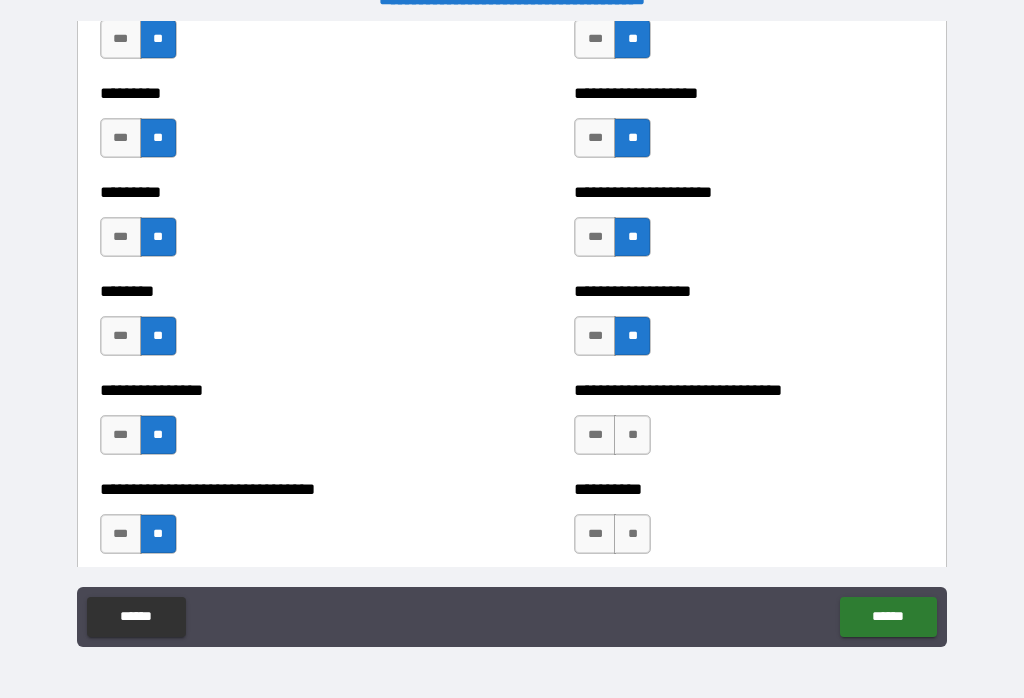 click on "**" at bounding box center [632, 435] 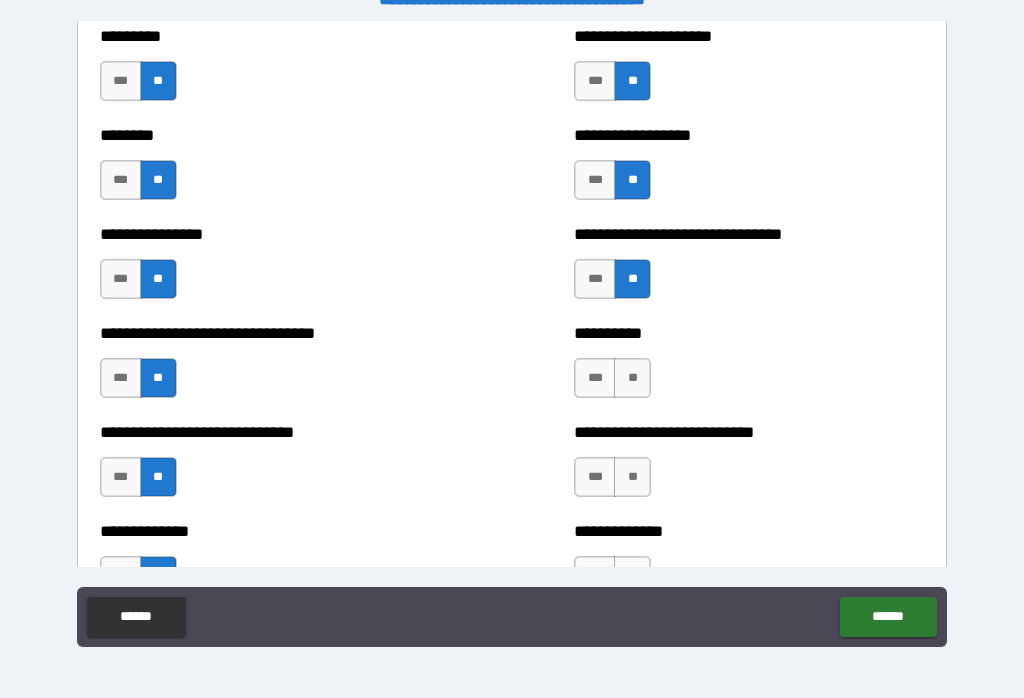 scroll, scrollTop: 7391, scrollLeft: 0, axis: vertical 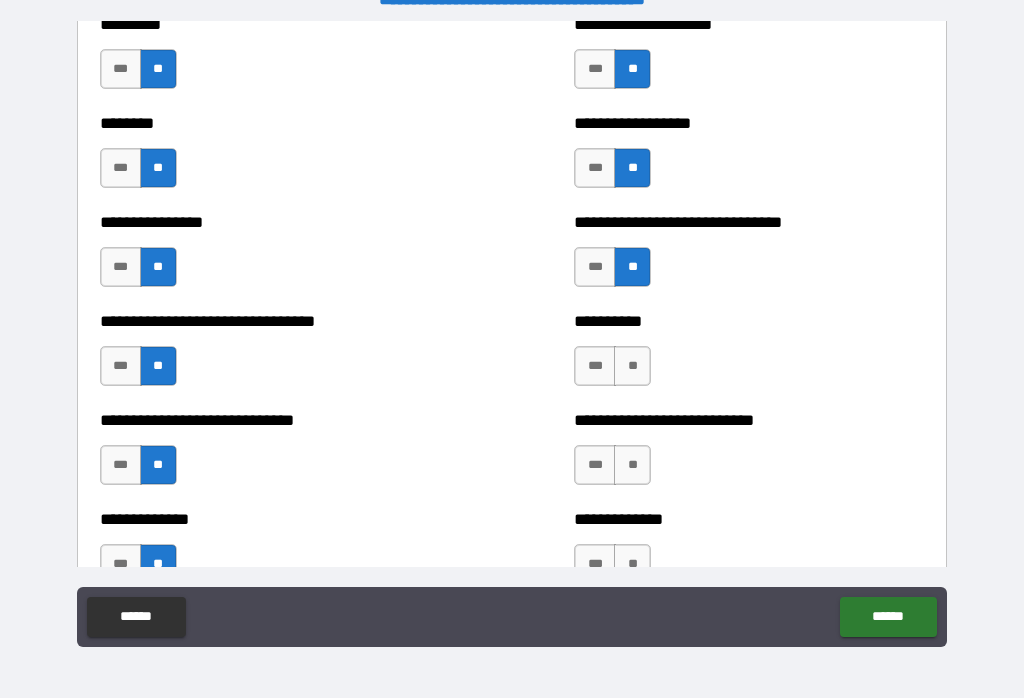 click on "**" at bounding box center [632, 366] 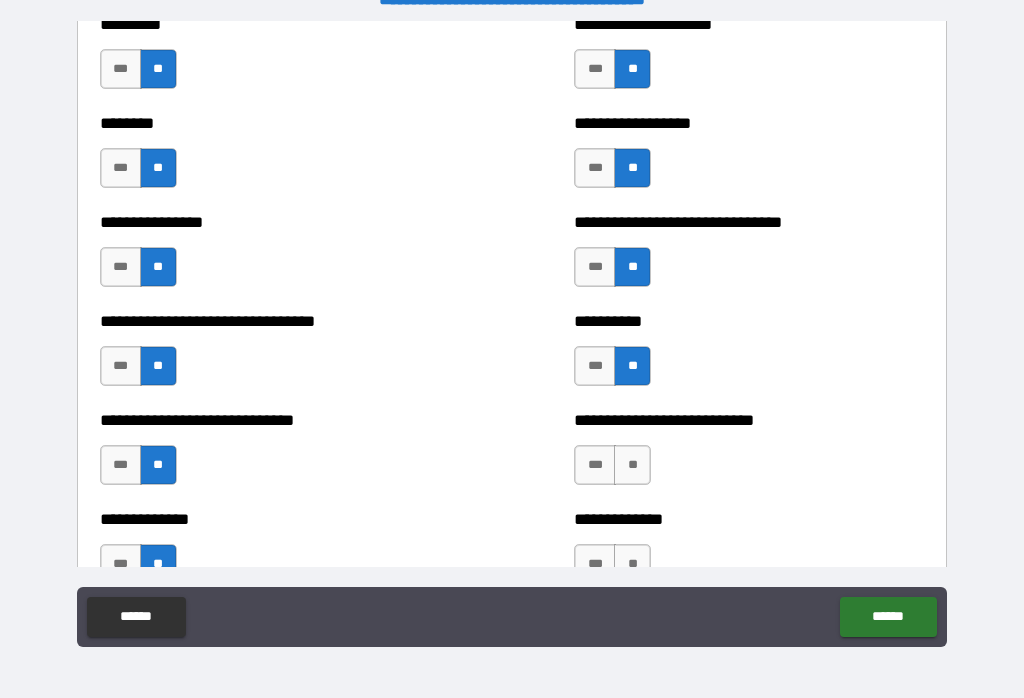 click on "**" at bounding box center (632, 465) 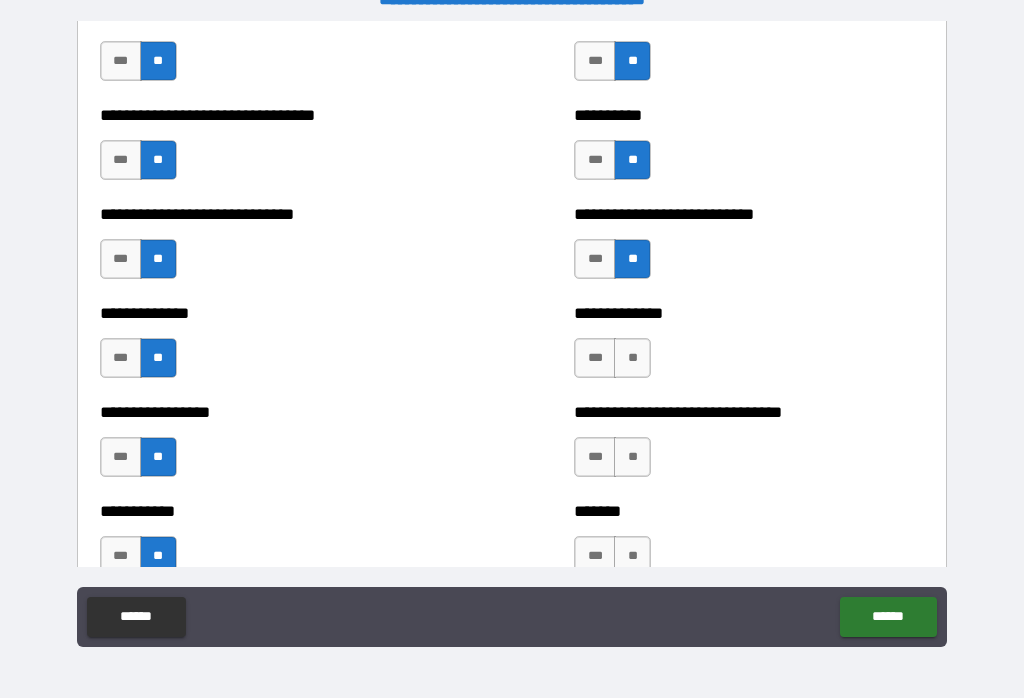 scroll, scrollTop: 7624, scrollLeft: 0, axis: vertical 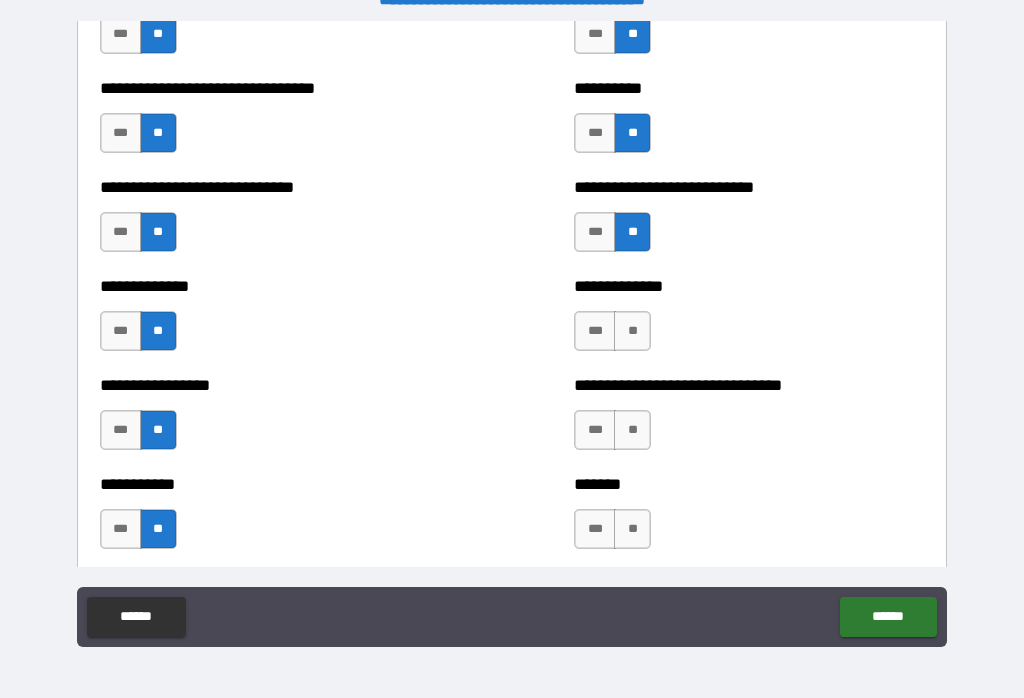 click on "**" at bounding box center [632, 331] 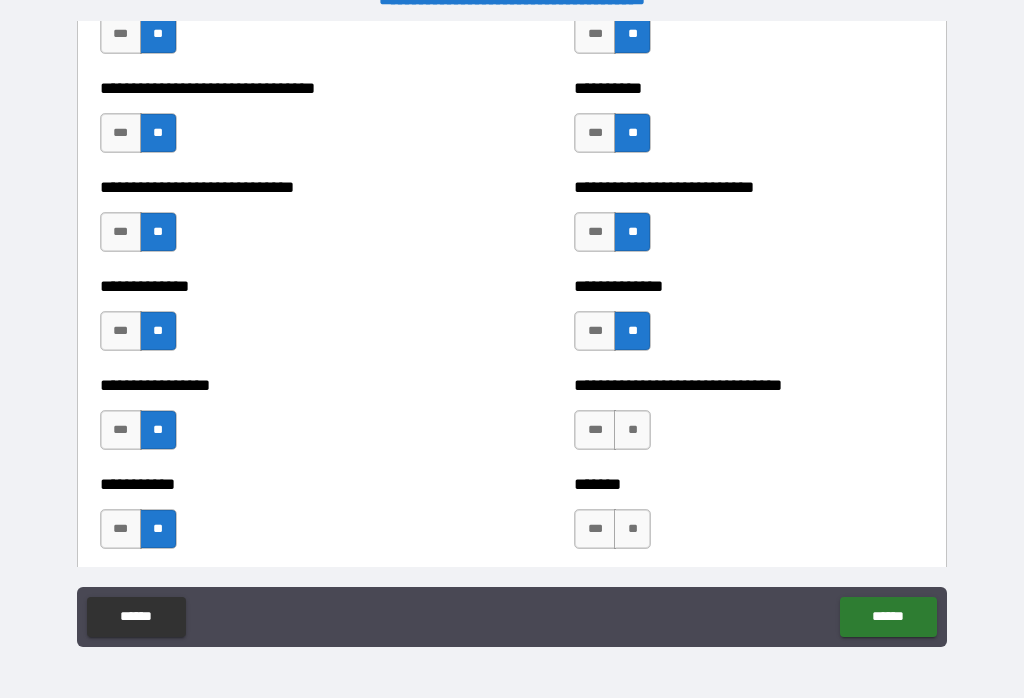 click on "**" at bounding box center [632, 430] 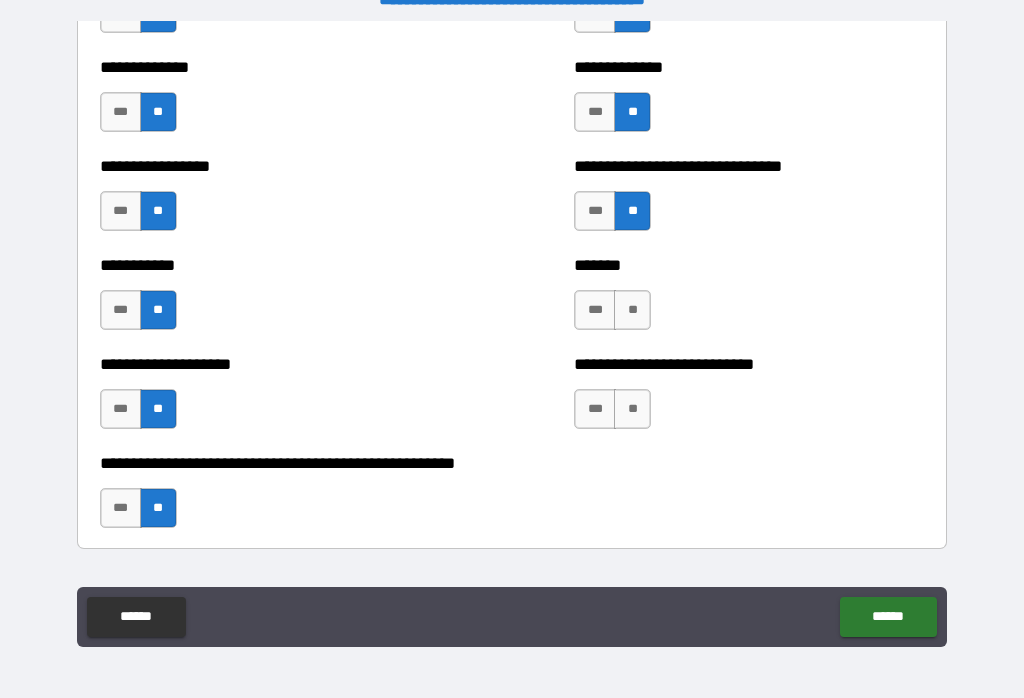 scroll, scrollTop: 7844, scrollLeft: 0, axis: vertical 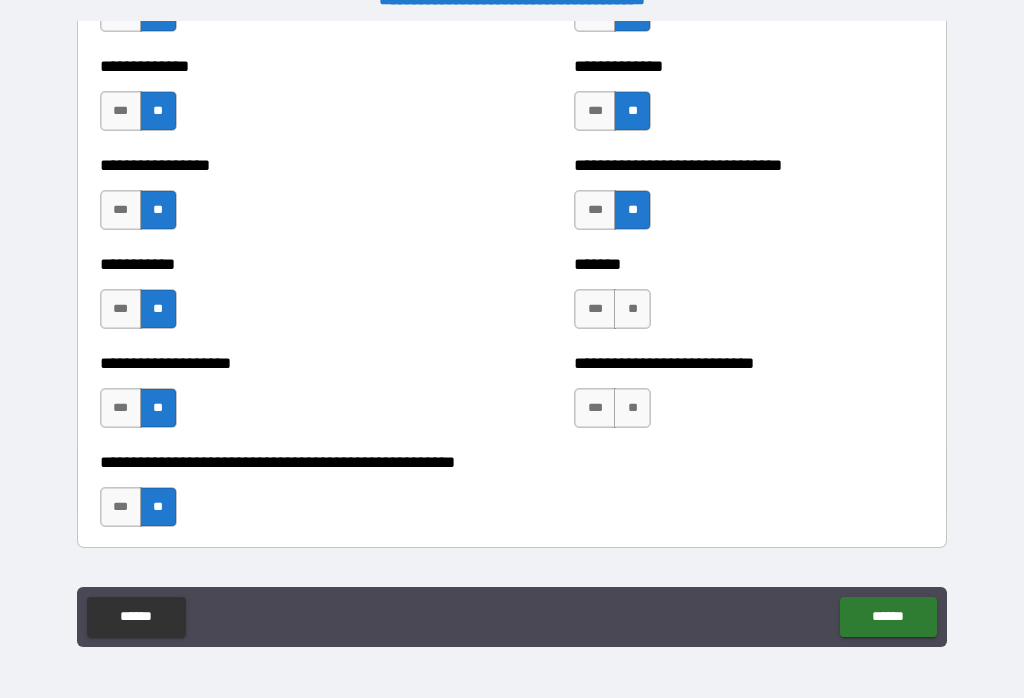 click on "**" at bounding box center (632, 309) 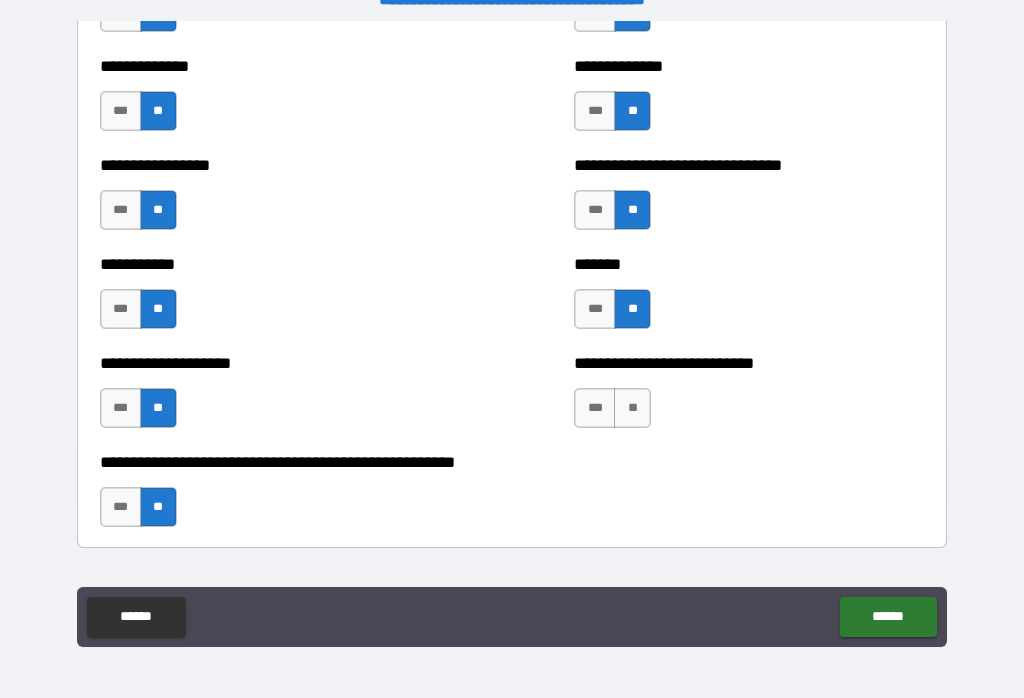 click on "**" at bounding box center [632, 408] 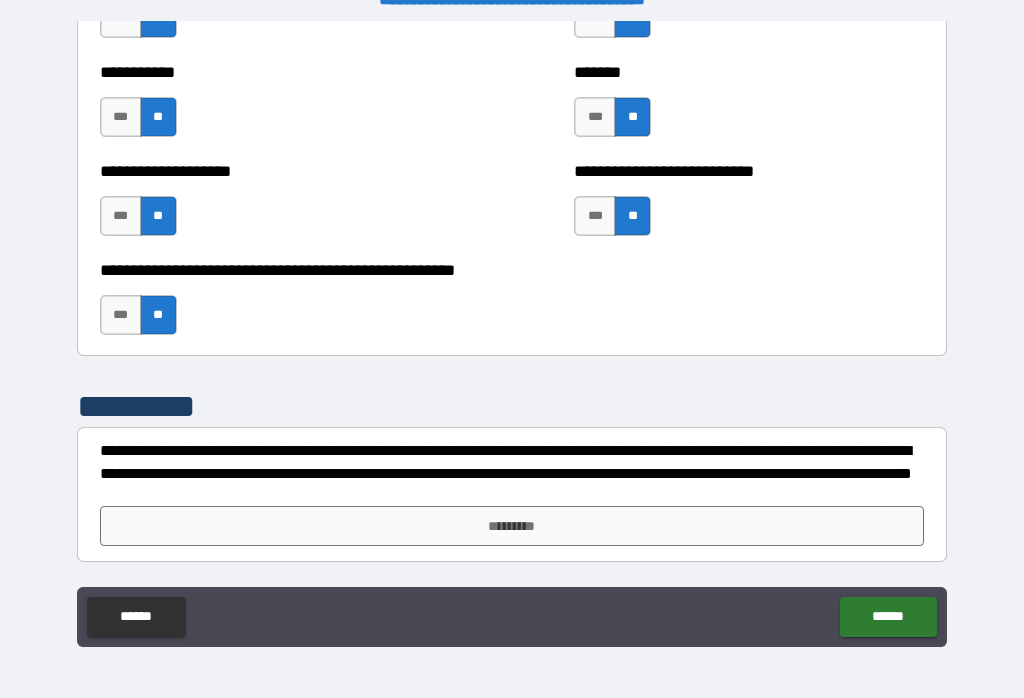 scroll, scrollTop: 8036, scrollLeft: 0, axis: vertical 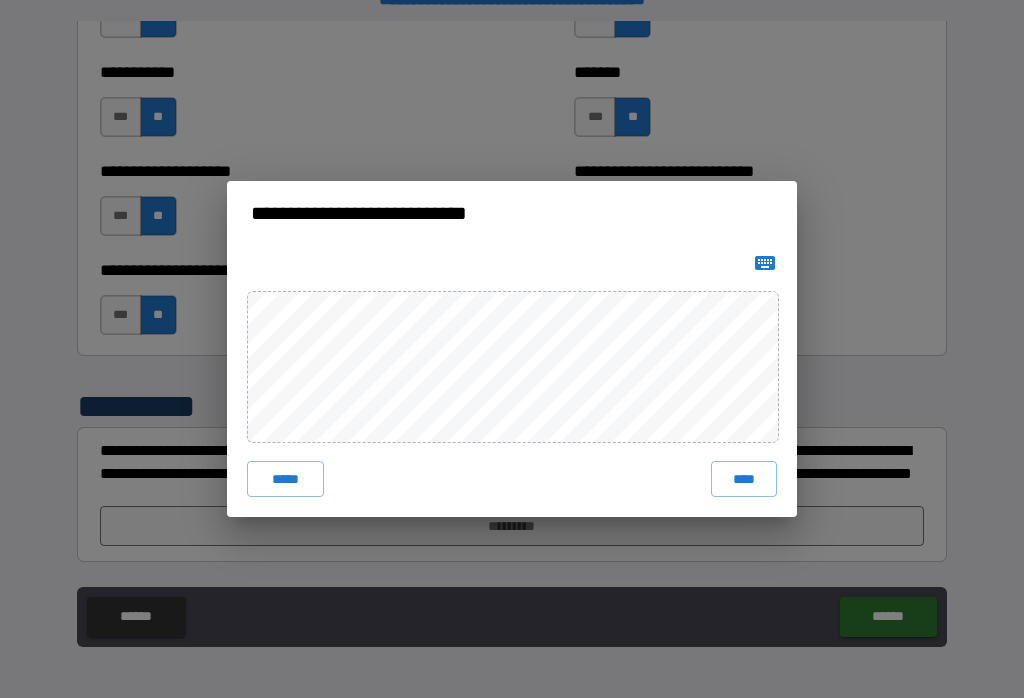 click on "****" at bounding box center [744, 479] 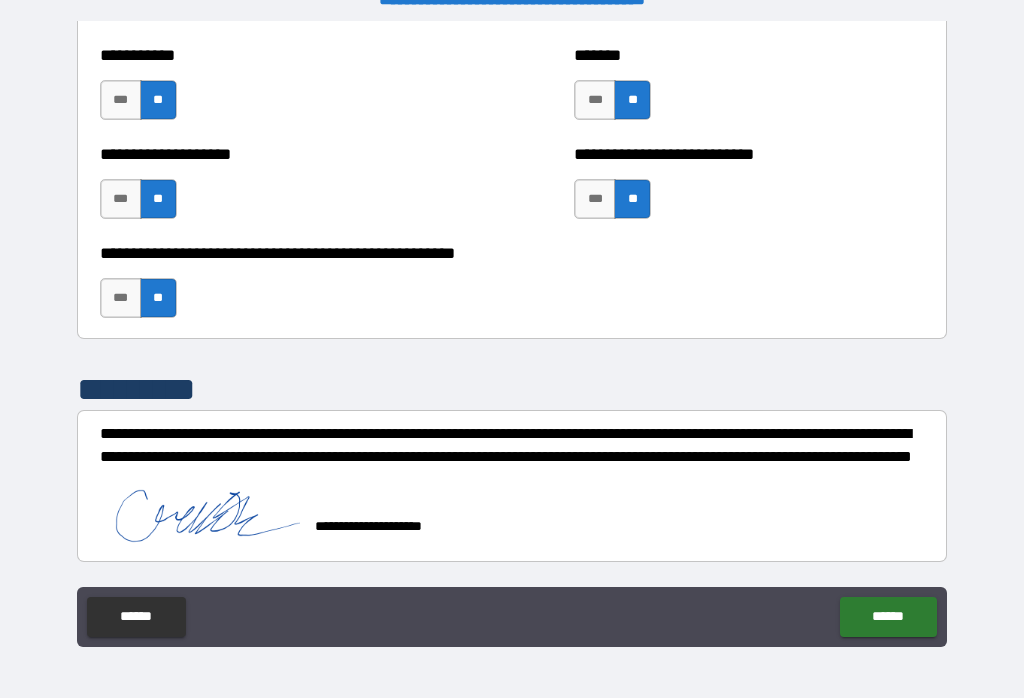 scroll, scrollTop: 0, scrollLeft: 0, axis: both 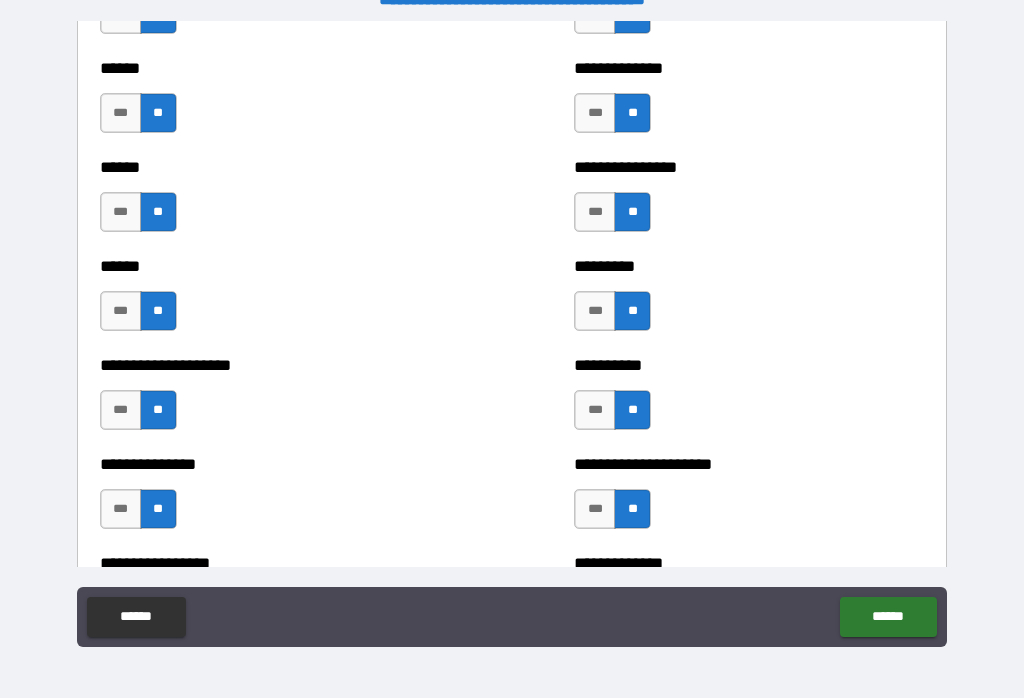 click on "******" at bounding box center [888, 617] 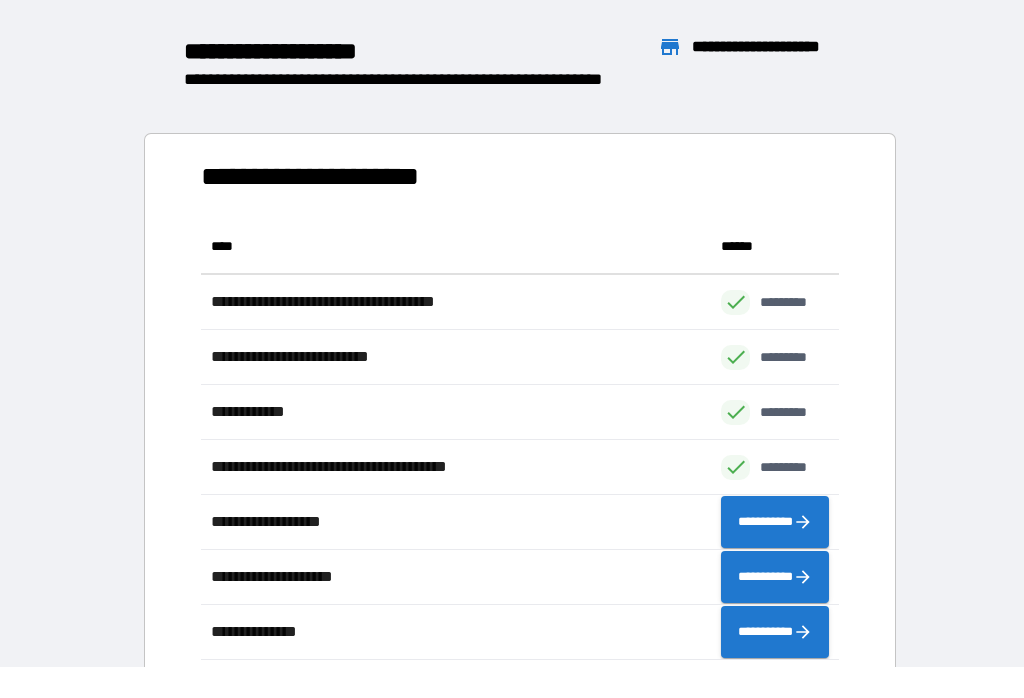 scroll, scrollTop: 1, scrollLeft: 1, axis: both 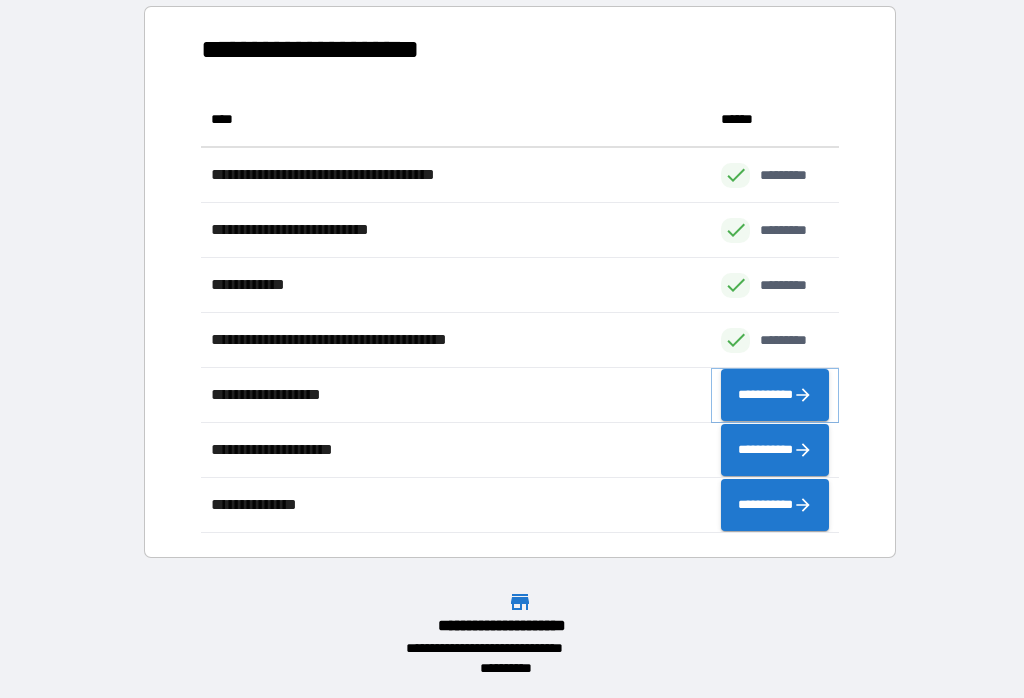 click on "**********" at bounding box center (775, 395) 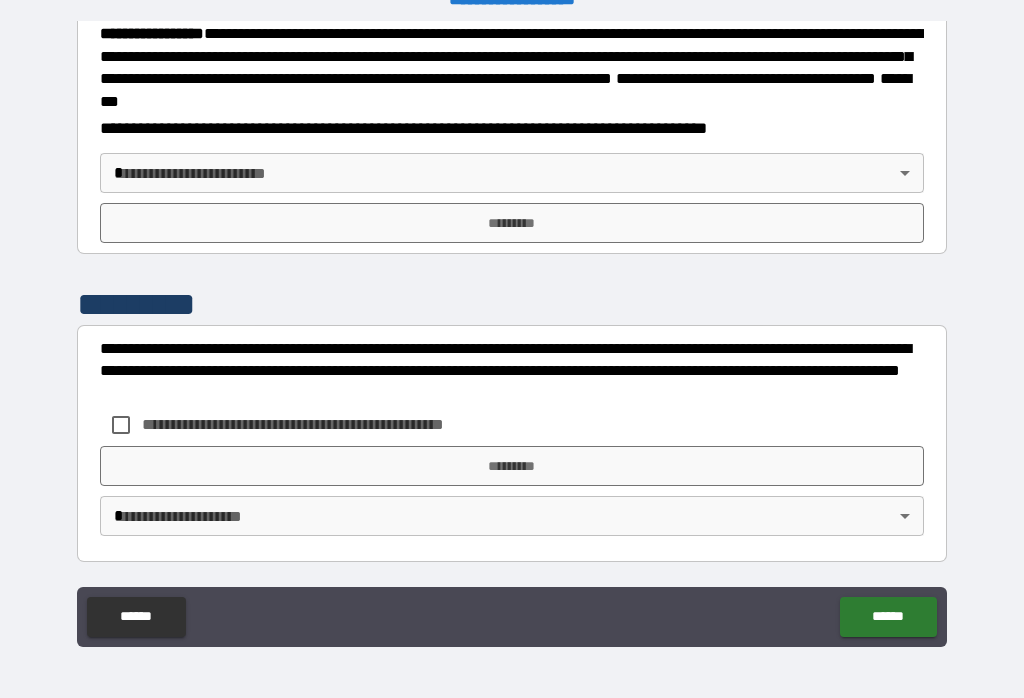 scroll, scrollTop: 2299, scrollLeft: 0, axis: vertical 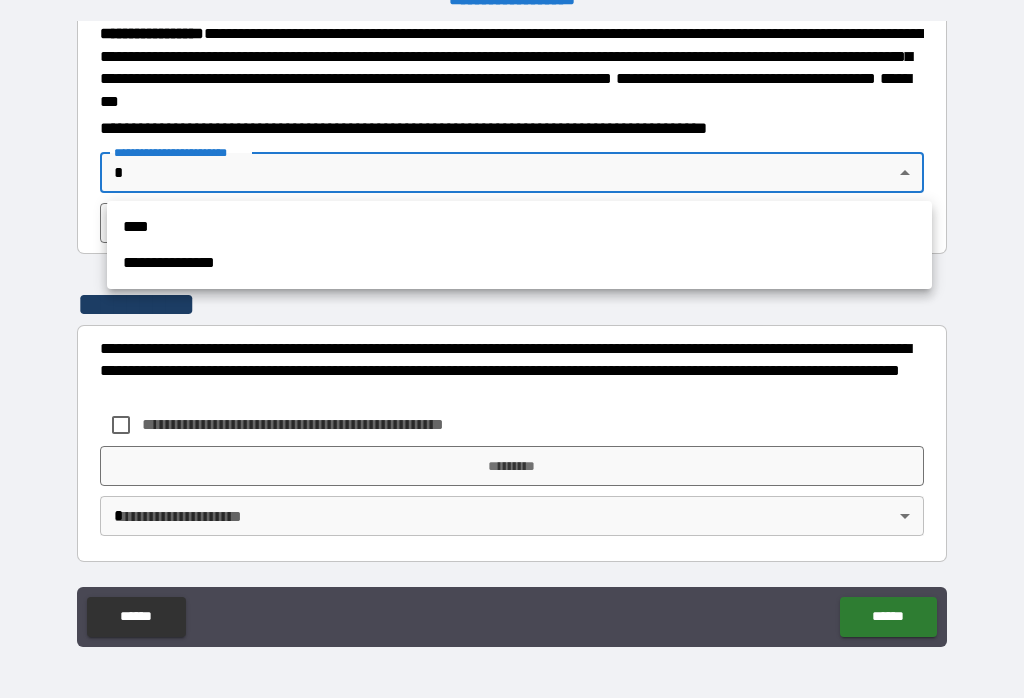 click on "****" at bounding box center (519, 227) 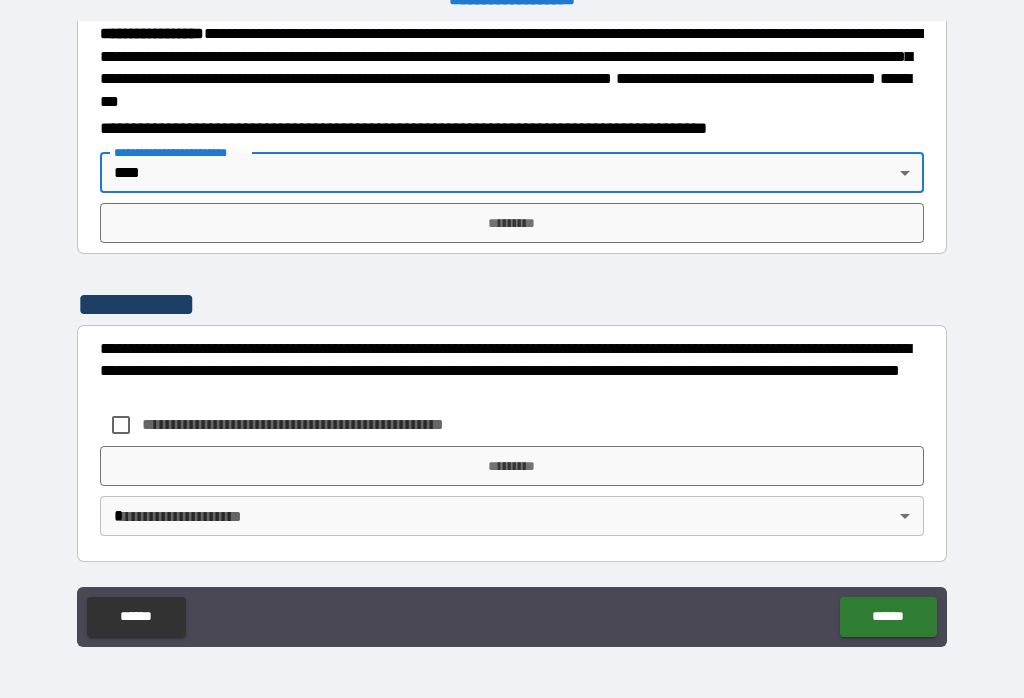 click on "*********" at bounding box center (512, 223) 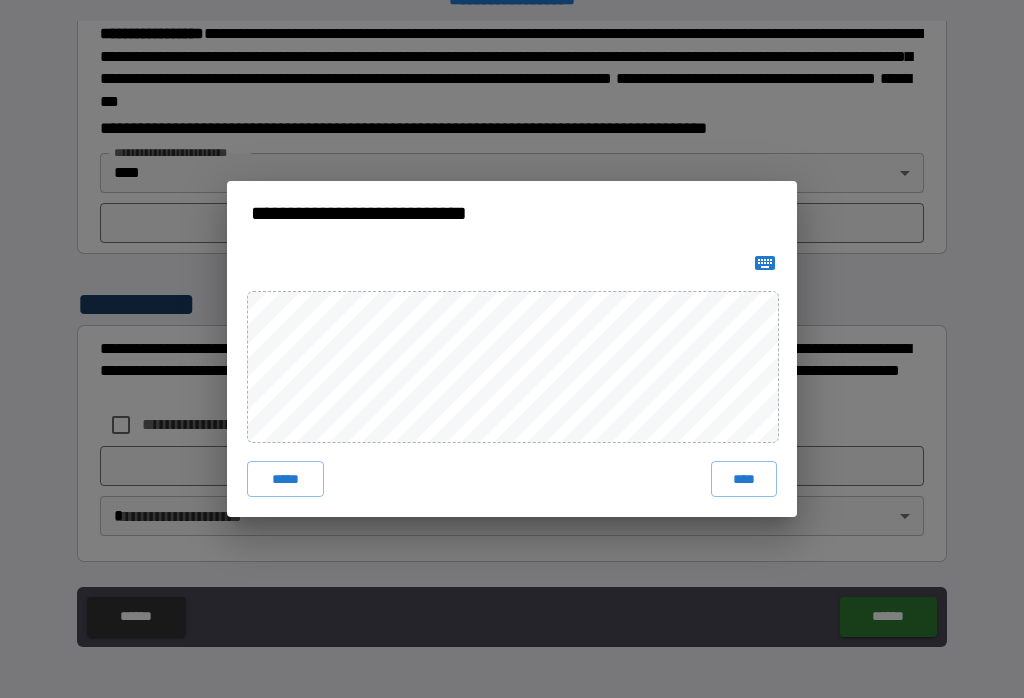 click on "****" at bounding box center (744, 479) 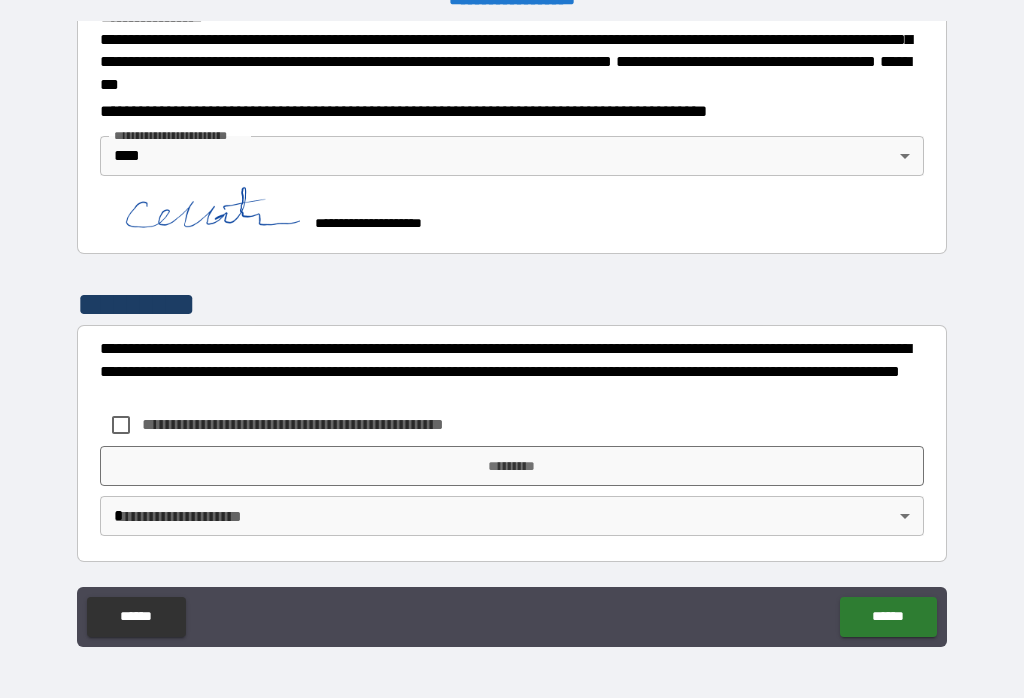 scroll, scrollTop: 2316, scrollLeft: 0, axis: vertical 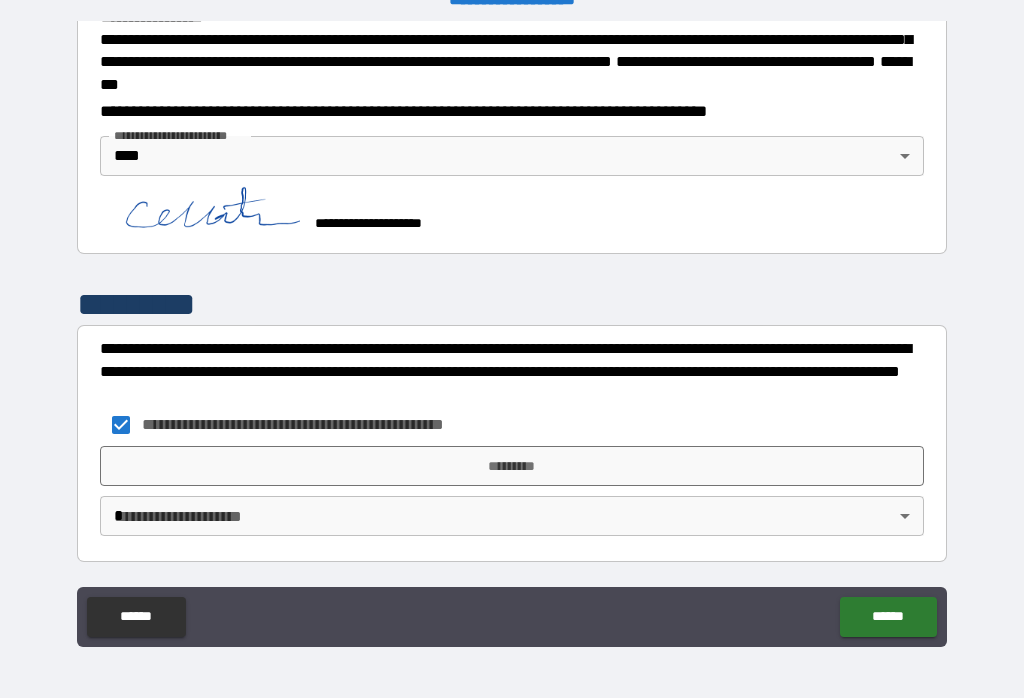 click on "*********" at bounding box center [512, 466] 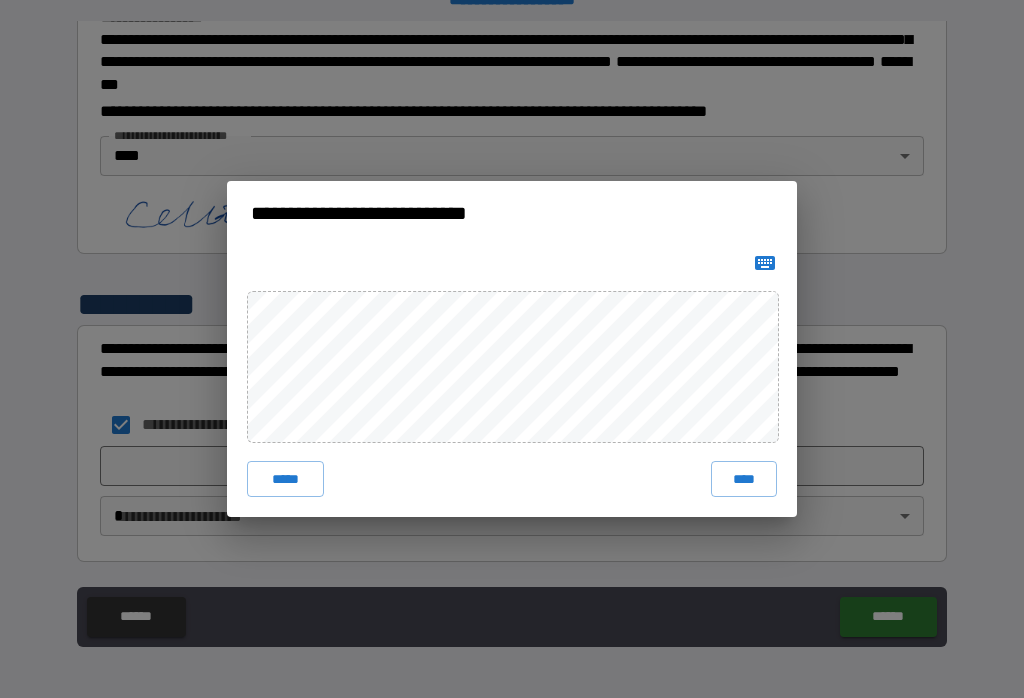 click on "****" at bounding box center [744, 479] 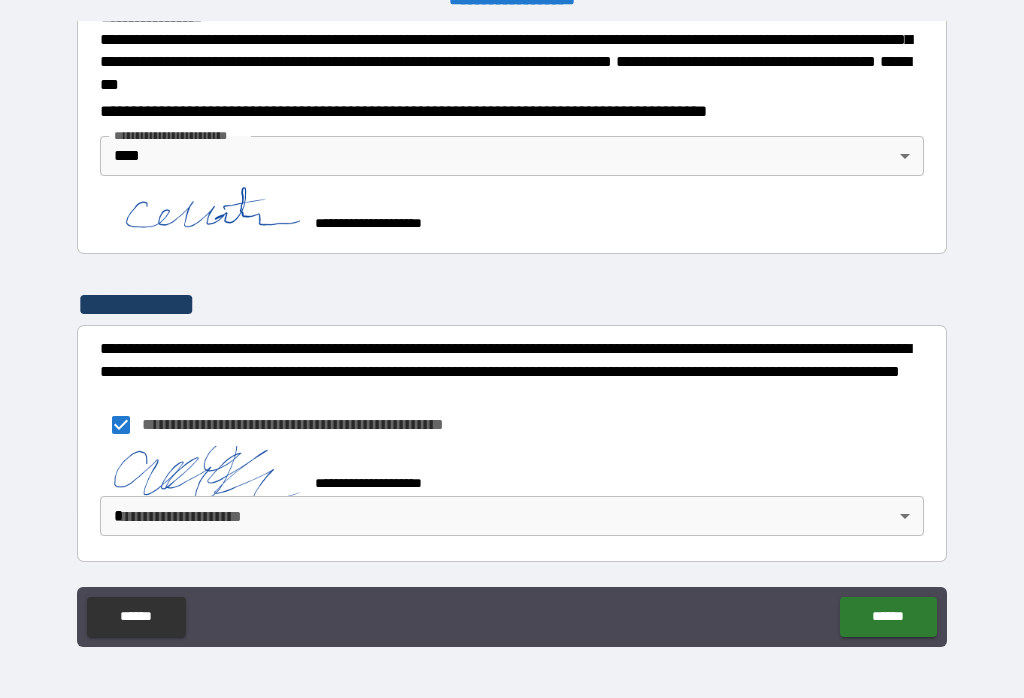 scroll, scrollTop: 2306, scrollLeft: 0, axis: vertical 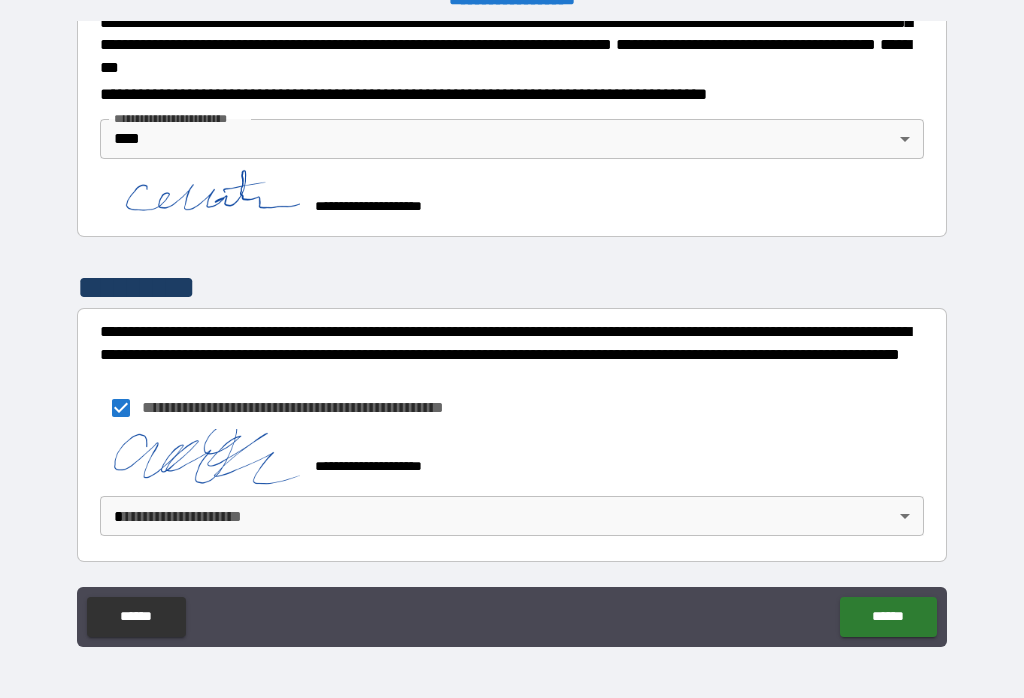 click on "**********" at bounding box center [512, 333] 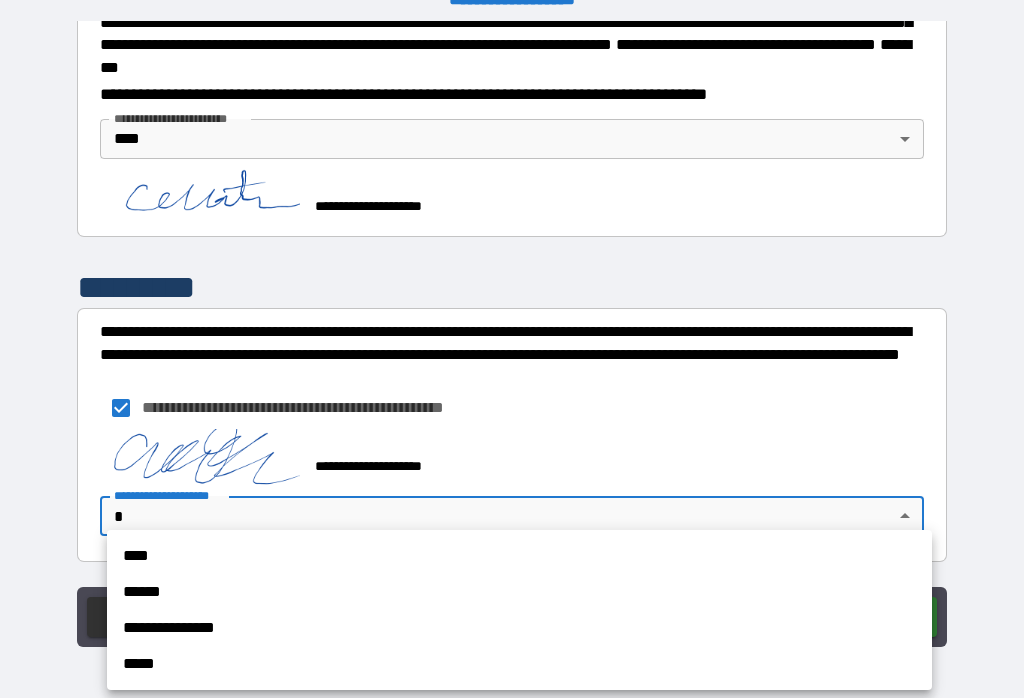 click on "****" at bounding box center (519, 556) 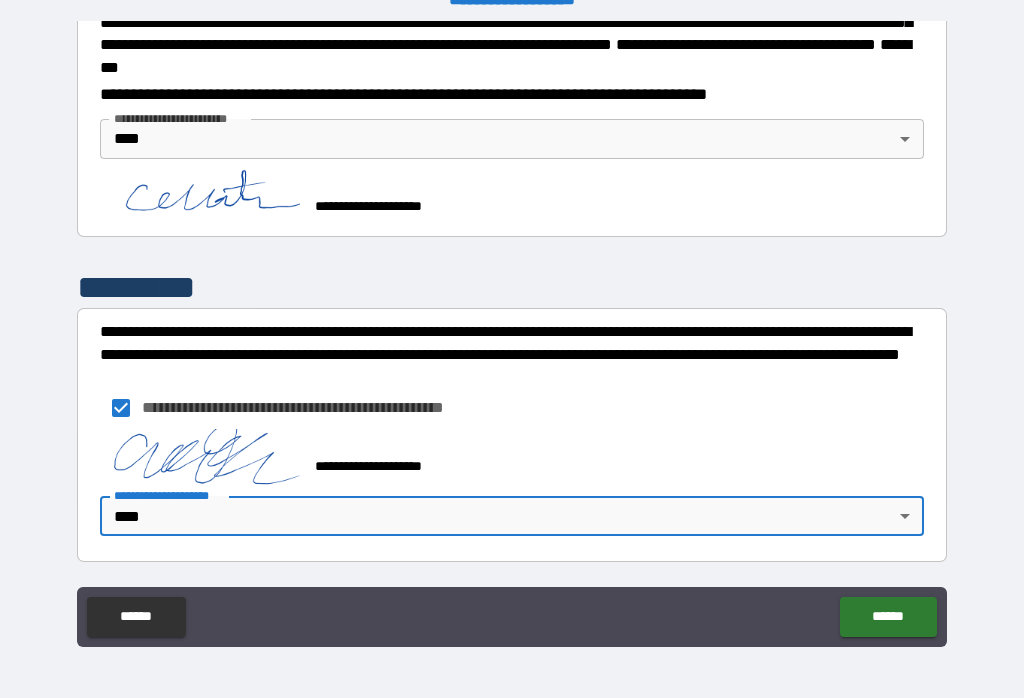 scroll, scrollTop: 2334, scrollLeft: 0, axis: vertical 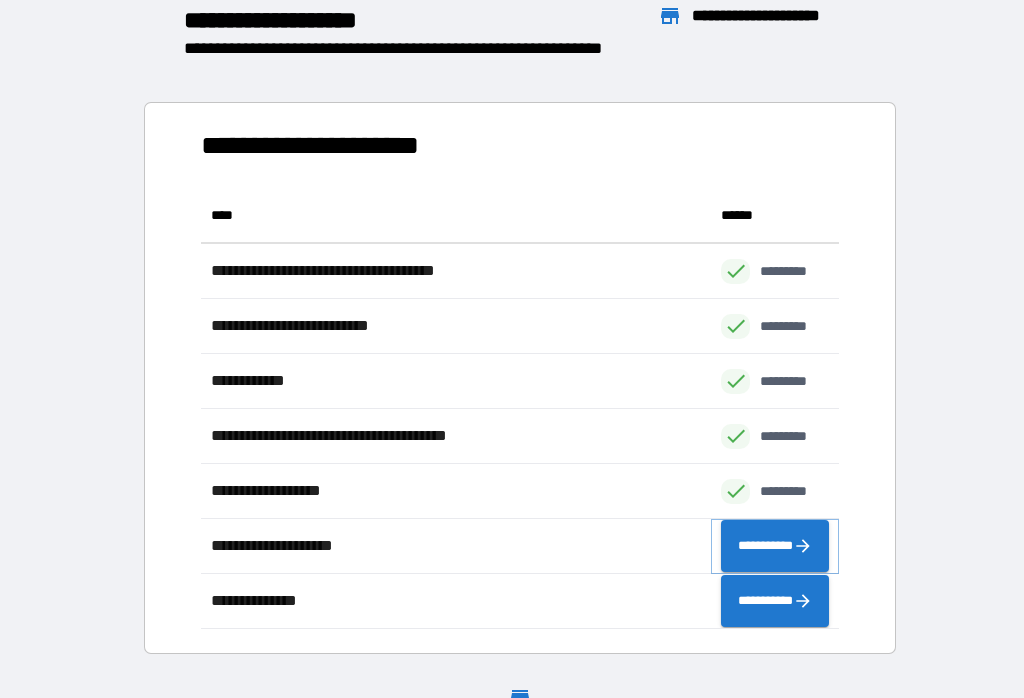 click on "**********" at bounding box center [775, 546] 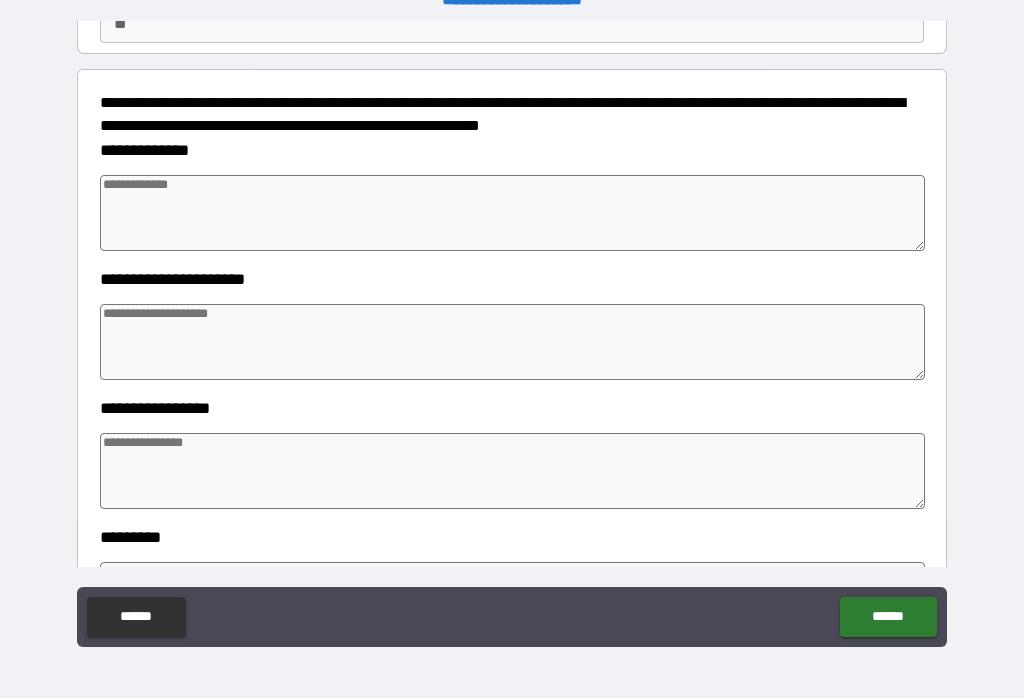 scroll, scrollTop: 206, scrollLeft: 0, axis: vertical 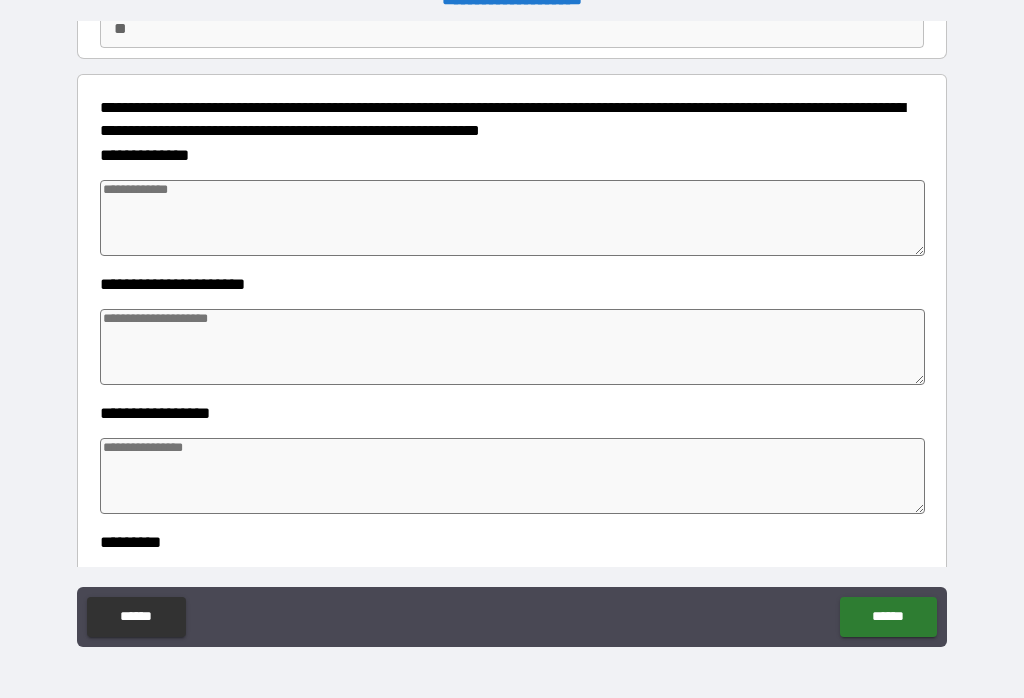 click at bounding box center [513, 218] 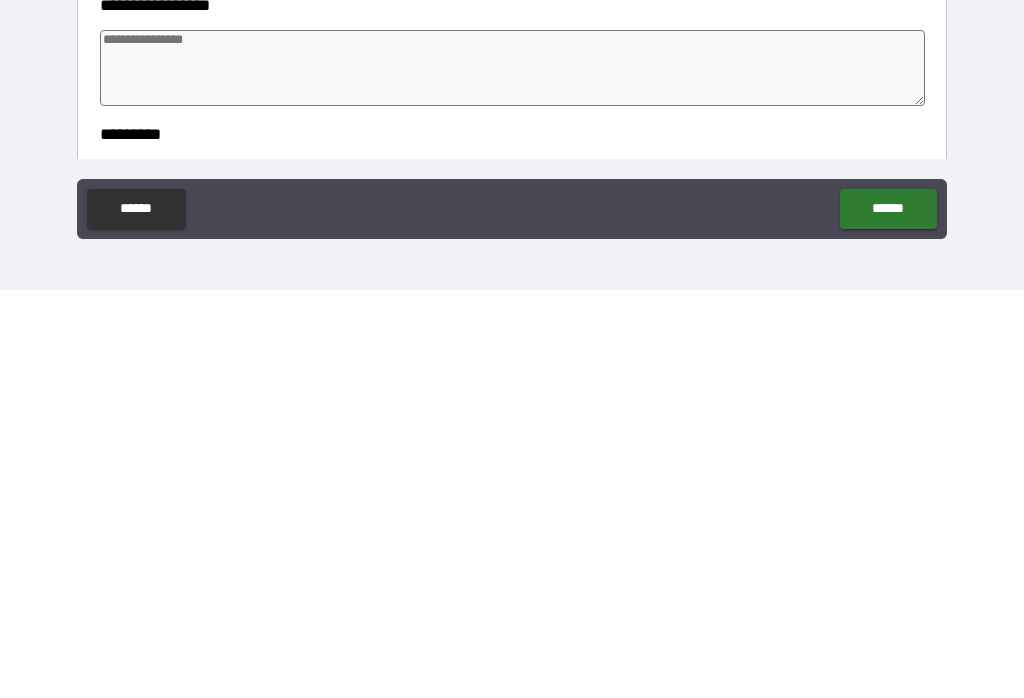 click on "******" at bounding box center [888, 617] 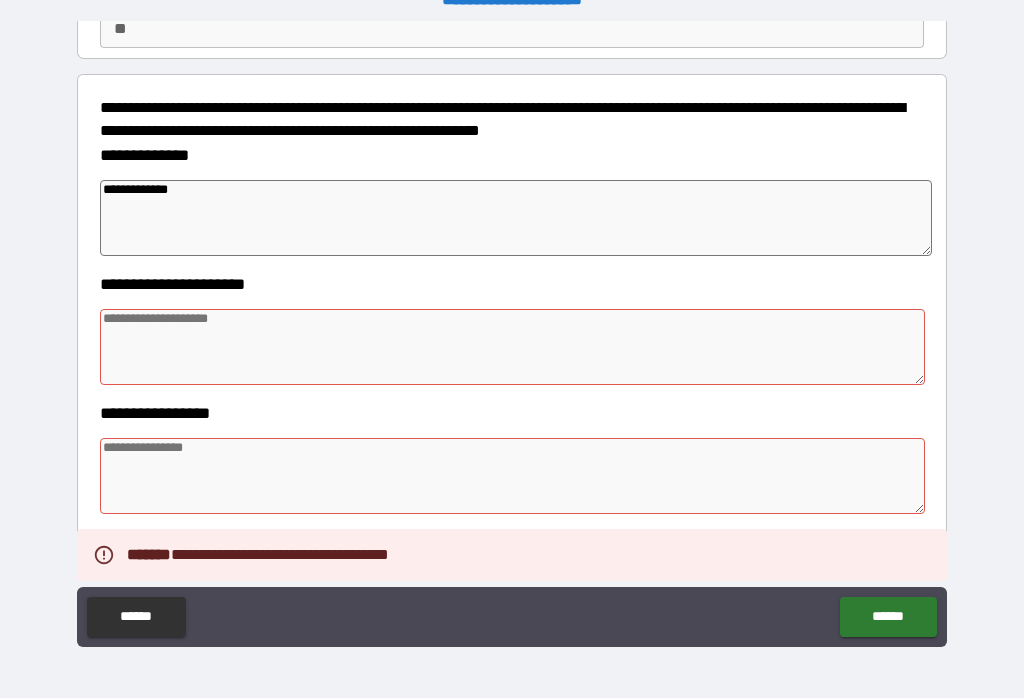 click at bounding box center [513, 347] 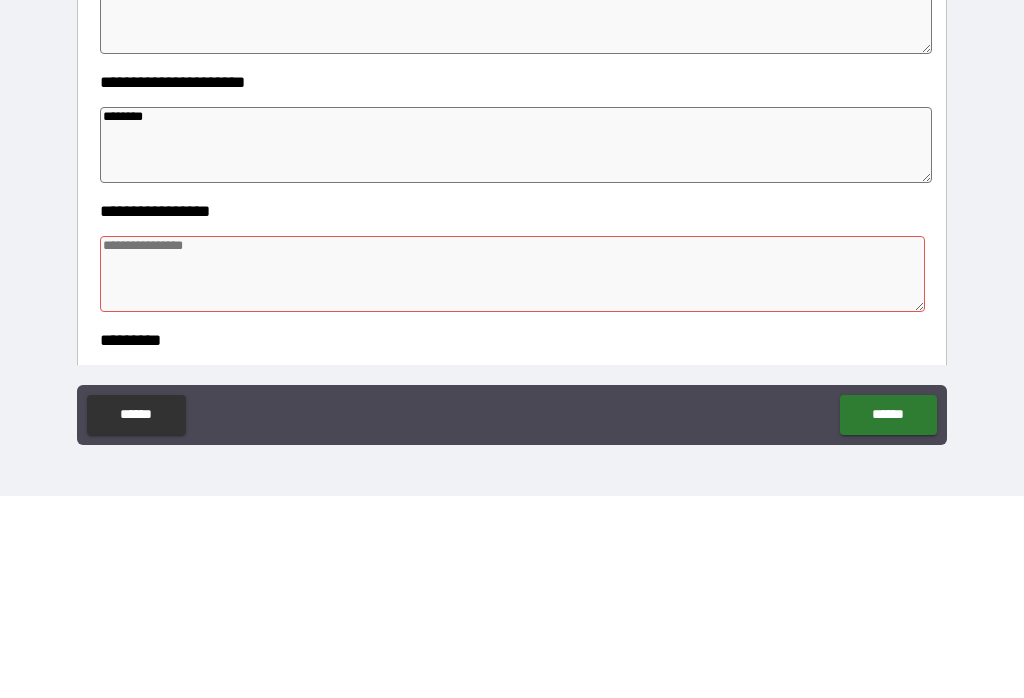 click at bounding box center [513, 476] 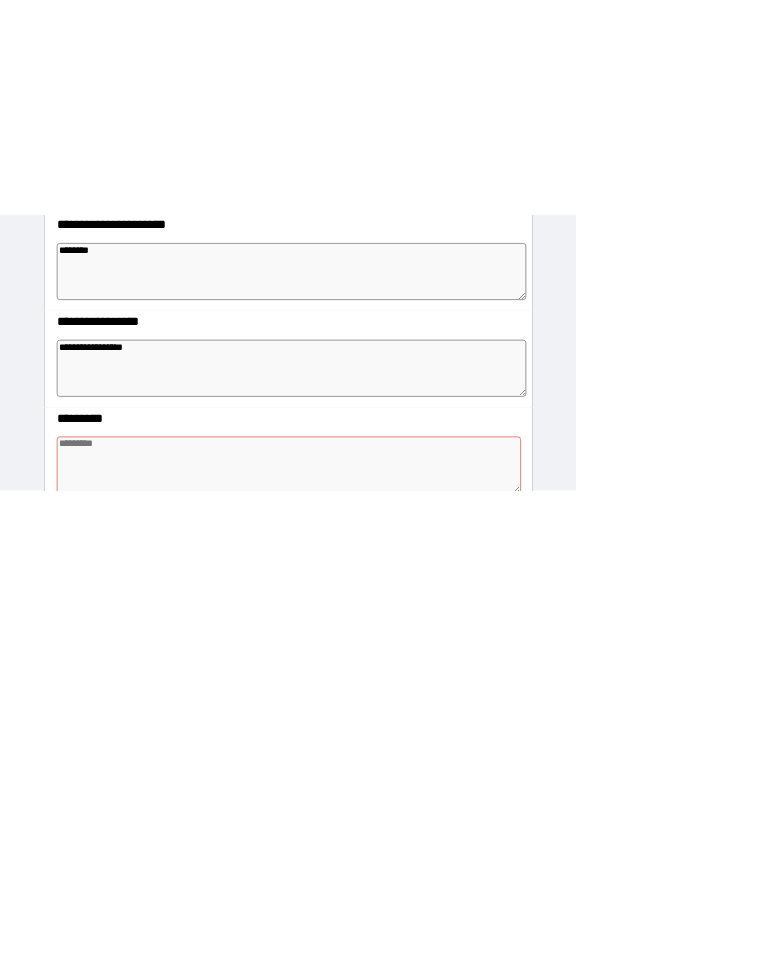scroll, scrollTop: 0, scrollLeft: 0, axis: both 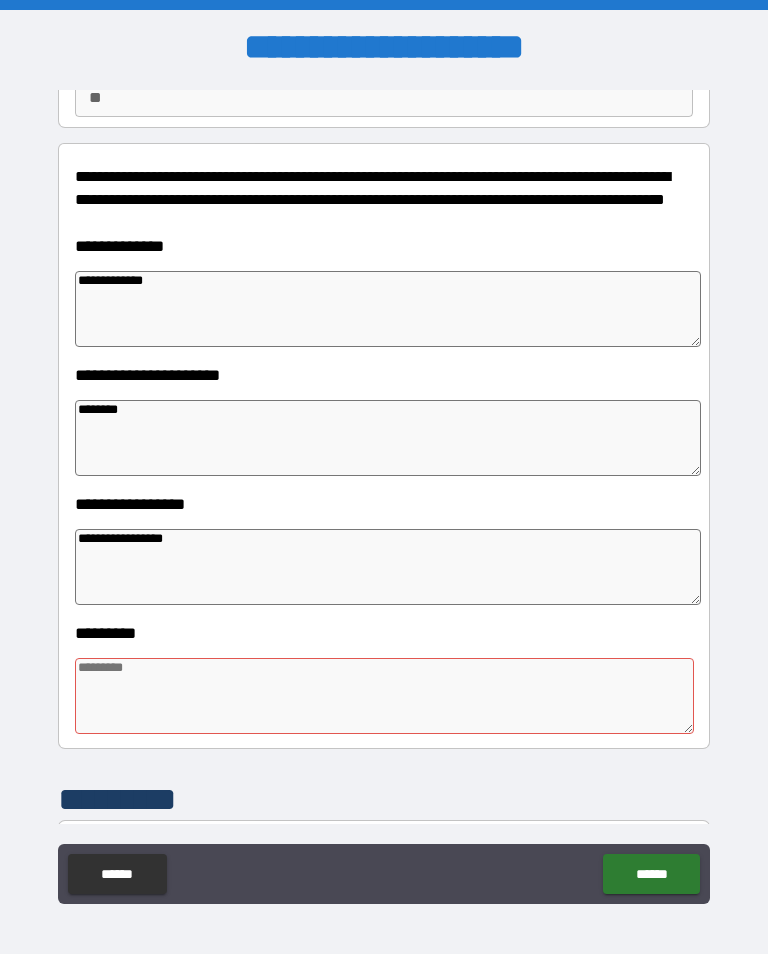 click on "********" at bounding box center [388, 438] 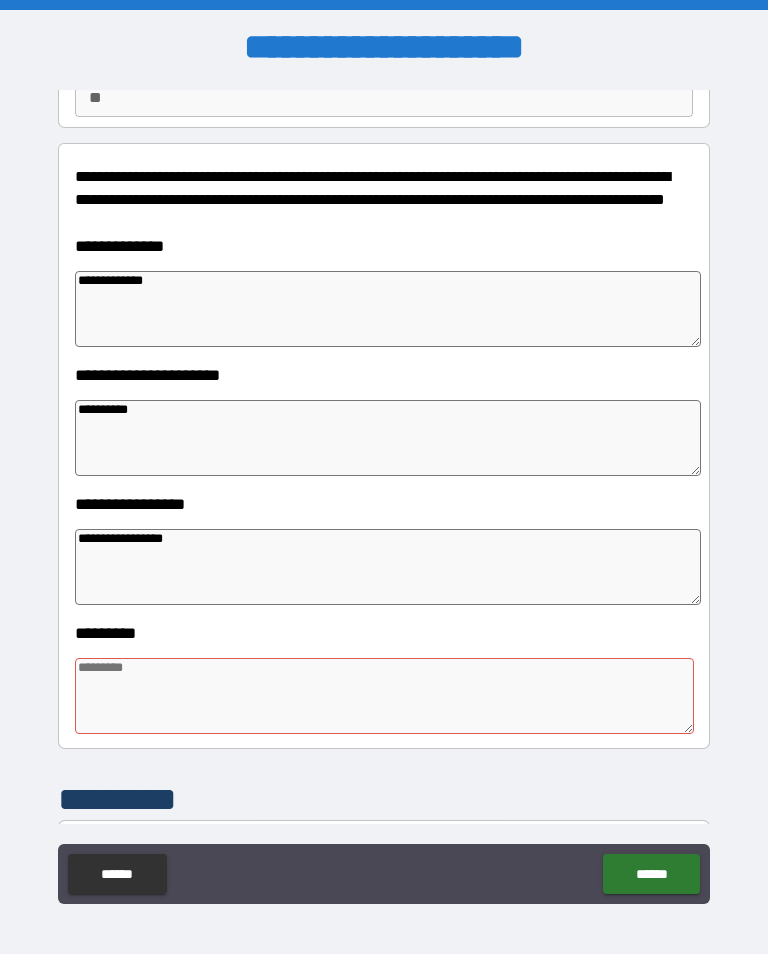 click on "**********" at bounding box center [388, 567] 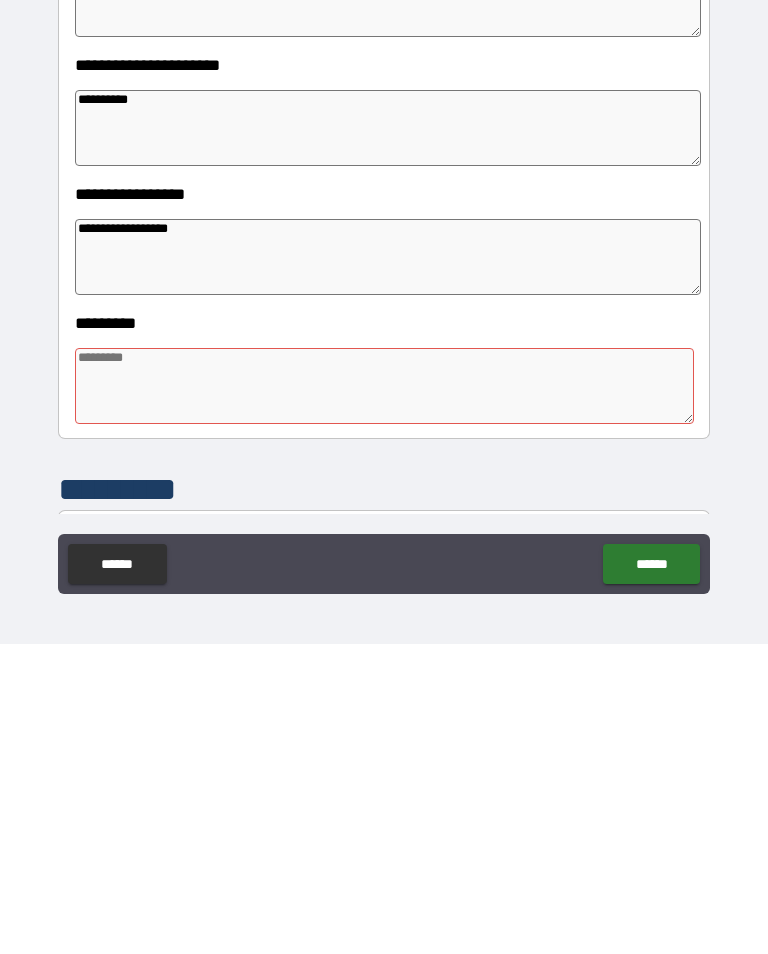click at bounding box center (384, 696) 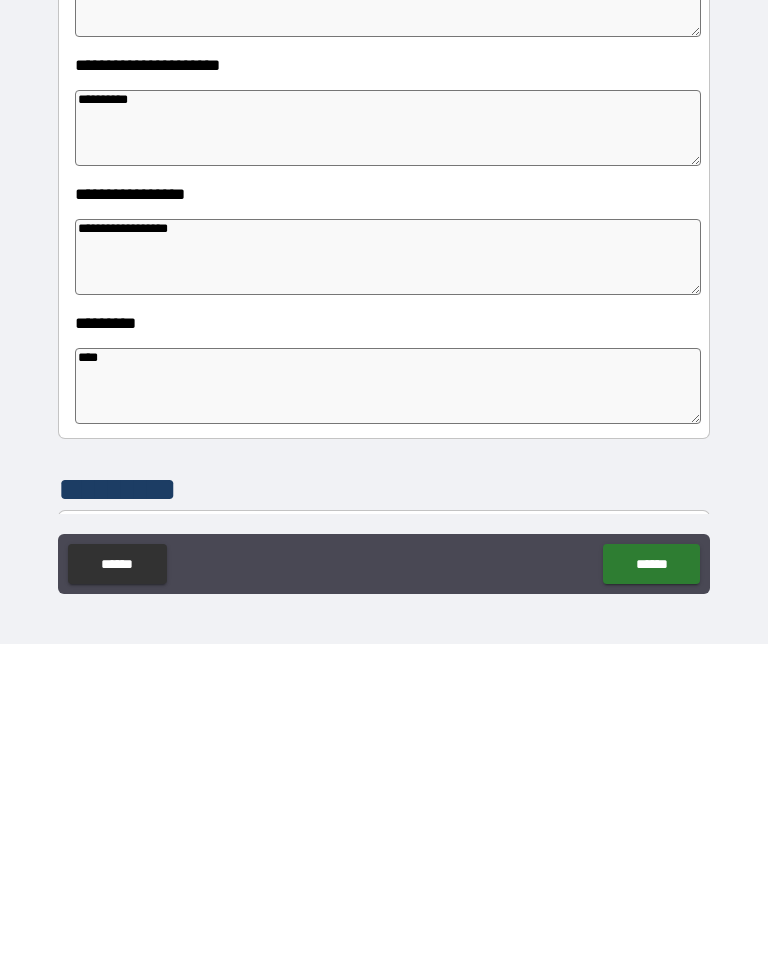 click on "******" at bounding box center [651, 874] 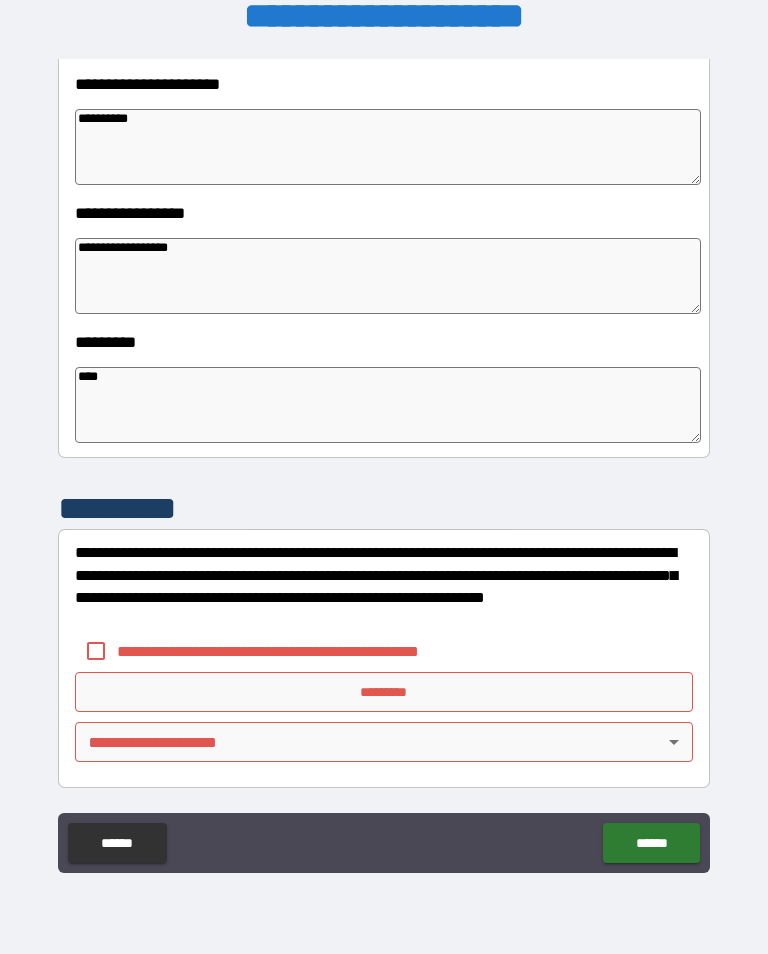 scroll, scrollTop: 466, scrollLeft: 0, axis: vertical 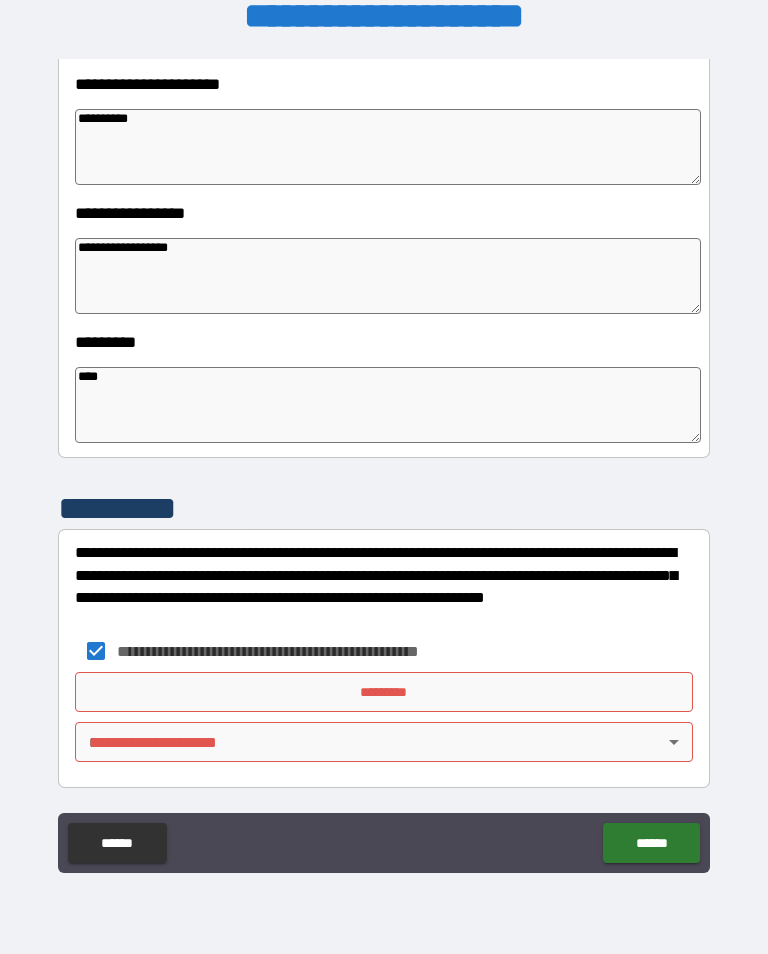 click on "*********" at bounding box center [384, 692] 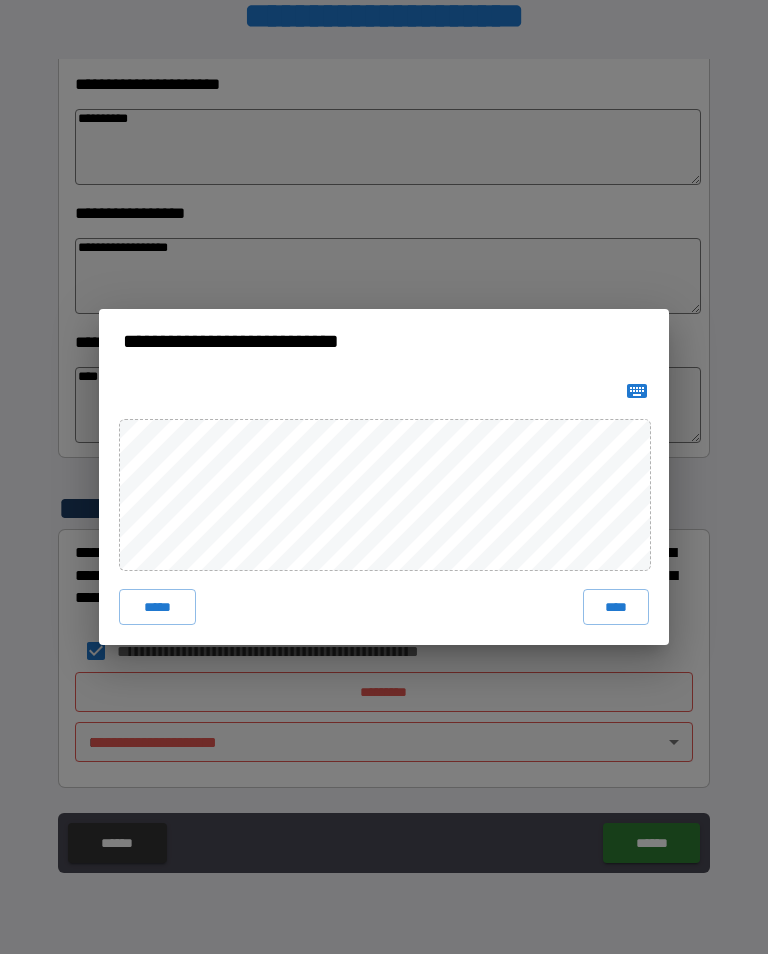click on "****" at bounding box center [616, 607] 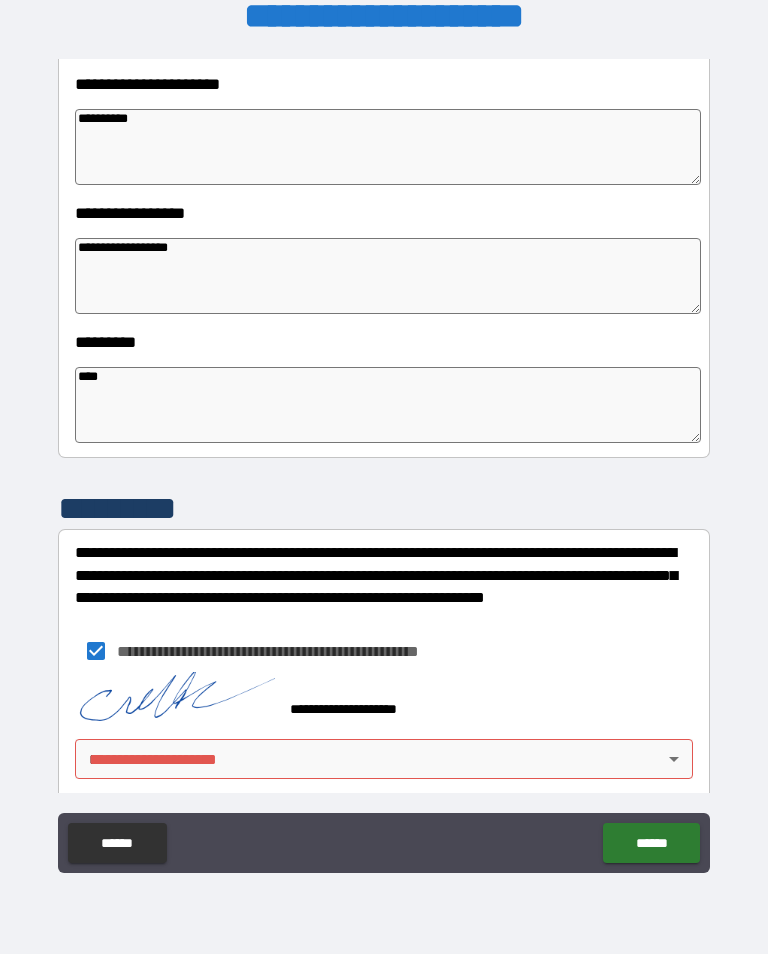 click on "**********" at bounding box center [384, 461] 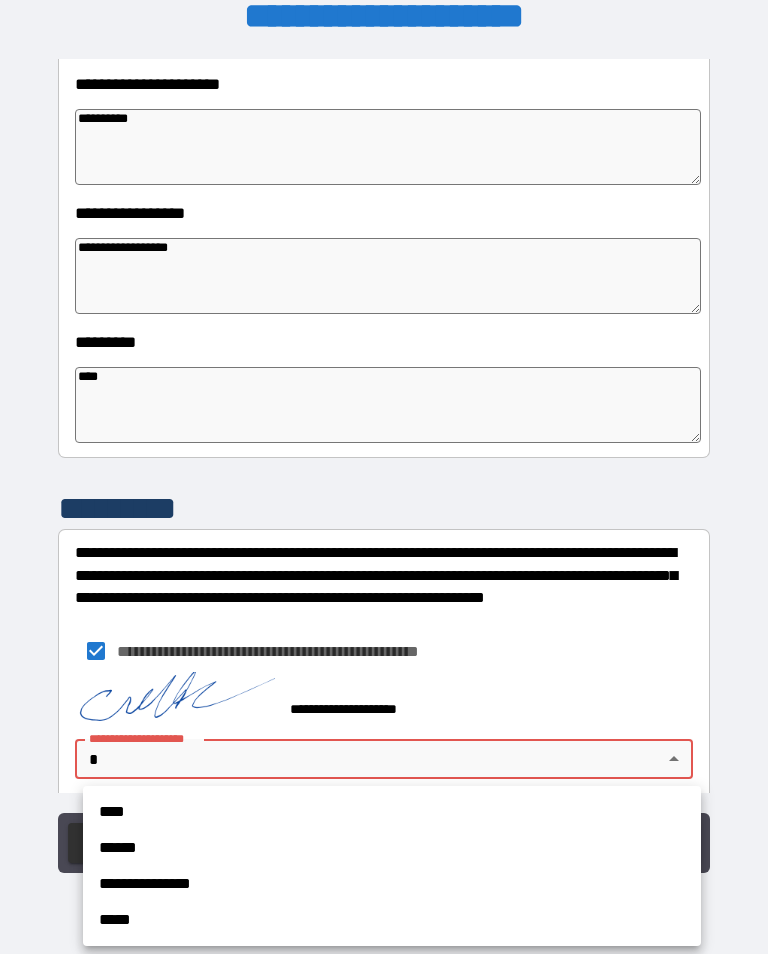 click on "****" at bounding box center (392, 812) 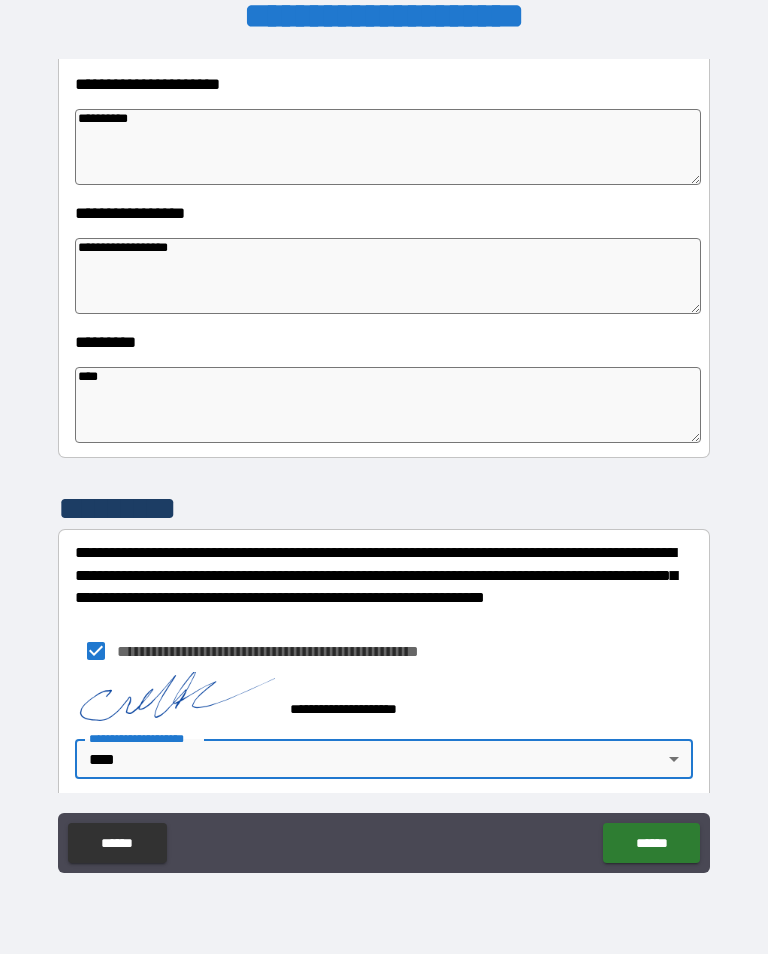 click on "******" at bounding box center [651, 843] 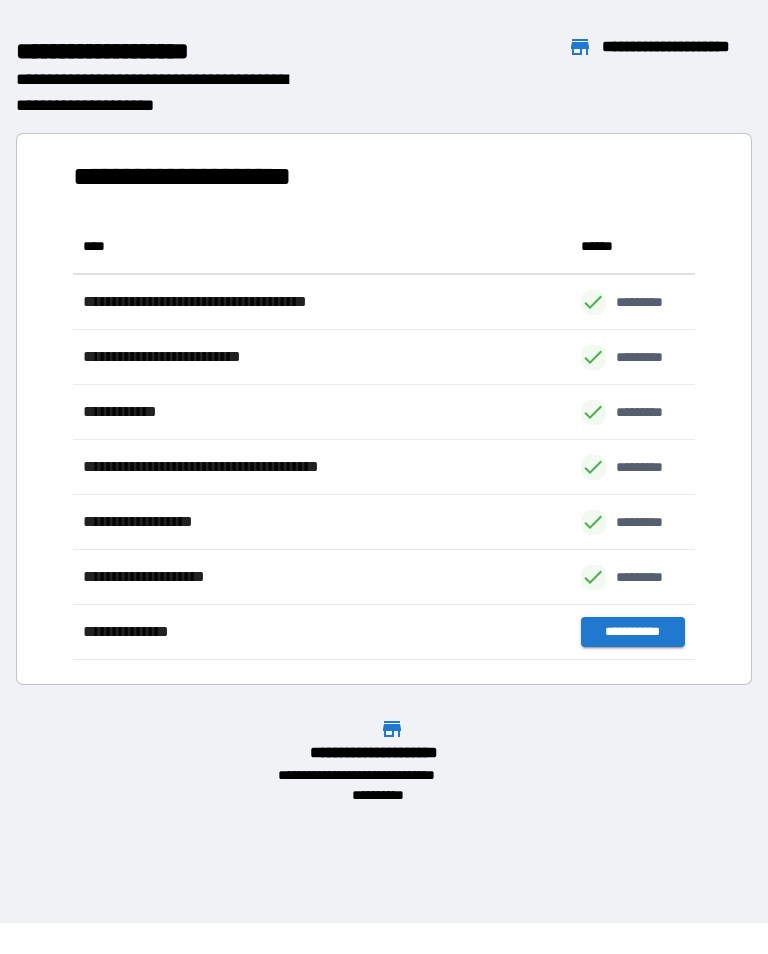 scroll, scrollTop: 1, scrollLeft: 1, axis: both 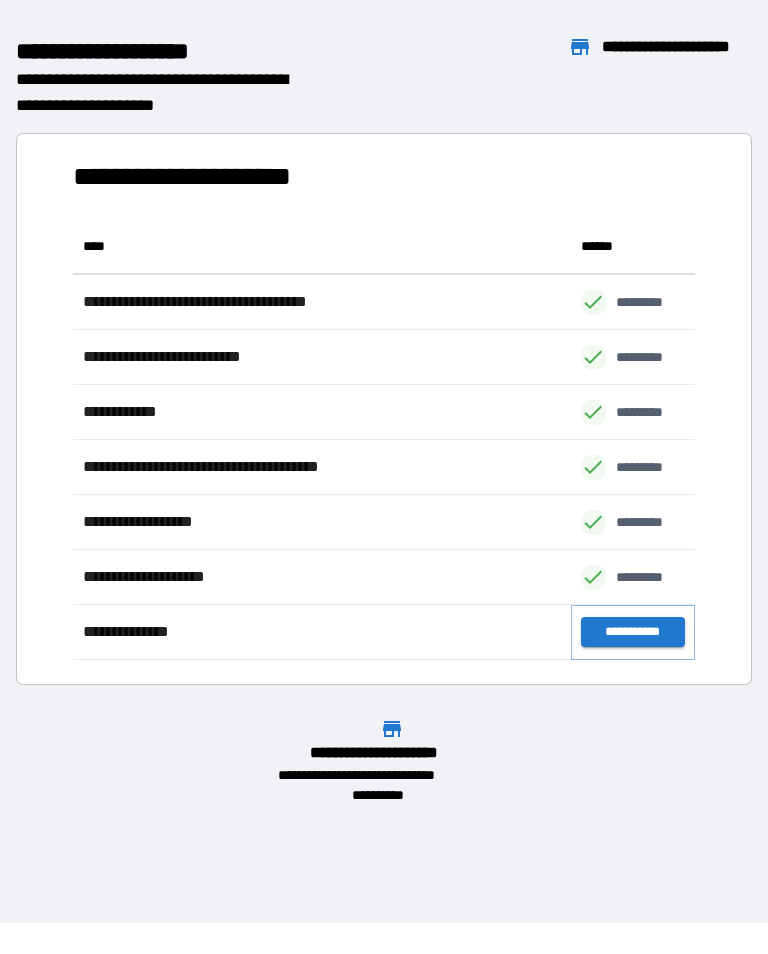 click on "**********" at bounding box center (633, 632) 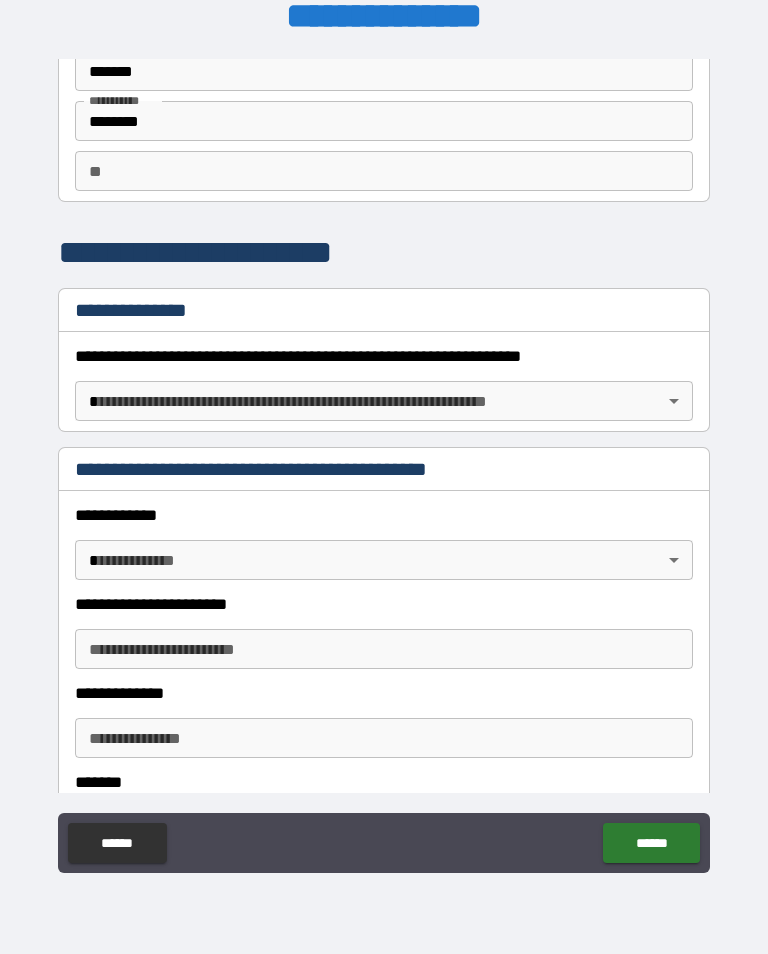 scroll, scrollTop: 102, scrollLeft: 0, axis: vertical 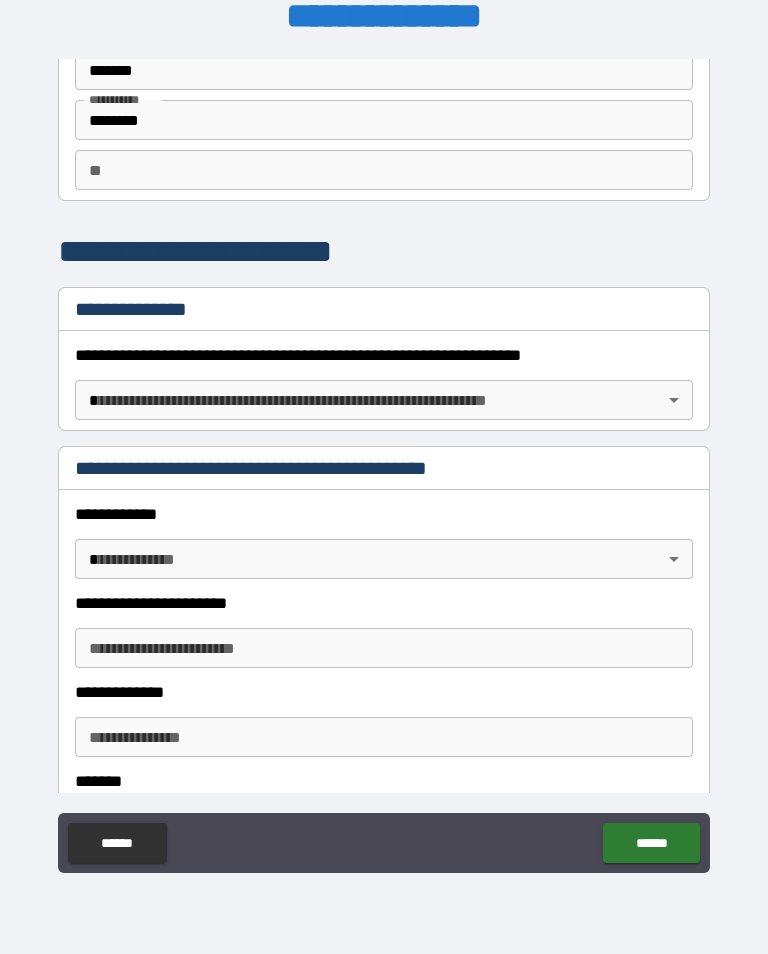 click on "**********" at bounding box center (384, 461) 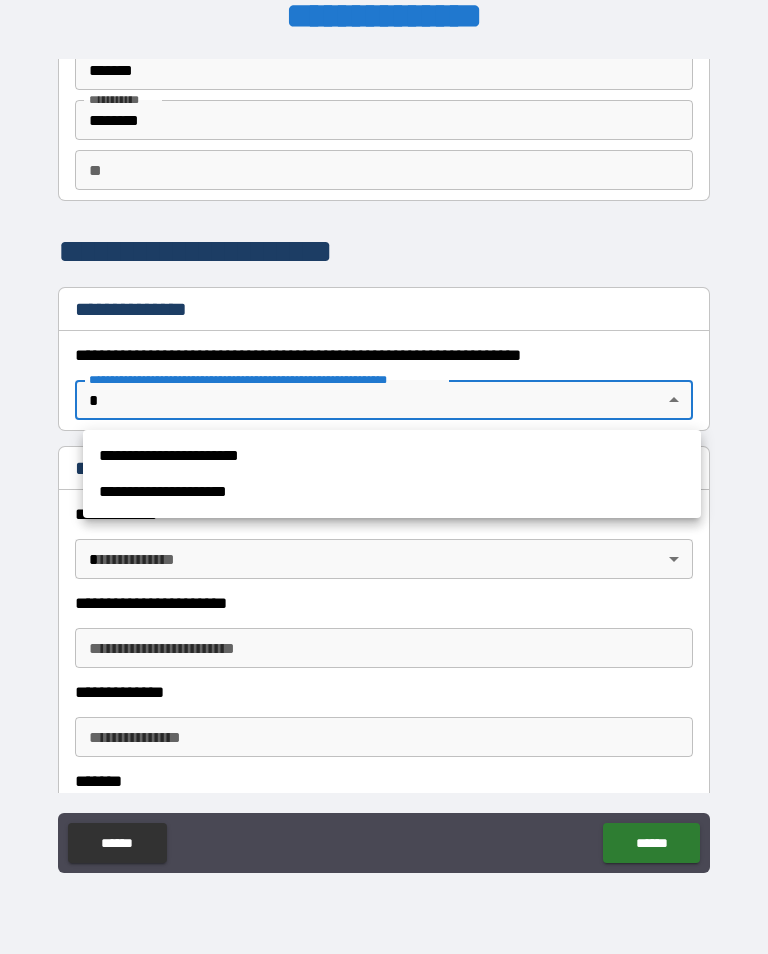 click on "**********" at bounding box center (392, 456) 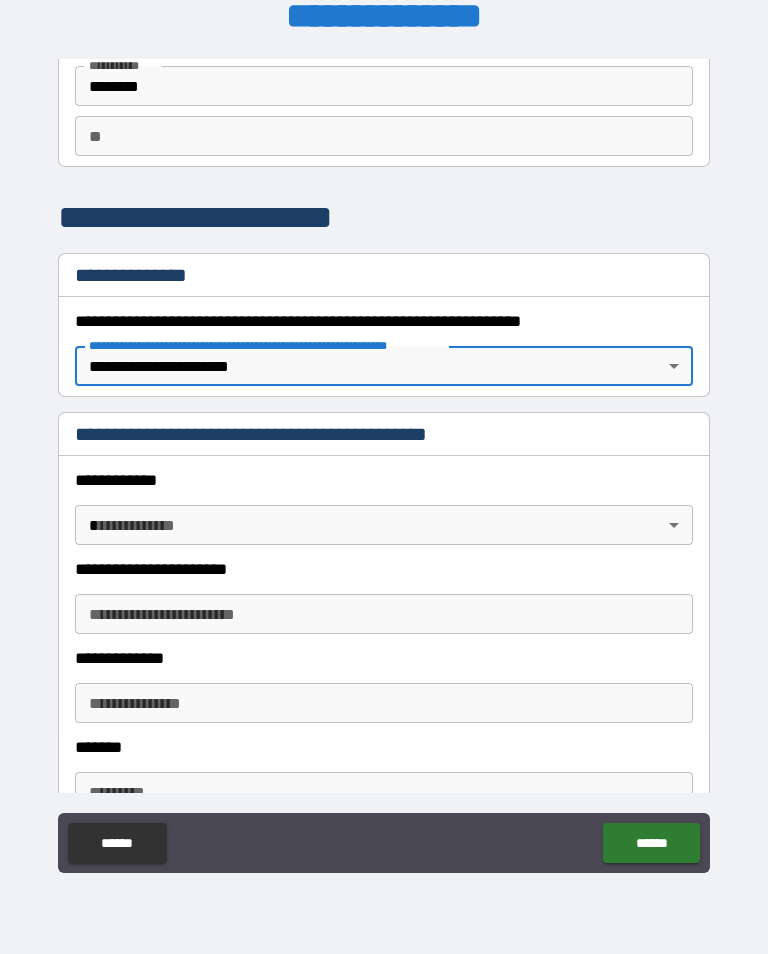 scroll, scrollTop: 144, scrollLeft: 0, axis: vertical 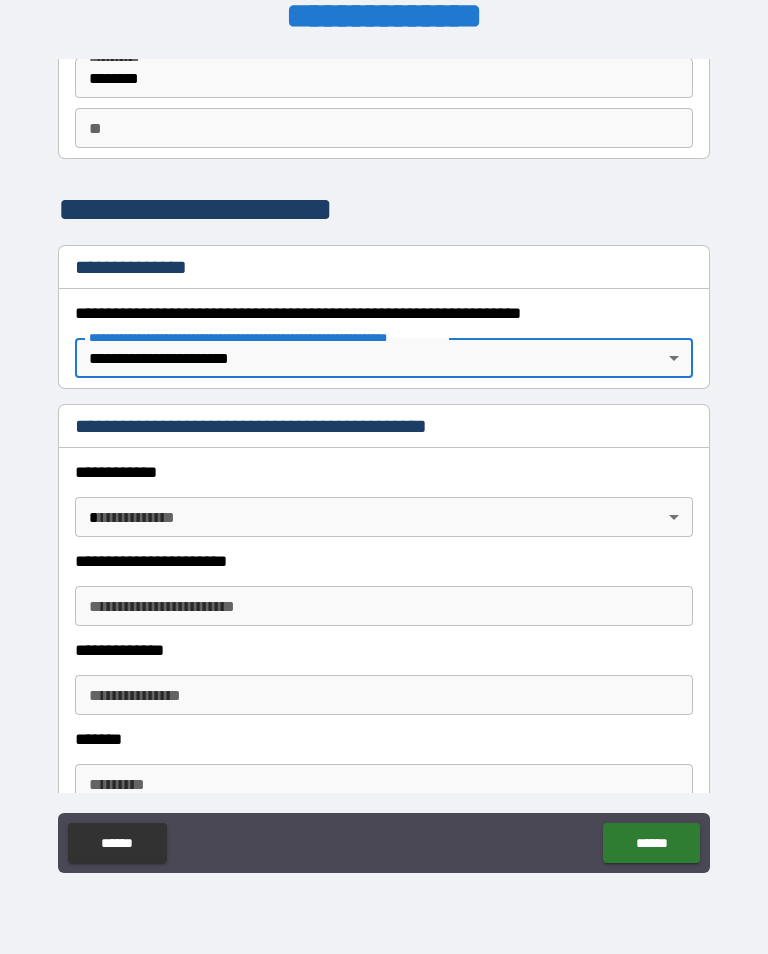 click on "**********" at bounding box center [384, 461] 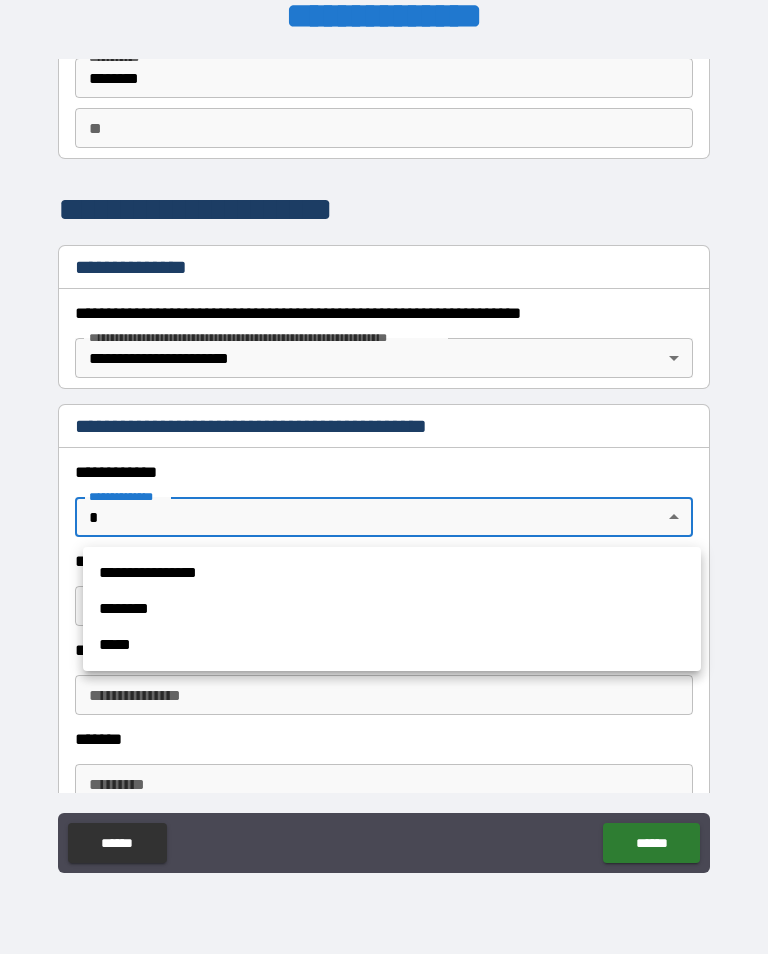 click on "********" at bounding box center [392, 609] 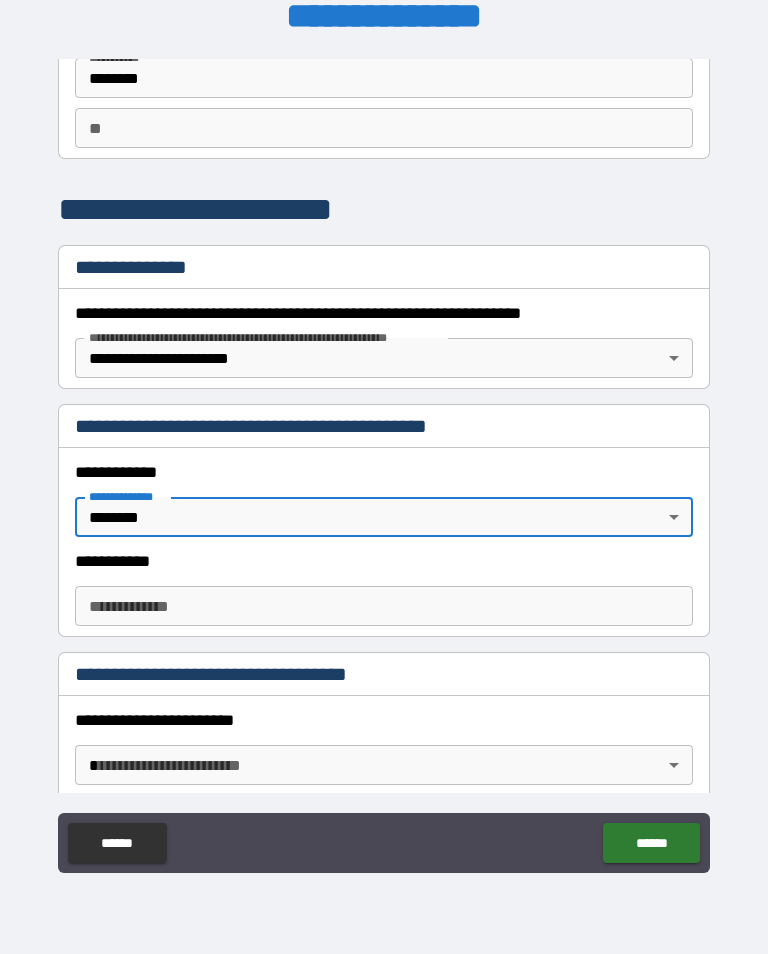 click on "**********" at bounding box center (384, 606) 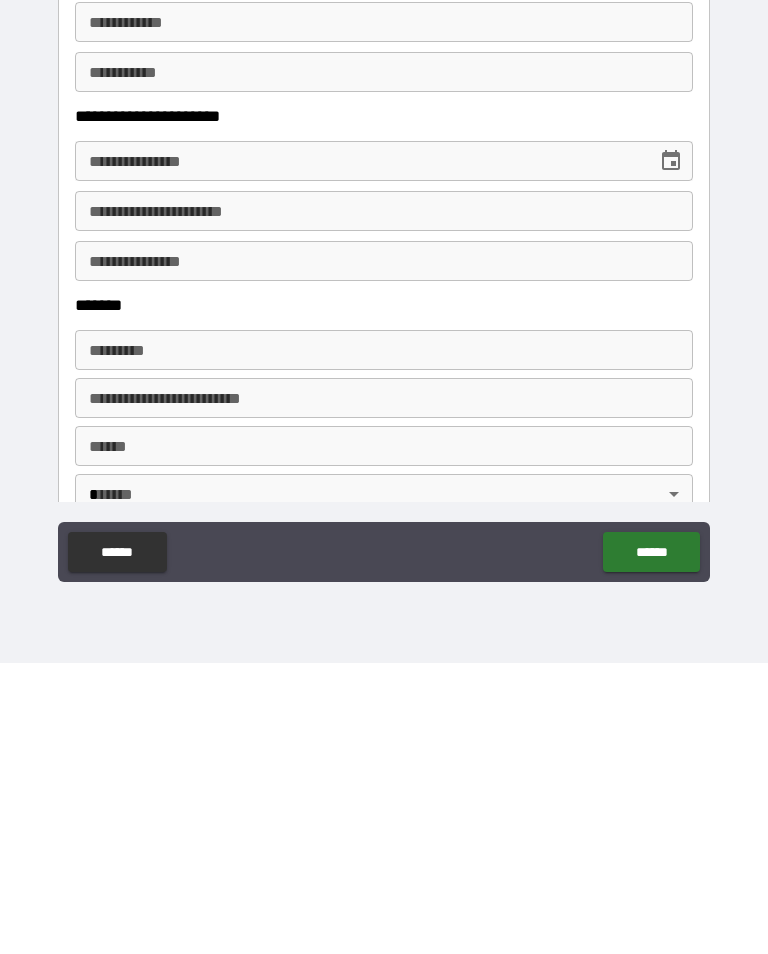 scroll, scrollTop: 687, scrollLeft: 0, axis: vertical 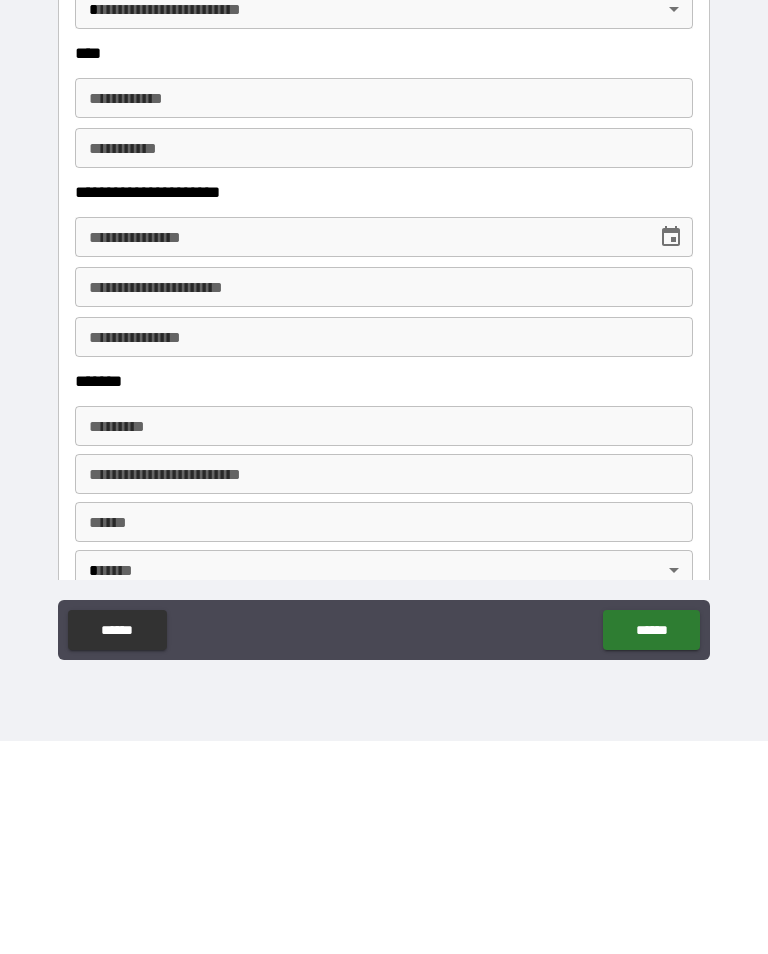 click on "**********" at bounding box center (384, 450) 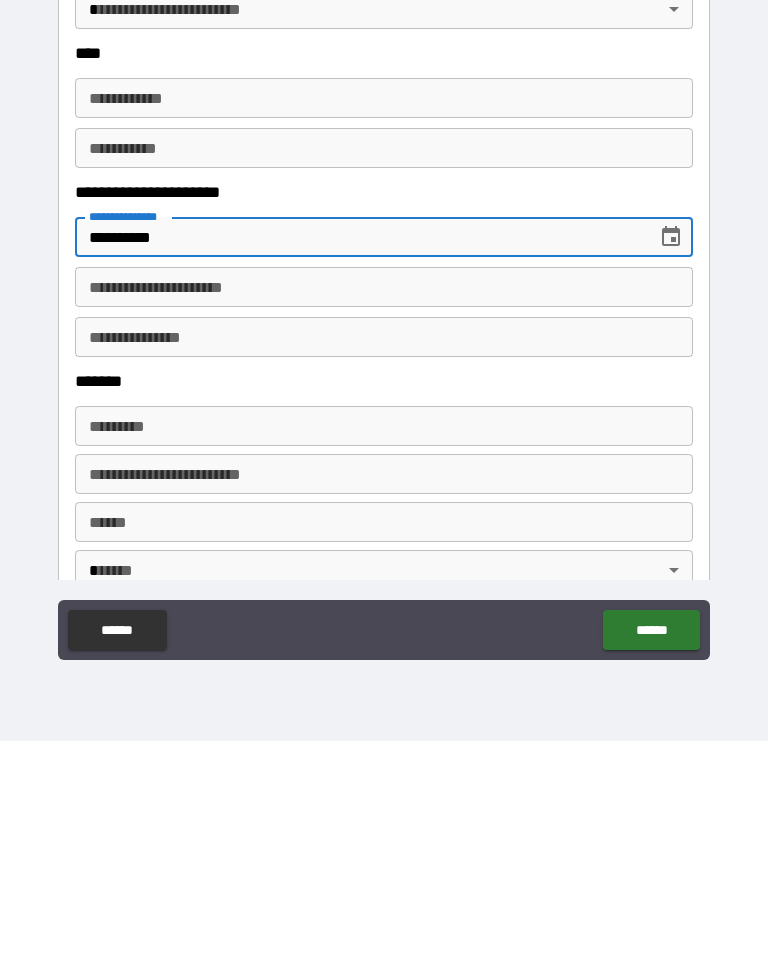 click on "**********" at bounding box center [384, 500] 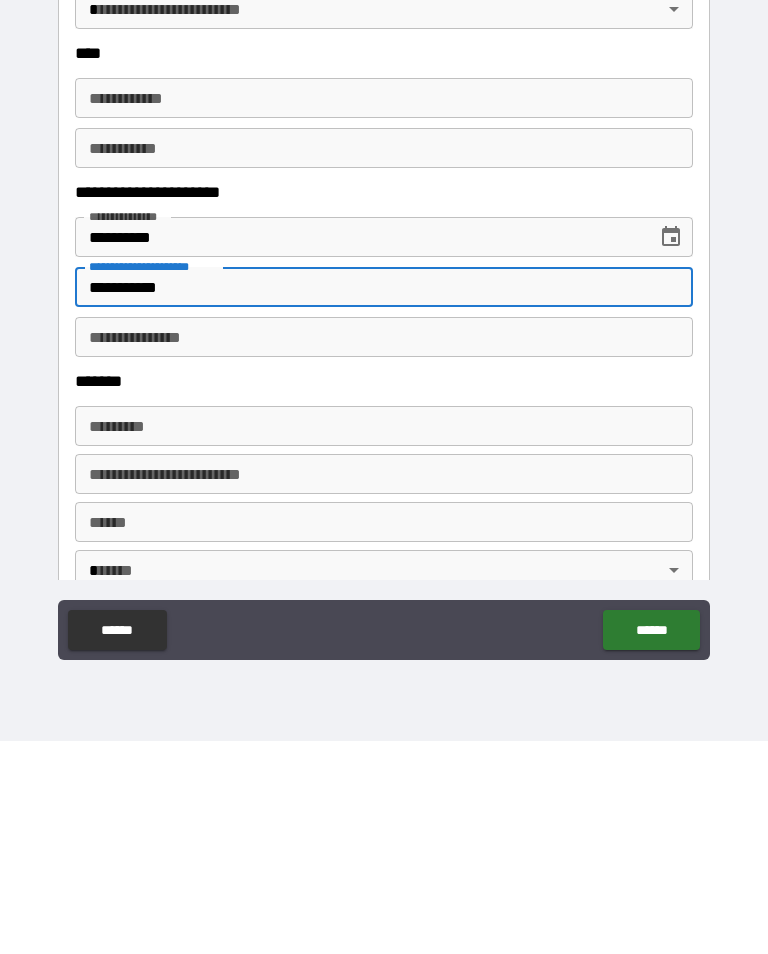 click on "**********" at bounding box center (384, 550) 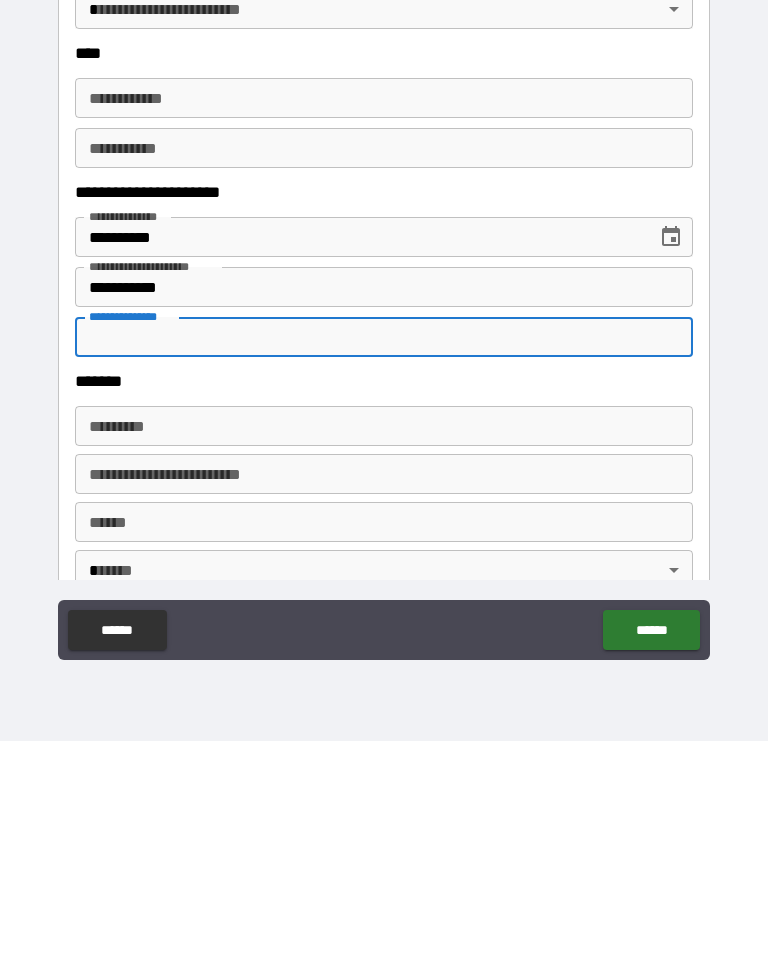 click on "**********" at bounding box center [384, 550] 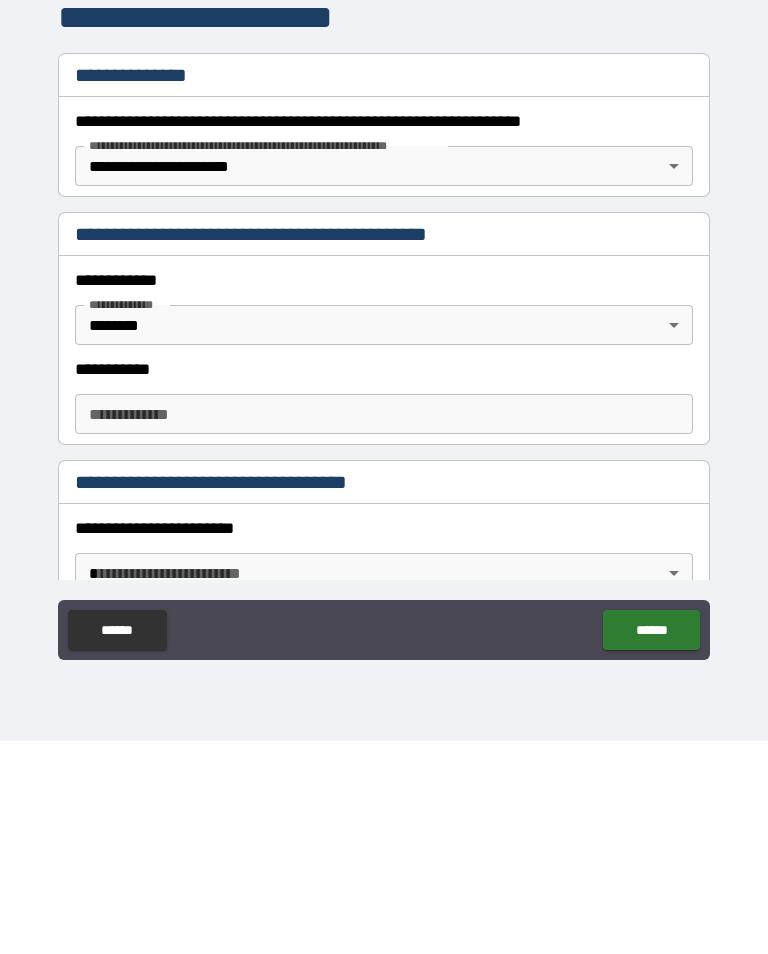 scroll, scrollTop: 121, scrollLeft: 0, axis: vertical 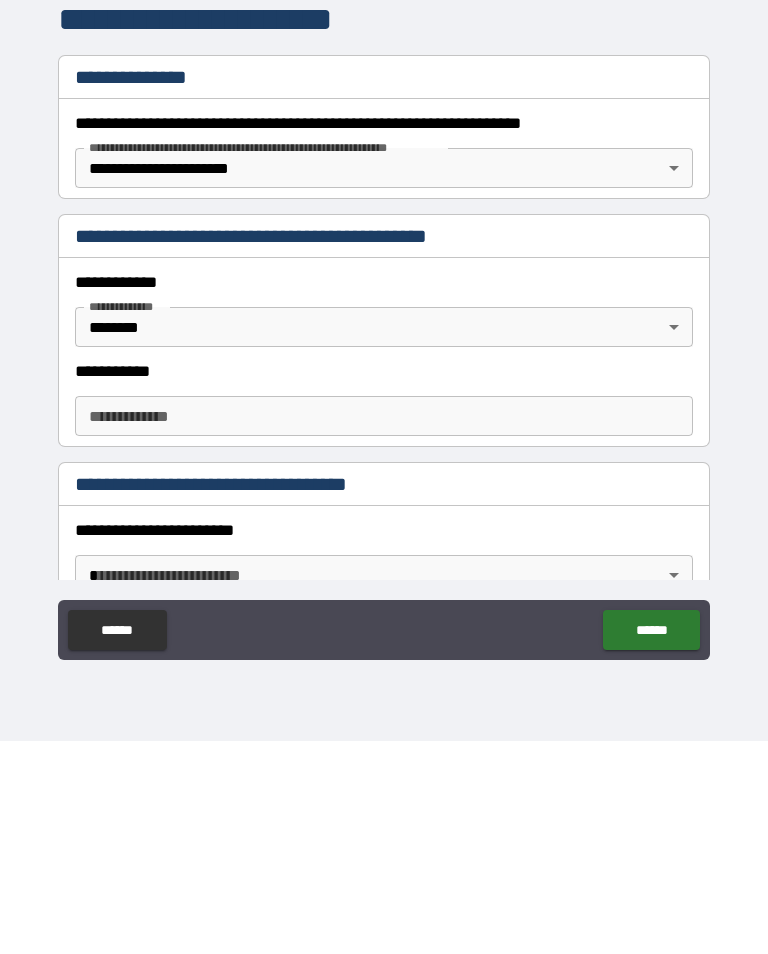 click on "**********" at bounding box center [384, 743] 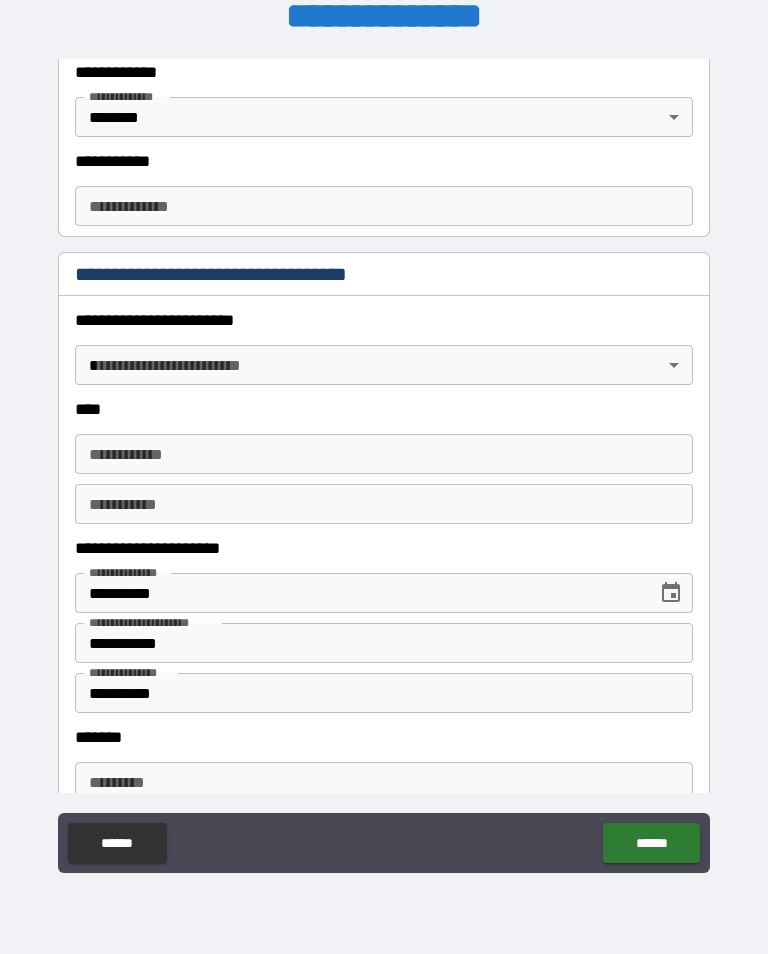 scroll, scrollTop: 555, scrollLeft: 0, axis: vertical 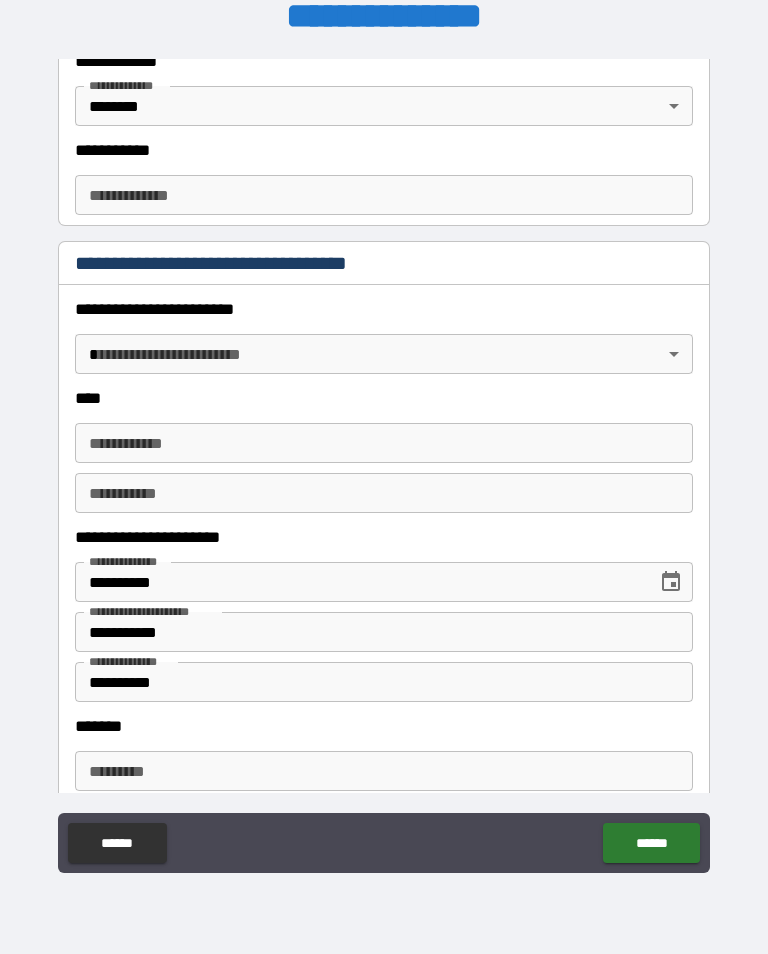 click on "**********" at bounding box center [384, 443] 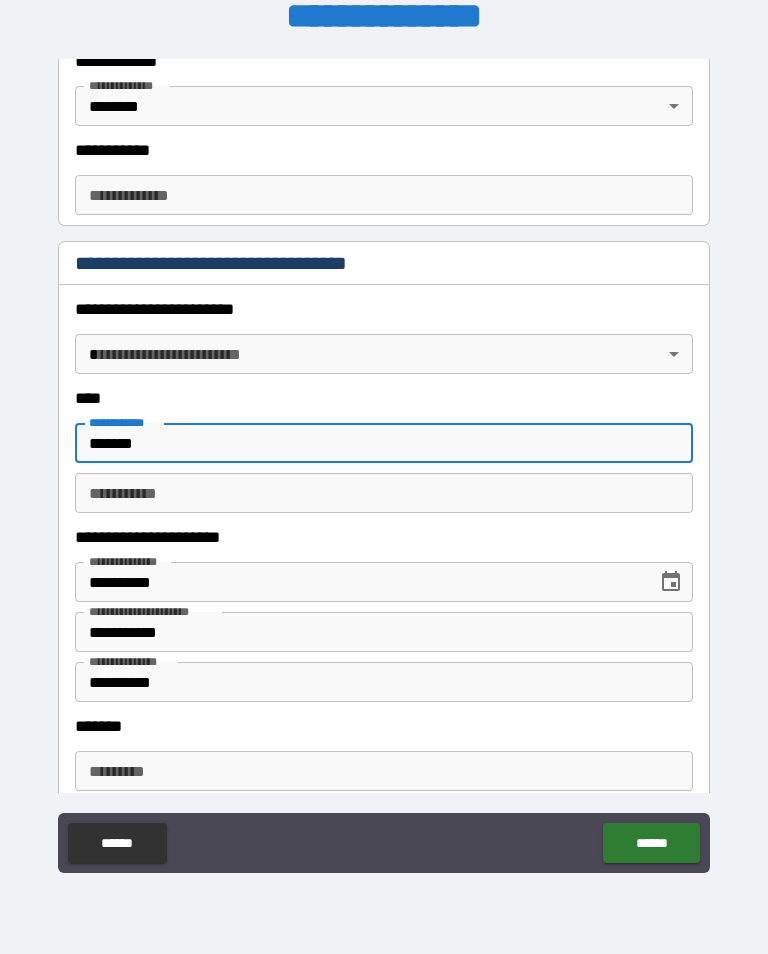 click on "*********   * *********   *" at bounding box center (384, 493) 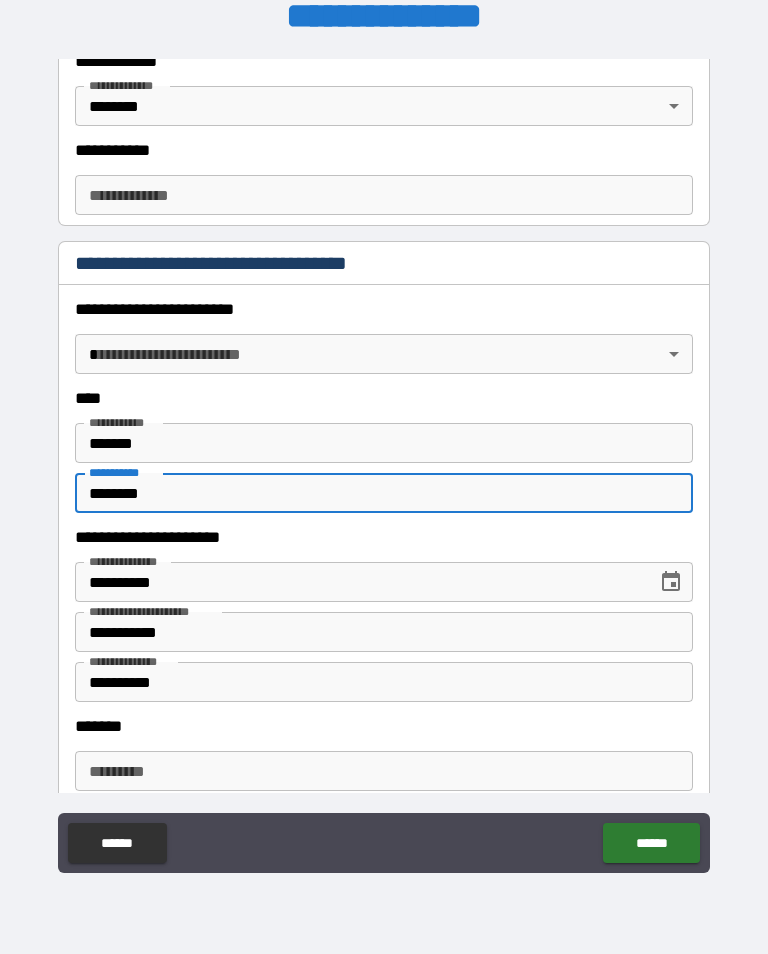 click on "**********" at bounding box center [384, 461] 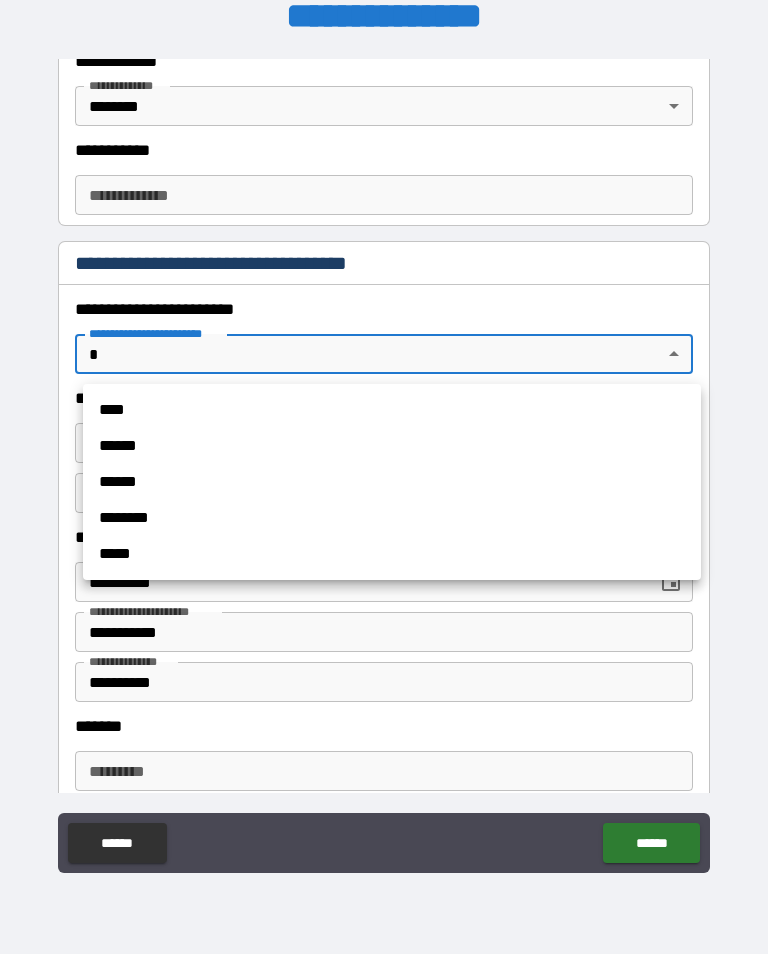 click on "****" at bounding box center (392, 410) 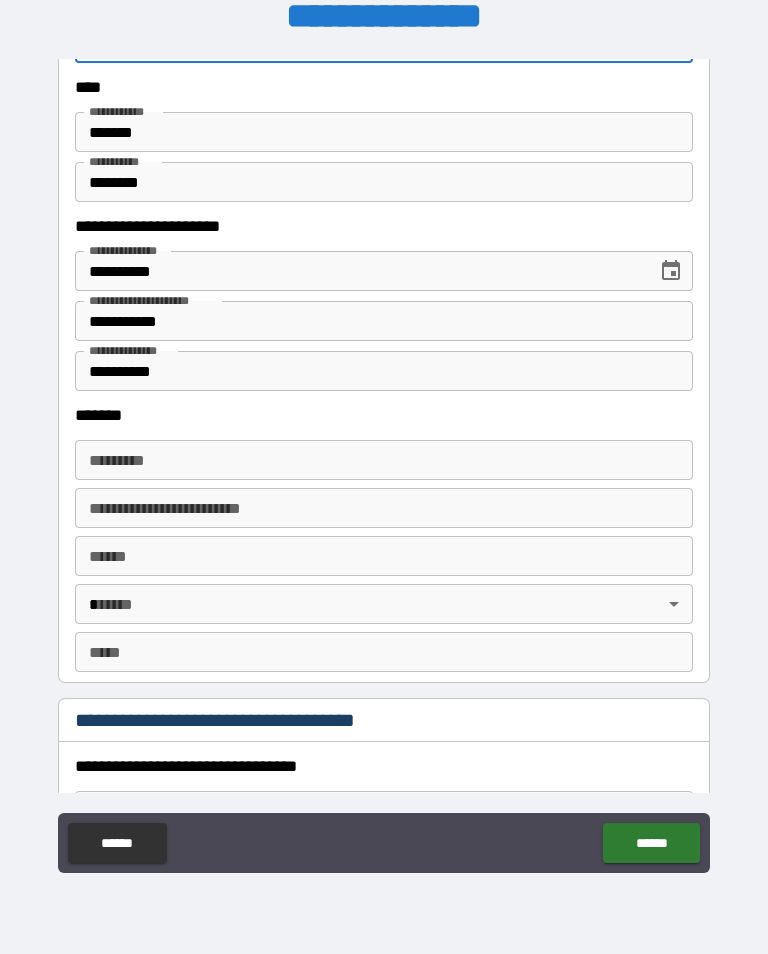 scroll, scrollTop: 867, scrollLeft: 0, axis: vertical 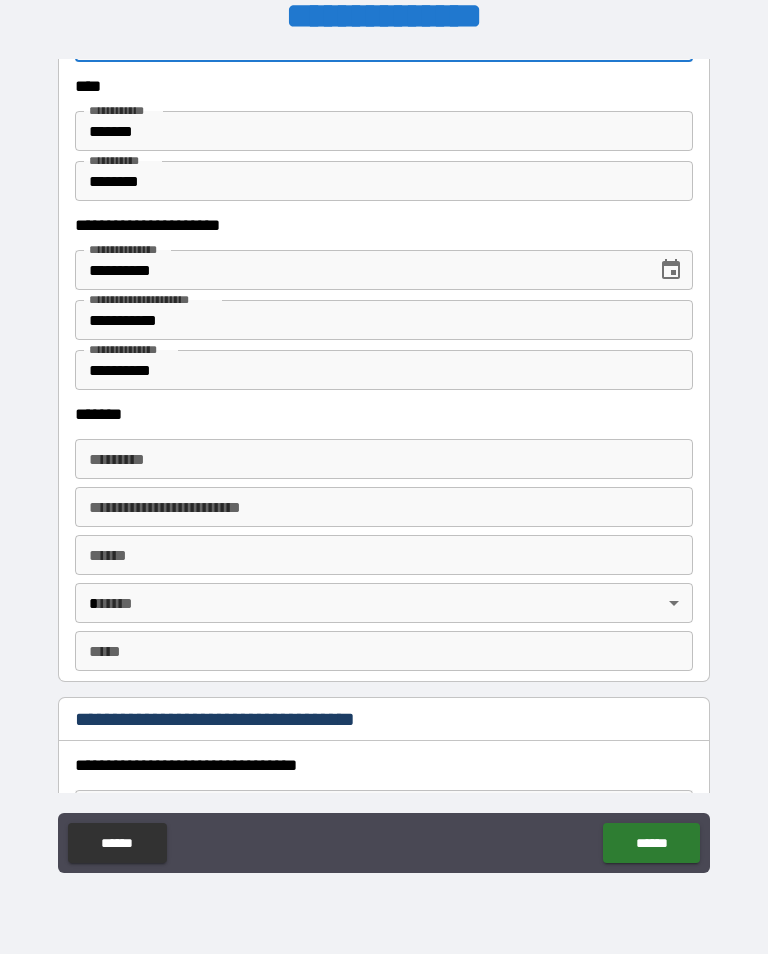click on "*******   * *******   *" at bounding box center [384, 459] 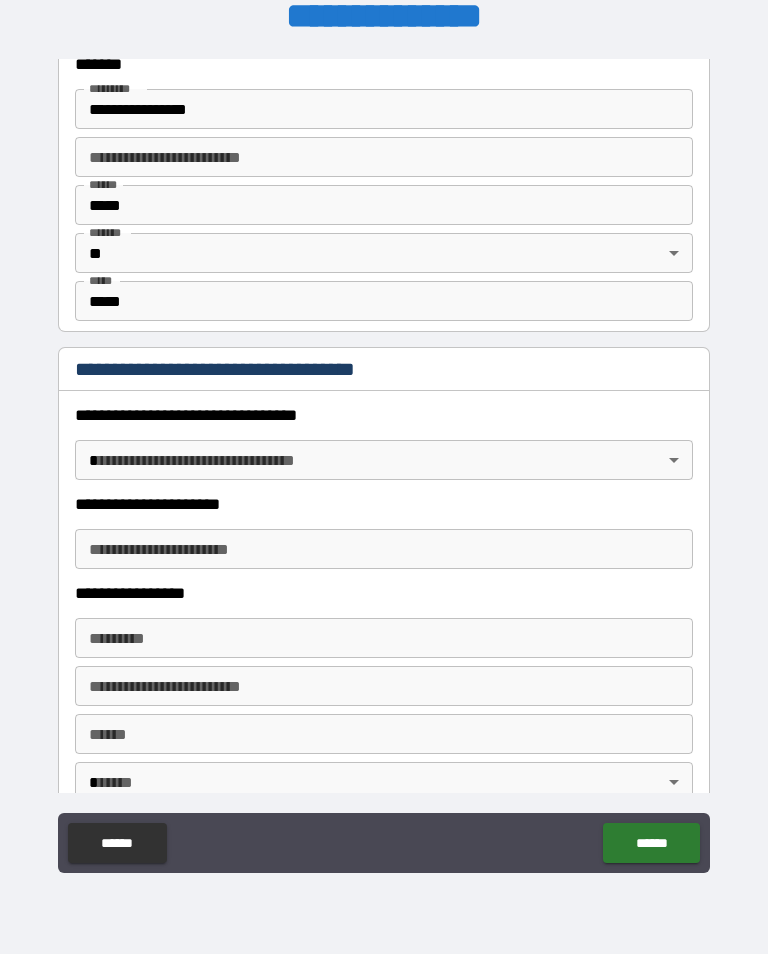scroll, scrollTop: 1205, scrollLeft: 0, axis: vertical 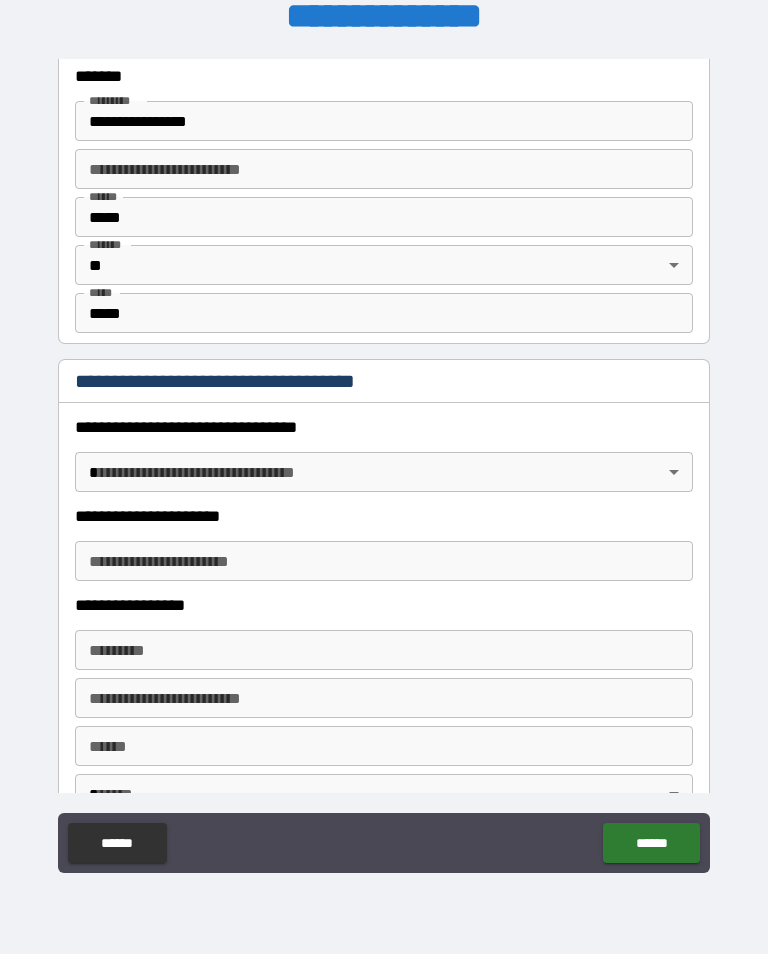 click on "**********" at bounding box center (384, 461) 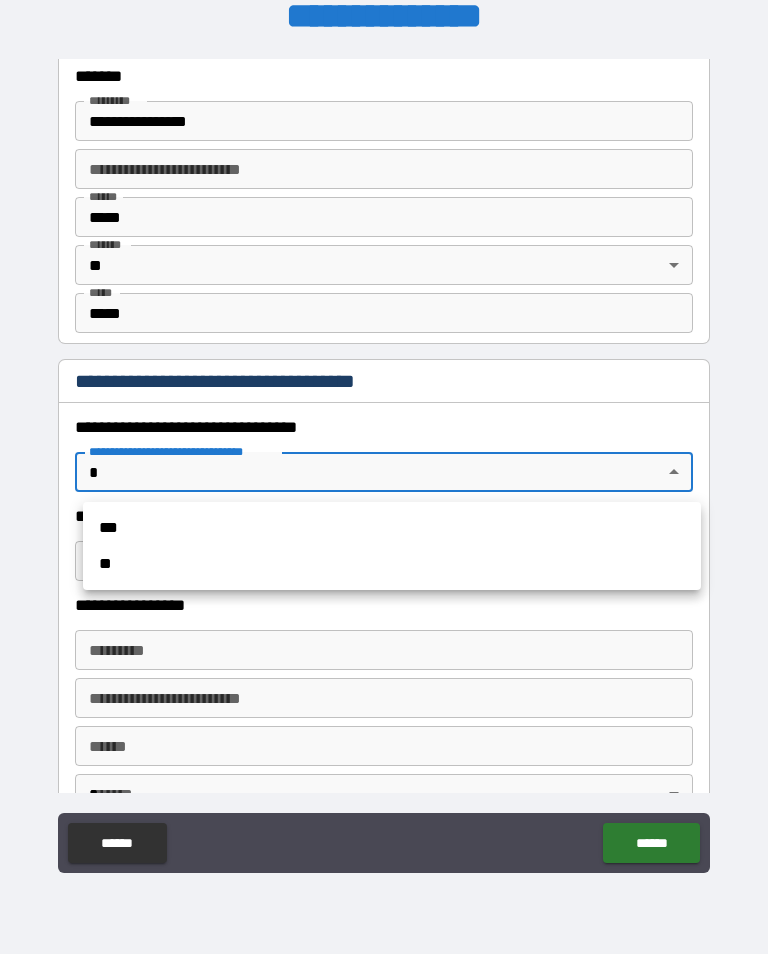 click on "**" at bounding box center (392, 564) 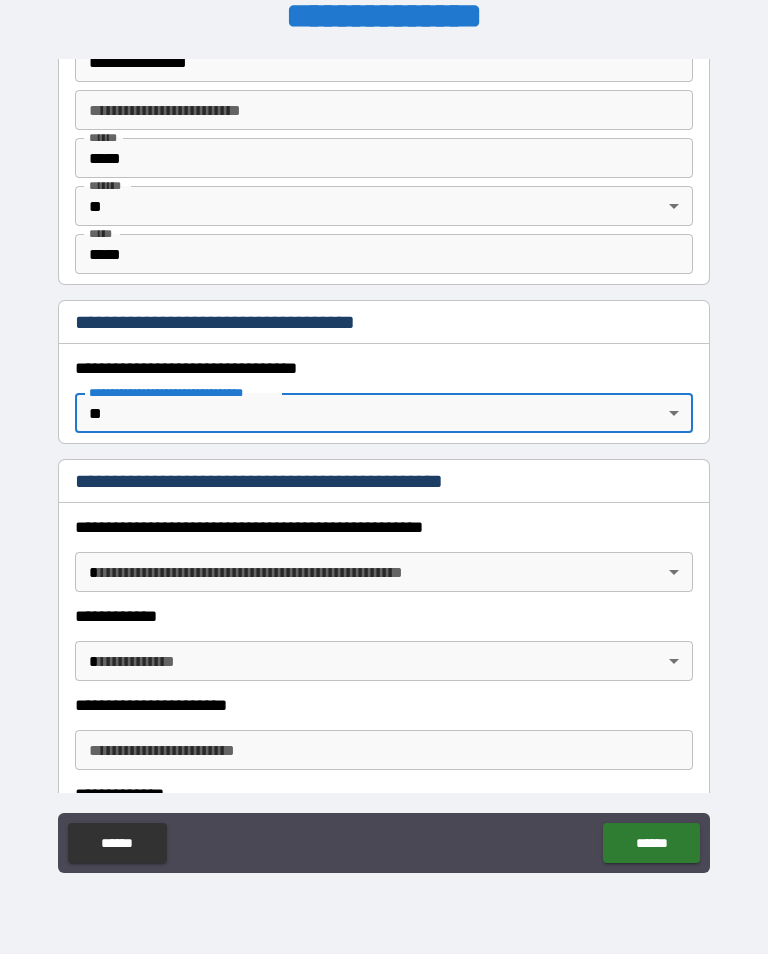 scroll, scrollTop: 1292, scrollLeft: 0, axis: vertical 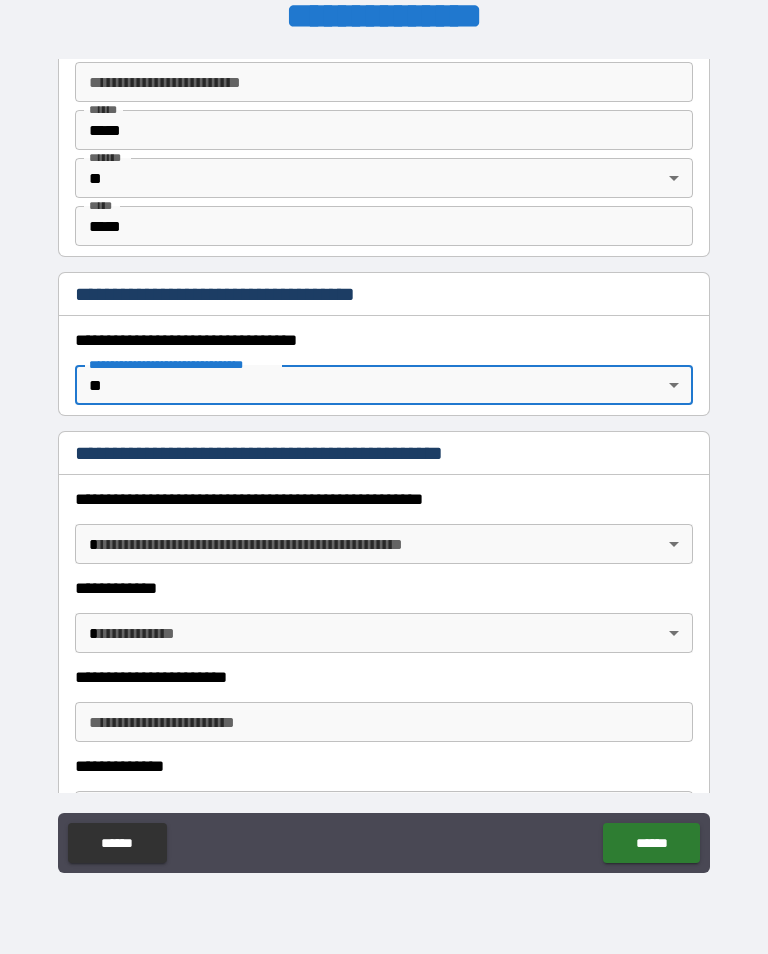 click on "**********" at bounding box center [384, 461] 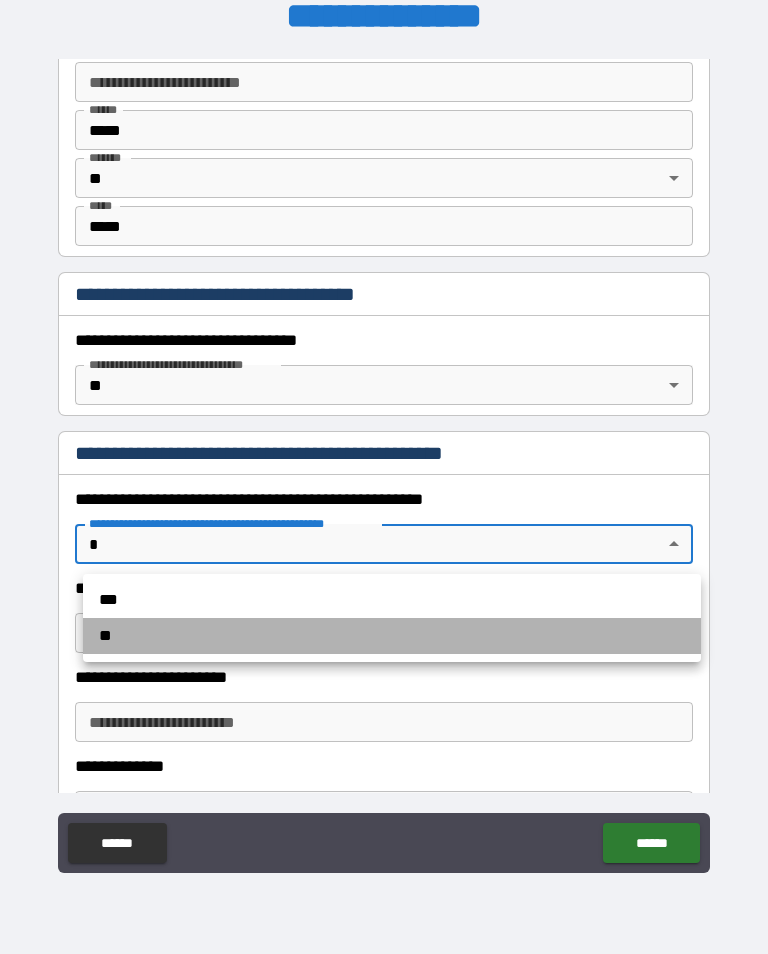 click on "**" at bounding box center [392, 636] 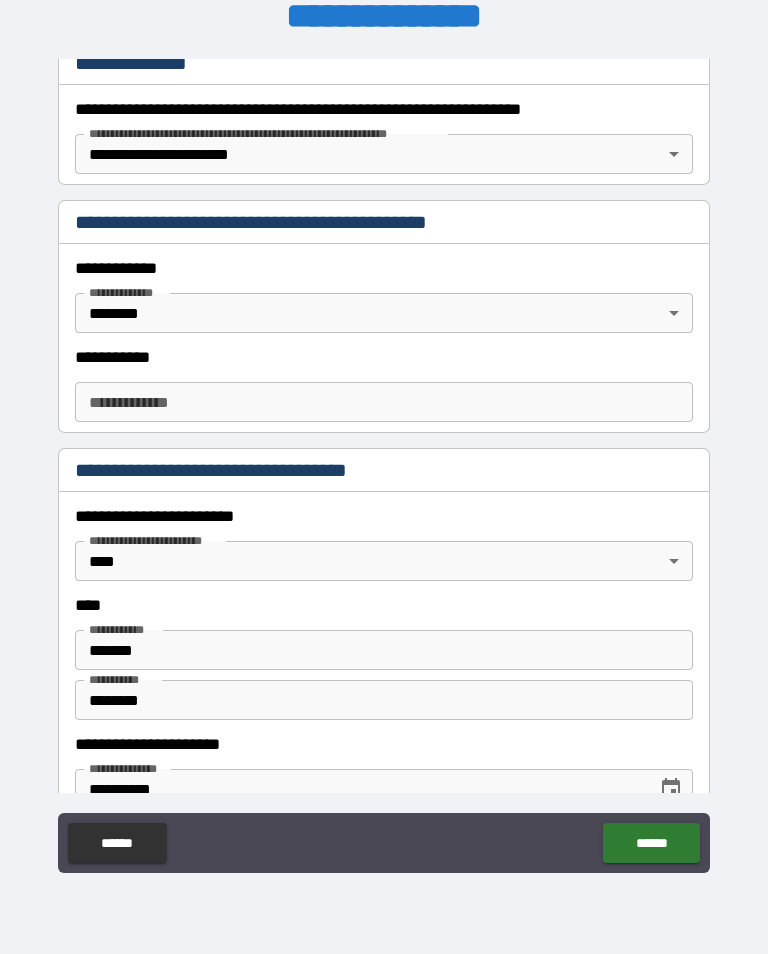 scroll, scrollTop: 347, scrollLeft: 0, axis: vertical 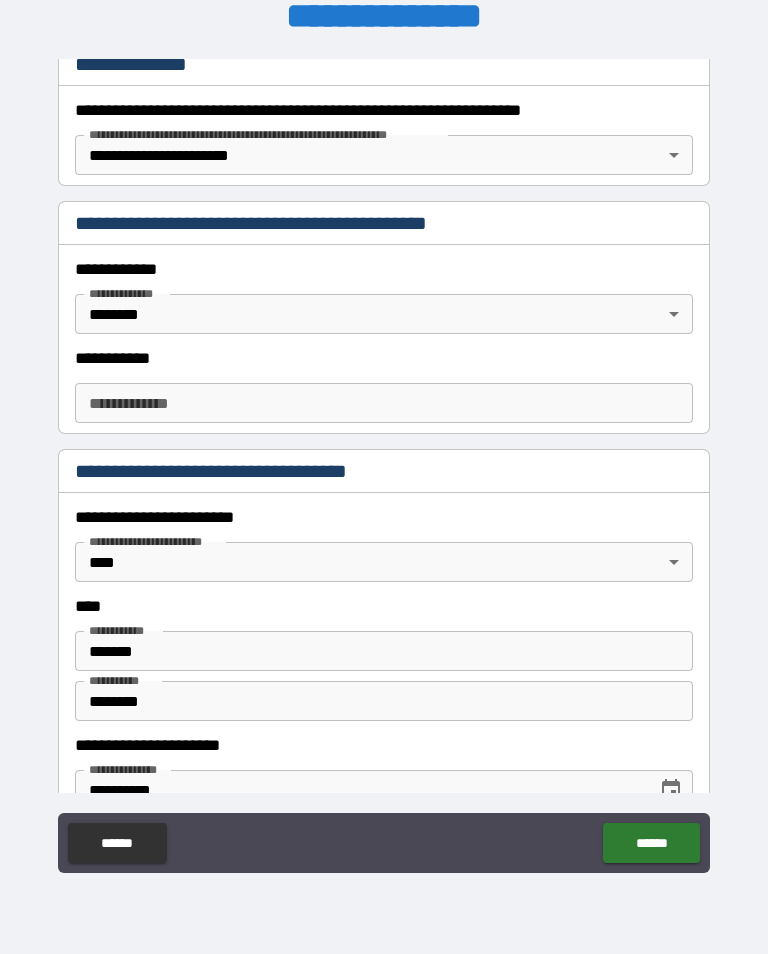 click on "**********" at bounding box center (384, 403) 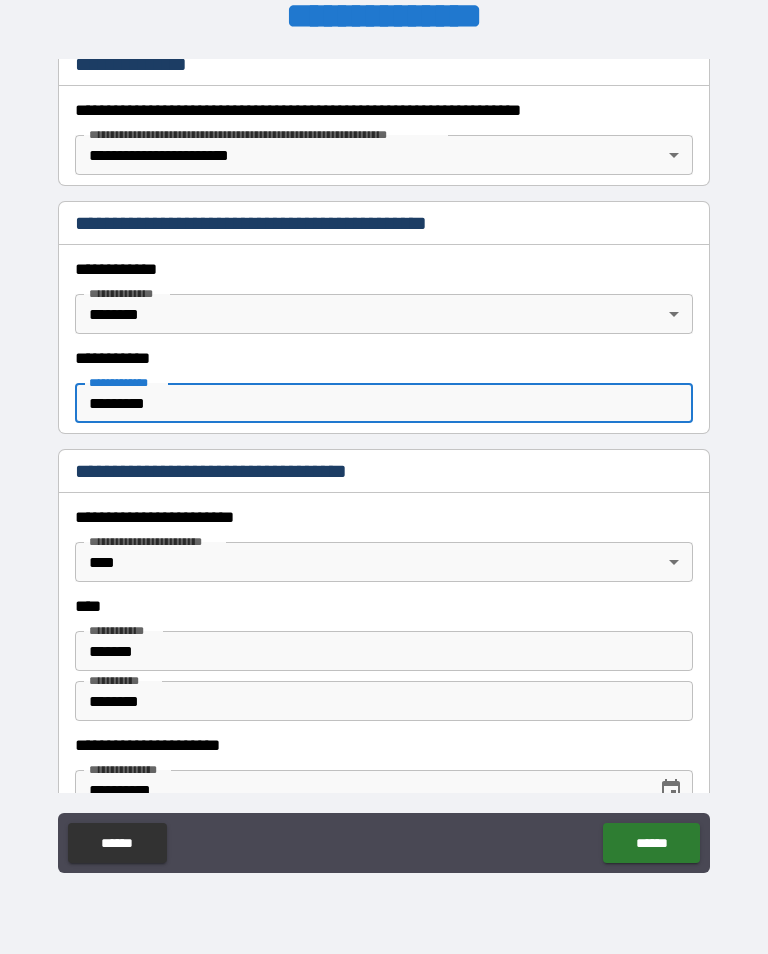 click on "**********" at bounding box center (384, 461) 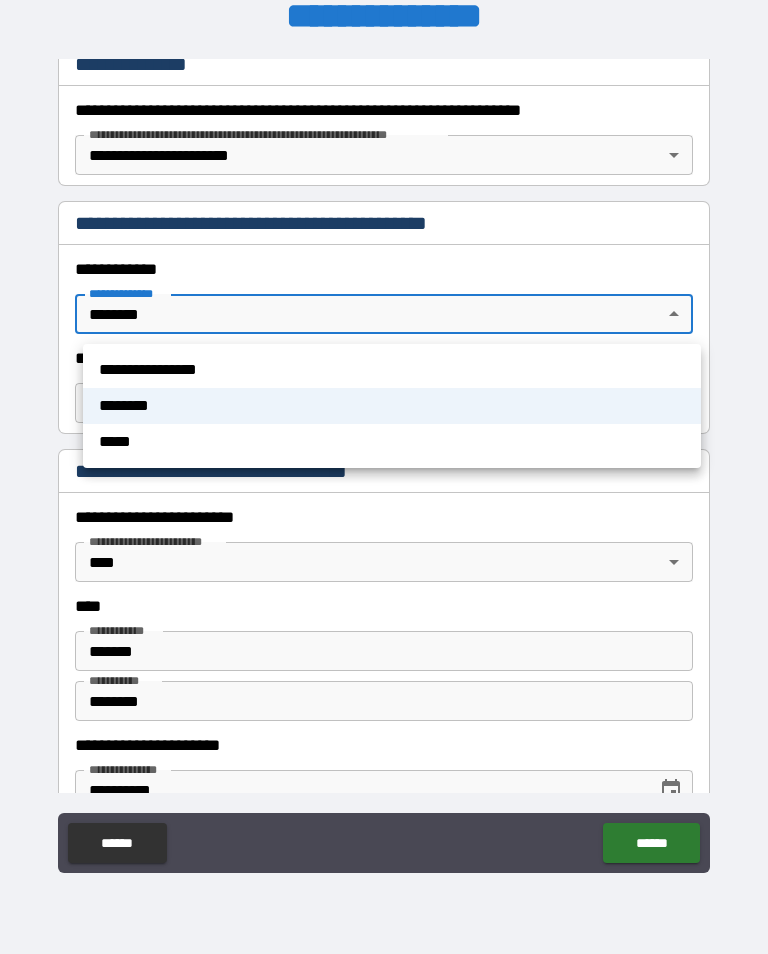 click on "*****" at bounding box center [392, 442] 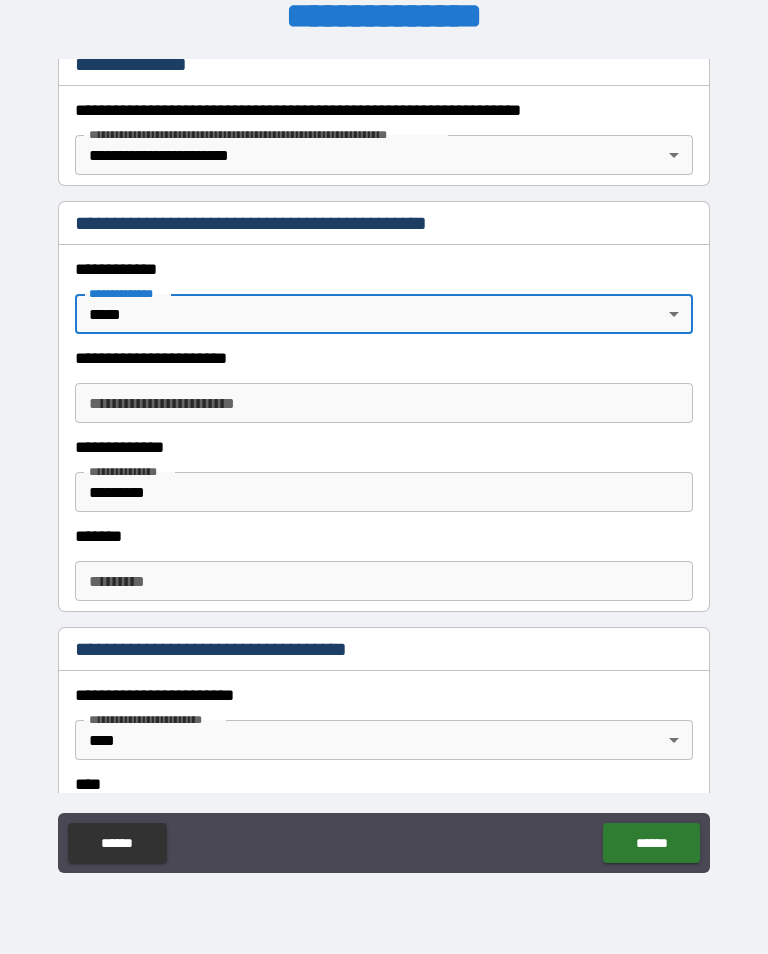 click on "**********" at bounding box center (384, 461) 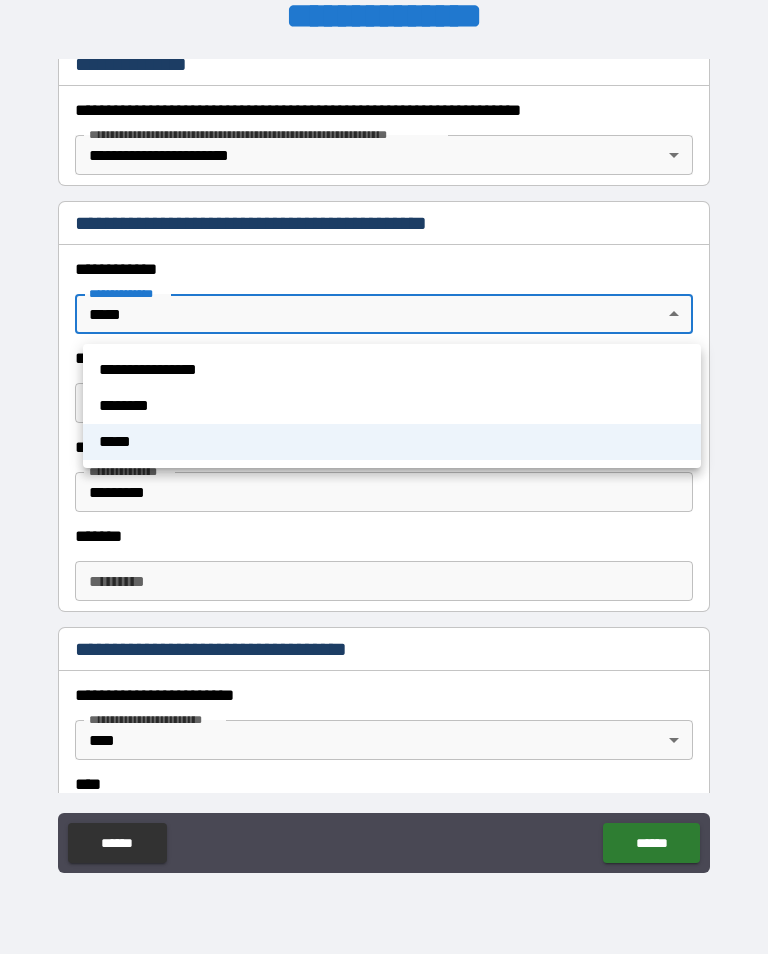 click on "********" at bounding box center [392, 406] 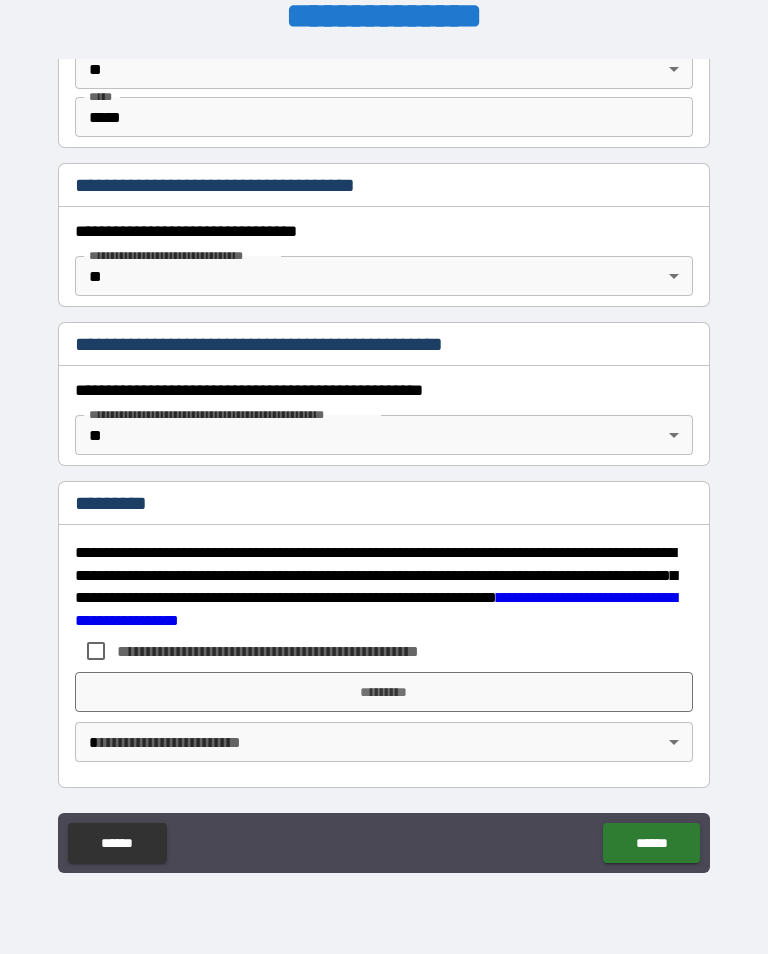scroll, scrollTop: 1401, scrollLeft: 0, axis: vertical 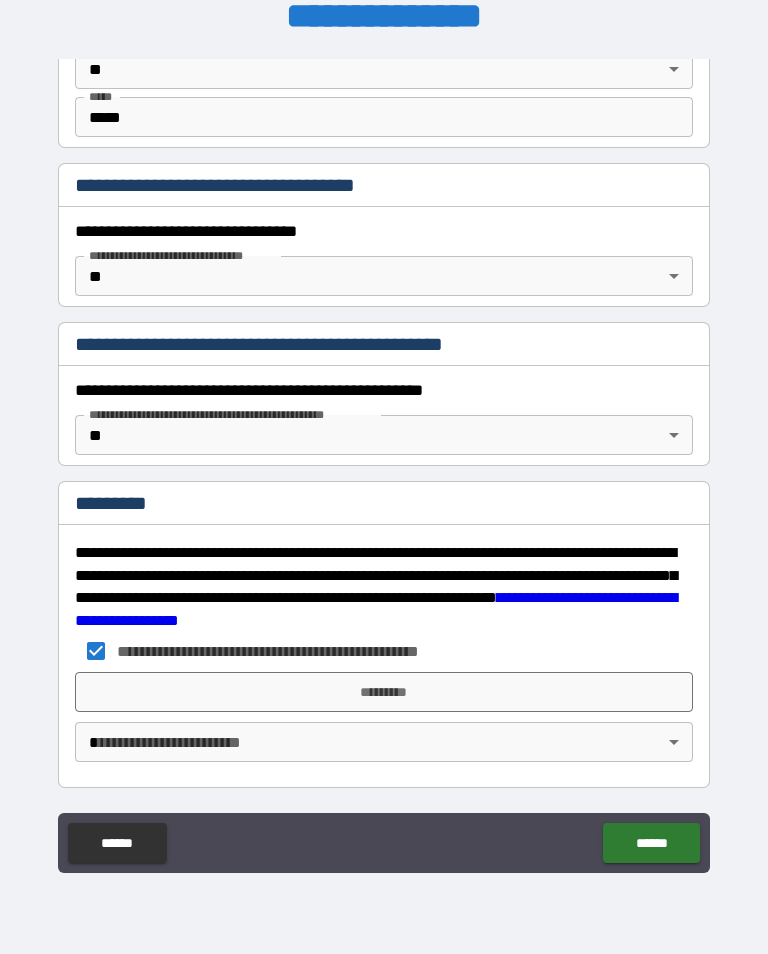 click on "*********" at bounding box center [384, 692] 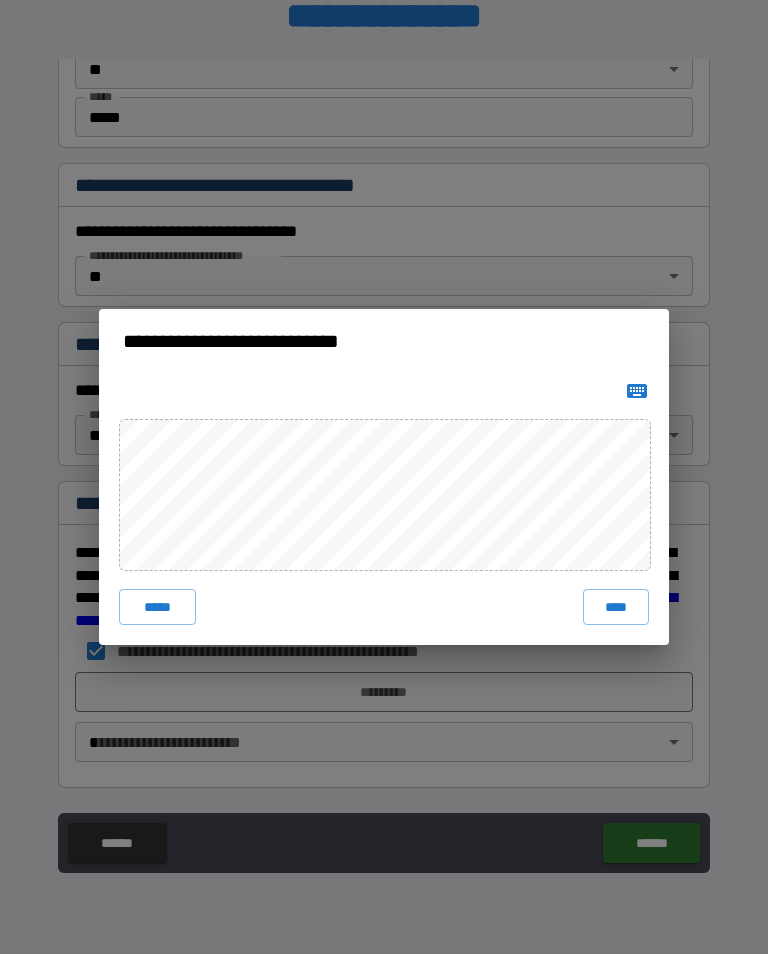click on "****" at bounding box center [616, 607] 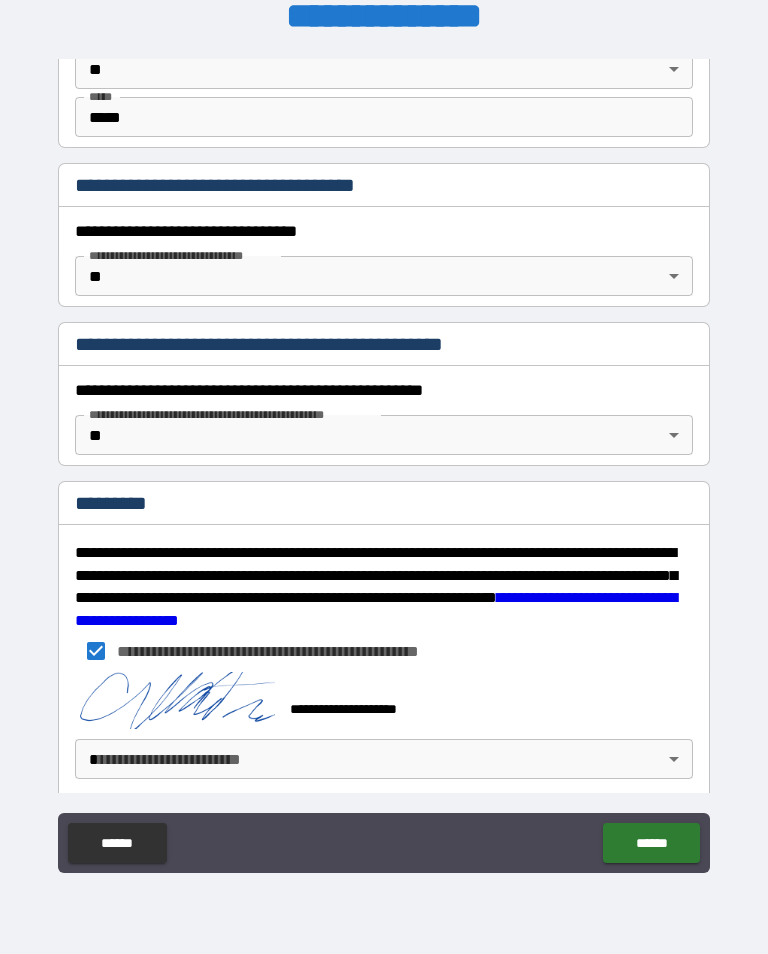 click on "**********" at bounding box center [384, 461] 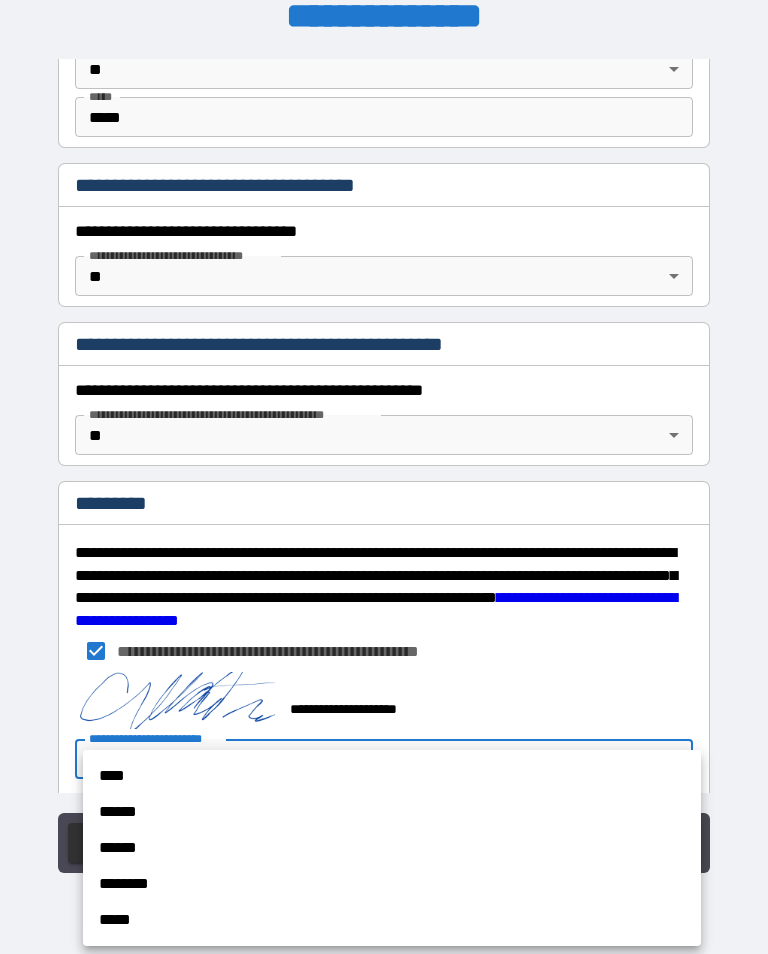 click on "****" at bounding box center (392, 776) 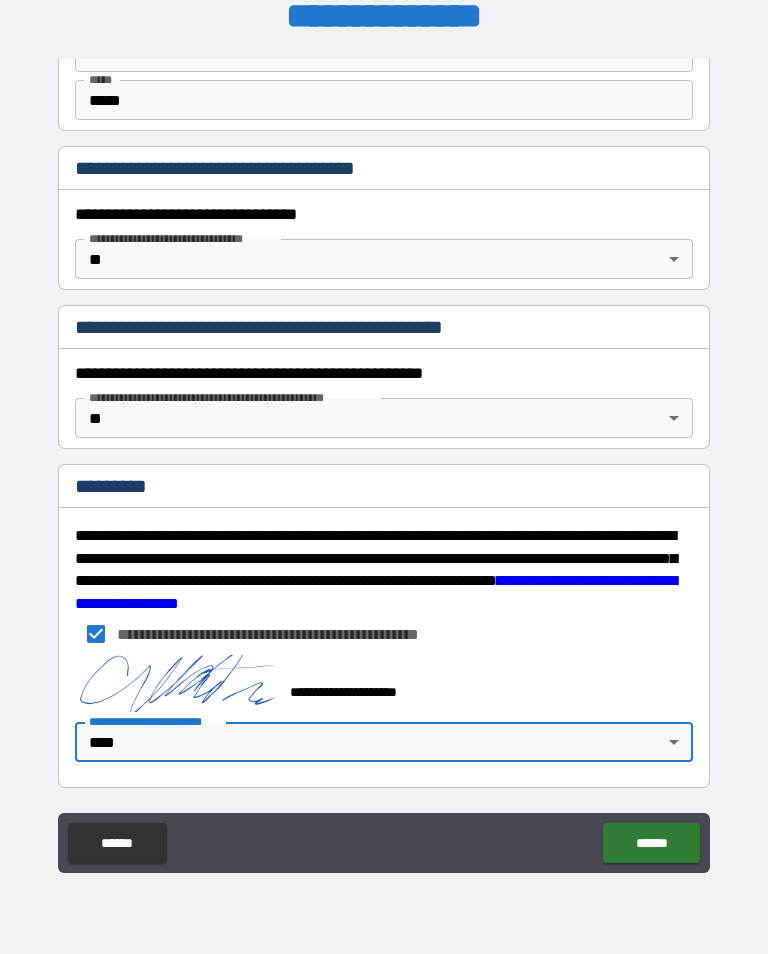 scroll, scrollTop: 1426, scrollLeft: 0, axis: vertical 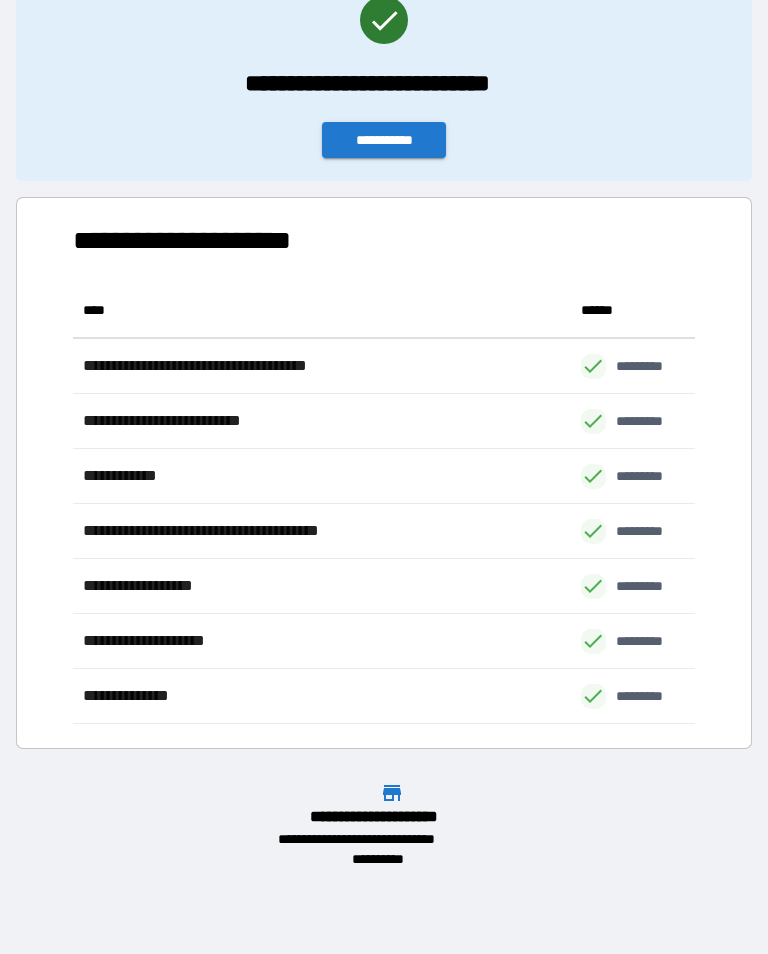 click on "**********" at bounding box center [384, 140] 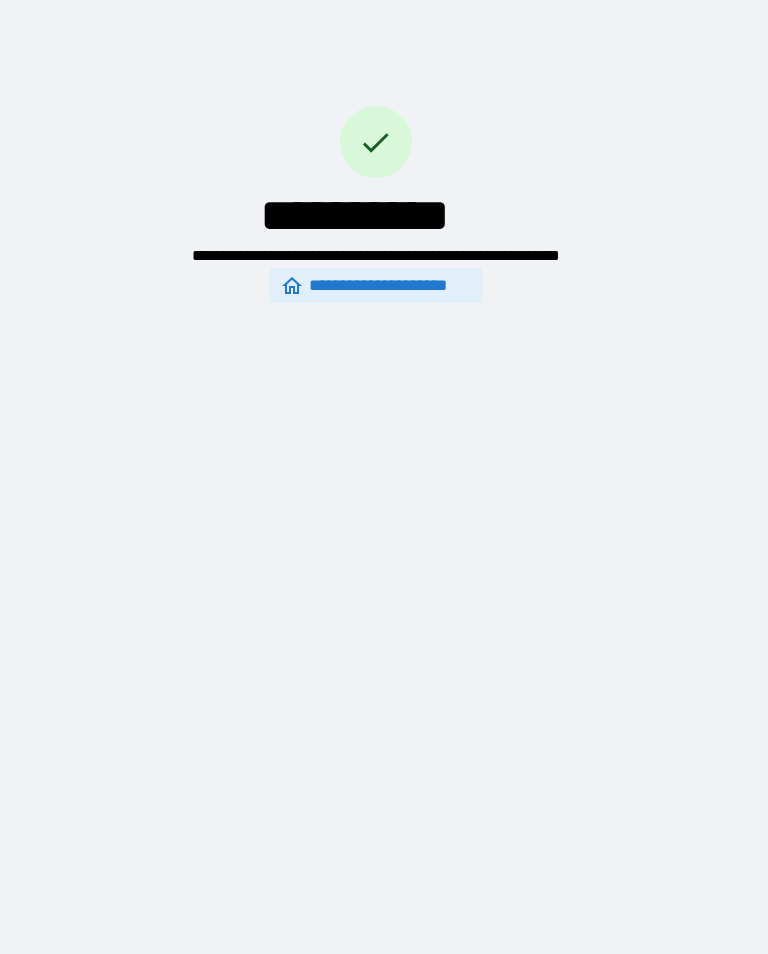 scroll, scrollTop: 0, scrollLeft: 0, axis: both 